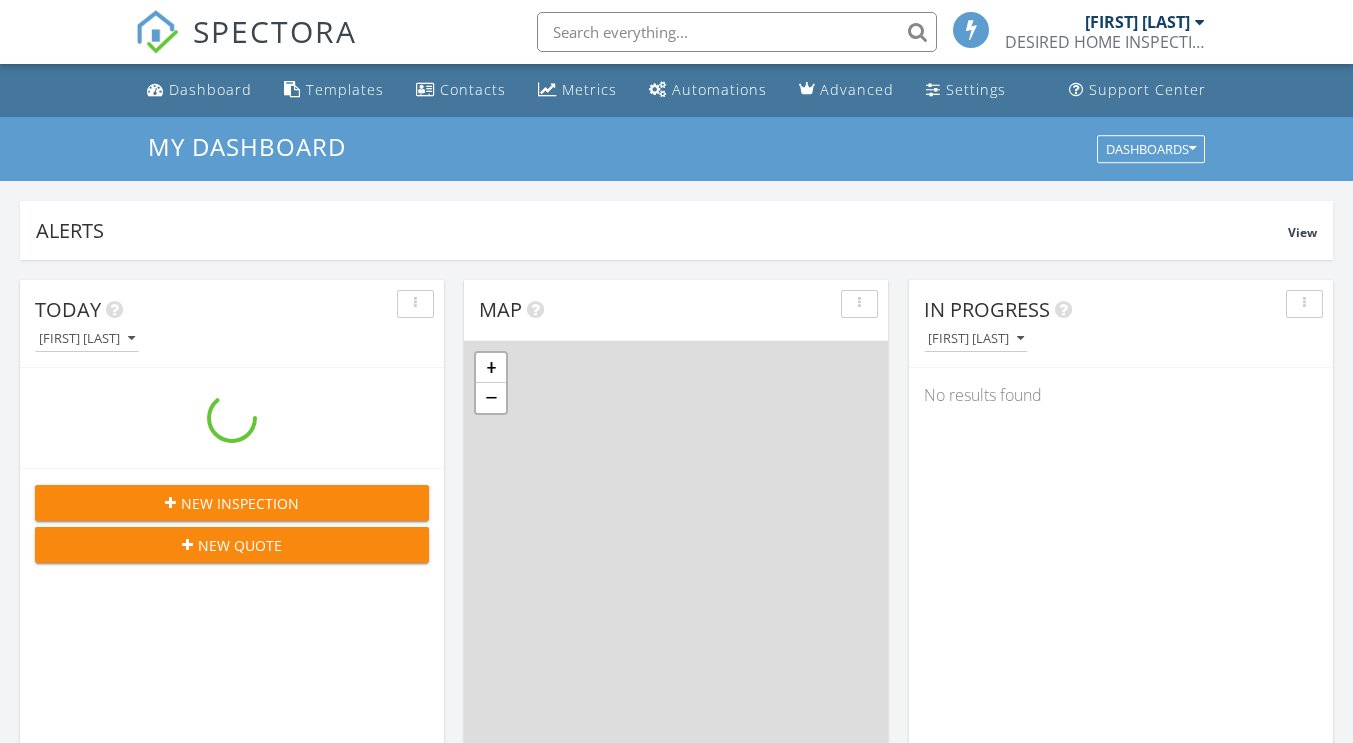 scroll, scrollTop: 0, scrollLeft: 0, axis: both 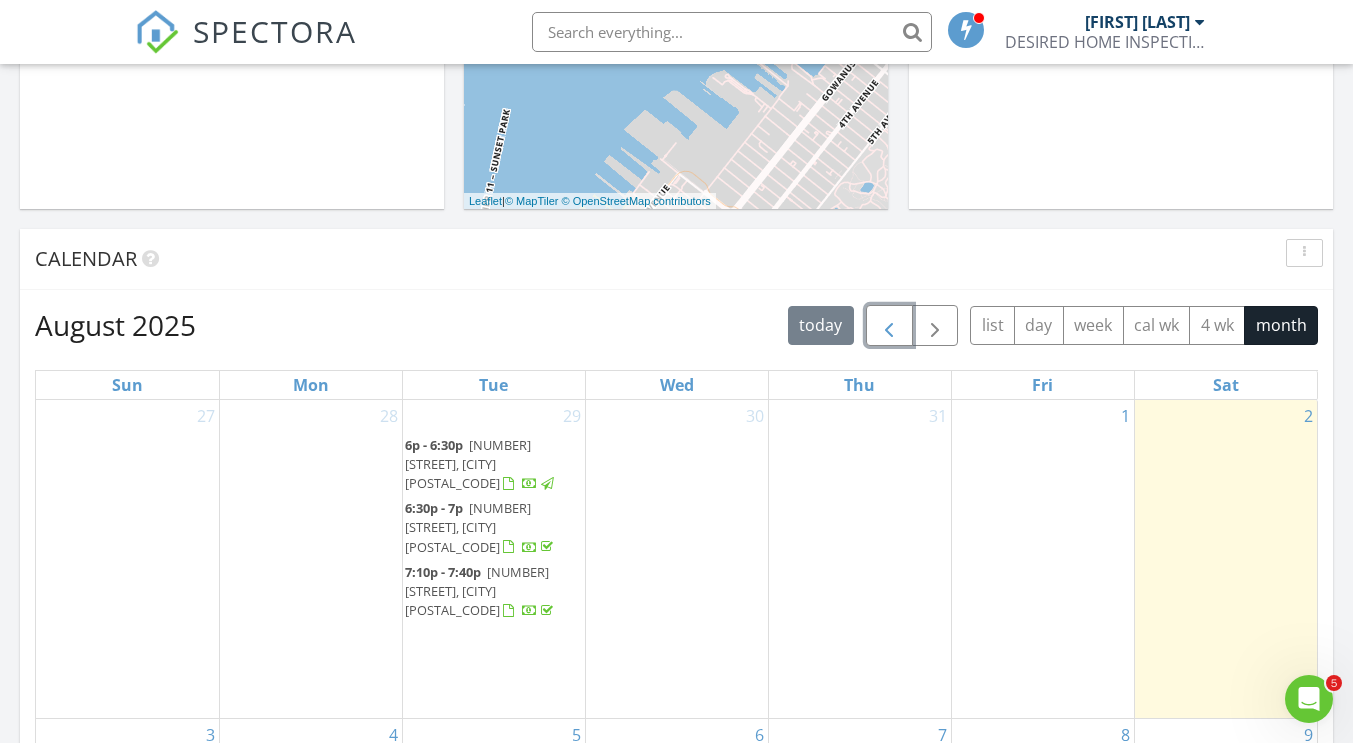 click at bounding box center [889, 326] 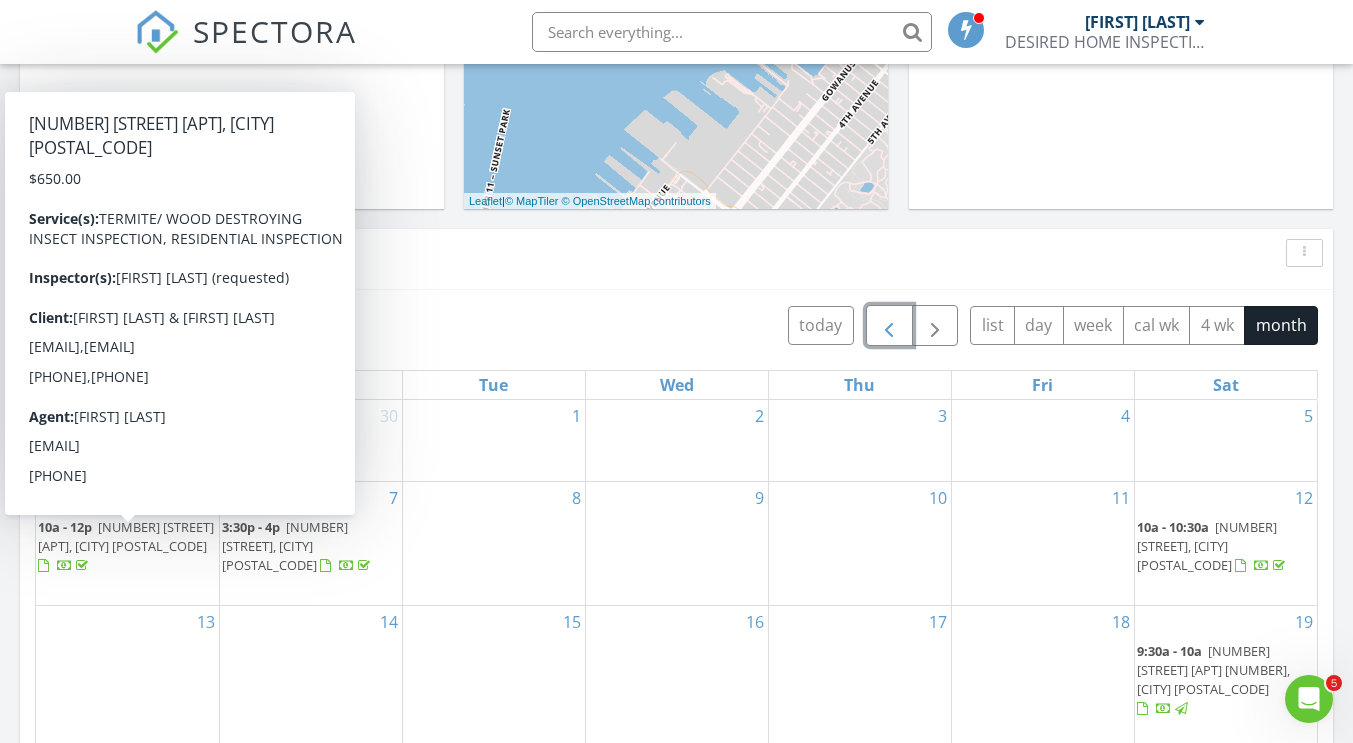 click on "41 5th Ave 2F, New York 10003" at bounding box center [126, 536] 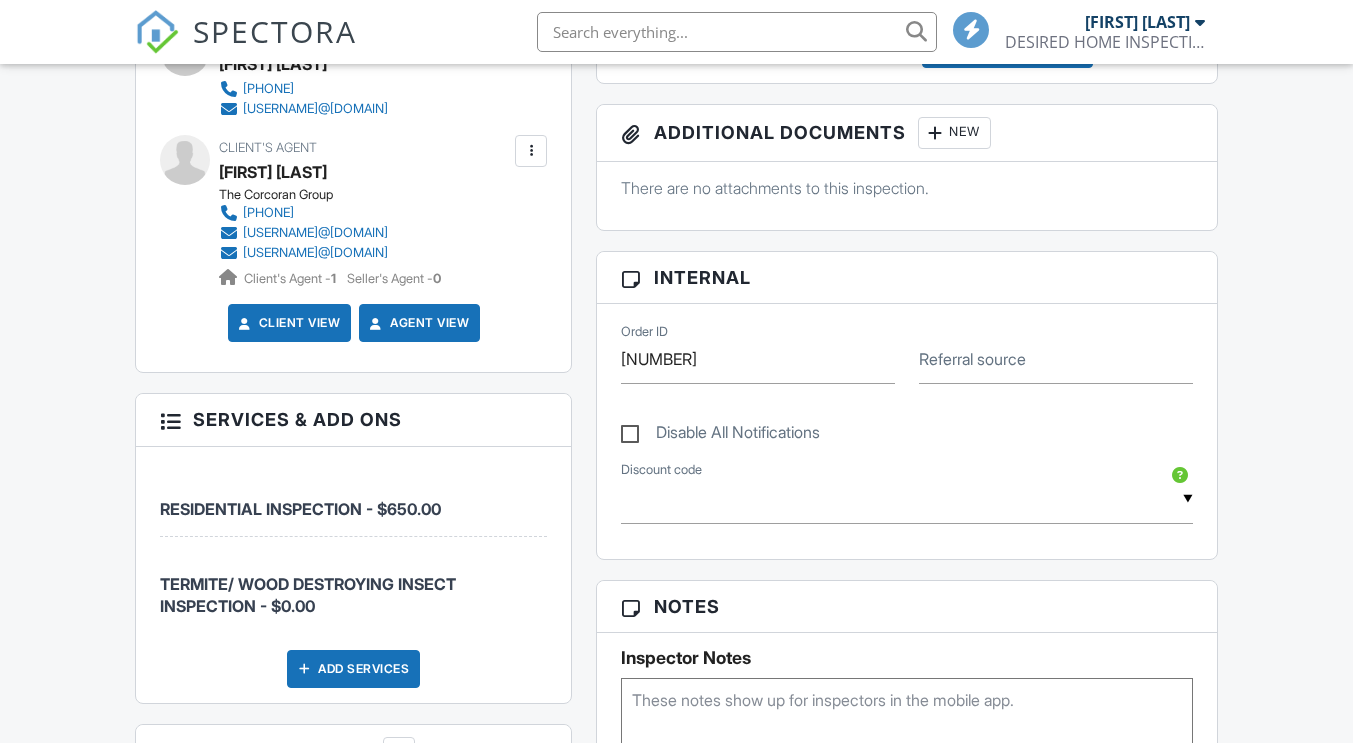scroll, scrollTop: 1486, scrollLeft: 0, axis: vertical 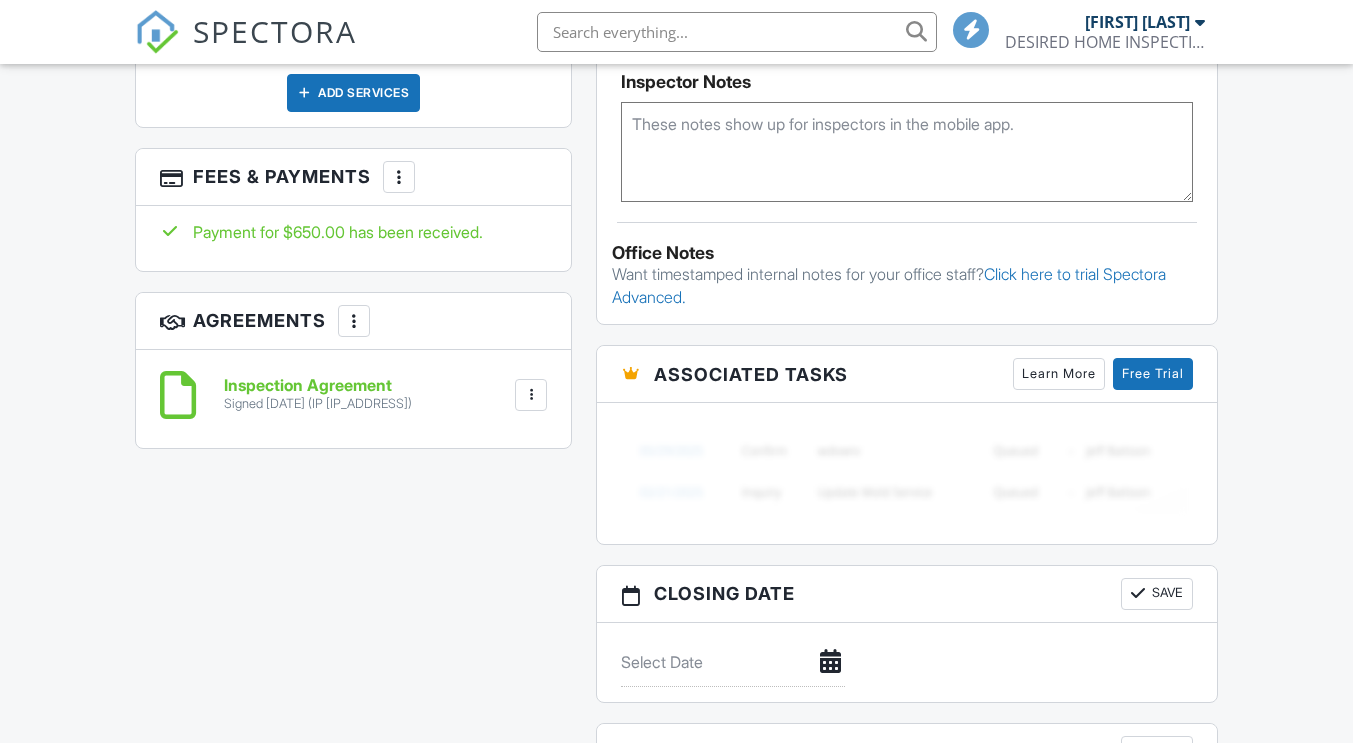 click on "Inspection Agreement" at bounding box center [318, 386] 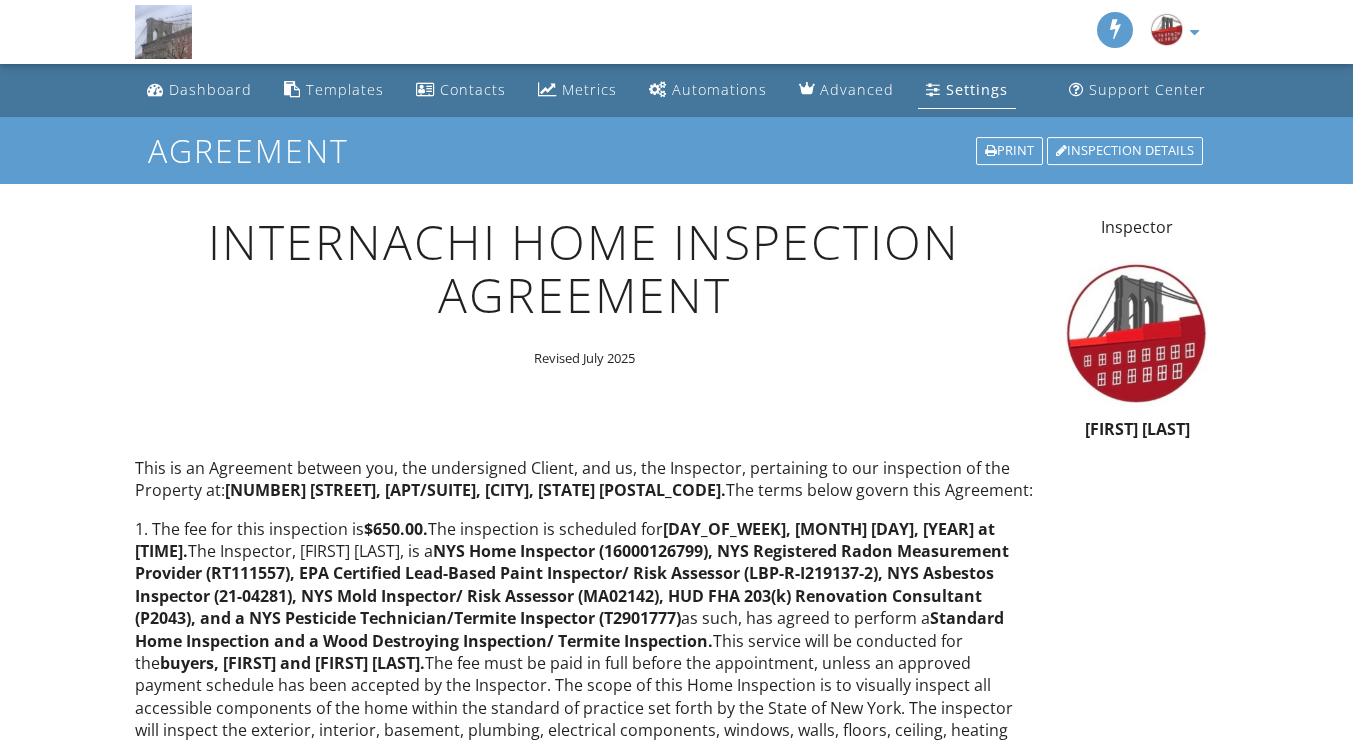 scroll, scrollTop: 0, scrollLeft: 0, axis: both 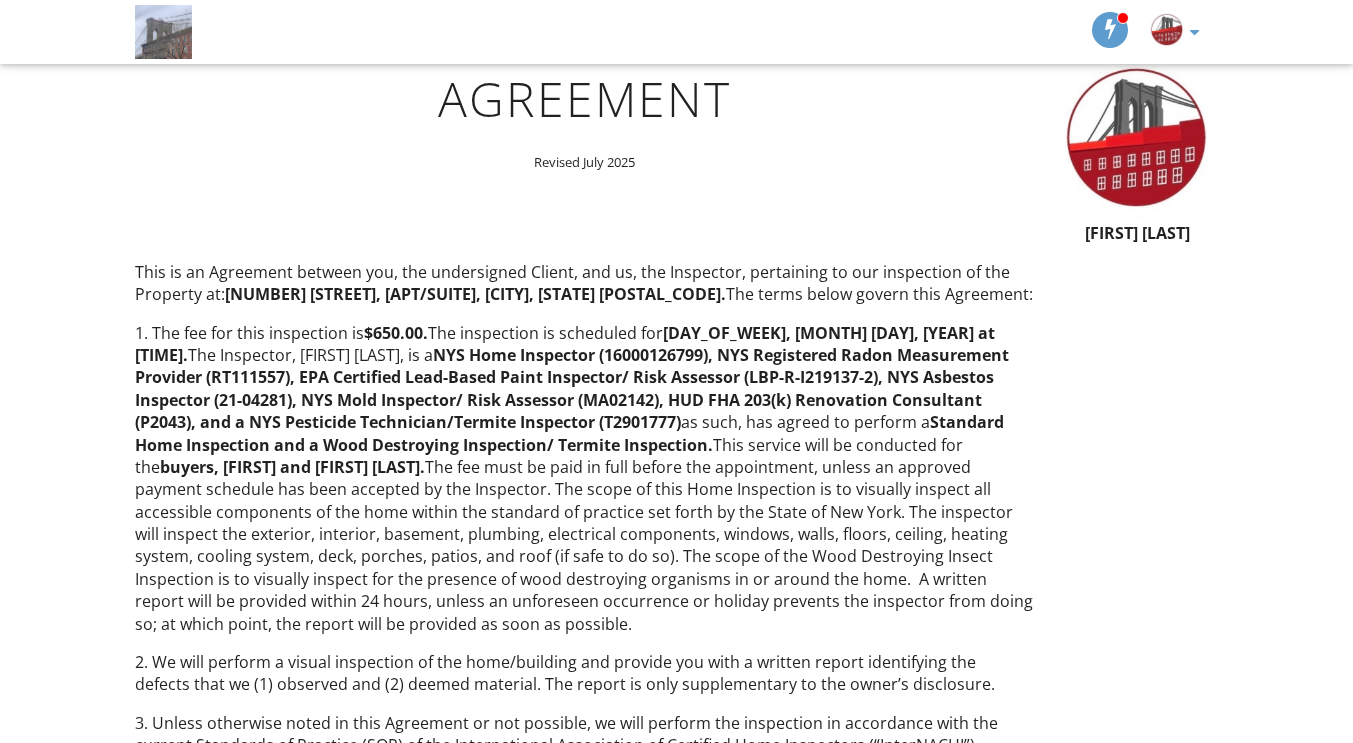 drag, startPoint x: 157, startPoint y: 329, endPoint x: 548, endPoint y: 621, distance: 488.00104 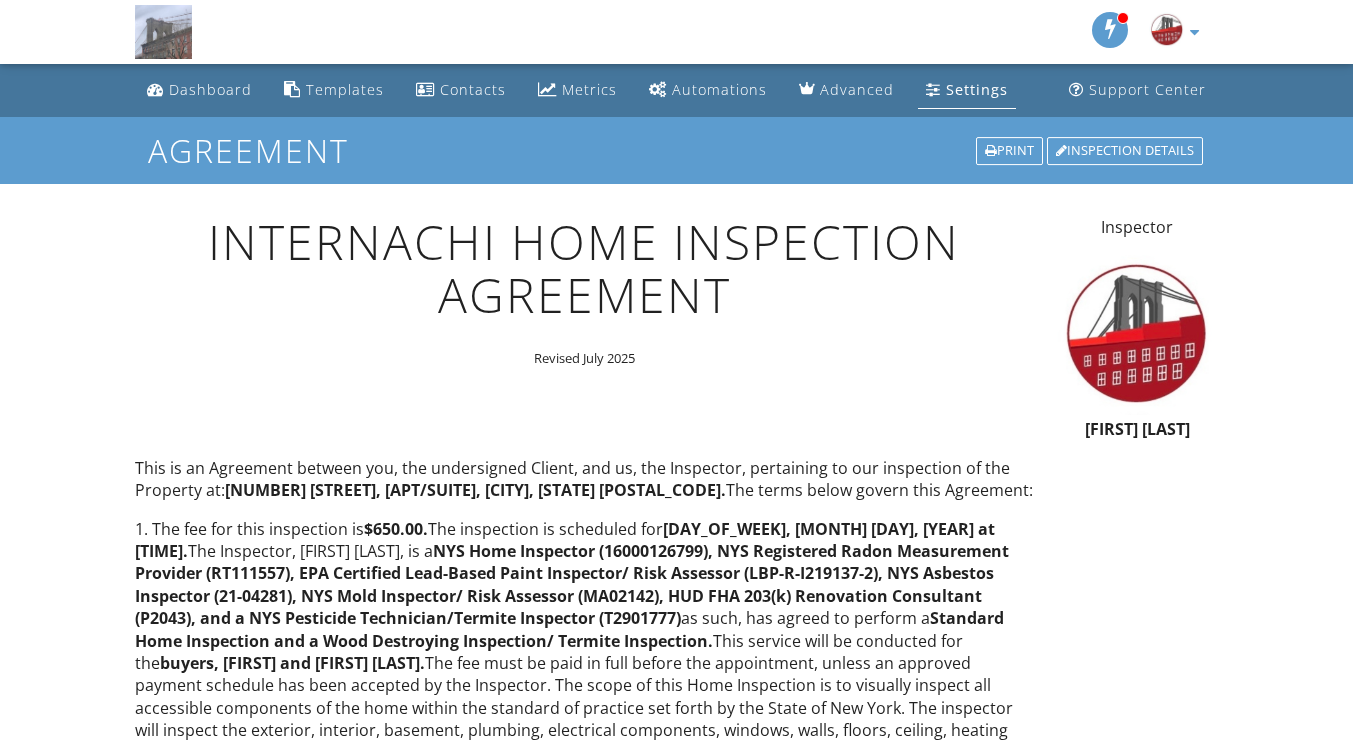 click on "Settings" at bounding box center (977, 89) 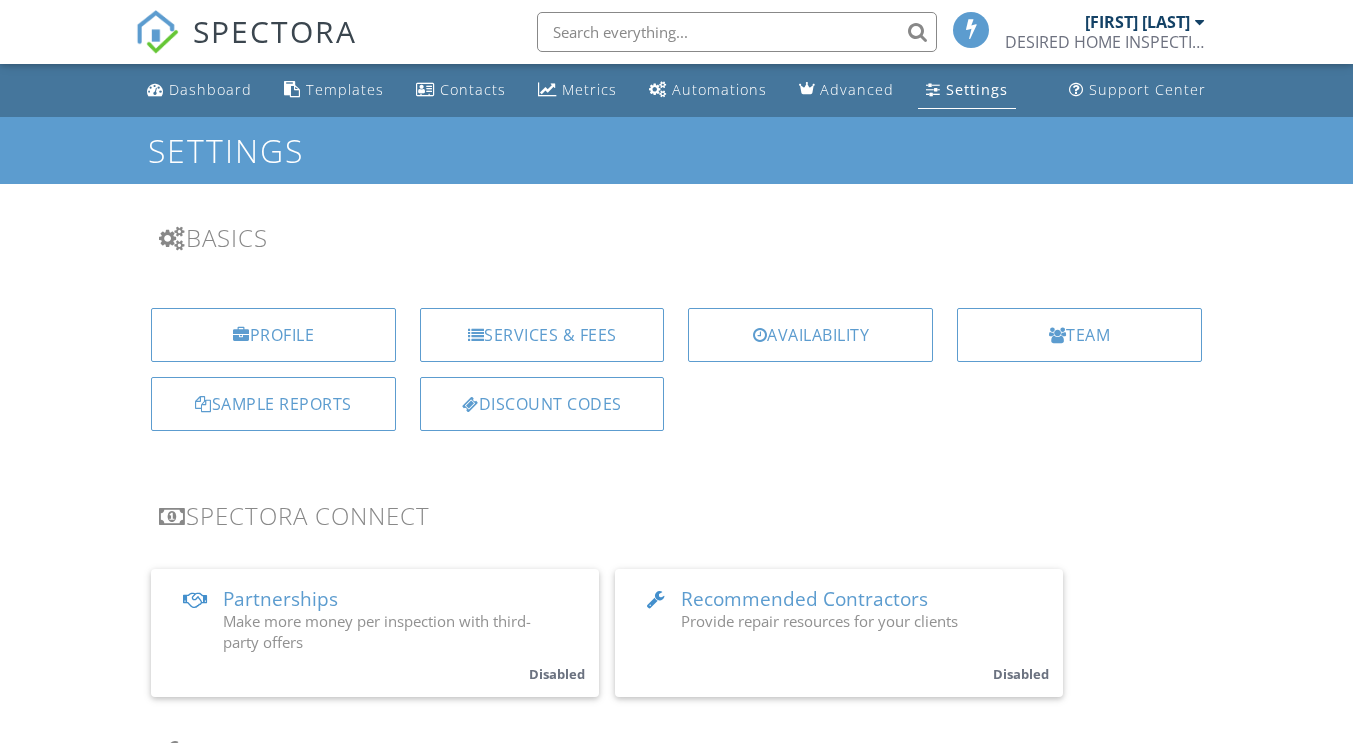 scroll, scrollTop: 0, scrollLeft: 0, axis: both 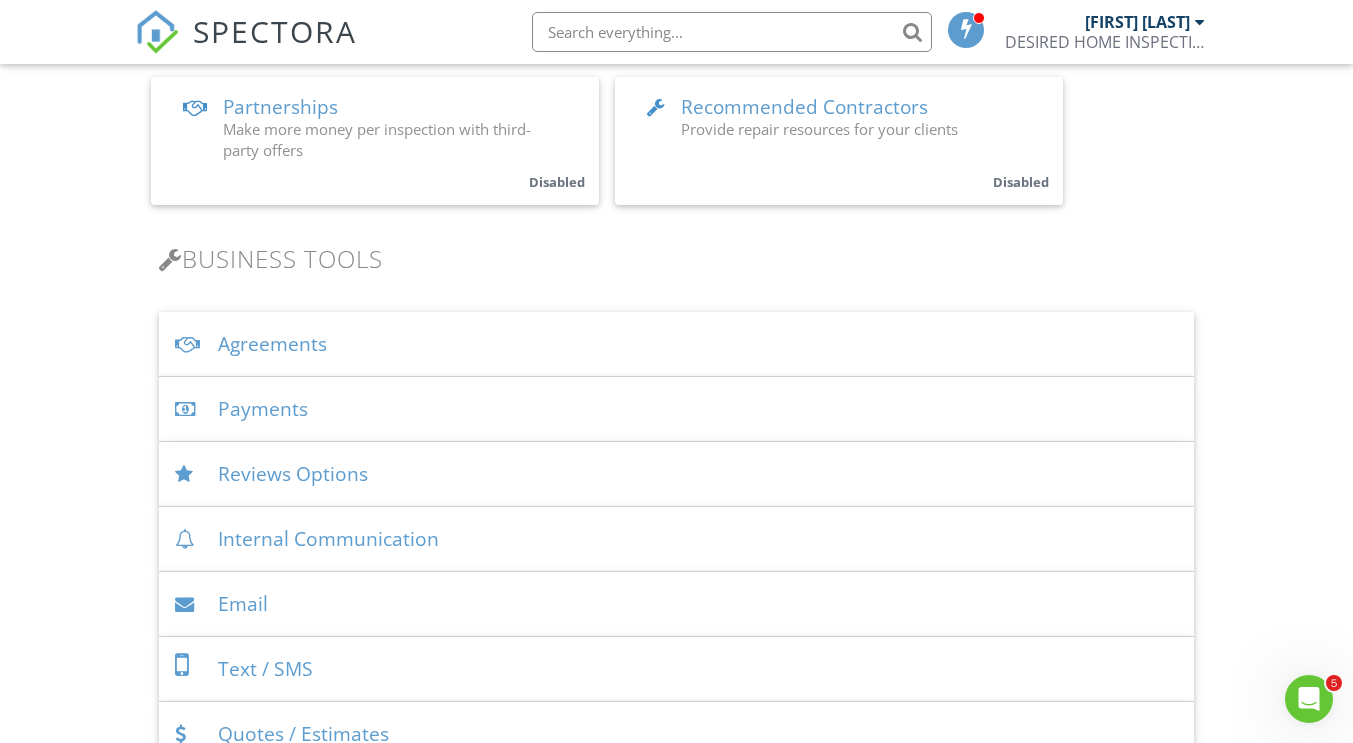 click on "Agreements" at bounding box center (676, 344) 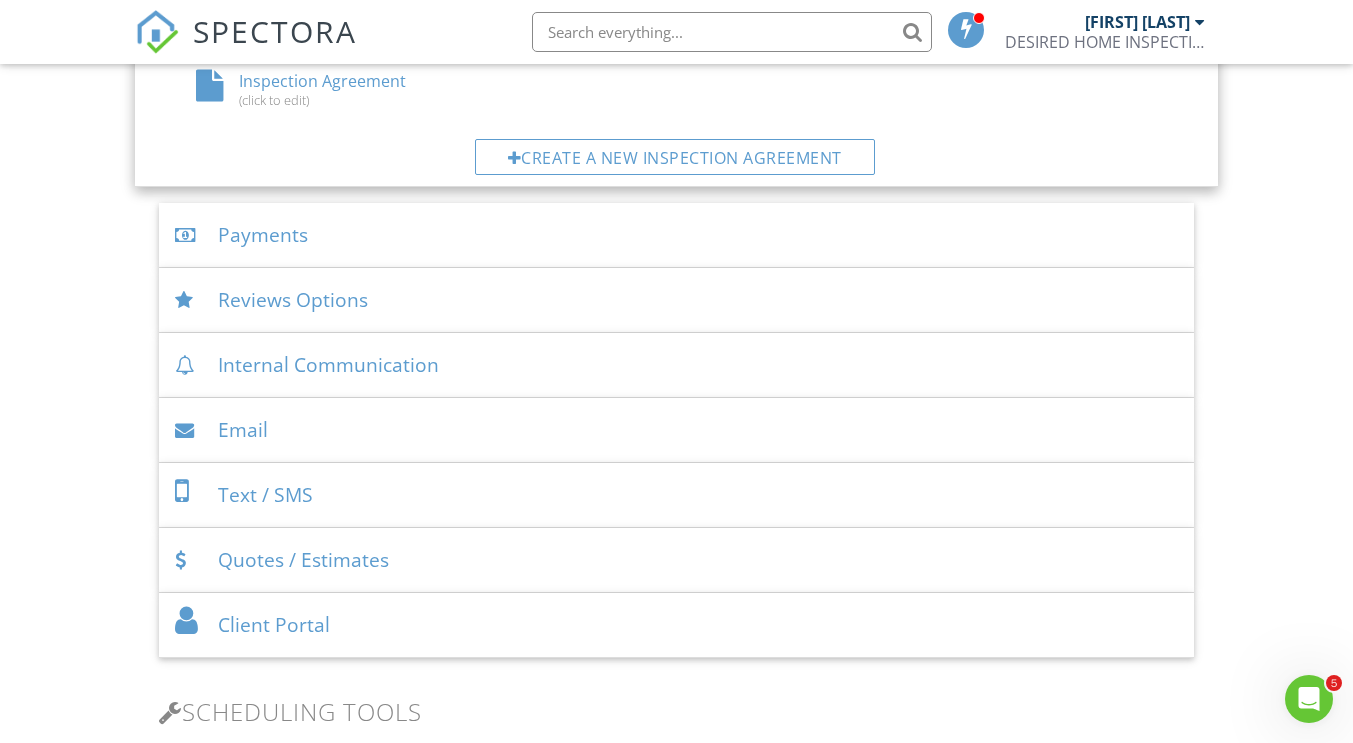 scroll, scrollTop: 1071, scrollLeft: 0, axis: vertical 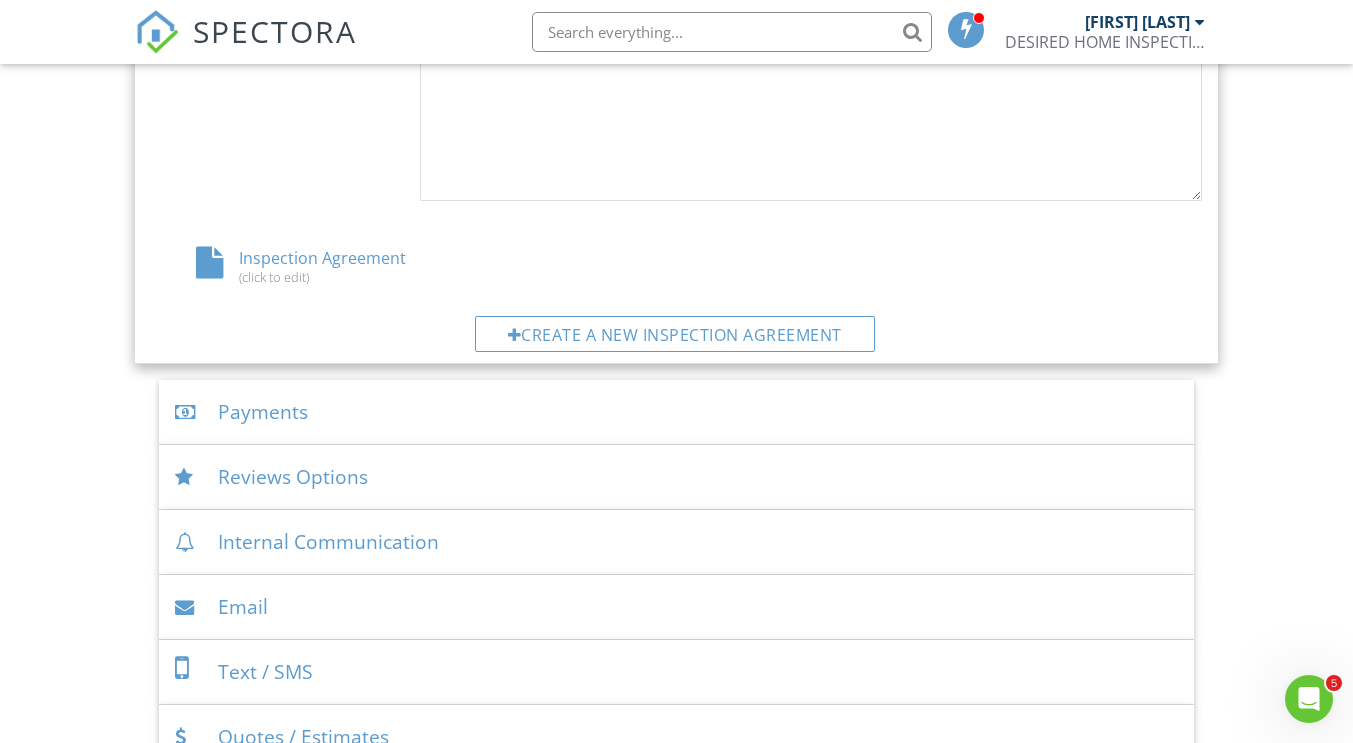 click on "Inspection Agreement
(click to edit)" at bounding box center [326, 266] 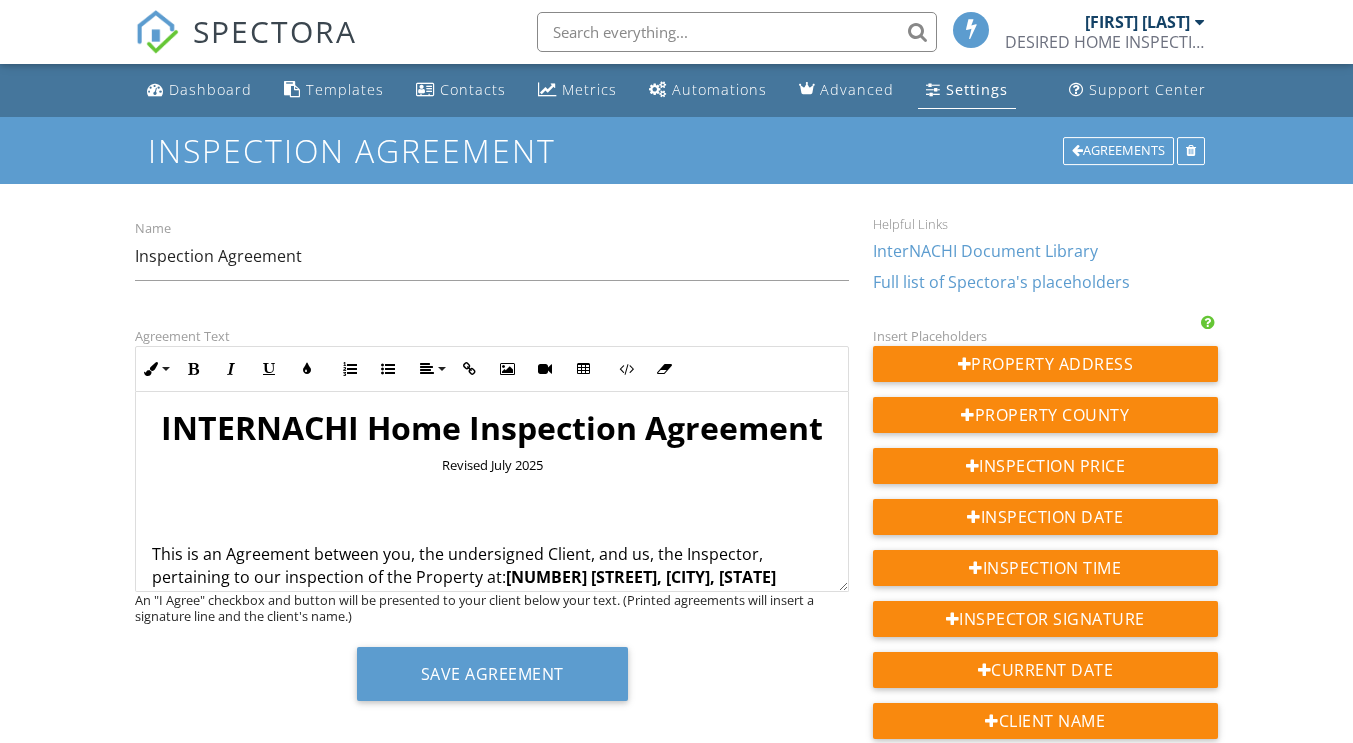 scroll, scrollTop: 0, scrollLeft: 0, axis: both 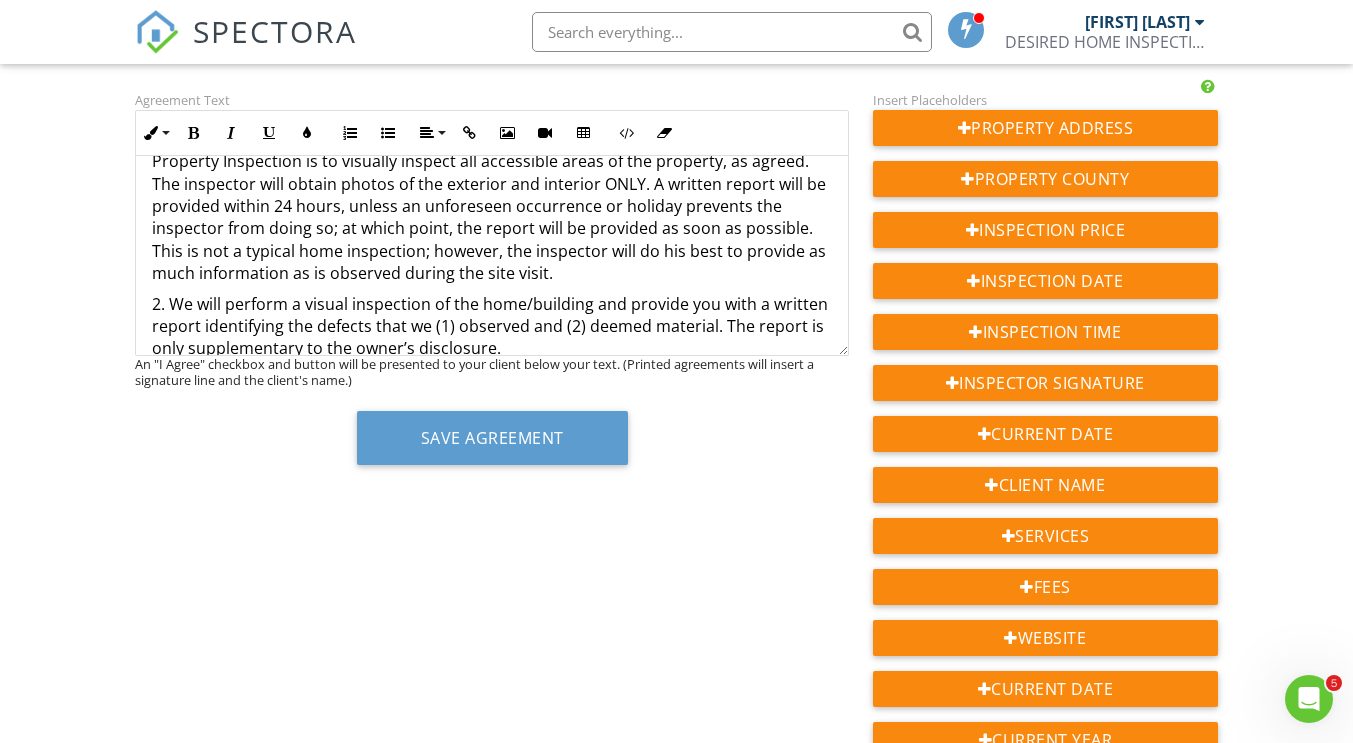 click on "1.  The agreed upon fee for this inspection is  $300.00.  The inspection is scheduled for  Tuesday, July 29, 2025 at 7:00pm . The Inspector, James Desir, is a  NYS Home Inspector (16000126799), NYS Registered Radon Measurement Provider (RT111557), EPA Certified Lead-Based Paint Inspector/ Risk Assessor (LBP-R-I219137-2), NYS Asbestos Inspector (21-04281), NYS Mold Inspector/ Risk Assessor (MA02142), HUD FHA 203(k) Renovation Consultant (P2043), NYS Pesticide Technician/Termite Inspector (T2901777), and Associate Appraiser (48000053010)  as such, has agreed to perform a Limited Site Assessment Inspection. This service will be conducted on behalf of the  Appraisal Firm, Maven Appraisals" at bounding box center (492, 105) 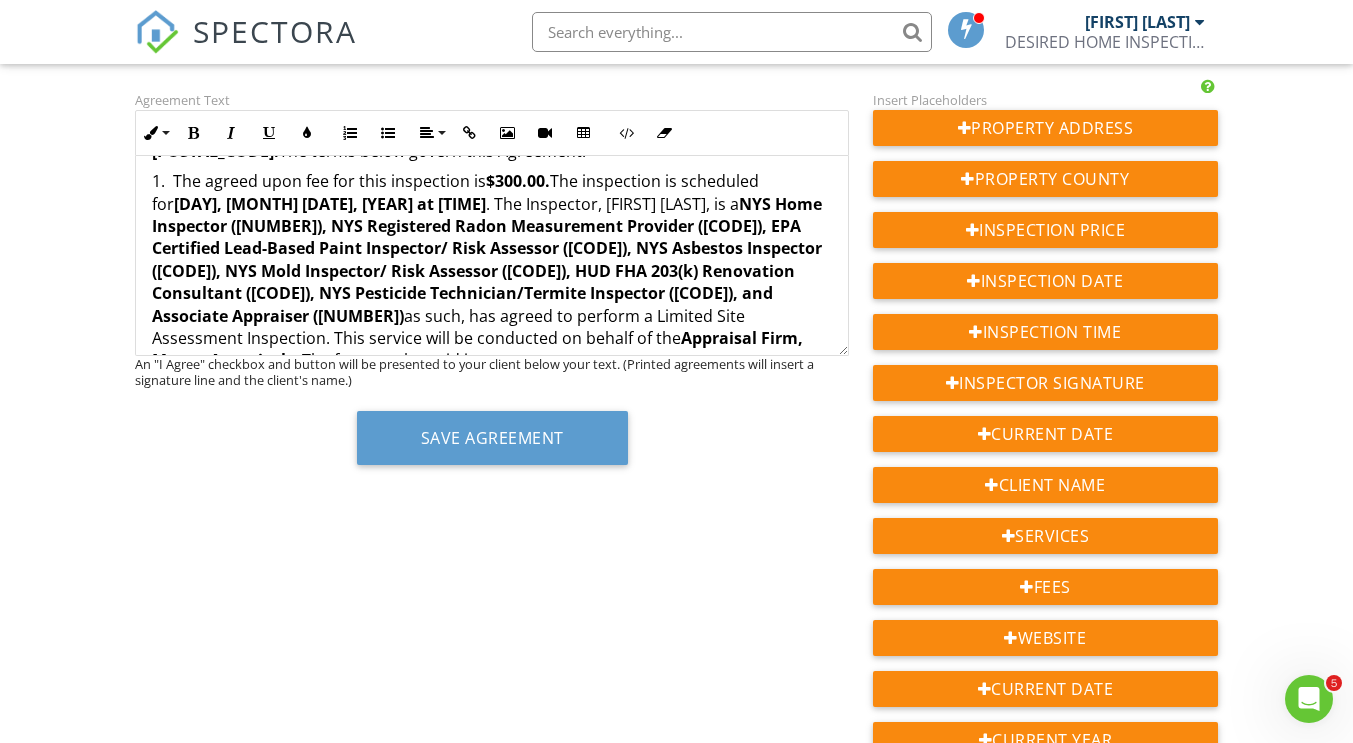 scroll, scrollTop: 209, scrollLeft: 0, axis: vertical 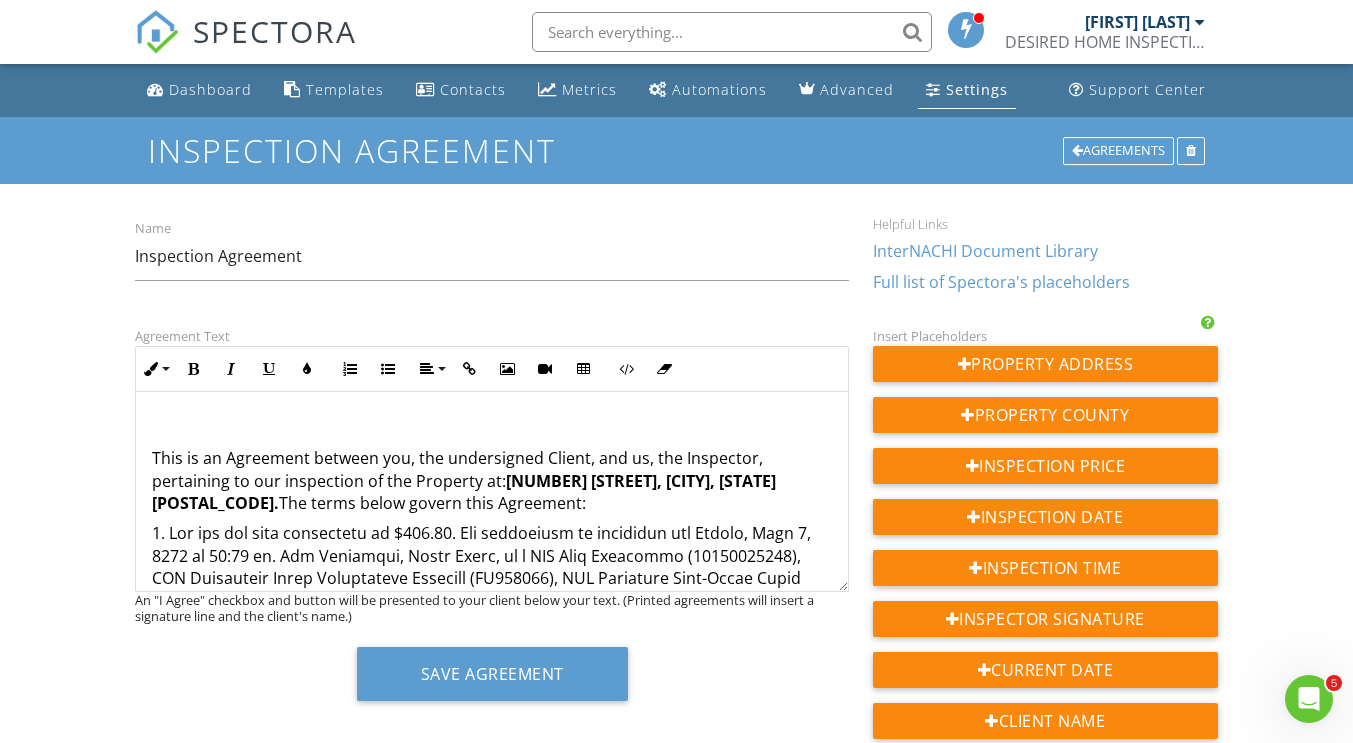click on "529 Kingston Avenue, Brooklyn, New York 11203." at bounding box center (464, 492) 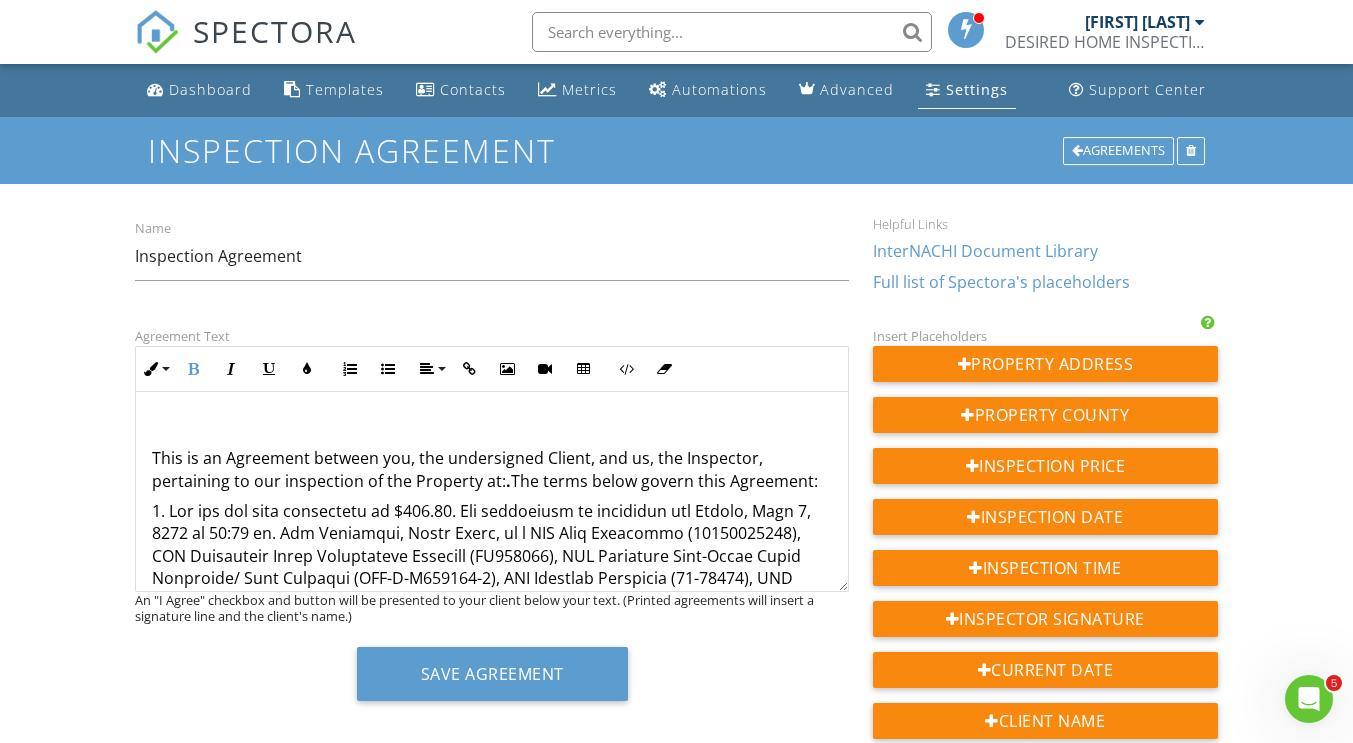 type 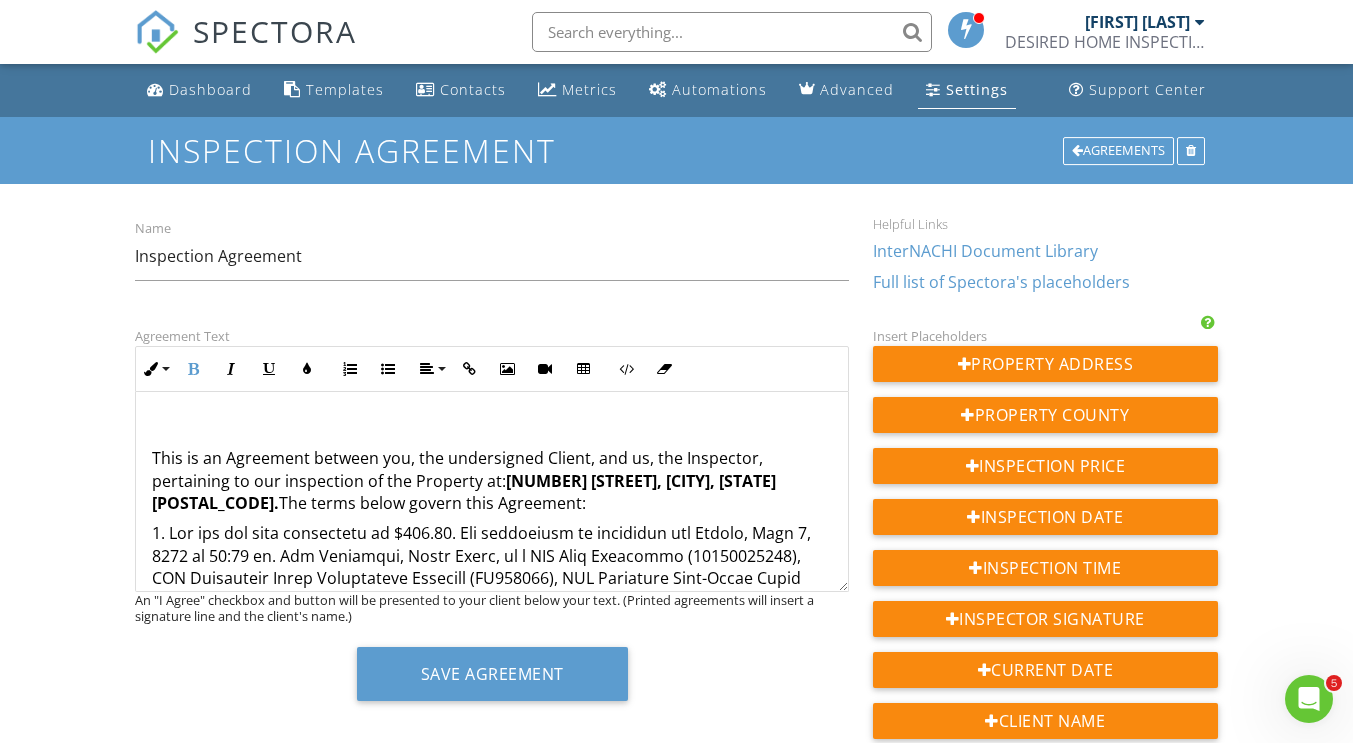 click on "224 Highland Blvd, Brooklyn, New York 11207." at bounding box center (464, 492) 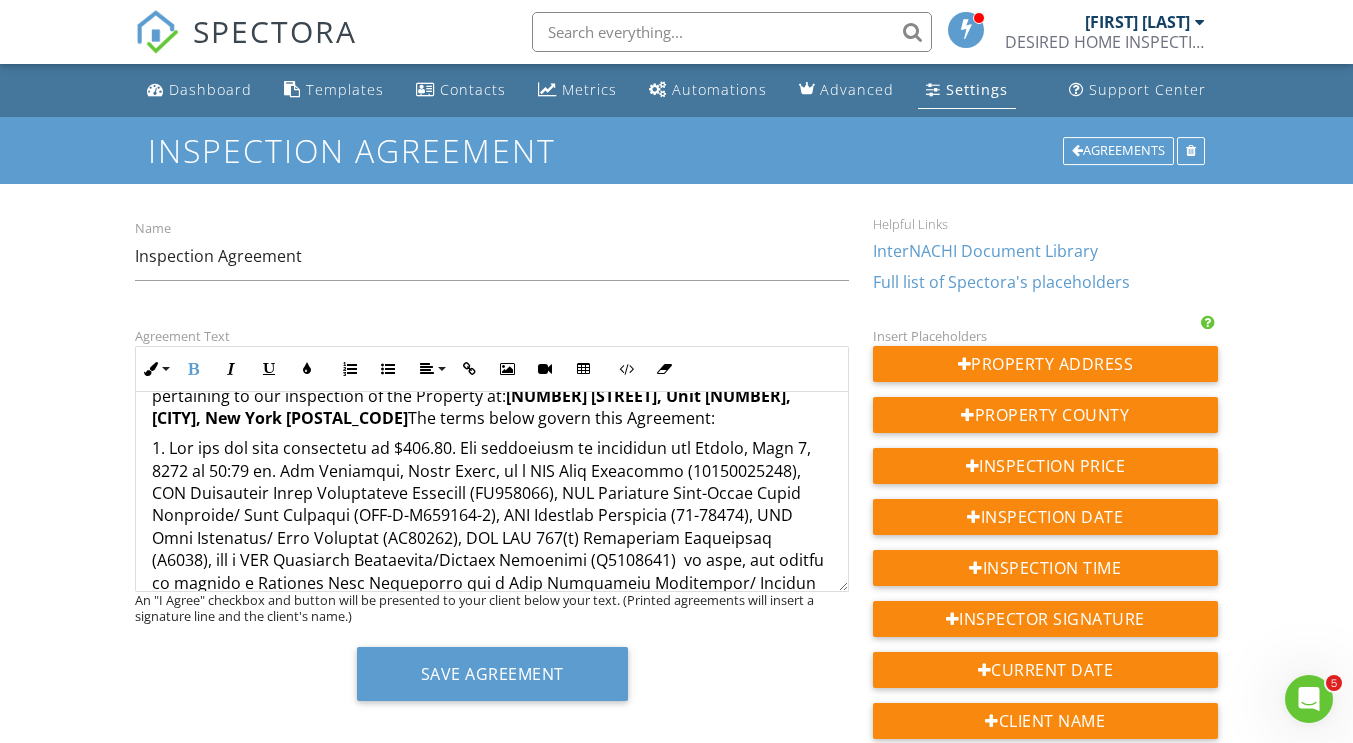 scroll, scrollTop: 180, scrollLeft: 0, axis: vertical 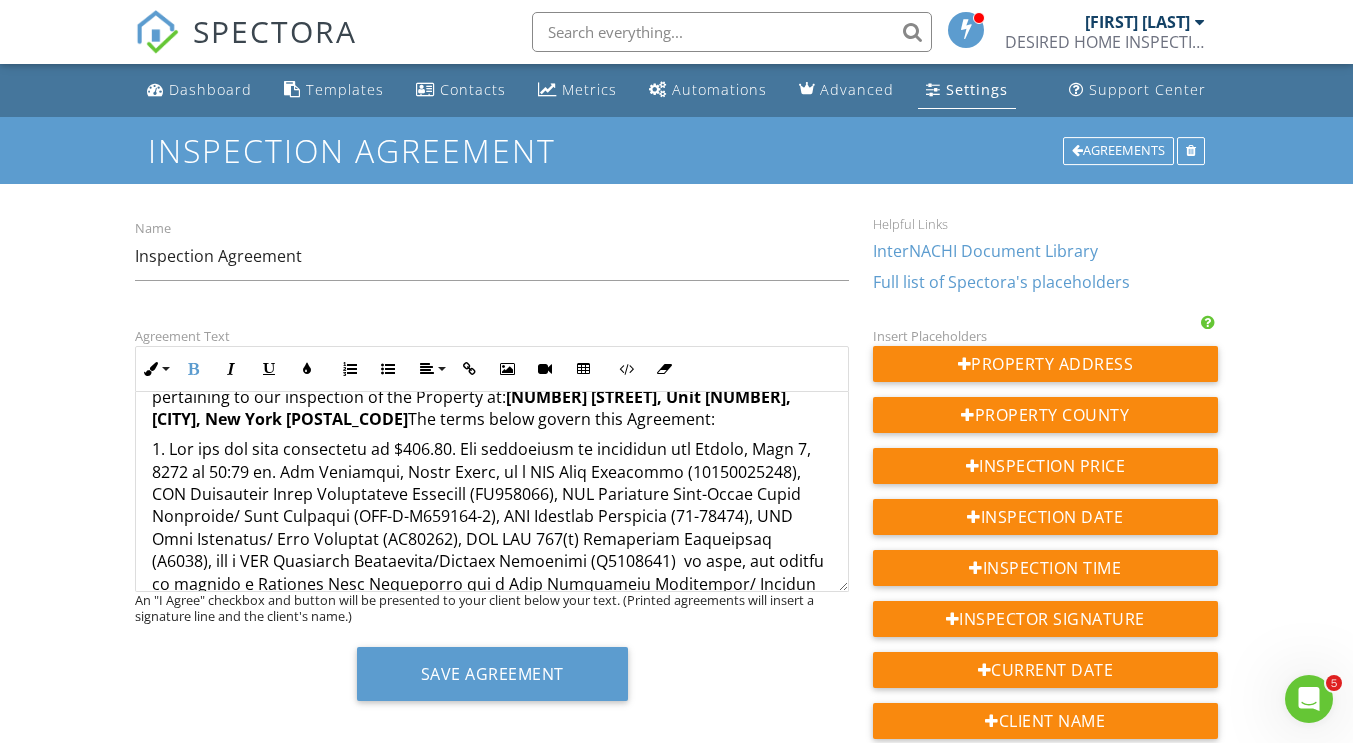 click at bounding box center (492, 639) 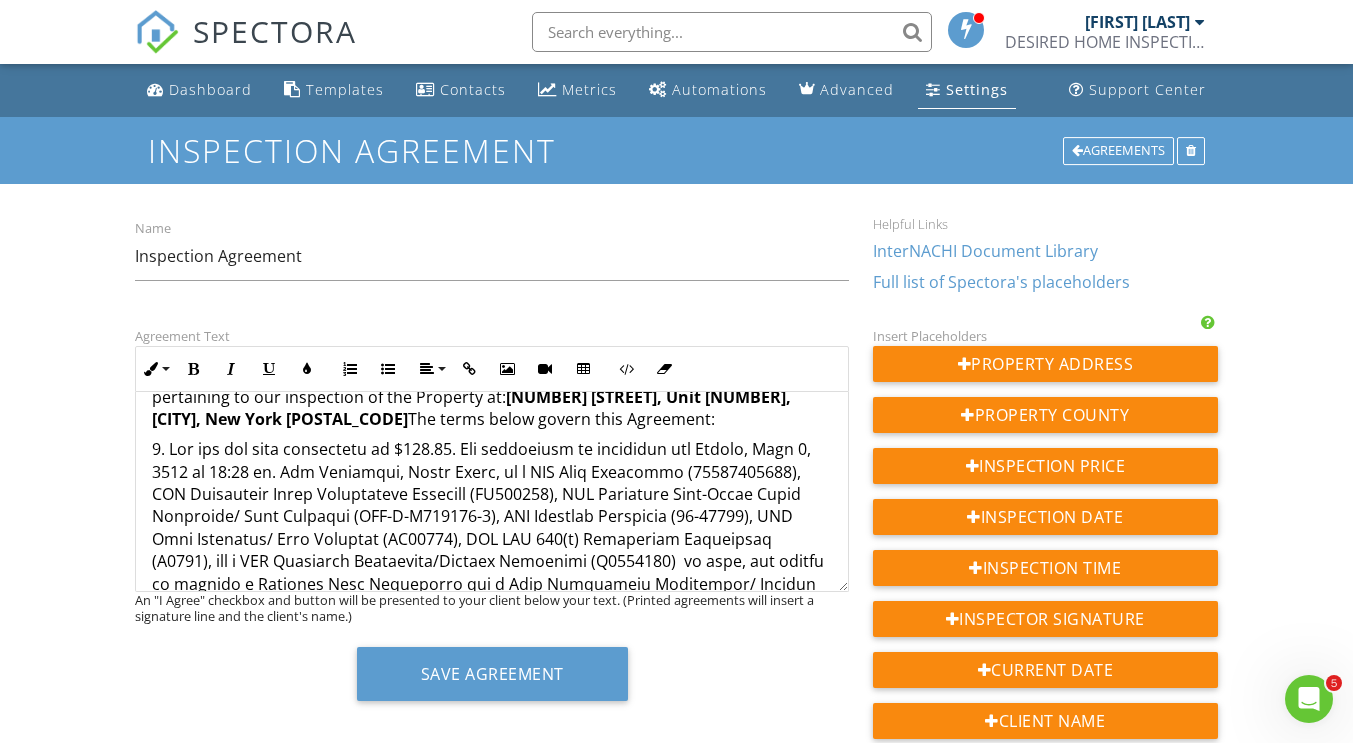 click at bounding box center (492, 639) 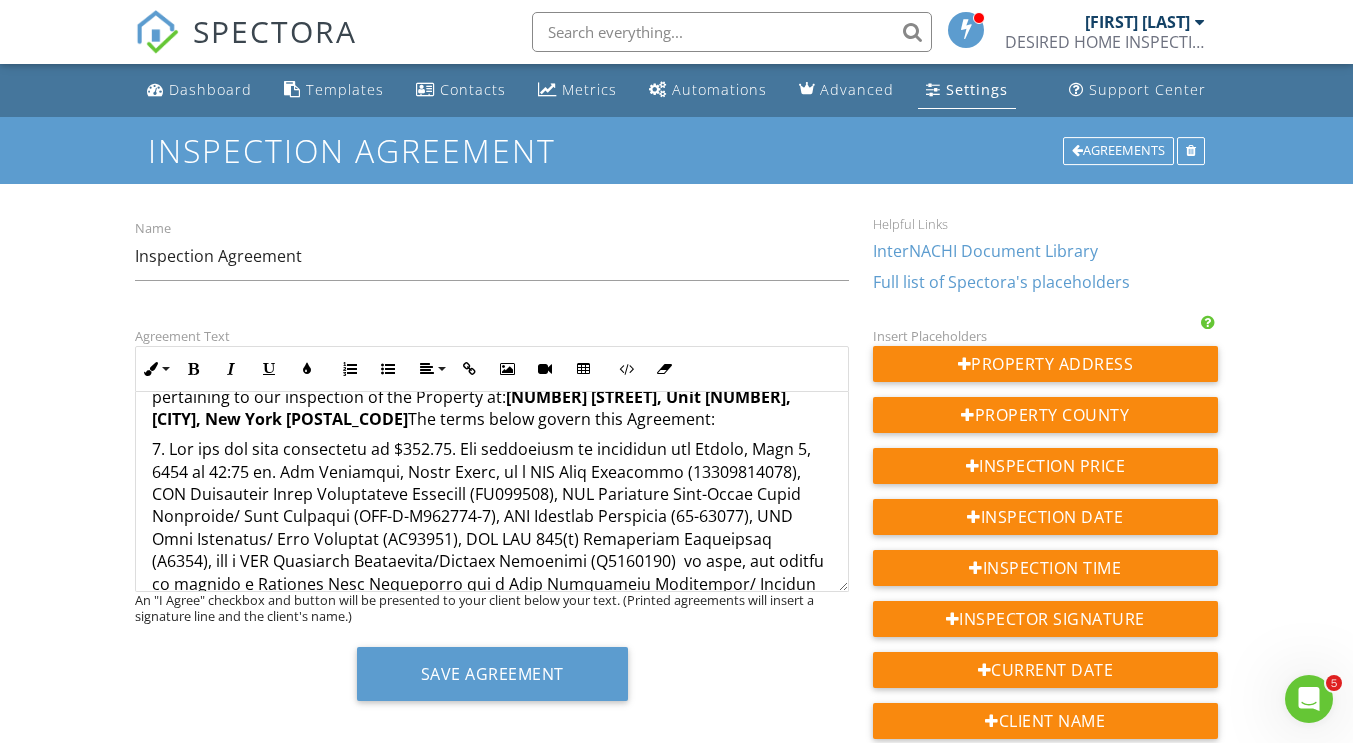 click at bounding box center (492, 639) 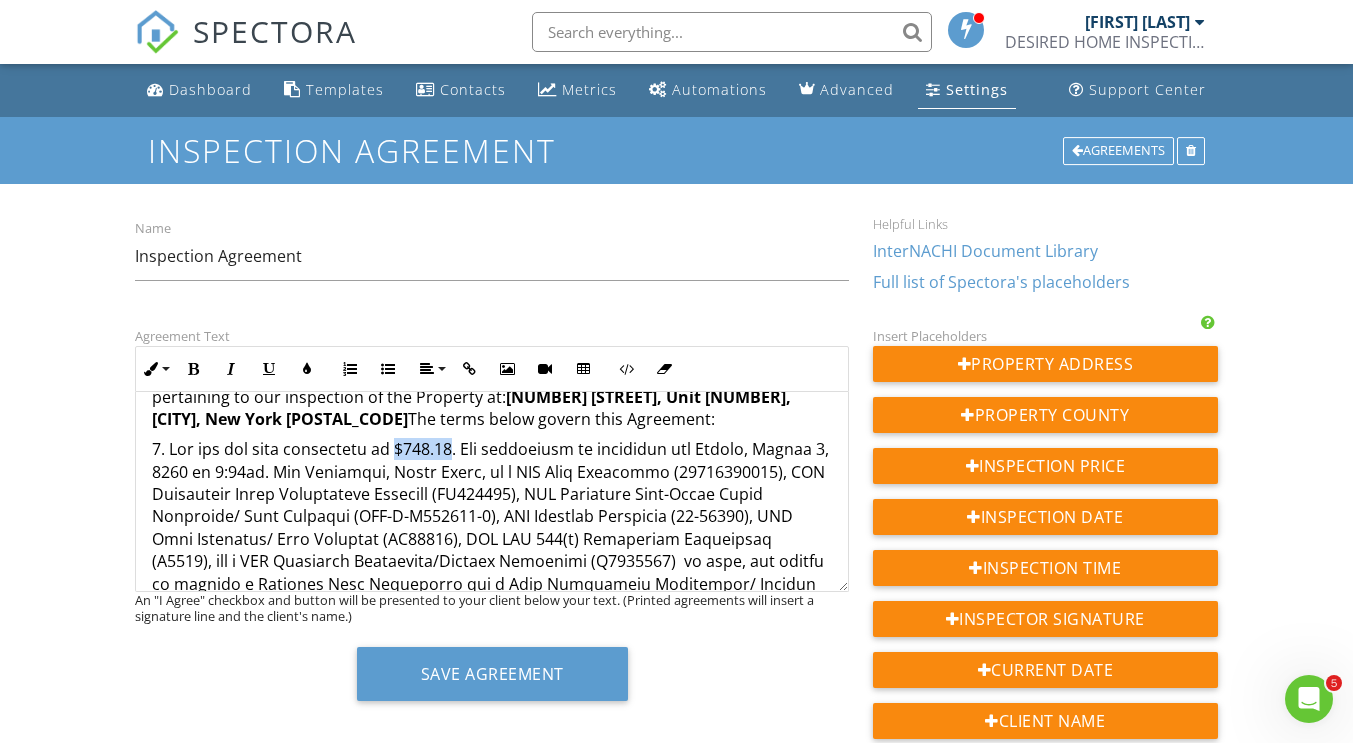 drag, startPoint x: 387, startPoint y: 446, endPoint x: 443, endPoint y: 445, distance: 56.008926 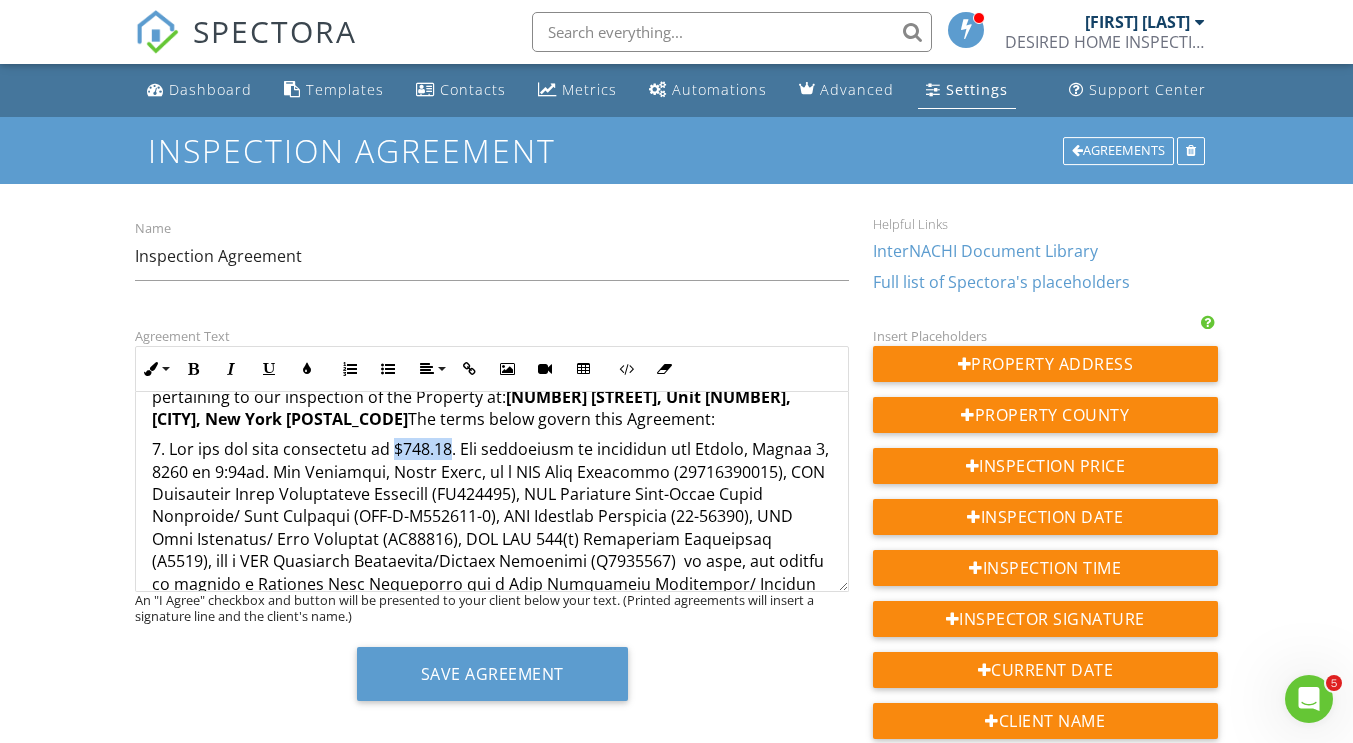 click at bounding box center (492, 639) 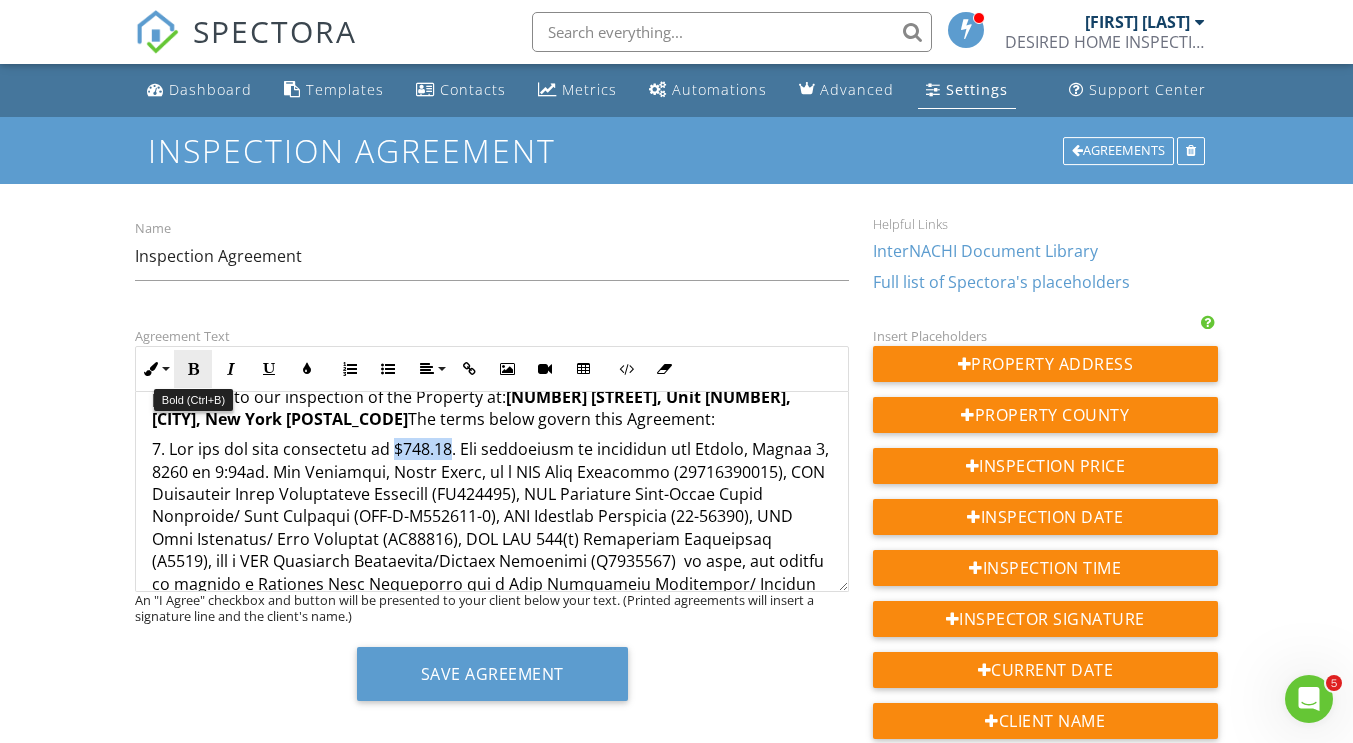 click at bounding box center [193, 369] 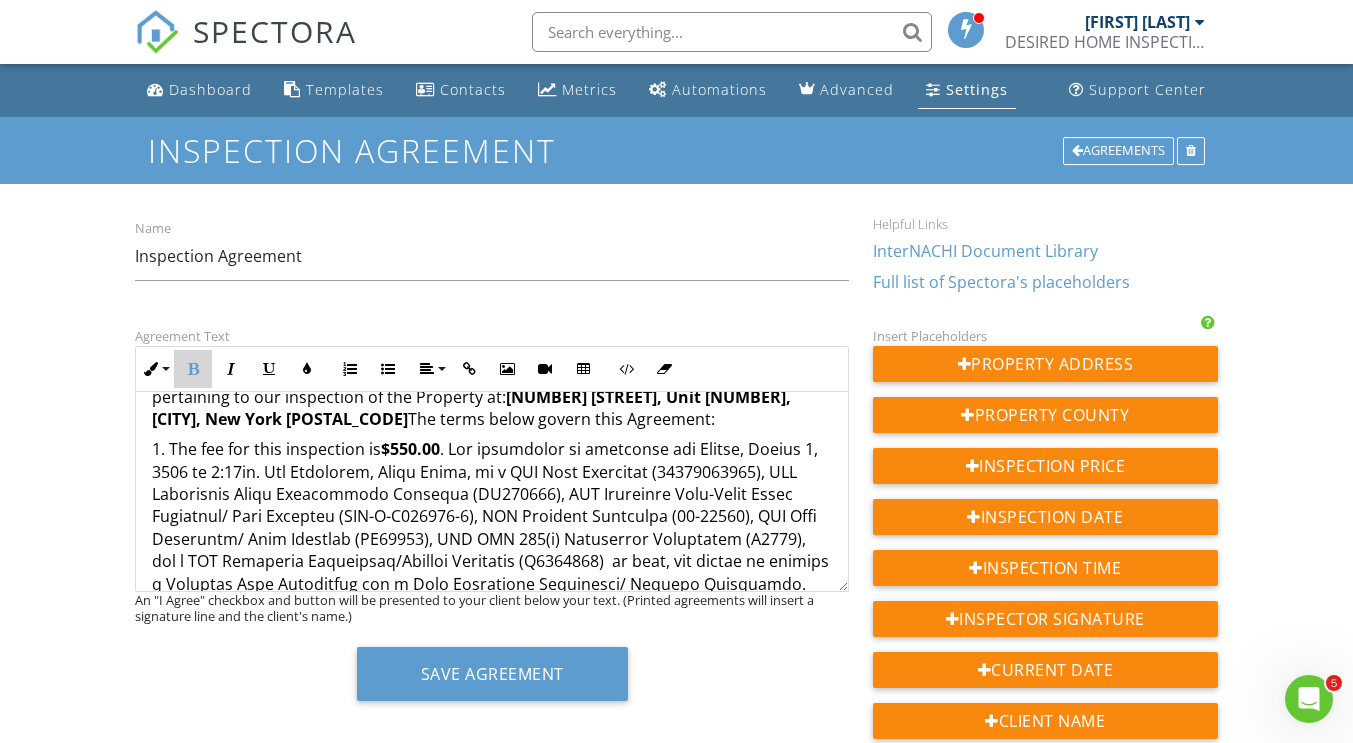 click at bounding box center (193, 369) 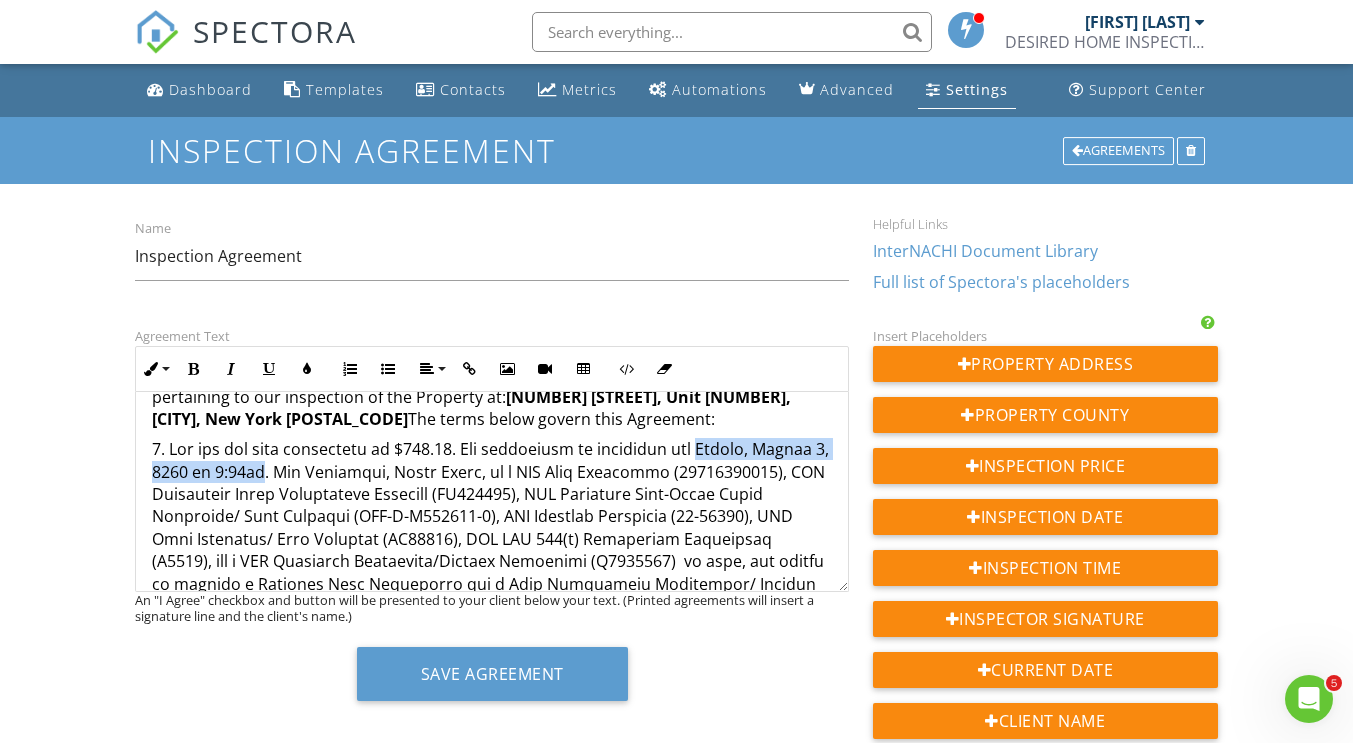 drag, startPoint x: 688, startPoint y: 448, endPoint x: 286, endPoint y: 465, distance: 402.35928 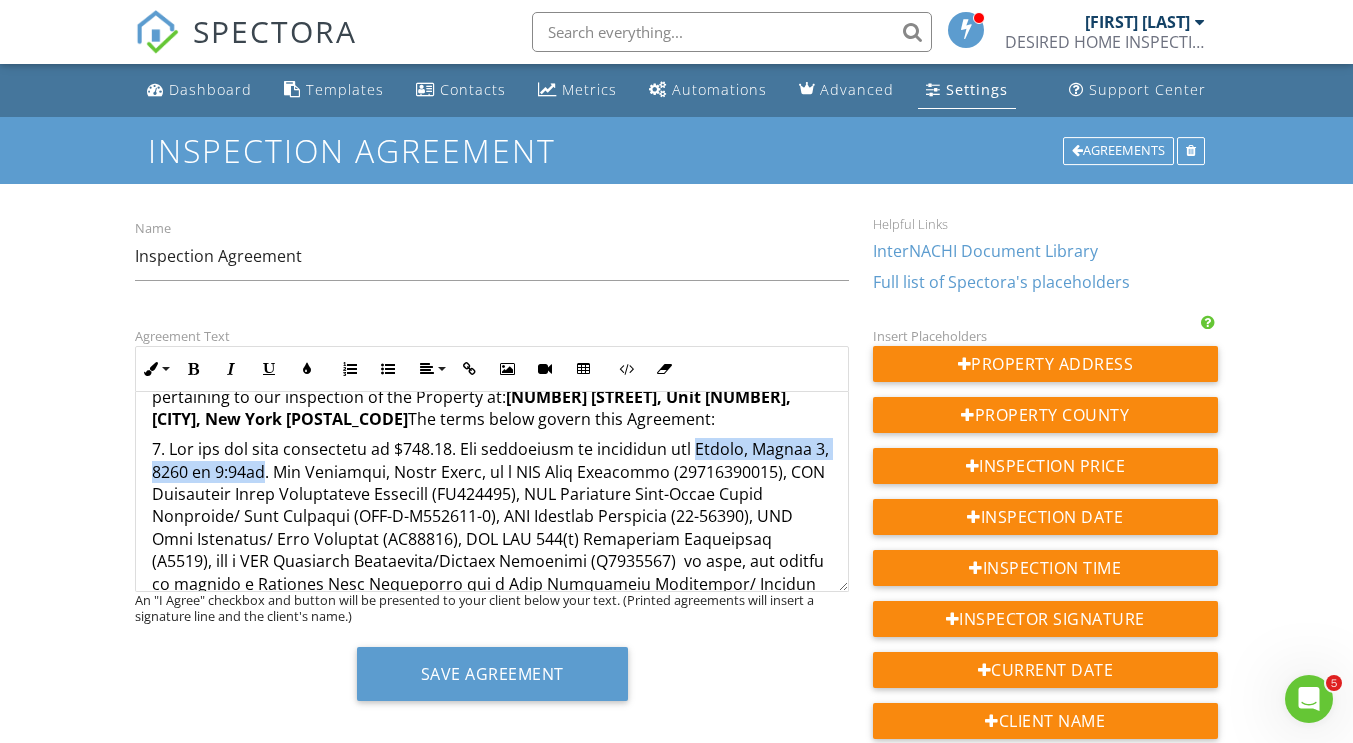 click at bounding box center [492, 639] 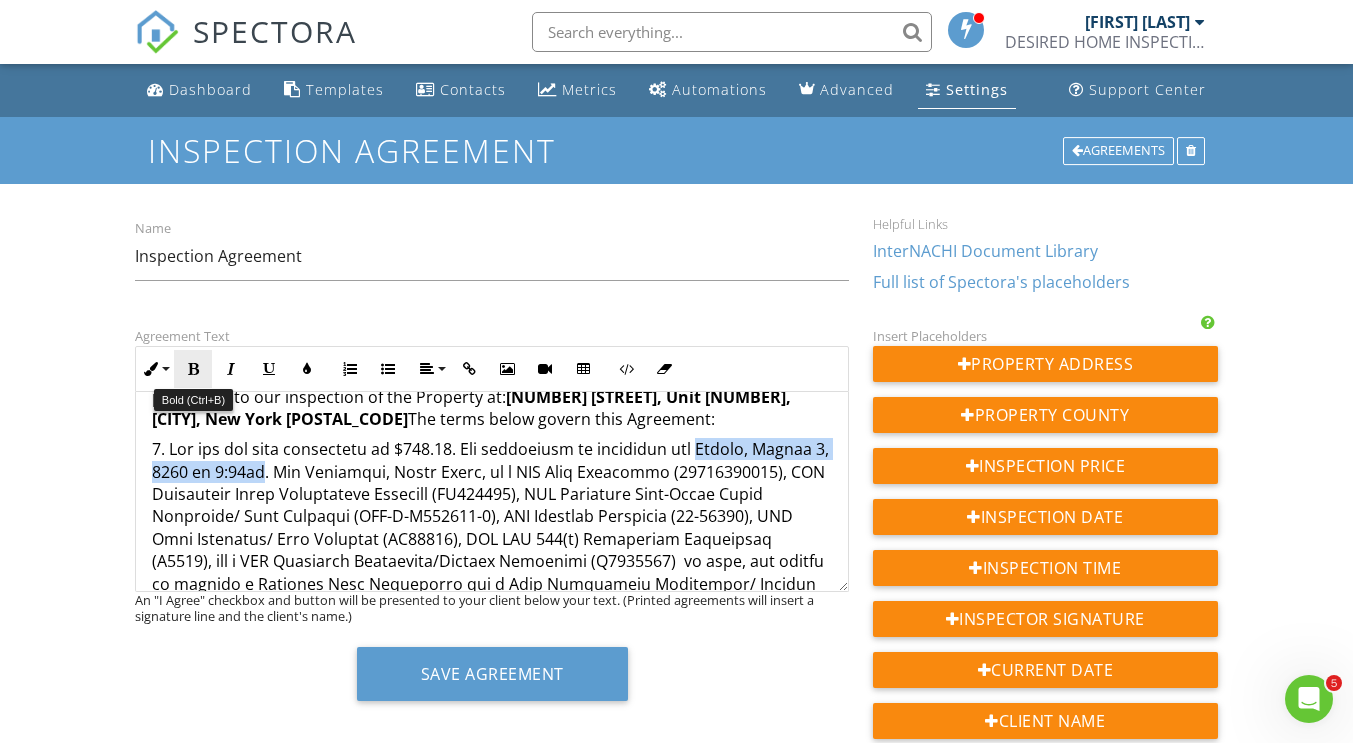 click at bounding box center (193, 369) 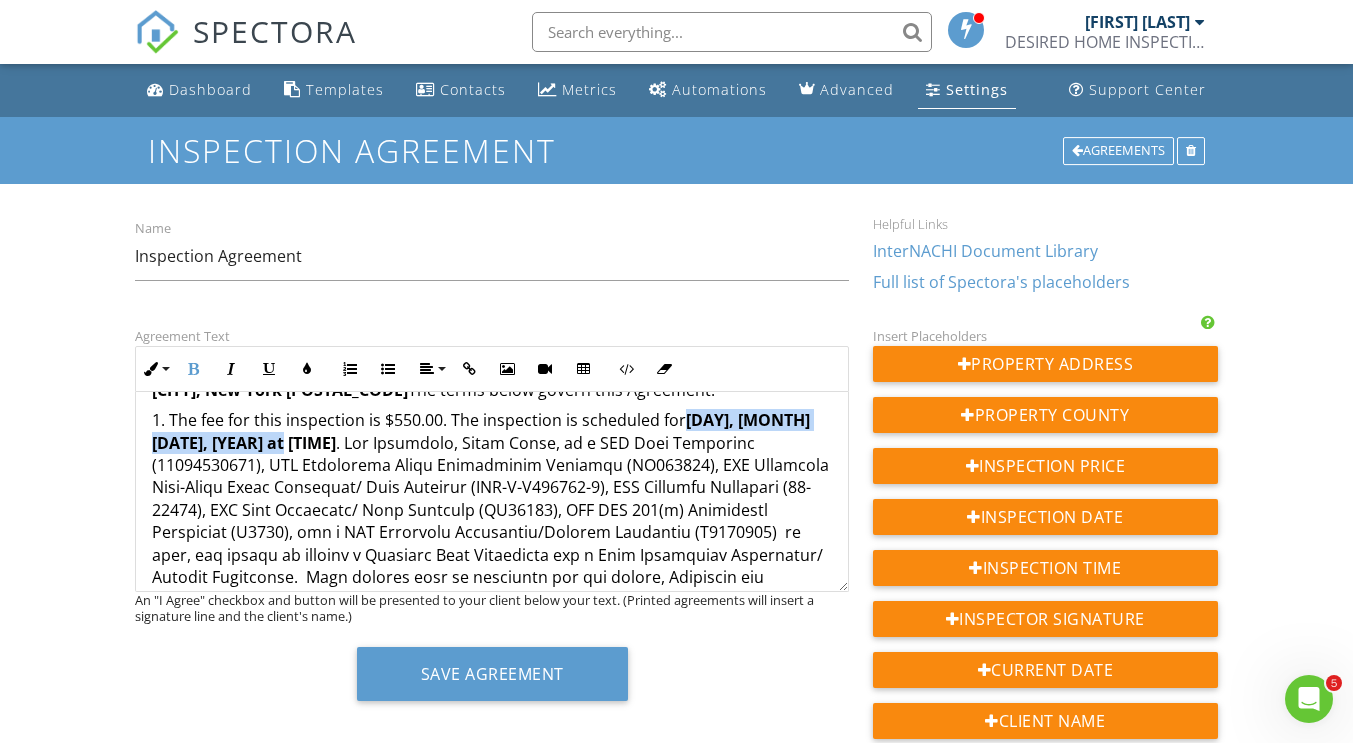 scroll, scrollTop: 211, scrollLeft: 0, axis: vertical 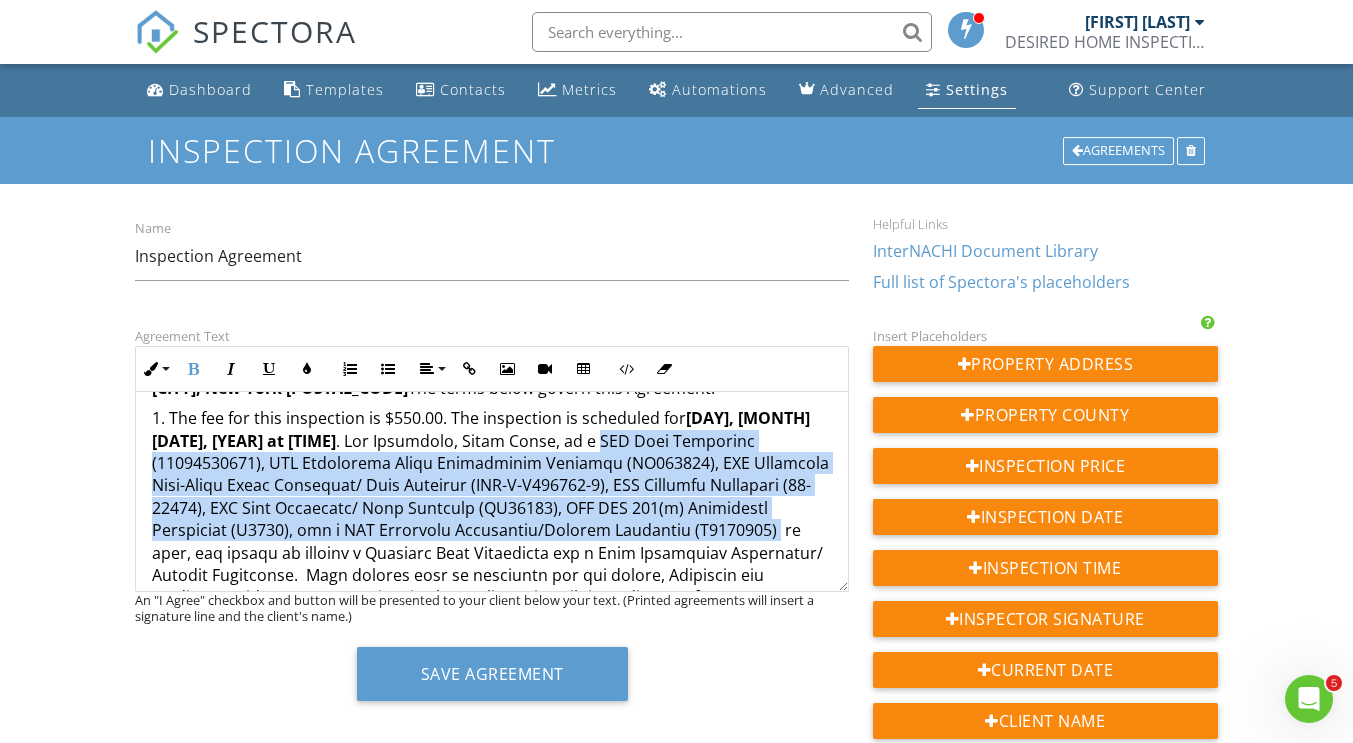 drag, startPoint x: 533, startPoint y: 440, endPoint x: 674, endPoint y: 531, distance: 167.81537 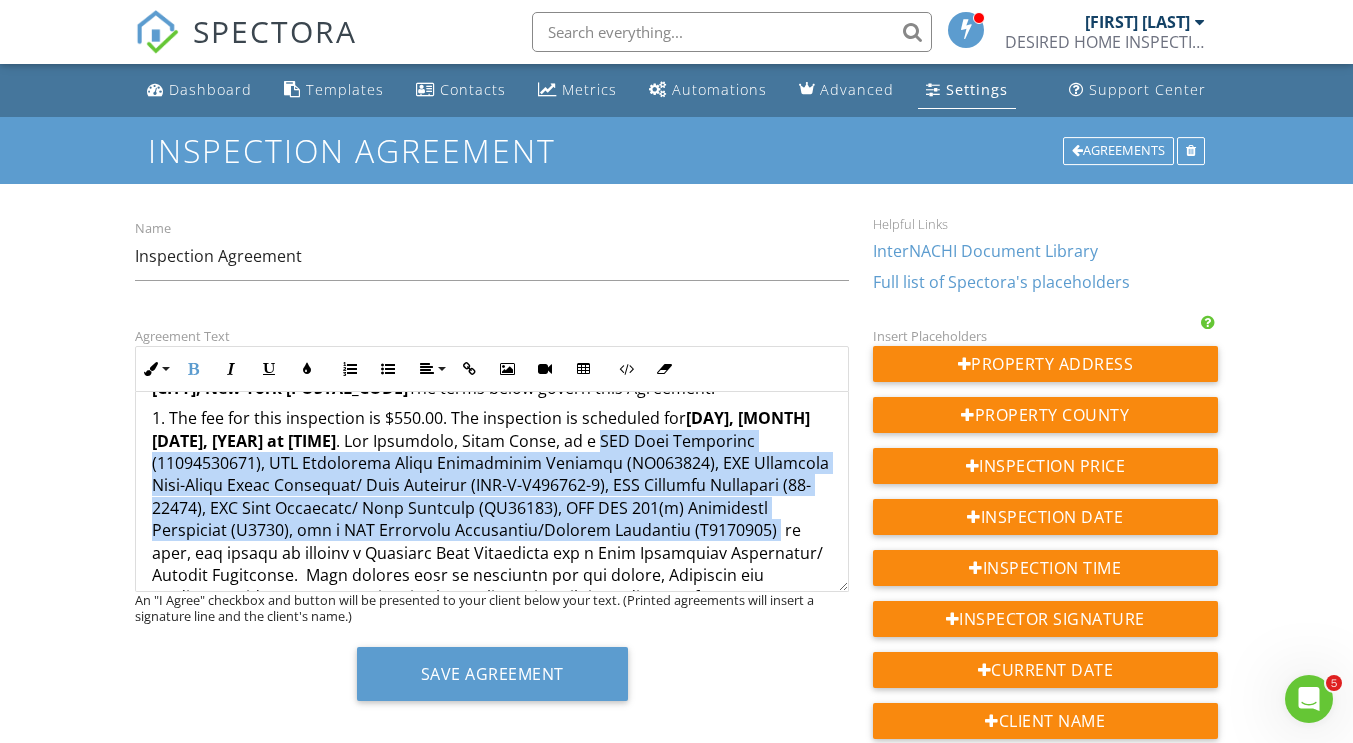 click on "1. The fee for this inspection is $550.00. The inspection is scheduled for  Monday, August 4, 2025 at 3:30pm" at bounding box center [492, 608] 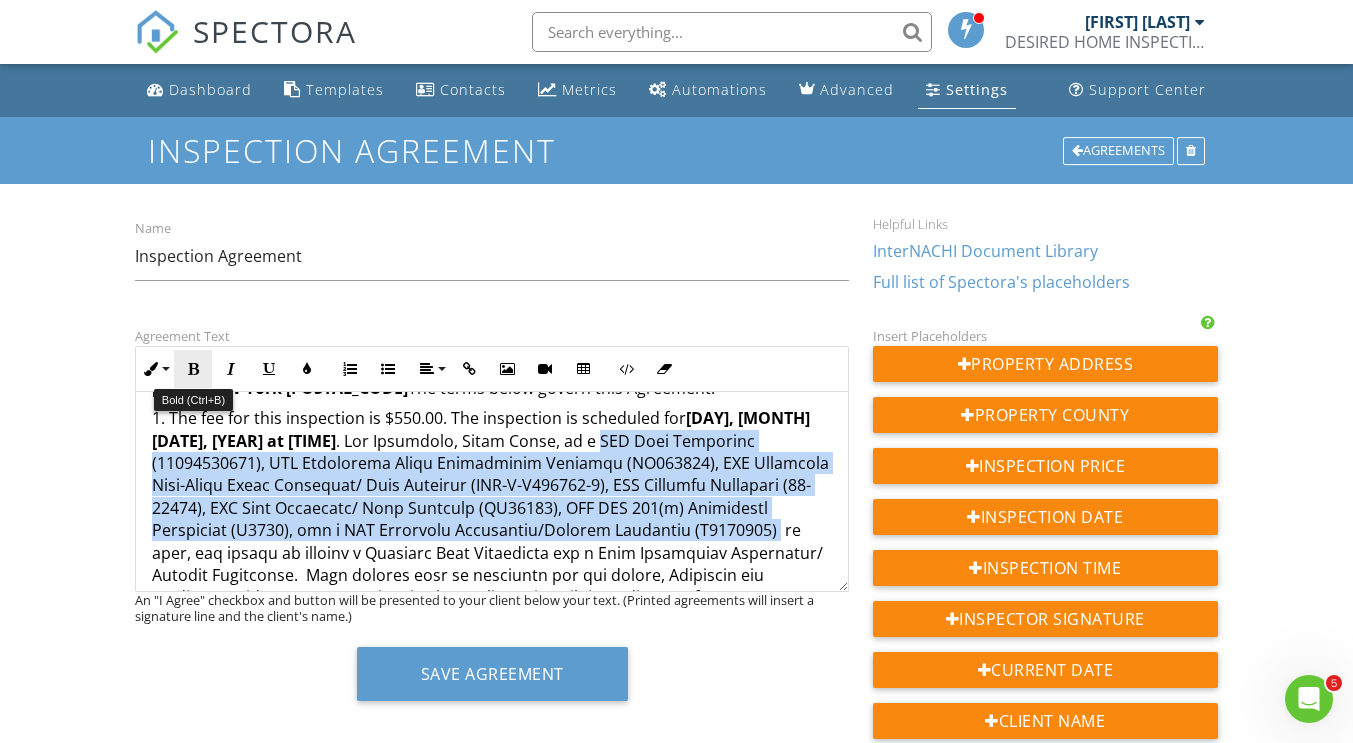 click at bounding box center [193, 369] 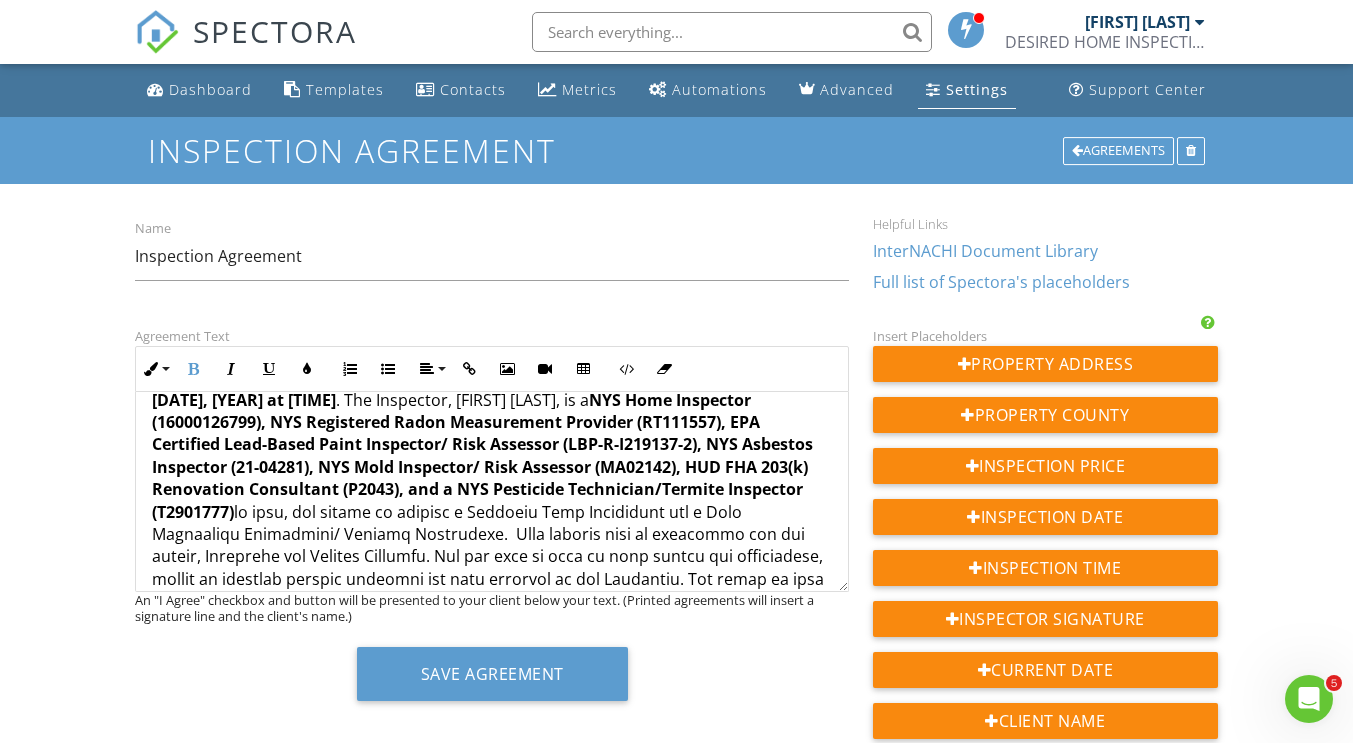 scroll, scrollTop: 256, scrollLeft: 0, axis: vertical 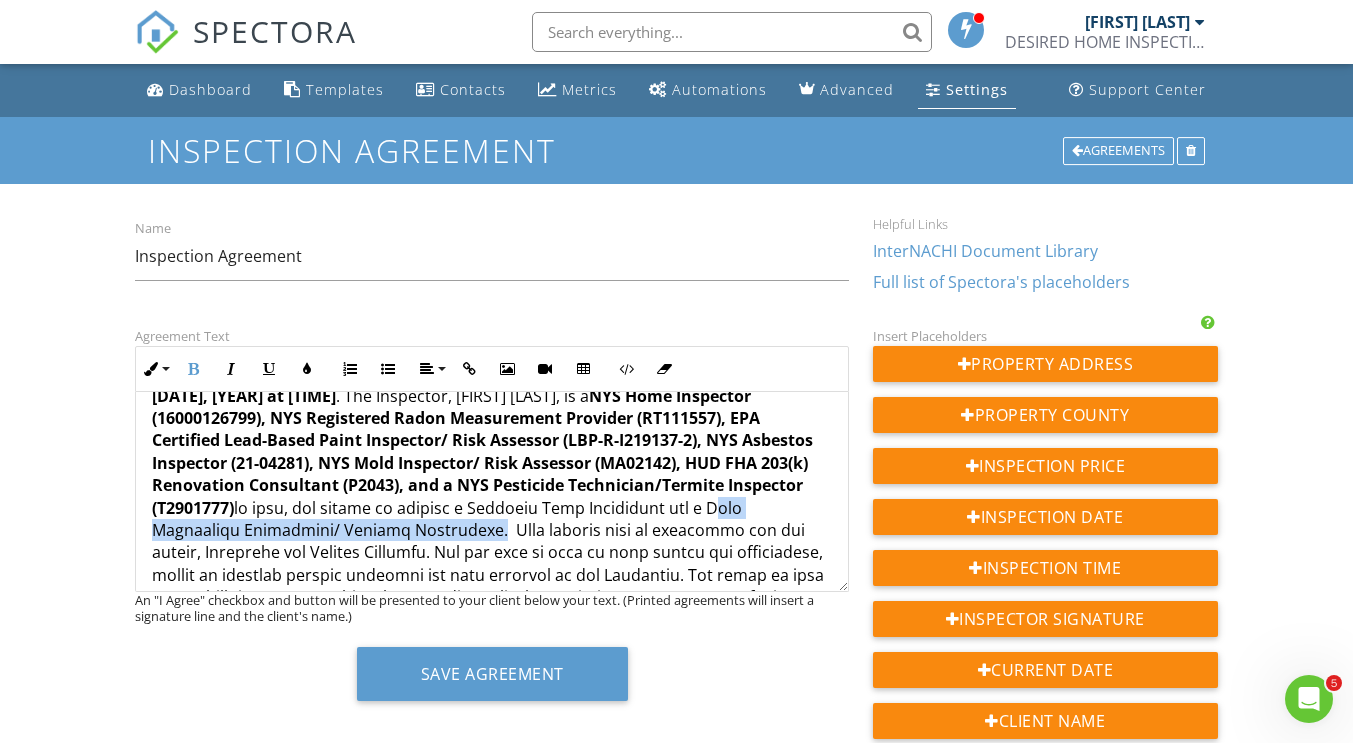 drag, startPoint x: 682, startPoint y: 507, endPoint x: 381, endPoint y: 536, distance: 302.39377 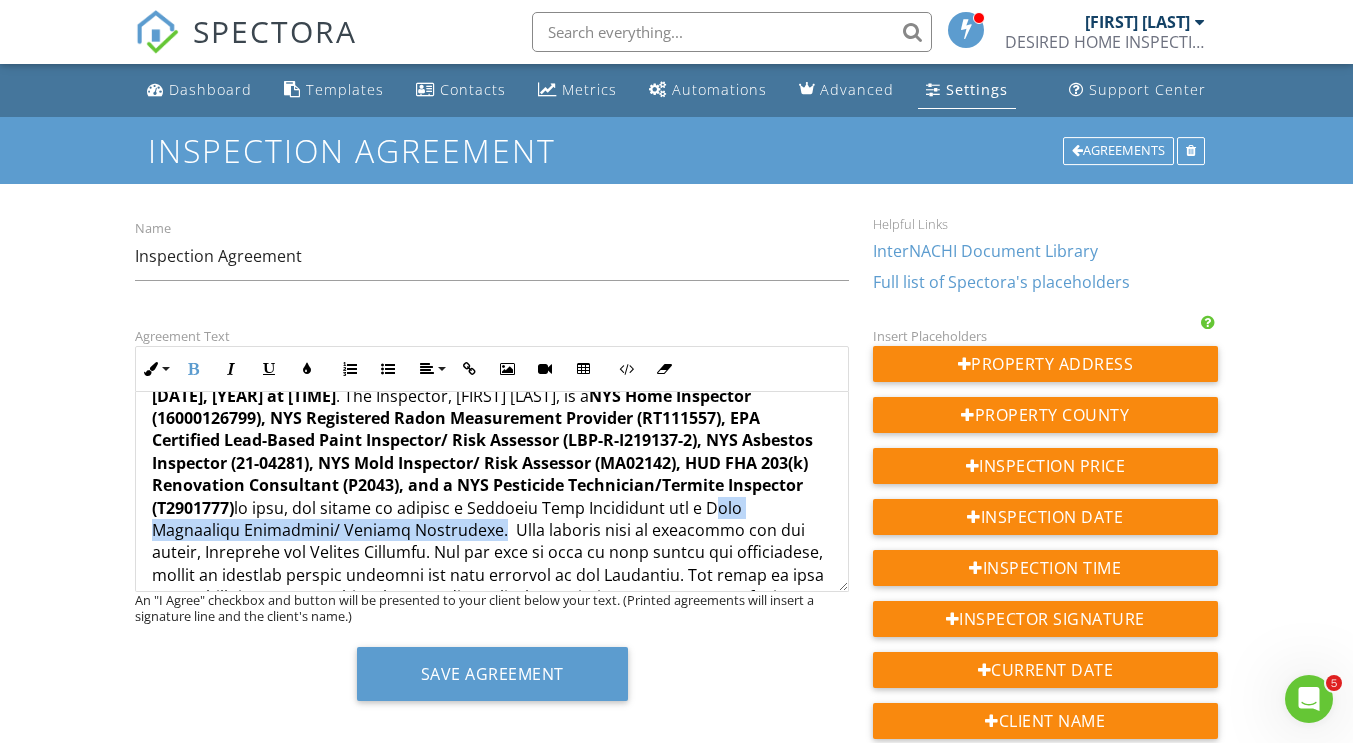 click on "1. The fee for this inspection is $550.00. The inspection is scheduled for  Monday, August 4, 2025 at 3:30pm . The Inspector, James Desir, is a  NYS Home Inspector (16000126799), NYS Registered Radon Measurement Provider (RT111557), EPA Certified Lead-Based Paint Inspector/ Risk Assessor (LBP-R-I219137-2), NYS Asbestos Inspector (21-04281), NYS Mold Inspector/ Risk Assessor (MA02142), HUD FHA 203(k) Renovation Consultant (P2043), and a NYS Pesticide Technician/Termite Inspector (T2901777)" at bounding box center (492, 563) 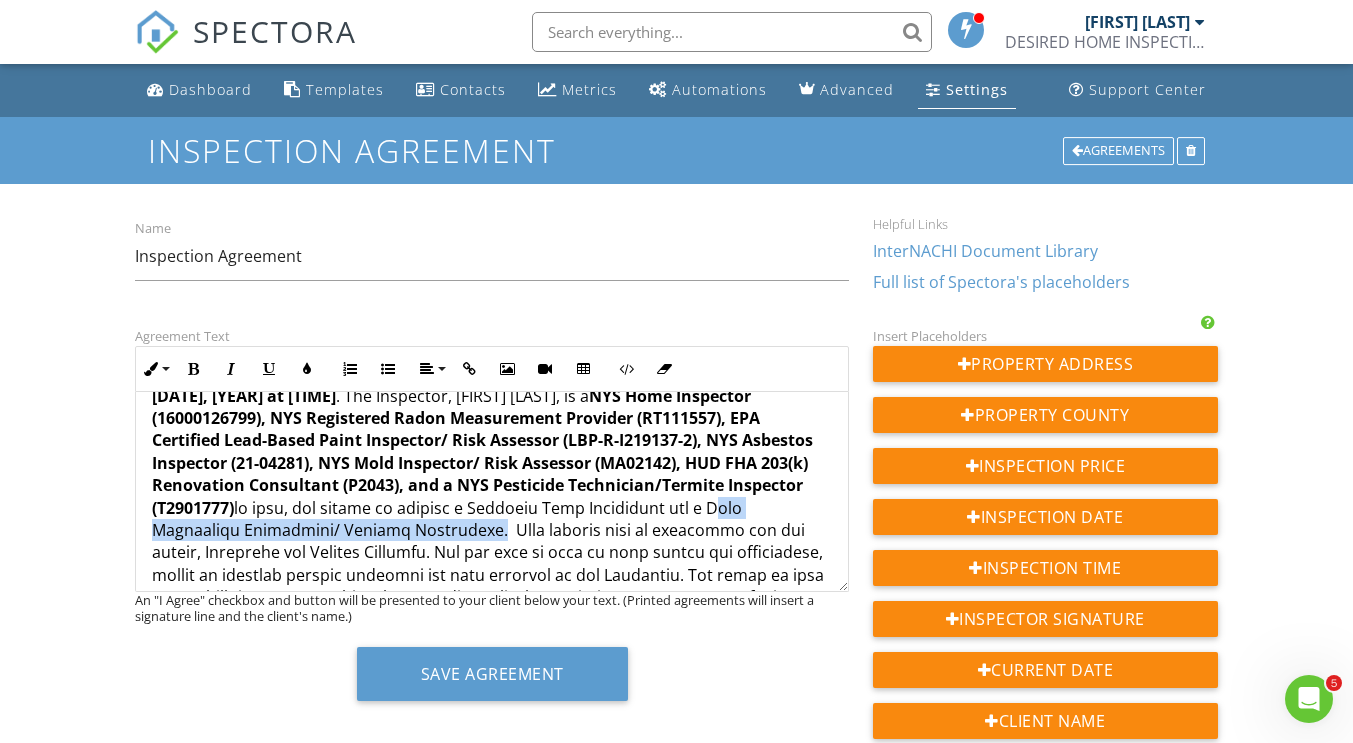 click on "1. The fee for this inspection is $550.00. The inspection is scheduled for  Monday, August 4, 2025 at 3:30pm . The Inspector, James Desir, is a  NYS Home Inspector (16000126799), NYS Registered Radon Measurement Provider (RT111557), EPA Certified Lead-Based Paint Inspector/ Risk Assessor (LBP-R-I219137-2), NYS Asbestos Inspector (21-04281), NYS Mold Inspector/ Risk Assessor (MA02142), HUD FHA 203(k) Renovation Consultant (P2043), and a NYS Pesticide Technician/Termite Inspector (T2901777)" at bounding box center (492, 563) 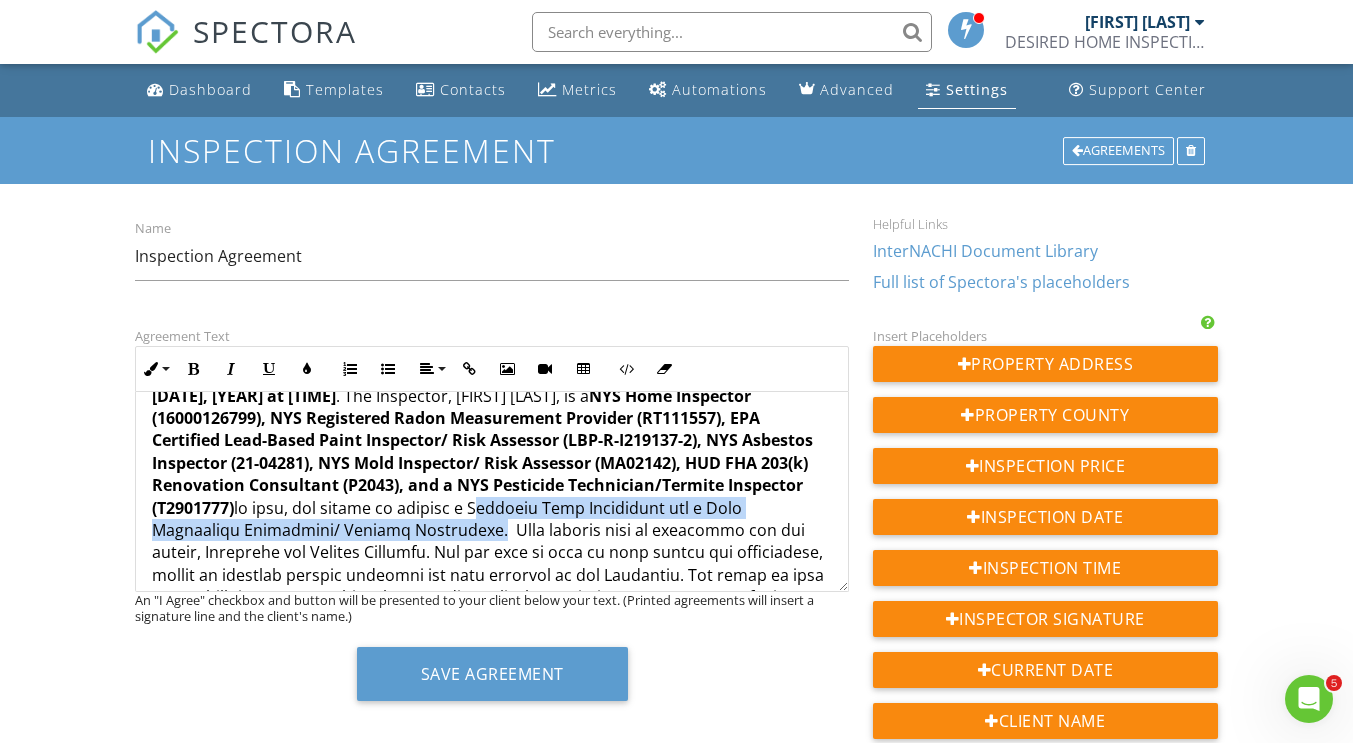 drag, startPoint x: 408, startPoint y: 506, endPoint x: 362, endPoint y: 536, distance: 54.91812 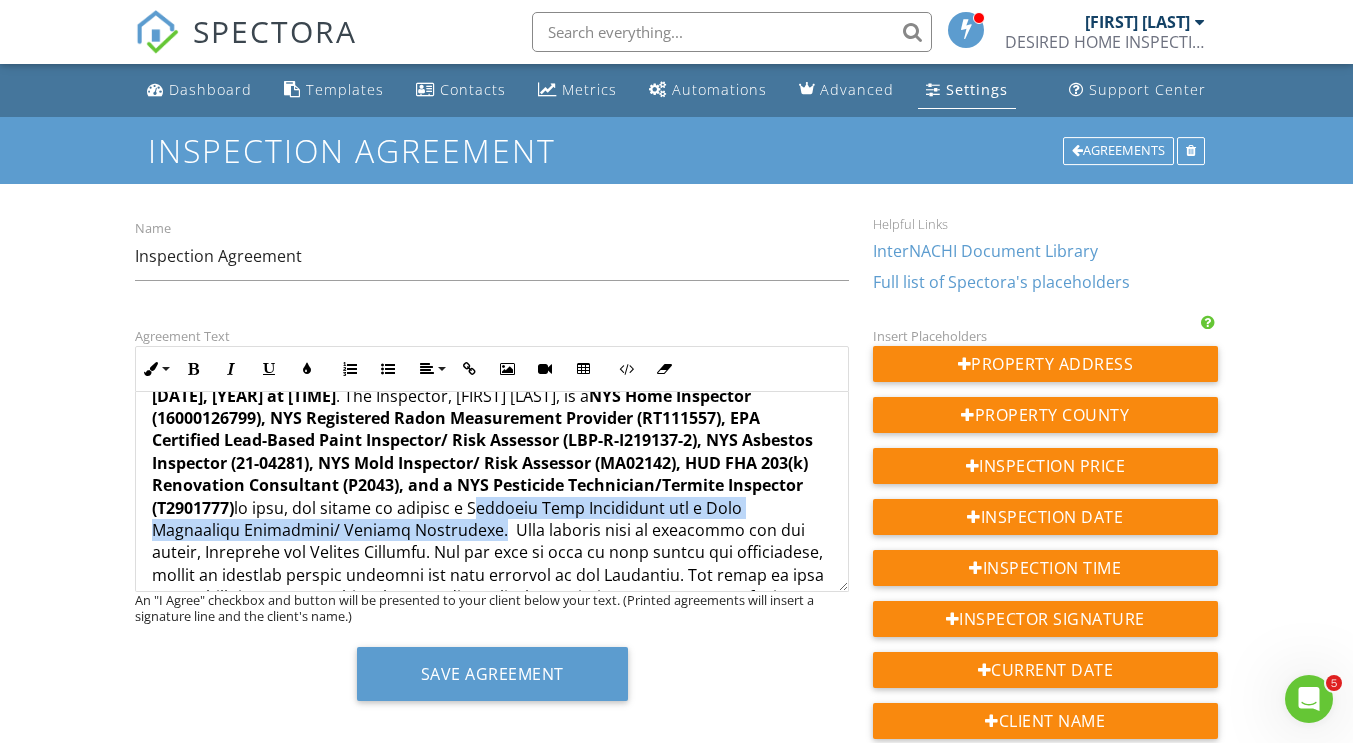 click on "1. The fee for this inspection is $550.00. The inspection is scheduled for  Monday, August 4, 2025 at 3:30pm . The Inspector, James Desir, is a  NYS Home Inspector (16000126799), NYS Registered Radon Measurement Provider (RT111557), EPA Certified Lead-Based Paint Inspector/ Risk Assessor (LBP-R-I219137-2), NYS Asbestos Inspector (21-04281), NYS Mold Inspector/ Risk Assessor (MA02142), HUD FHA 203(k) Renovation Consultant (P2043), and a NYS Pesticide Technician/Termite Inspector (T2901777)" at bounding box center [492, 563] 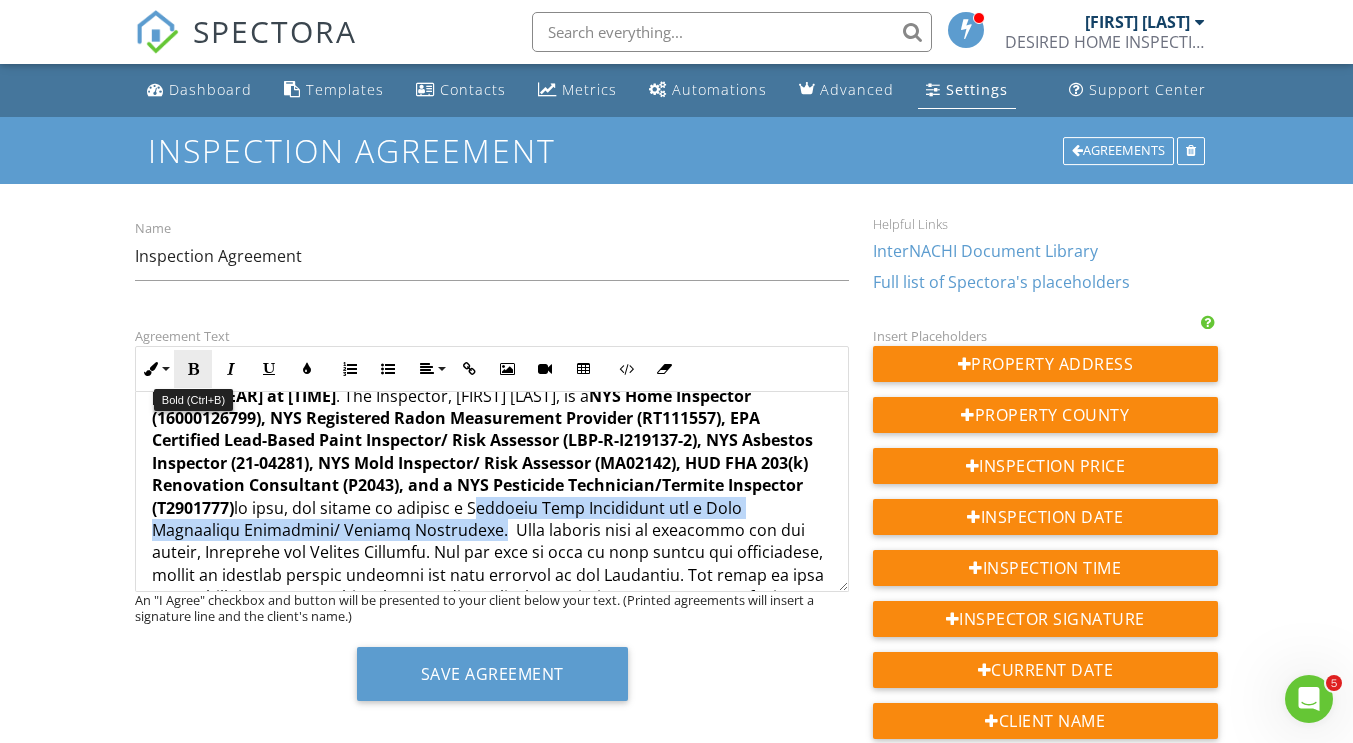 click at bounding box center (193, 369) 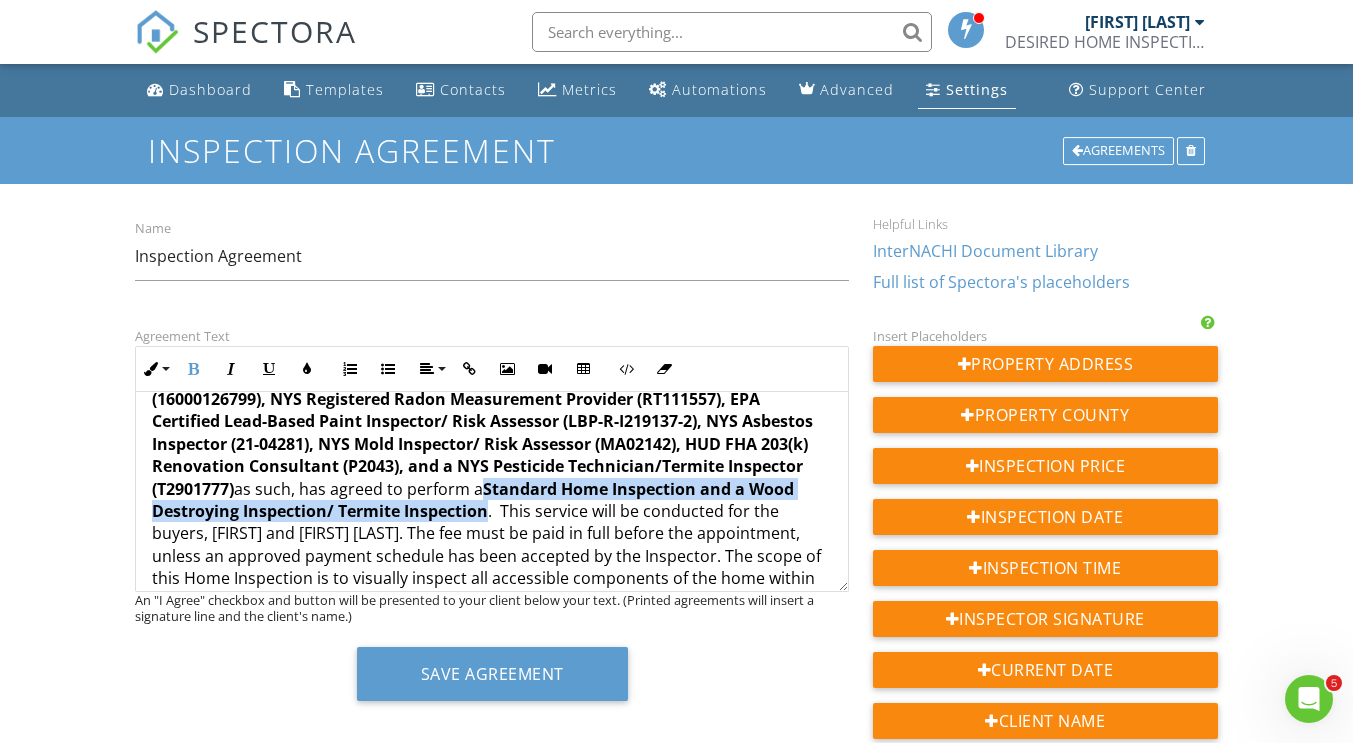 scroll, scrollTop: 276, scrollLeft: 0, axis: vertical 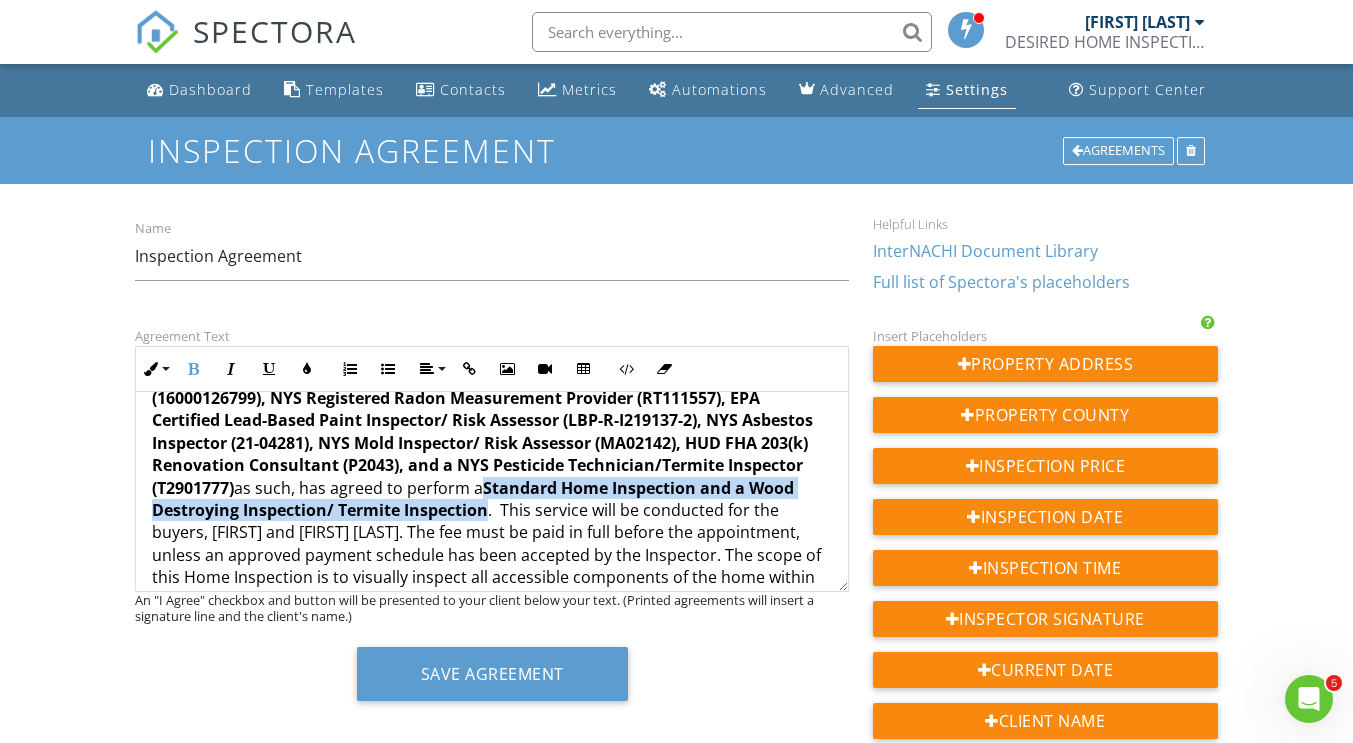 click on "1. The fee for this inspection is $550.00. The inspection is scheduled for  Monday, August 4, 2025 at 3:30pm . The Inspector, James Desir, is a  NYS Home Inspector (16000126799), NYS Registered Radon Measurement Provider (RT111557), EPA Certified Lead-Based Paint Inspector/ Risk Assessor (LBP-R-I219137-2), NYS Asbestos Inspector (21-04281), NYS Mold Inspector/ Risk Assessor (MA02142), HUD FHA 203(k) Renovation Consultant (P2043), and a NYS Pesticide Technician/Termite Inspector (T2901777)   as such, has agreed to perform a  Standard Home Inspection and a Wood Destroying Inspection/ Termite Inspection" at bounding box center [492, 543] 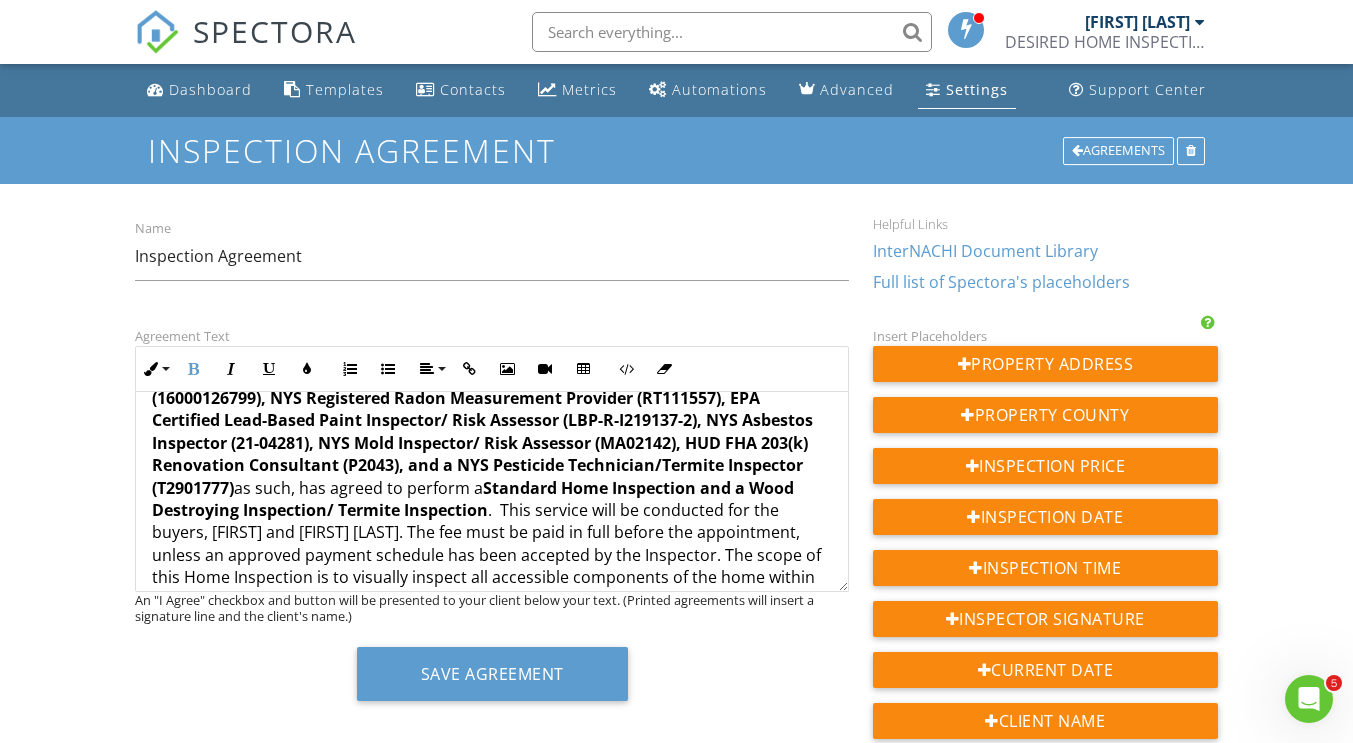 click on "1. The fee for this inspection is $550.00. The inspection is scheduled for  Monday, August 4, 2025 at 3:30pm . The Inspector, James Desir, is a  NYS Home Inspector (16000126799), NYS Registered Radon Measurement Provider (RT111557), EPA Certified Lead-Based Paint Inspector/ Risk Assessor (LBP-R-I219137-2), NYS Asbestos Inspector (21-04281), NYS Mold Inspector/ Risk Assessor (MA02142), HUD FHA 203(k) Renovation Consultant (P2043), and a NYS Pesticide Technician/Termite Inspector (T2901777)   as such, has agreed to perform a  Standard Home Inspection and a Wood Destroying Inspection/ Termite Inspection" at bounding box center (492, 543) 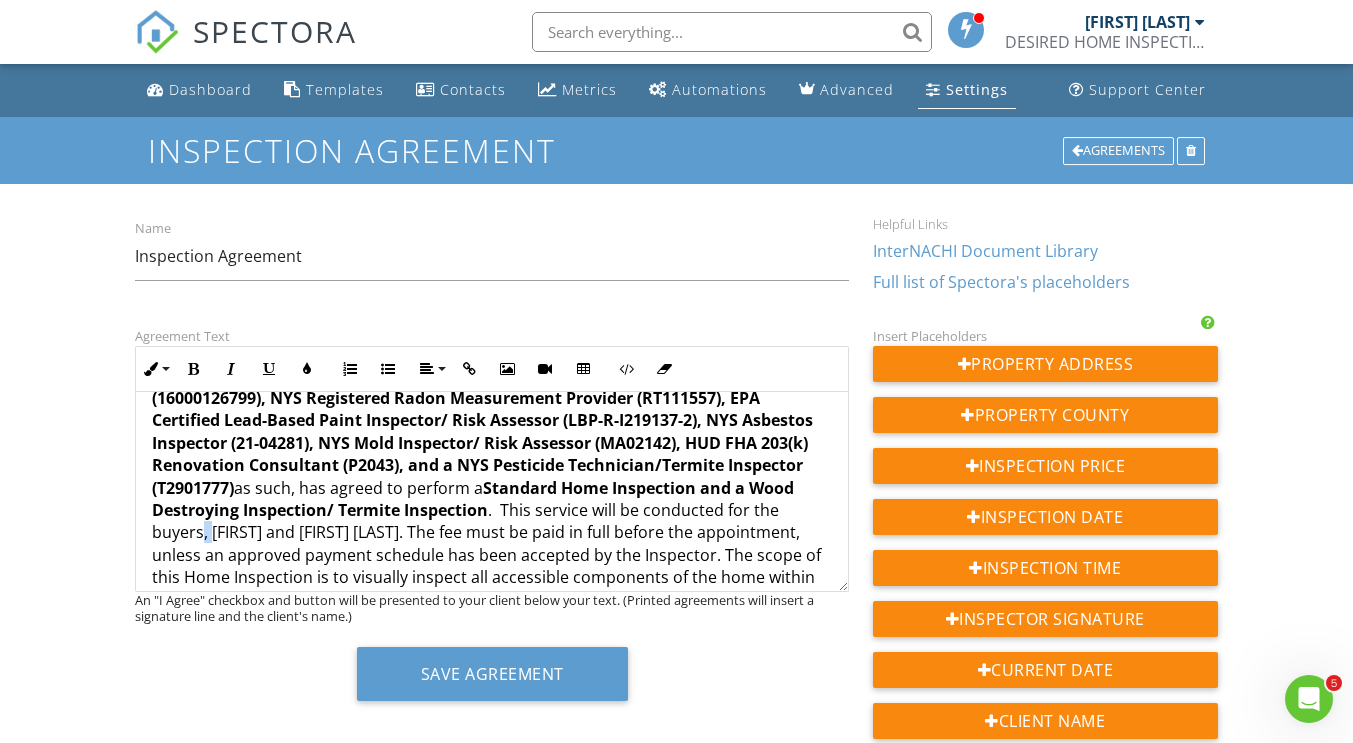 click on "1. The fee for this inspection is $550.00. The inspection is scheduled for  Monday, August 4, 2025 at 3:30pm . The Inspector, James Desir, is a  NYS Home Inspector (16000126799), NYS Registered Radon Measurement Provider (RT111557), EPA Certified Lead-Based Paint Inspector/ Risk Assessor (LBP-R-I219137-2), NYS Asbestos Inspector (21-04281), NYS Mold Inspector/ Risk Assessor (MA02142), HUD FHA 203(k) Renovation Consultant (P2043), and a NYS Pesticide Technician/Termite Inspector (T2901777)   as such, has agreed to perform a  Standard Home Inspection and a Wood Destroying Inspection/ Termite Inspection" at bounding box center [492, 543] 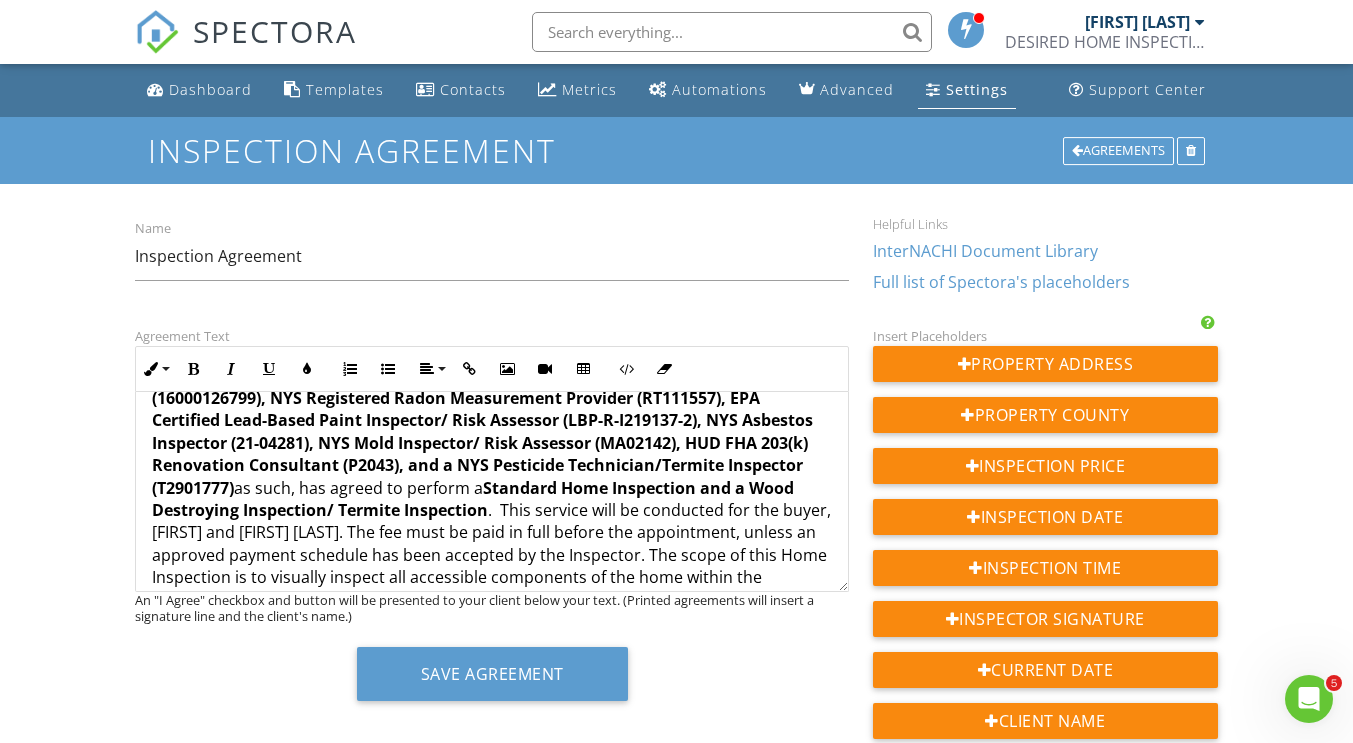click on "1. The fee for this inspection is $550.00. The inspection is scheduled for  Monday, August 4, 2025 at 3:30pm . The Inspector, James Desir, is a  NYS Home Inspector (16000126799), NYS Registered Radon Measurement Provider (RT111557), EPA Certified Lead-Based Paint Inspector/ Risk Assessor (LBP-R-I219137-2), NYS Asbestos Inspector (21-04281), NYS Mold Inspector/ Risk Assessor (MA02142), HUD FHA 203(k) Renovation Consultant (P2043), and a NYS Pesticide Technician/Termite Inspector (T2901777)   as such, has agreed to perform a  Standard Home Inspection and a Wood Destroying Inspection/ Termite Inspection" at bounding box center [492, 543] 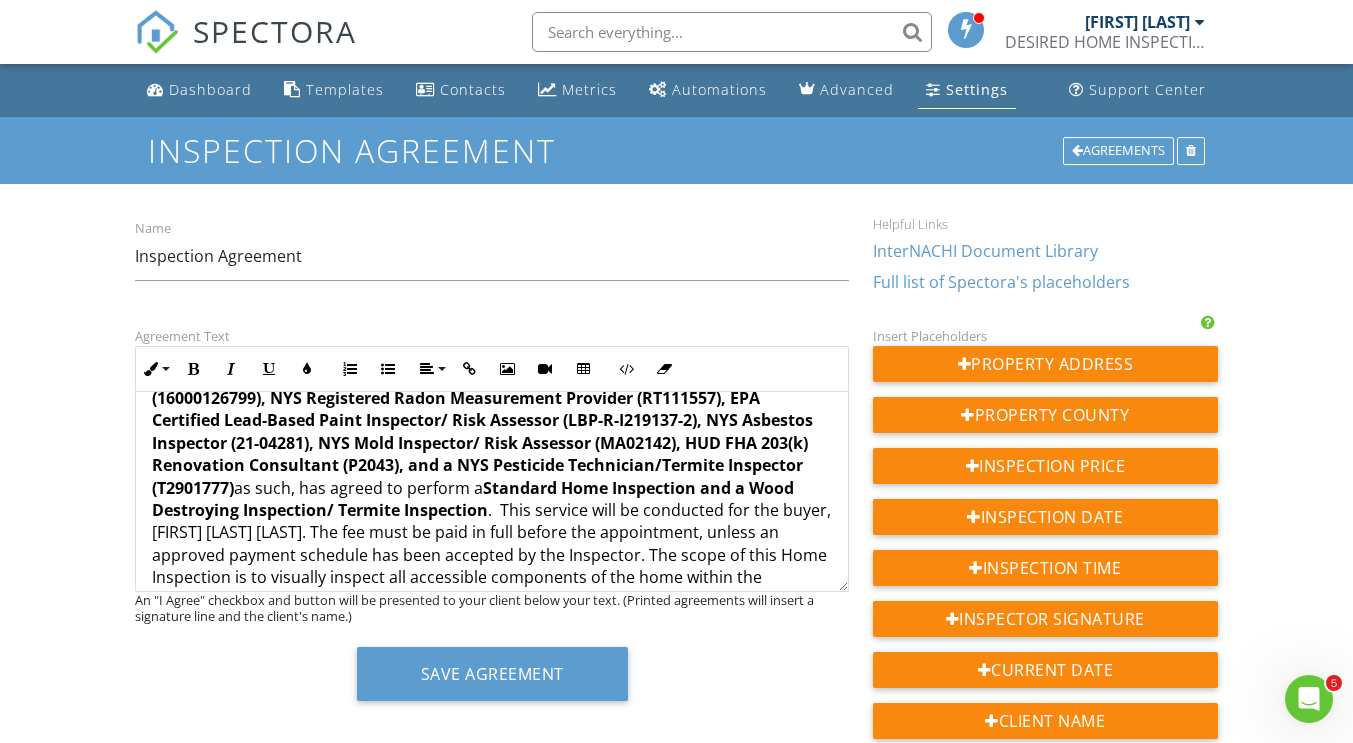 click on "1. The fee for this inspection is $550.00. The inspection is scheduled for  Monday, August 4, 2025 at 3:30pm . The Inspector, James Desir, is a  NYS Home Inspector (16000126799), NYS Registered Radon Measurement Provider (RT111557), EPA Certified Lead-Based Paint Inspector/ Risk Assessor (LBP-R-I219137-2), NYS Asbestos Inspector (21-04281), NYS Mold Inspector/ Risk Assessor (MA02142), HUD FHA 203(k) Renovation Consultant (P2043), and a NYS Pesticide Technician/Termite Inspector (T2901777)   as such, has agreed to perform a  Standard Home Inspection and a Wood Destroying Inspection/ Termite Inspection" at bounding box center [492, 543] 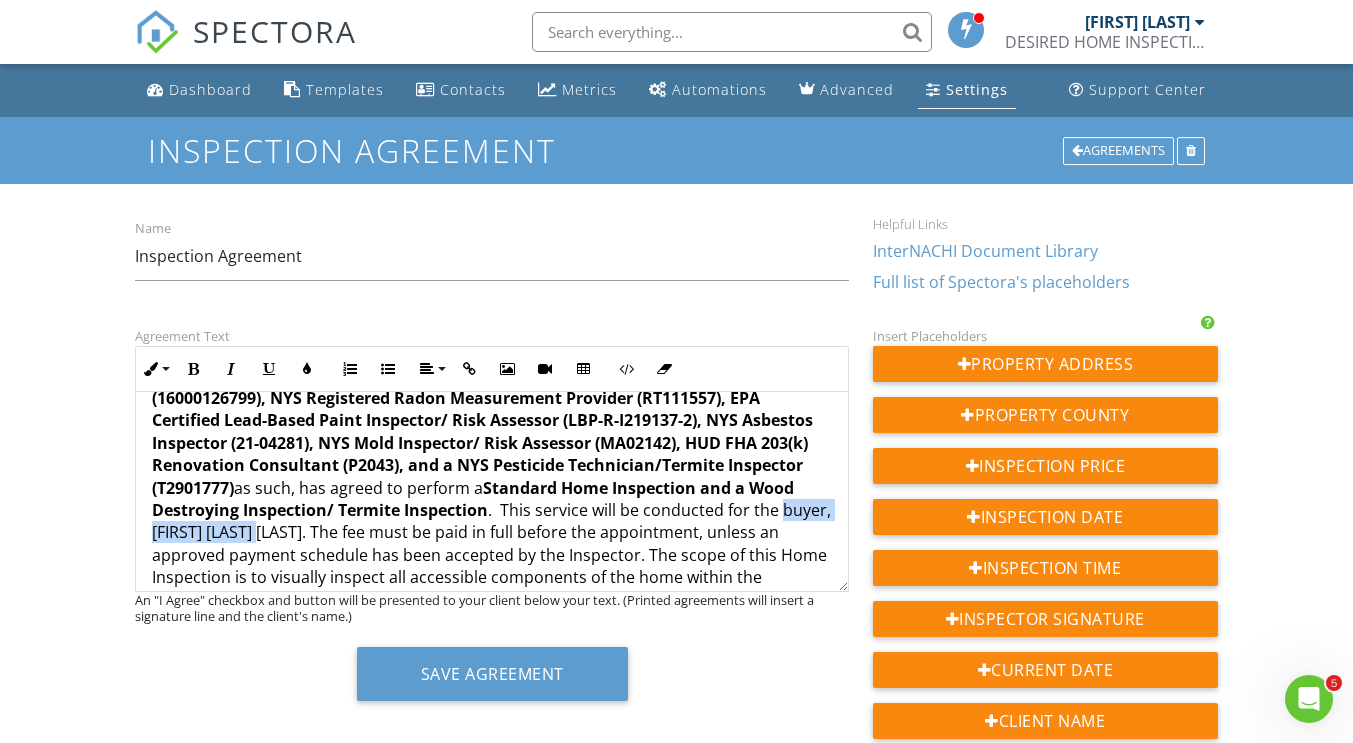 drag, startPoint x: 697, startPoint y: 508, endPoint x: 217, endPoint y: 539, distance: 481 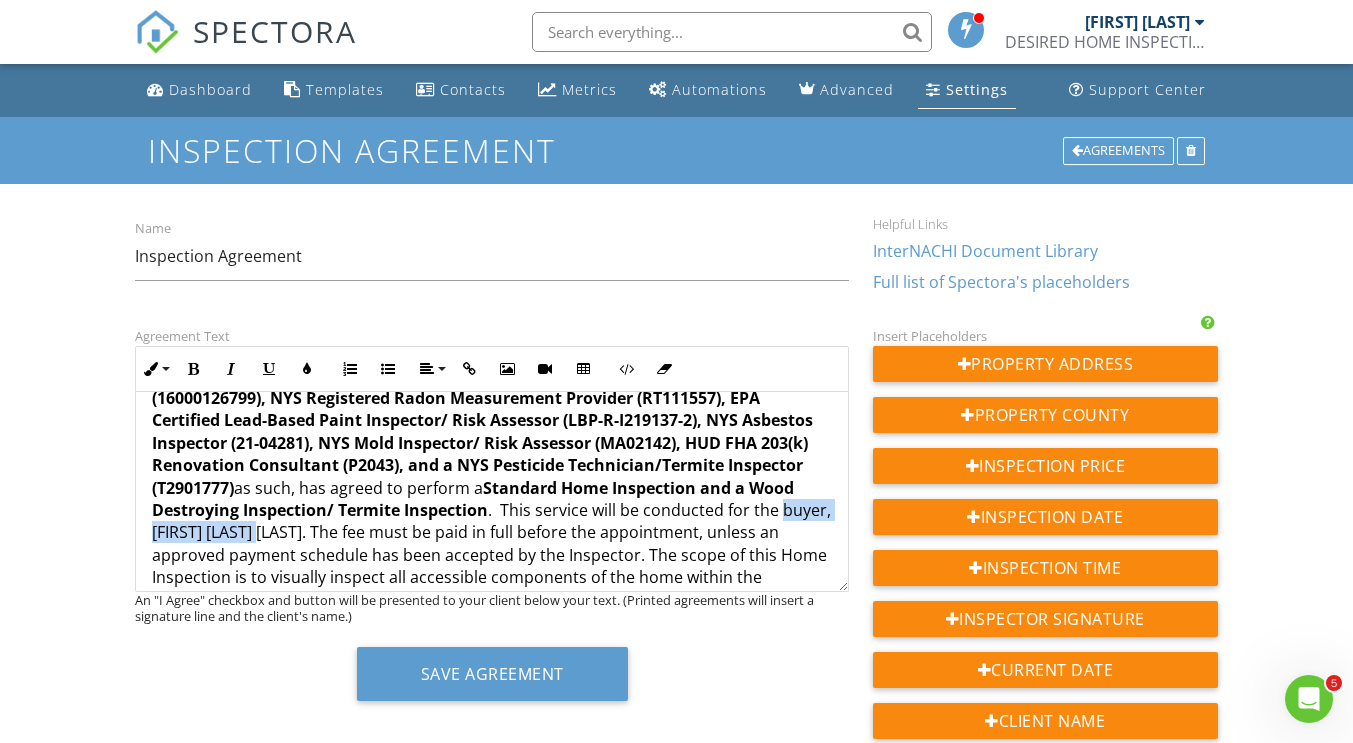 click on "1. The fee for this inspection is $550.00. The inspection is scheduled for  Monday, August 4, 2025 at 3:30pm . The Inspector, James Desir, is a  NYS Home Inspector (16000126799), NYS Registered Radon Measurement Provider (RT111557), EPA Certified Lead-Based Paint Inspector/ Risk Assessor (LBP-R-I219137-2), NYS Asbestos Inspector (21-04281), NYS Mold Inspector/ Risk Assessor (MA02142), HUD FHA 203(k) Renovation Consultant (P2043), and a NYS Pesticide Technician/Termite Inspector (T2901777)   as such, has agreed to perform a  Standard Home Inspection and a Wood Destroying Inspection/ Termite Inspection" at bounding box center [492, 543] 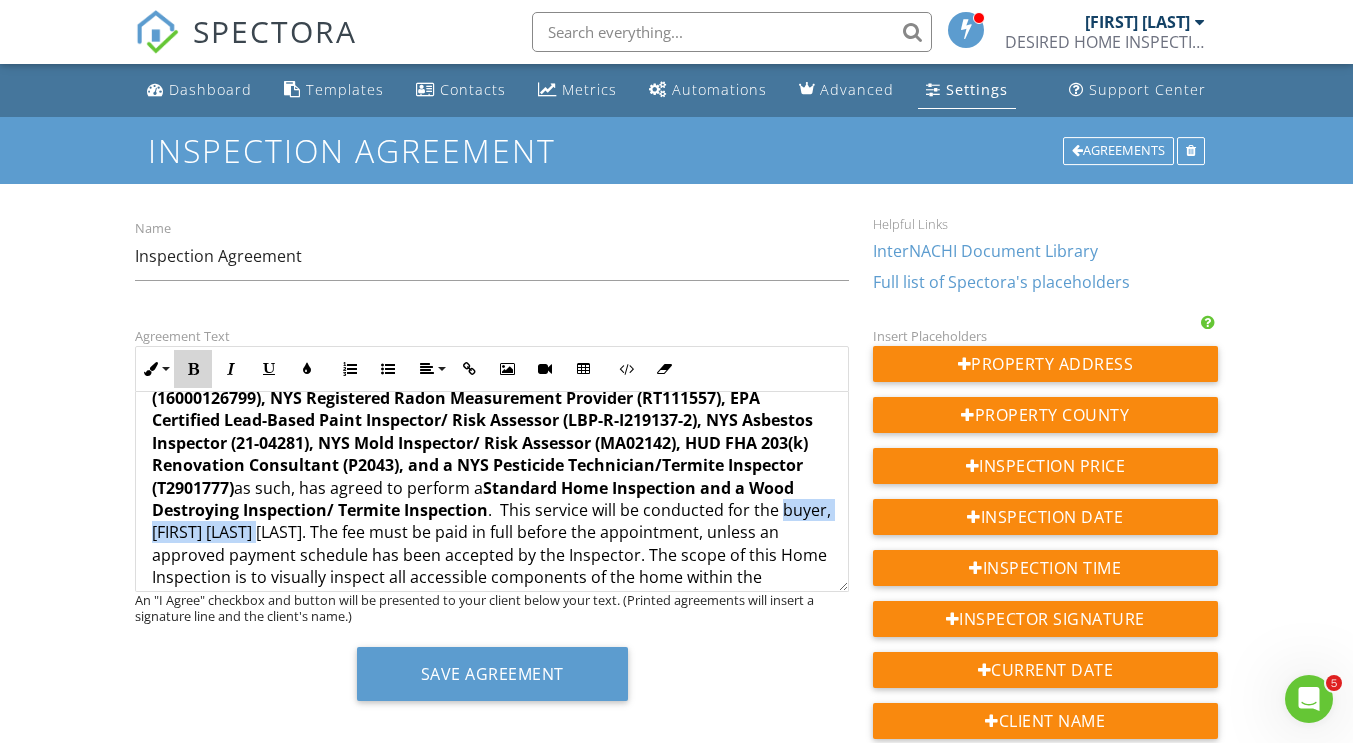 click at bounding box center (193, 369) 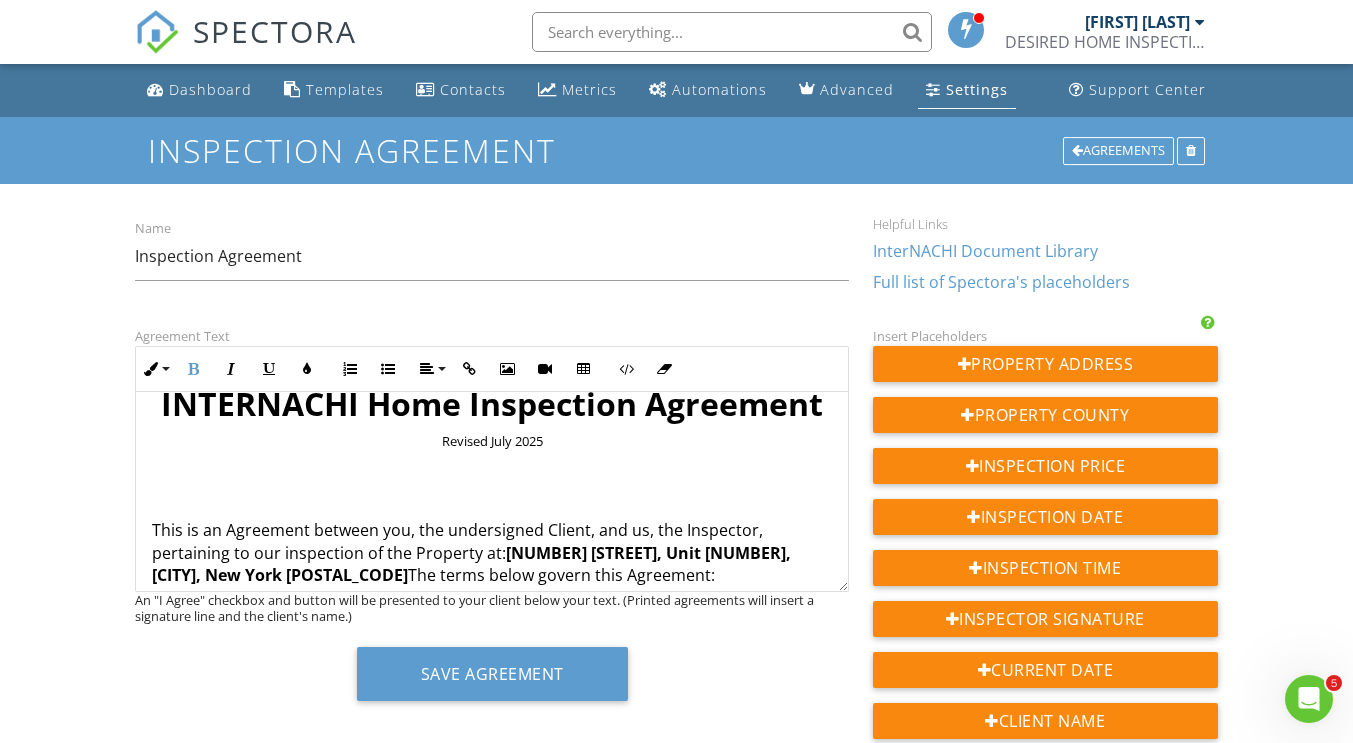 scroll, scrollTop: 0, scrollLeft: 0, axis: both 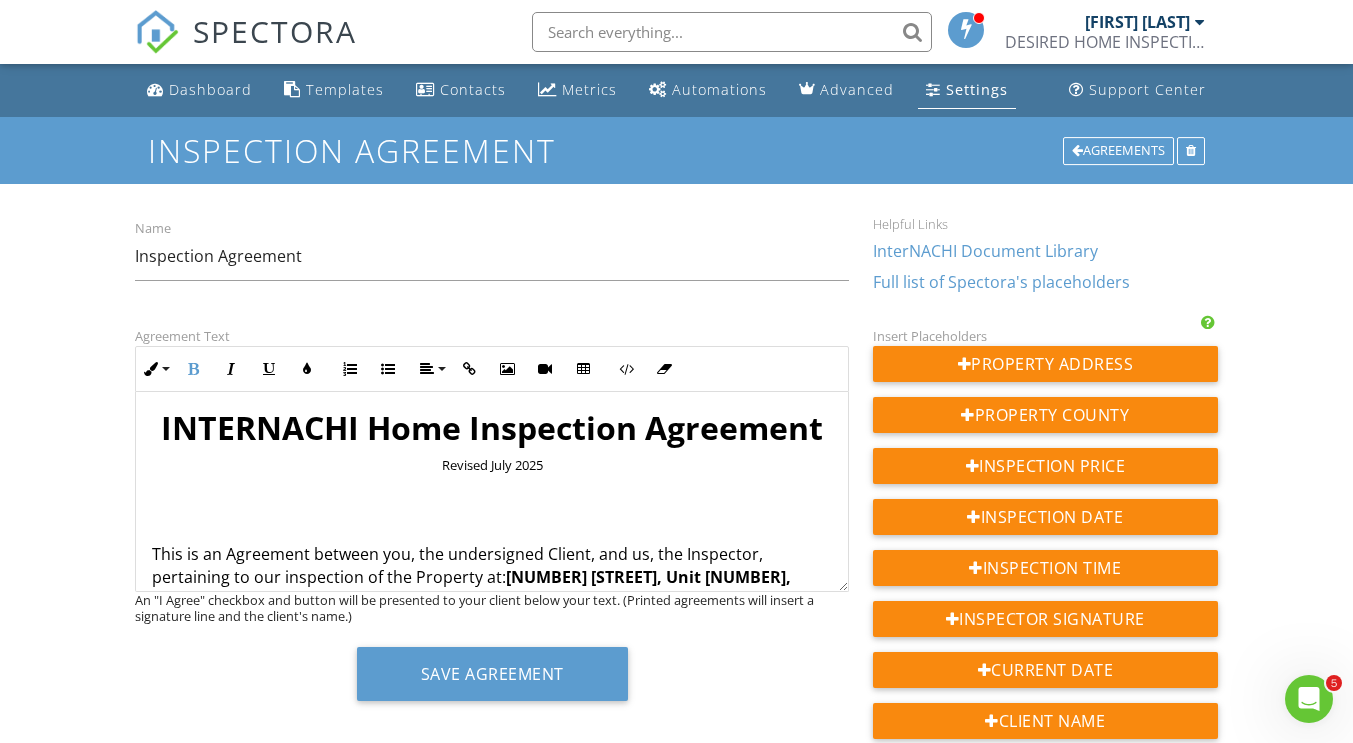 click on "Revised July 2025" at bounding box center (492, 465) 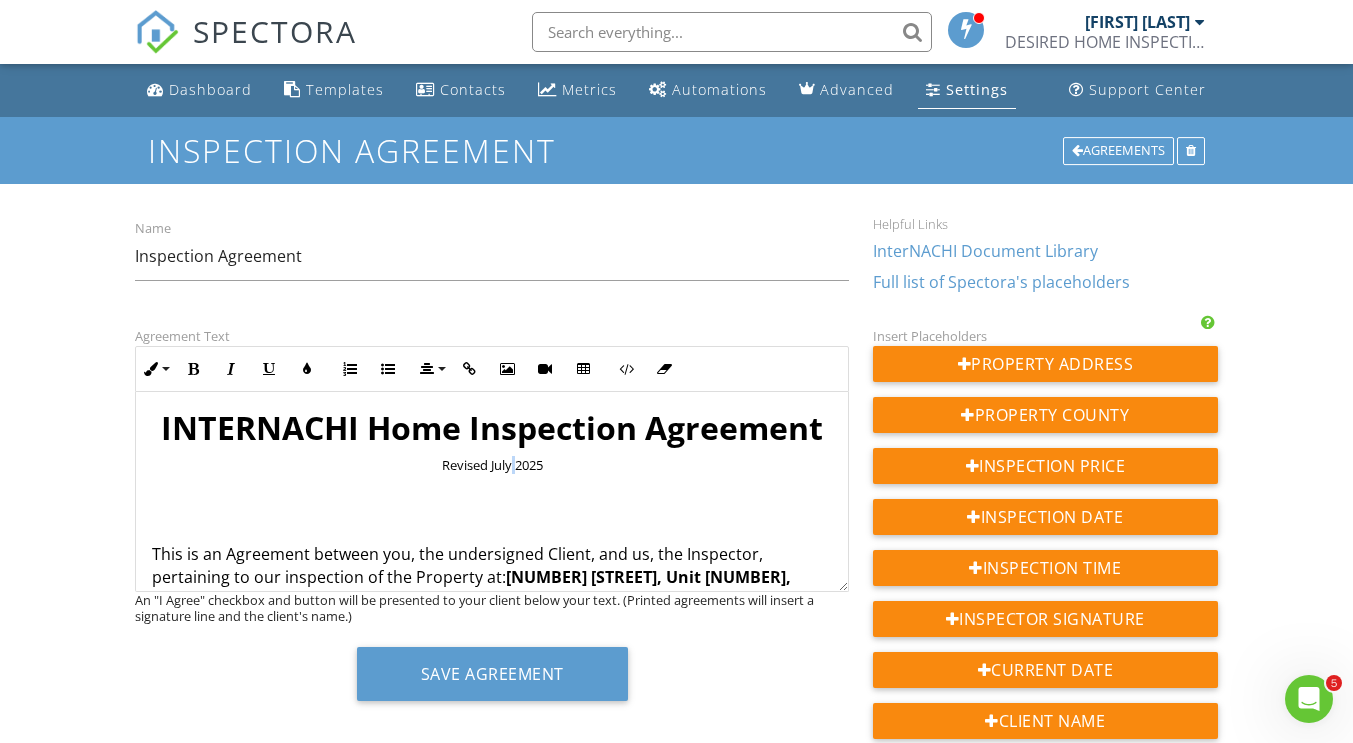 click on "Revised July 2025" at bounding box center [492, 465] 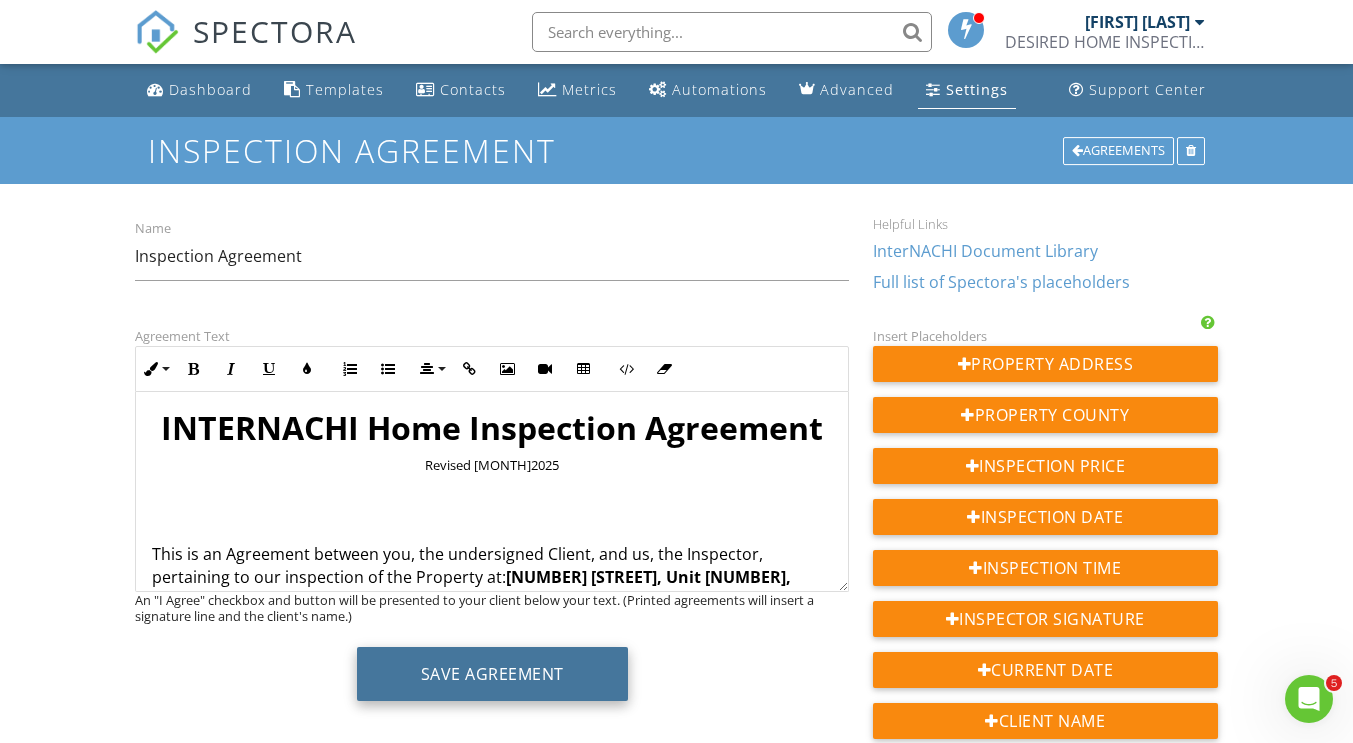 click on "Save Agreement" at bounding box center [492, 674] 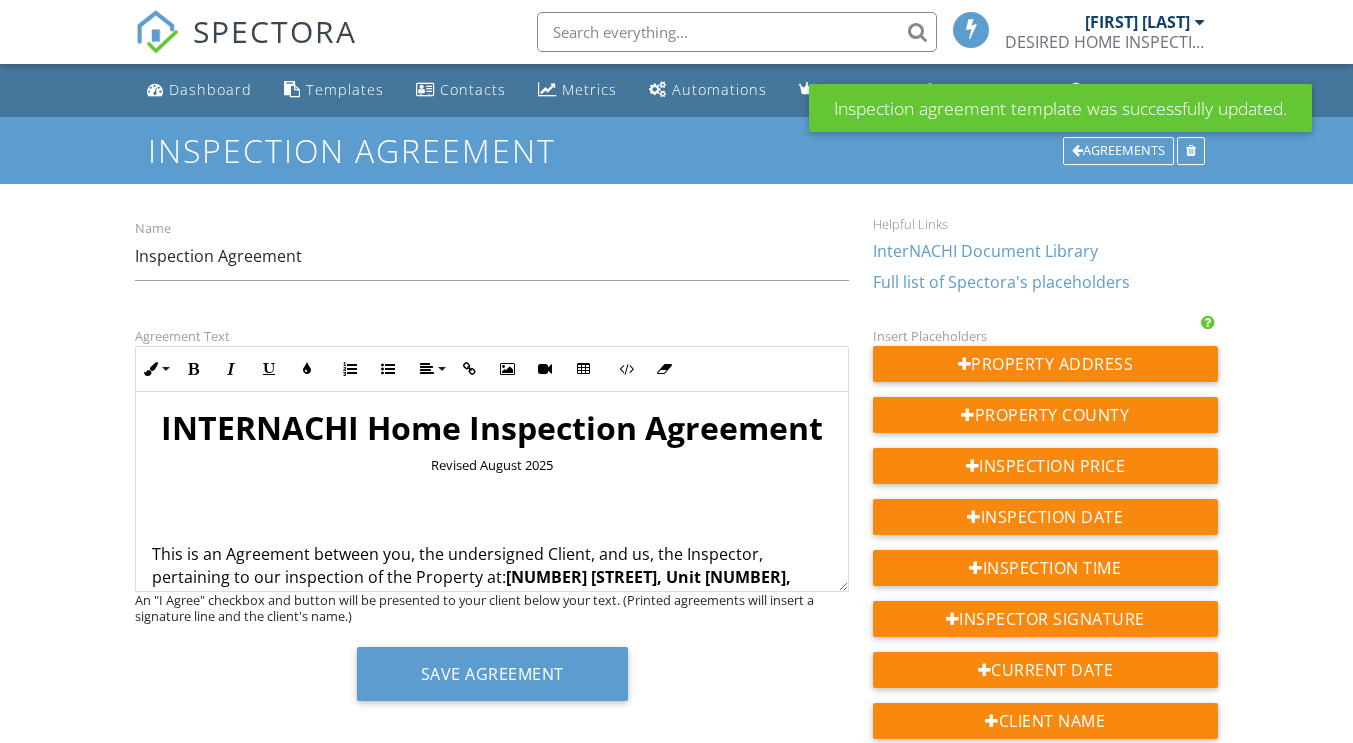 scroll, scrollTop: 0, scrollLeft: 0, axis: both 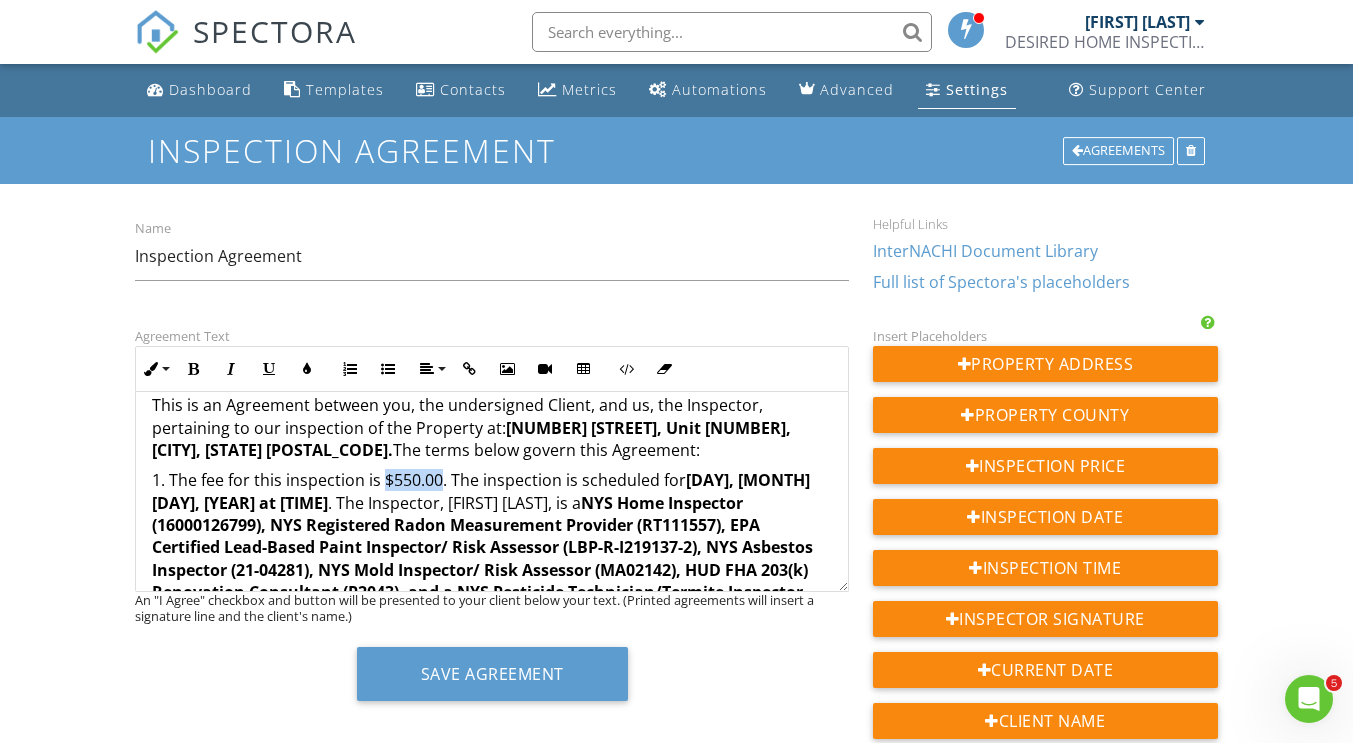 drag, startPoint x: 382, startPoint y: 479, endPoint x: 439, endPoint y: 474, distance: 57.21888 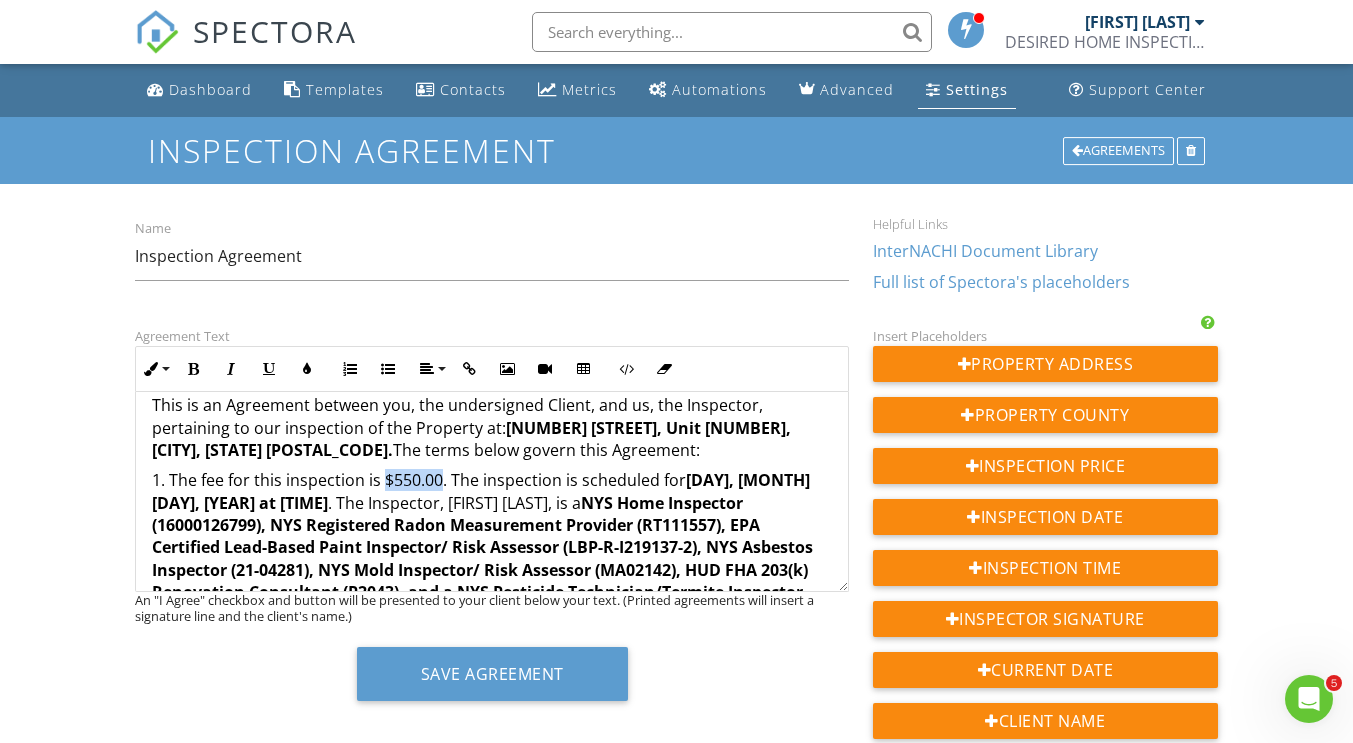 click on "1. The fee for this inspection is $550.00. The inspection is scheduled for  [DAY], [MONTH] [DAY], [YEAR] at [TIME] . The Inspector, [FIRST] [LAST], is a  NYS Home Inspector (16000126799), NYS Registered Radon Measurement Provider (RT111557), EPA Certified Lead-Based Paint Inspector/ Risk Assessor (LBP-R-I219137-2), NYS Asbestos Inspector (21-04281), NYS Mold Inspector/ Risk Assessor (MA02142), HUD FHA 203(k) Renovation Consultant (P2043), and a NYS Pesticide Technician/Termite Inspector (T2901777)   as such, has agreed to perform a  Standard Home Inspection and a Wood Destroying Inspection/ Termite Inspection .  This service will be conducted for the  buyer, [FIRST] [LAST]" at bounding box center [492, 670] 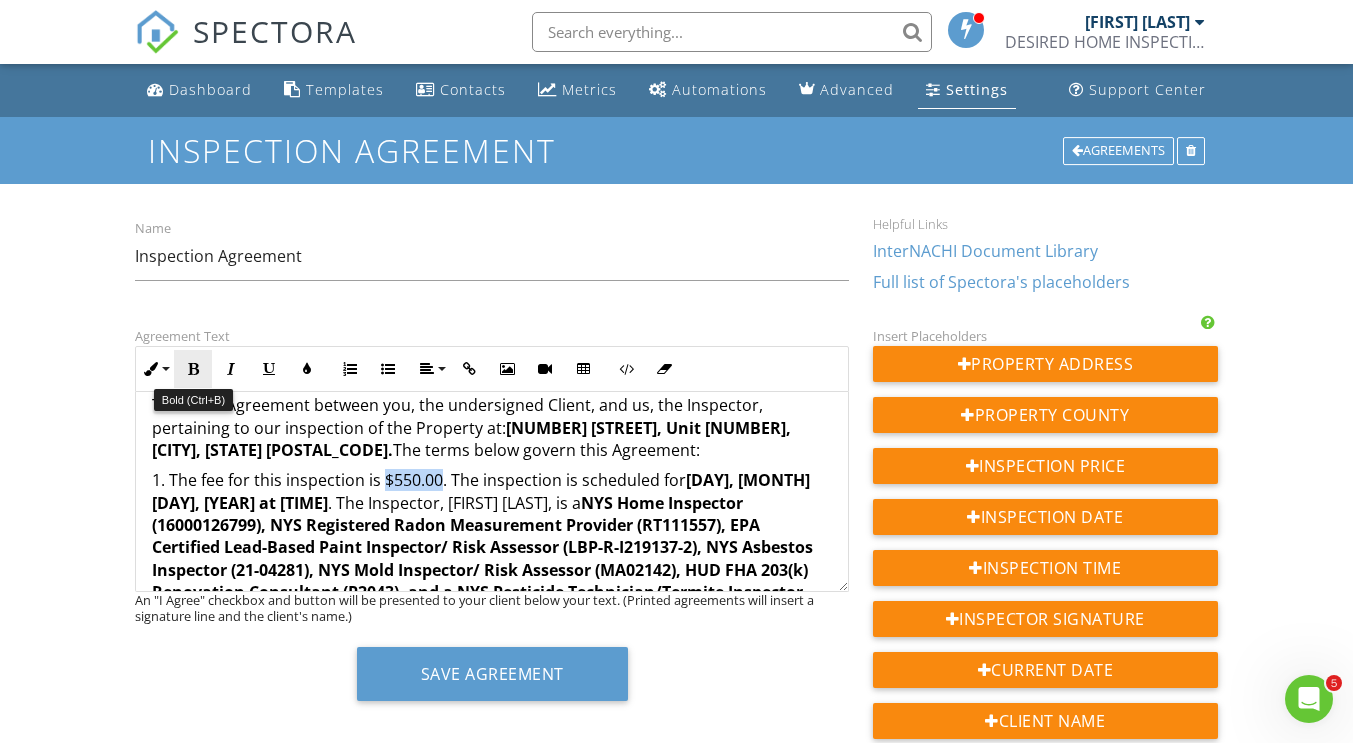 click at bounding box center [193, 369] 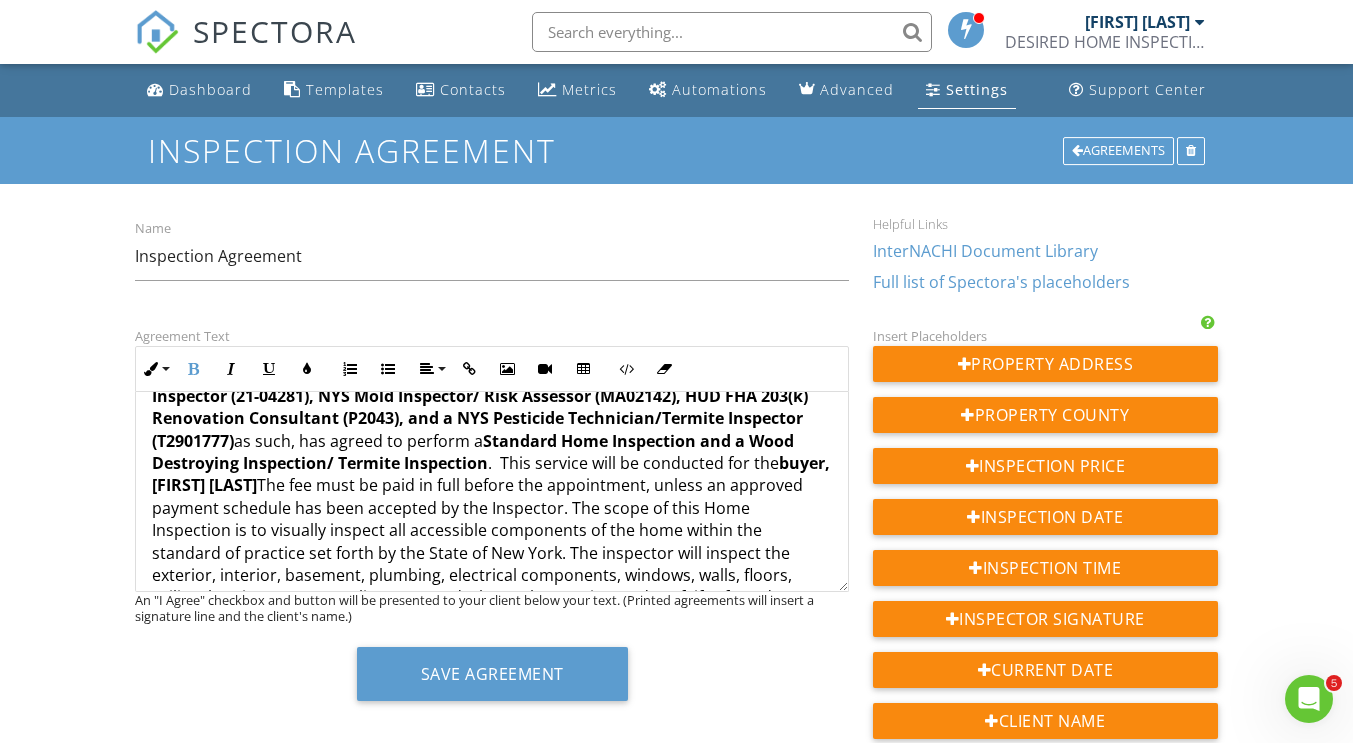 scroll, scrollTop: 221, scrollLeft: 0, axis: vertical 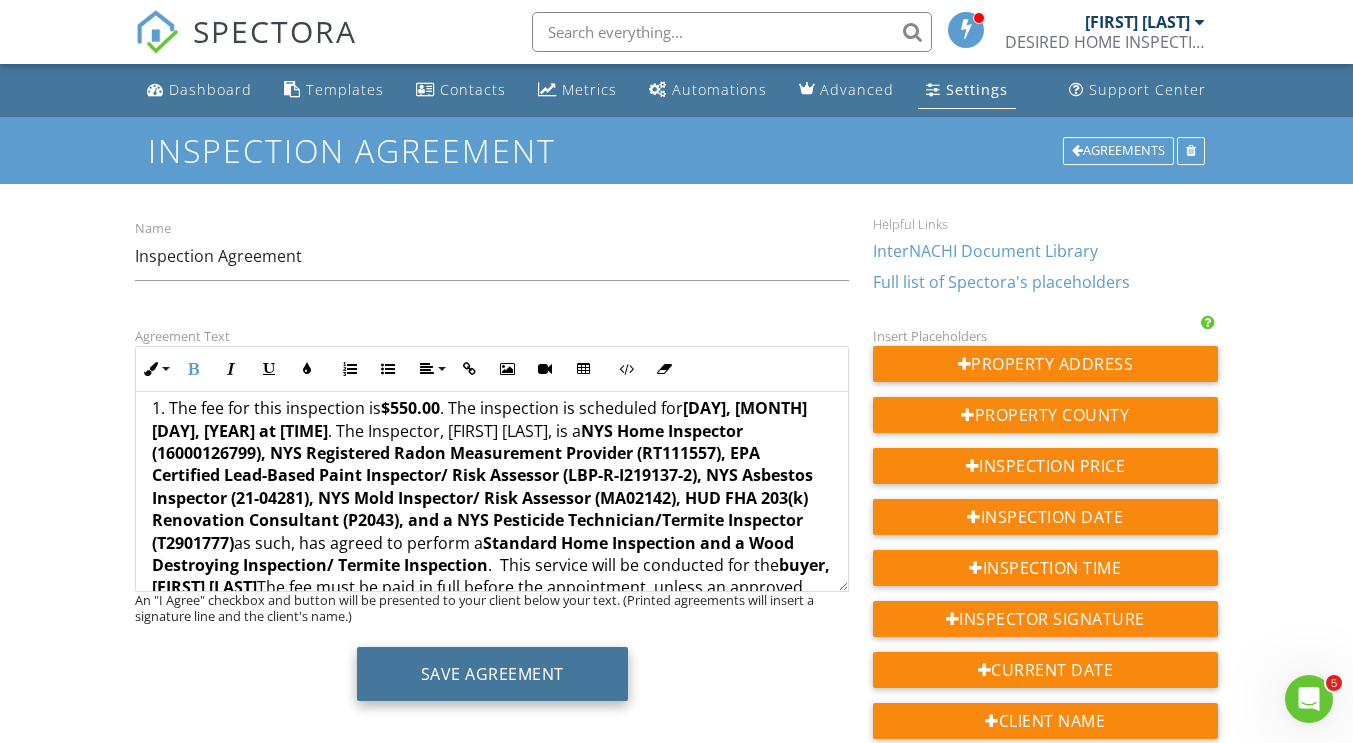 click on "Save Agreement" at bounding box center (492, 674) 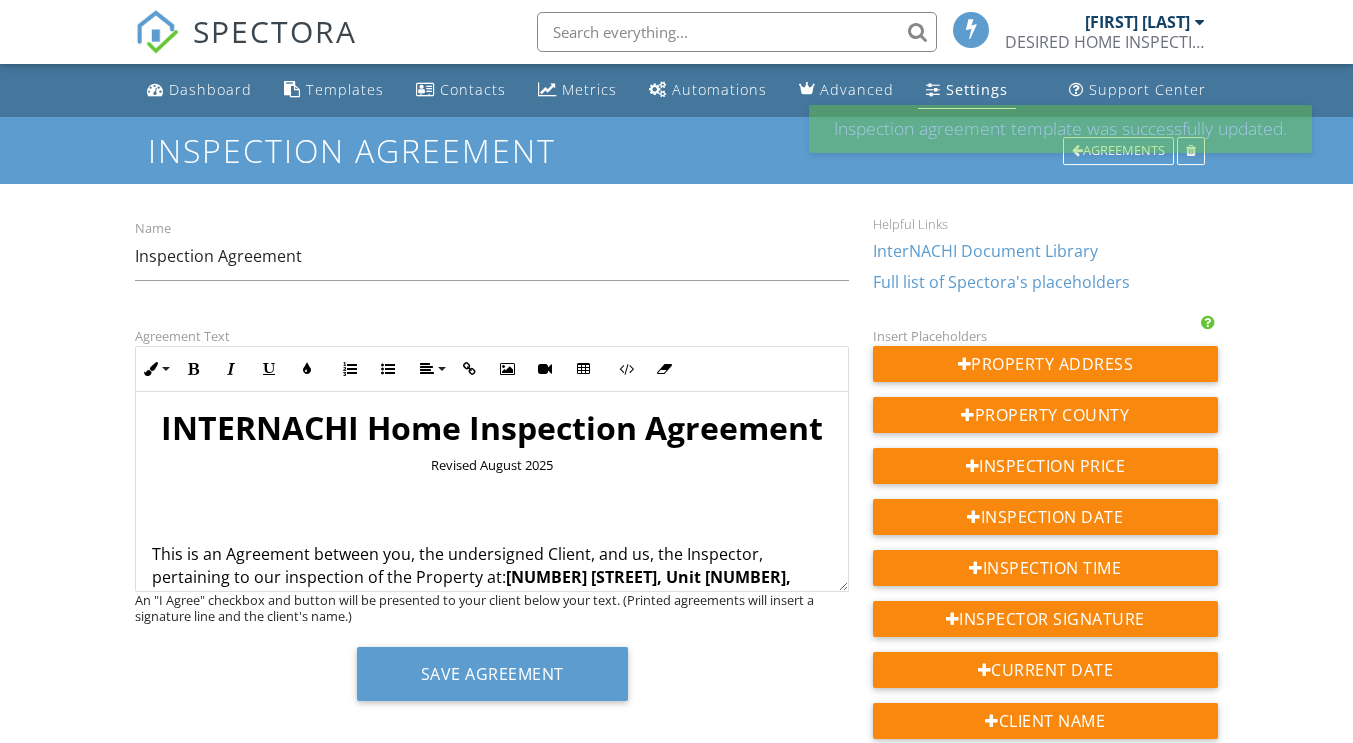 scroll, scrollTop: 0, scrollLeft: 0, axis: both 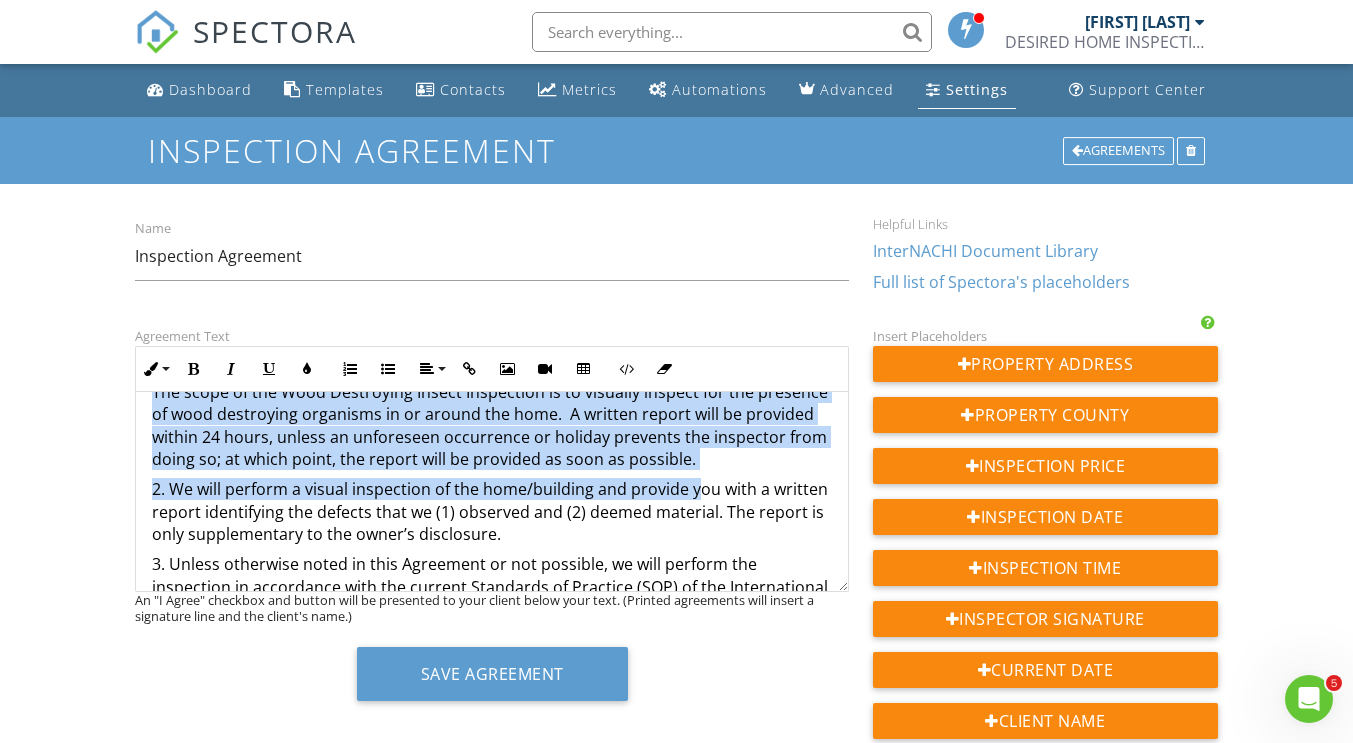drag, startPoint x: 565, startPoint y: 510, endPoint x: 770, endPoint y: 472, distance: 208.4922 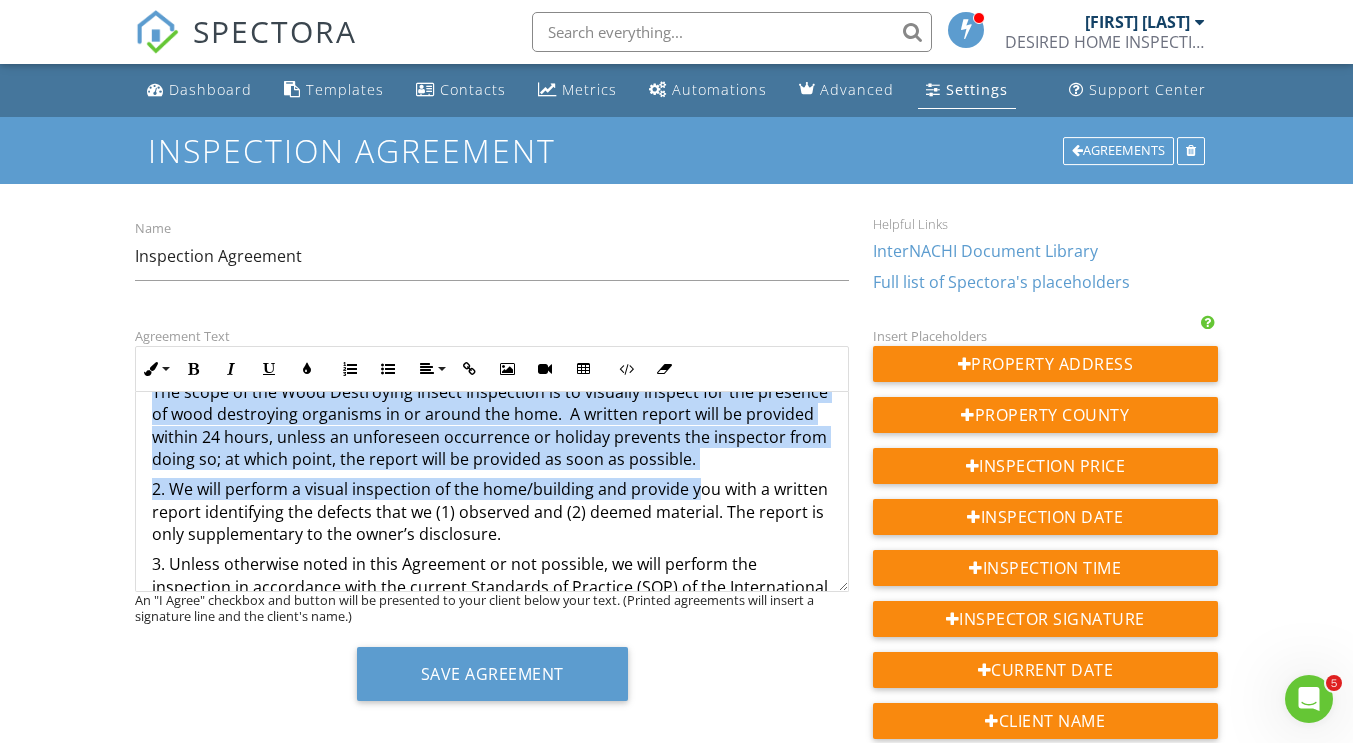 click on "1. The fee for this inspection is  $550.00 . The inspection is scheduled for  [DAY], [MONTH] [DAY], [YEAR] at [TIME] . The Inspector, [FIRST] [LAST], is a  NYS Home Inspector ([NUMBER]), NYS Registered Radon Measurement Provider ([NUMBER]), EPA Certified Lead-Based Paint Inspector/ Risk Assessor ([NUMBER]), NYS Asbestos Inspector ([NUMBER]), NYS Mold Inspector/ Risk Assessor ([NUMBER]), HUD FHA 203(k) Renovation Consultant ([NUMBER]), and a NYS Pesticide Technician/Termite Inspector ([NUMBER])   as such, has agreed to perform a  Standard Home Inspection and a Wood Destroying Inspection/ Termite Inspection .  This service will be conducted for the  buyer, [FIRST] [LAST]." at bounding box center (492, 268) 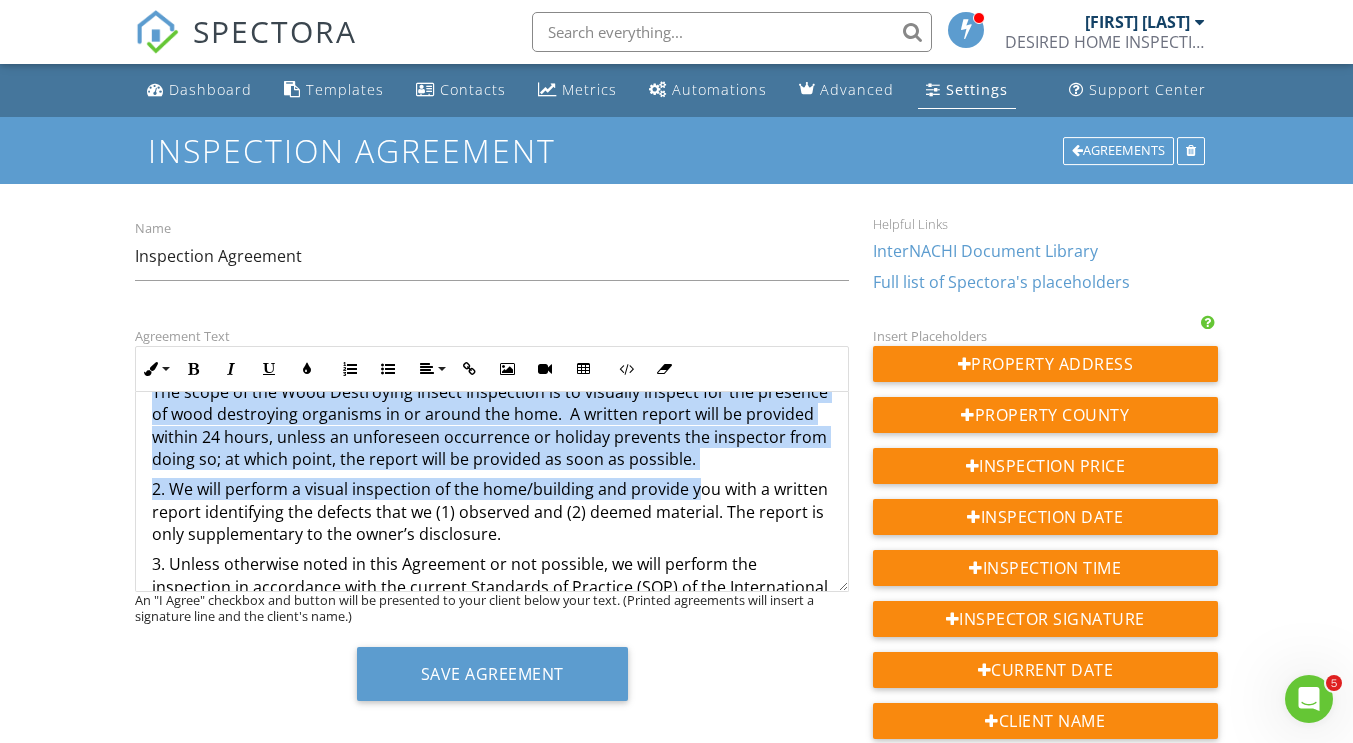 copy on "The scope of this Home Inspection is to visually inspect all accessible components of the home within the standard of practice set forth by the State of New York. The inspector will inspect the exterior, interior, basement, plumbing, electrical components, windows, walls, floors, ceiling, heating system, cooling system, deck, porches, patios, and roof (if safe to do so). The scope of the Wood Destroying Insect Inspection is to visually inspect for the presence of wood destroying organisms in or around the home.  A written report will be provided within 24 hours, unless an unforeseen occurrence or holiday prevents the inspector from doing so; at which point, the report will be provided as soon as possible." 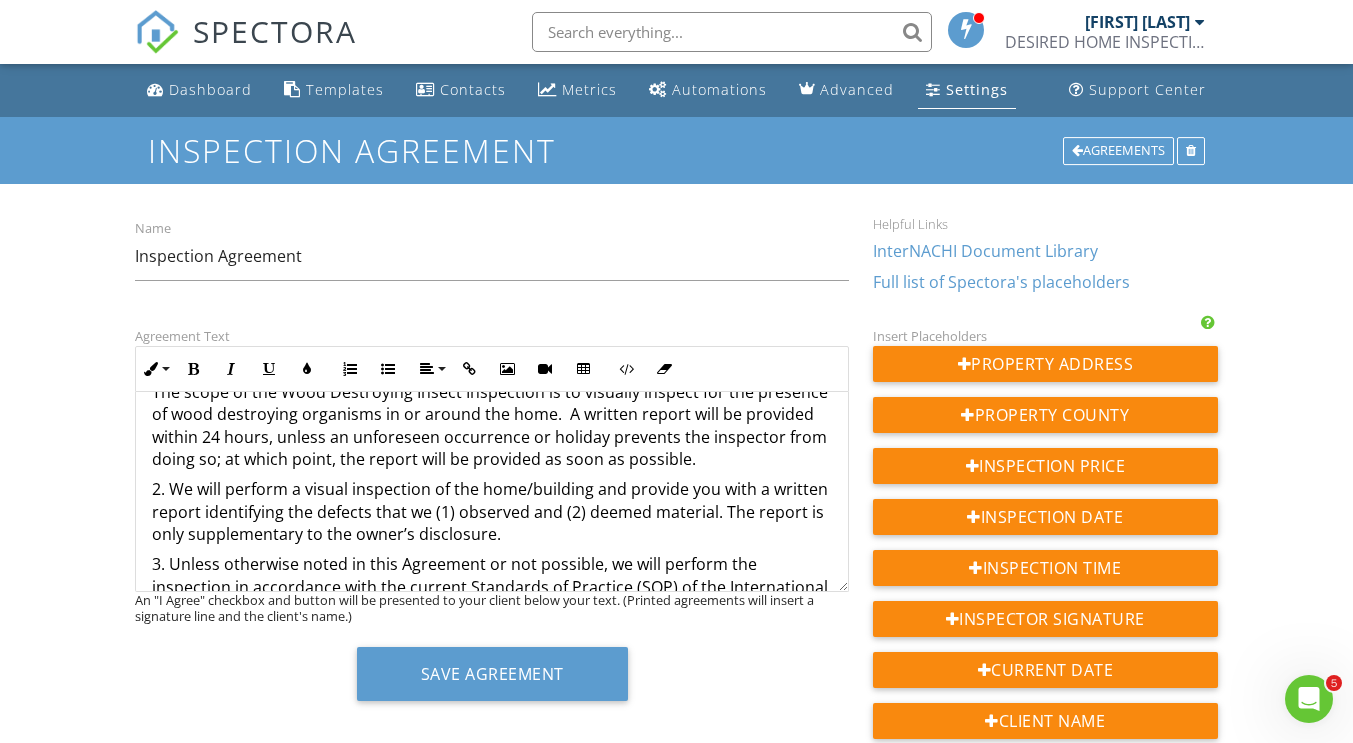 click on "2. We will perform a visual inspection of the home/building and provide you with a written report identifying the defects that we (1) observed and (2) deemed
material. The report is only supplementary to the owner’s disclosure." at bounding box center (492, 511) 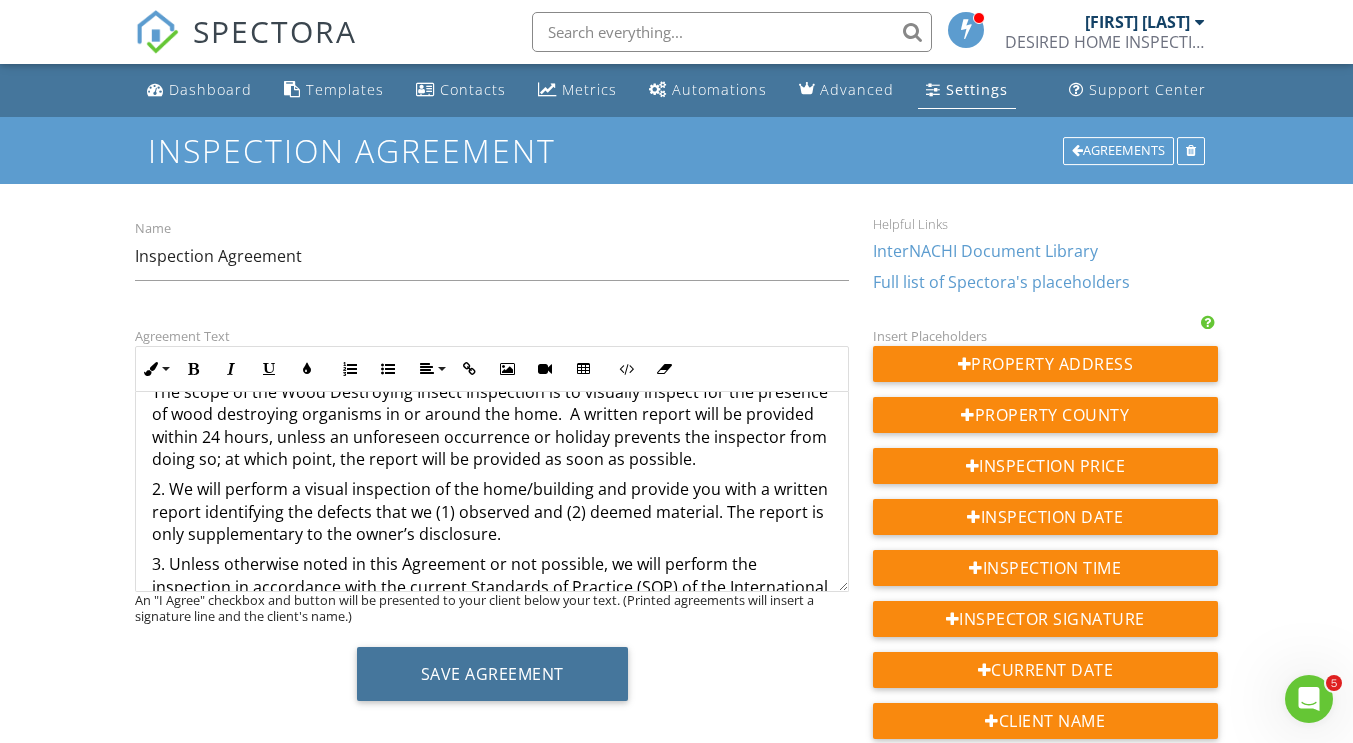 click on "Save Agreement" at bounding box center [492, 674] 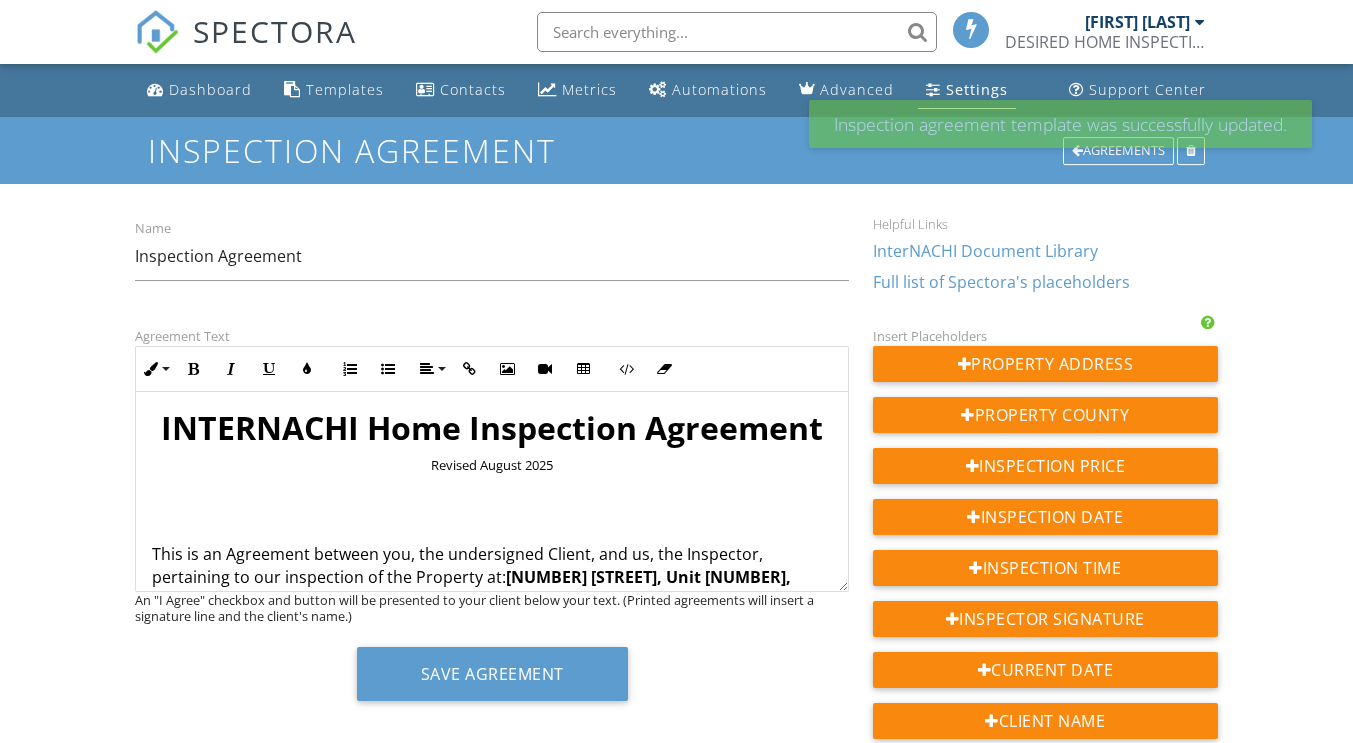 scroll, scrollTop: 0, scrollLeft: 0, axis: both 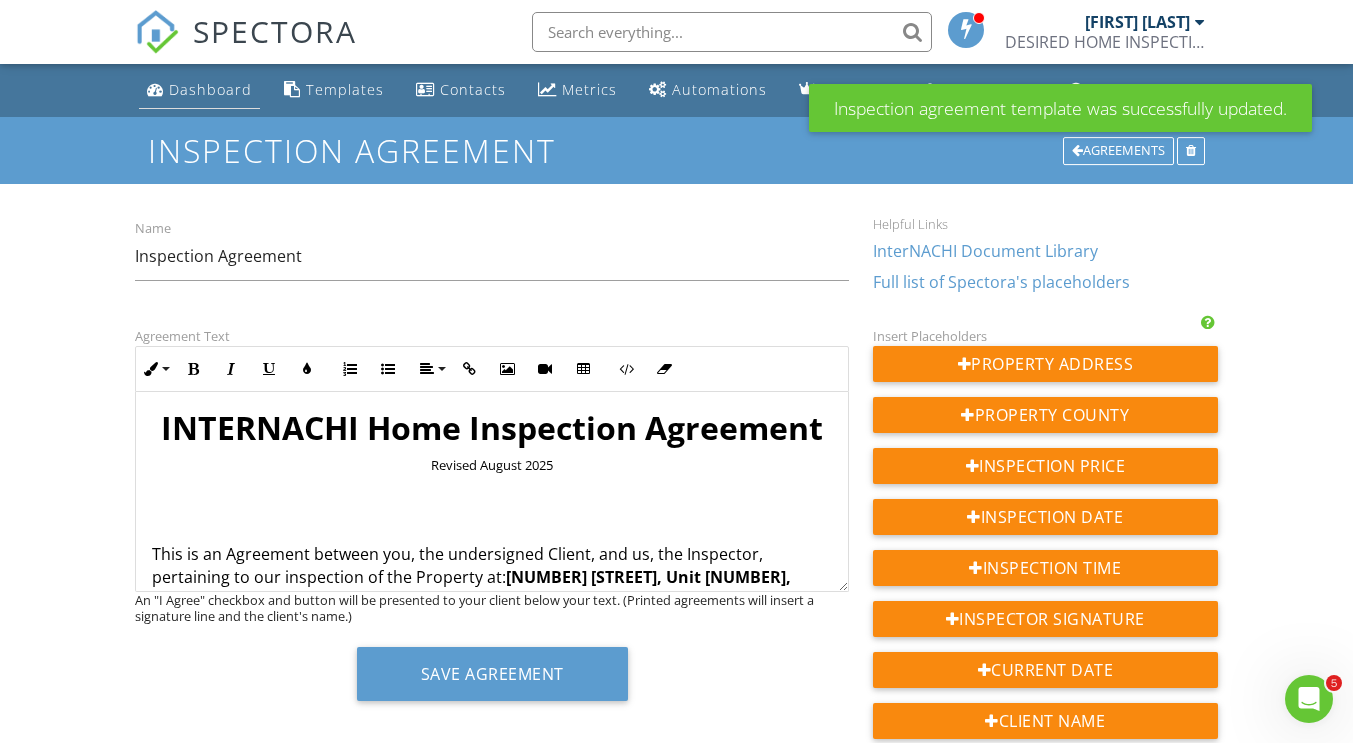 click on "Dashboard" at bounding box center (210, 89) 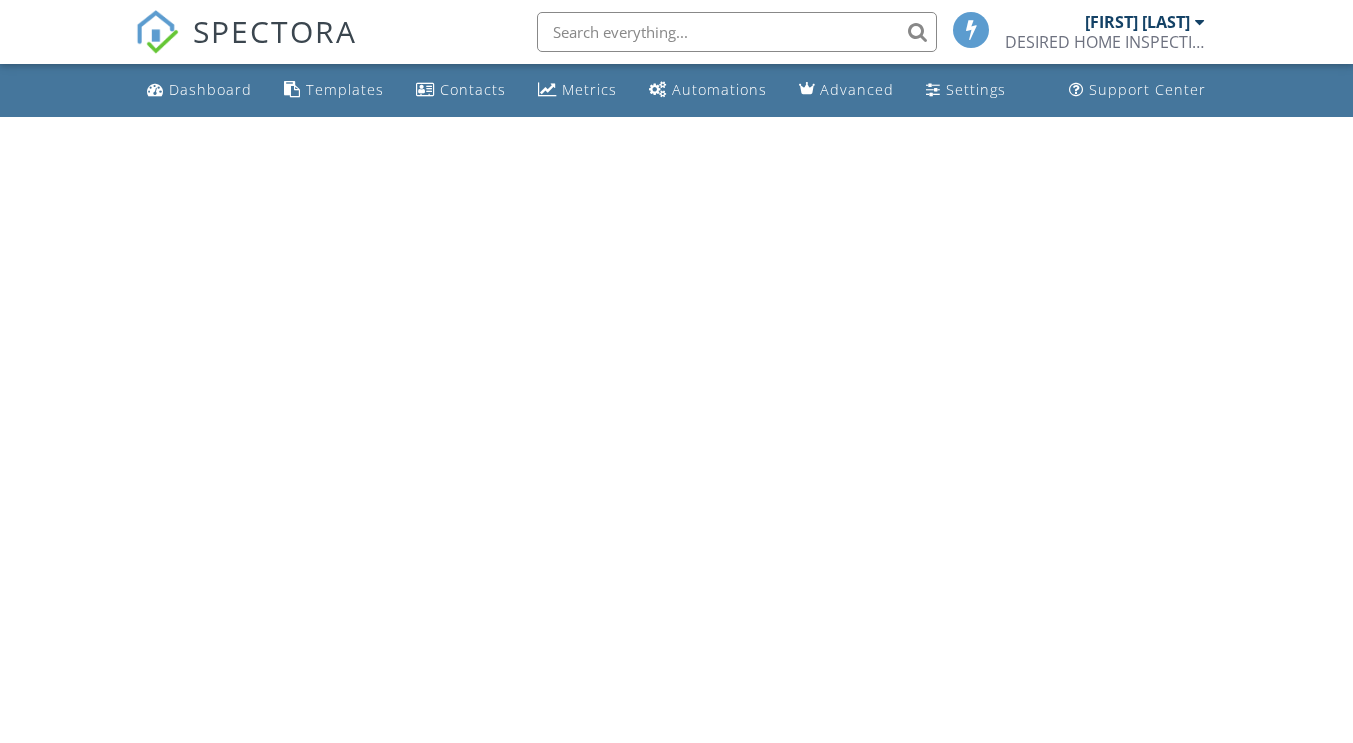 scroll, scrollTop: 0, scrollLeft: 0, axis: both 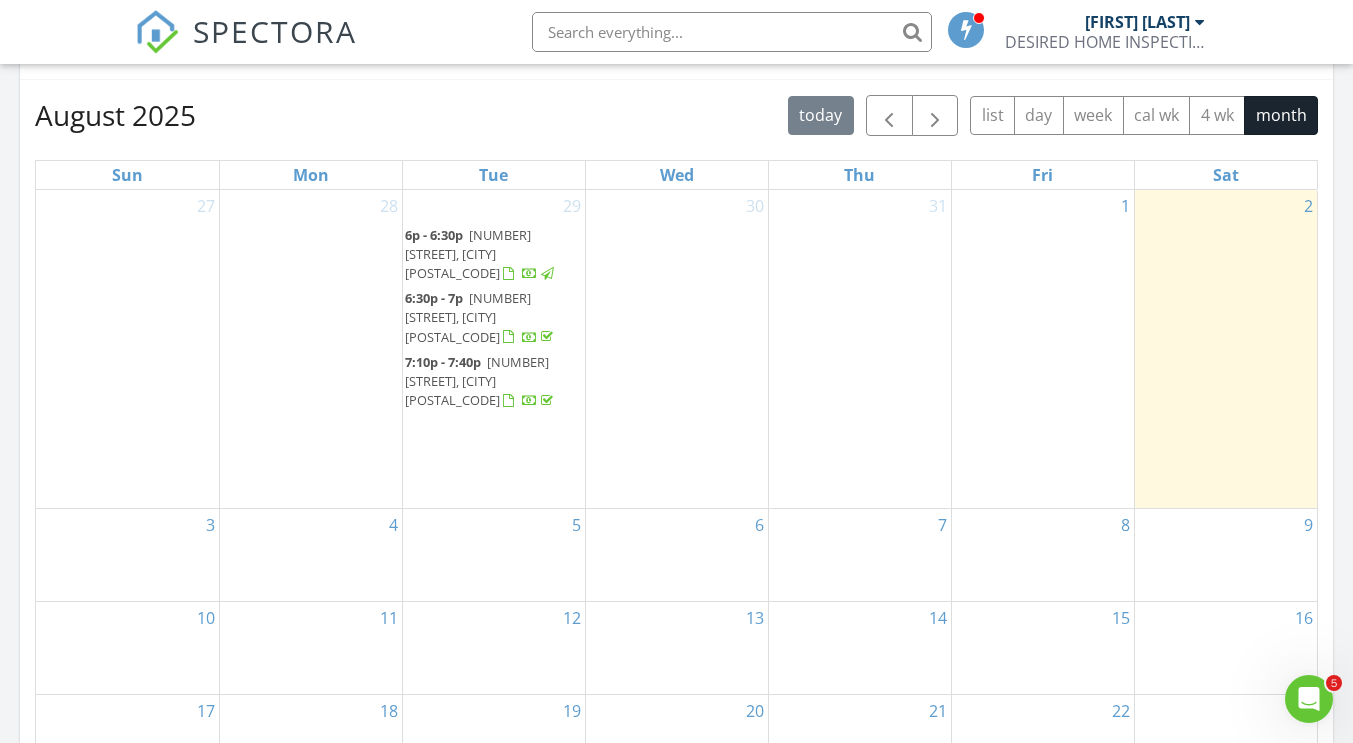 click on "4" at bounding box center [311, 555] 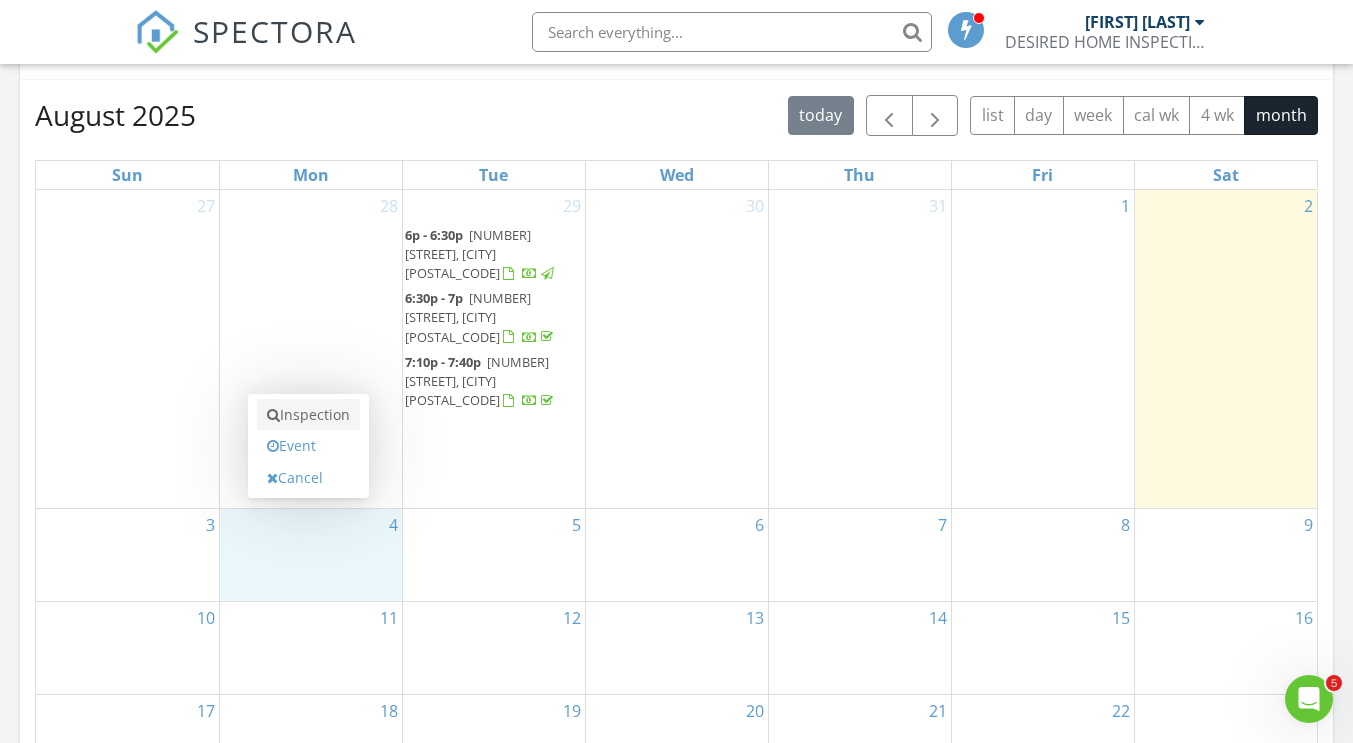 click on "Inspection" at bounding box center (308, 415) 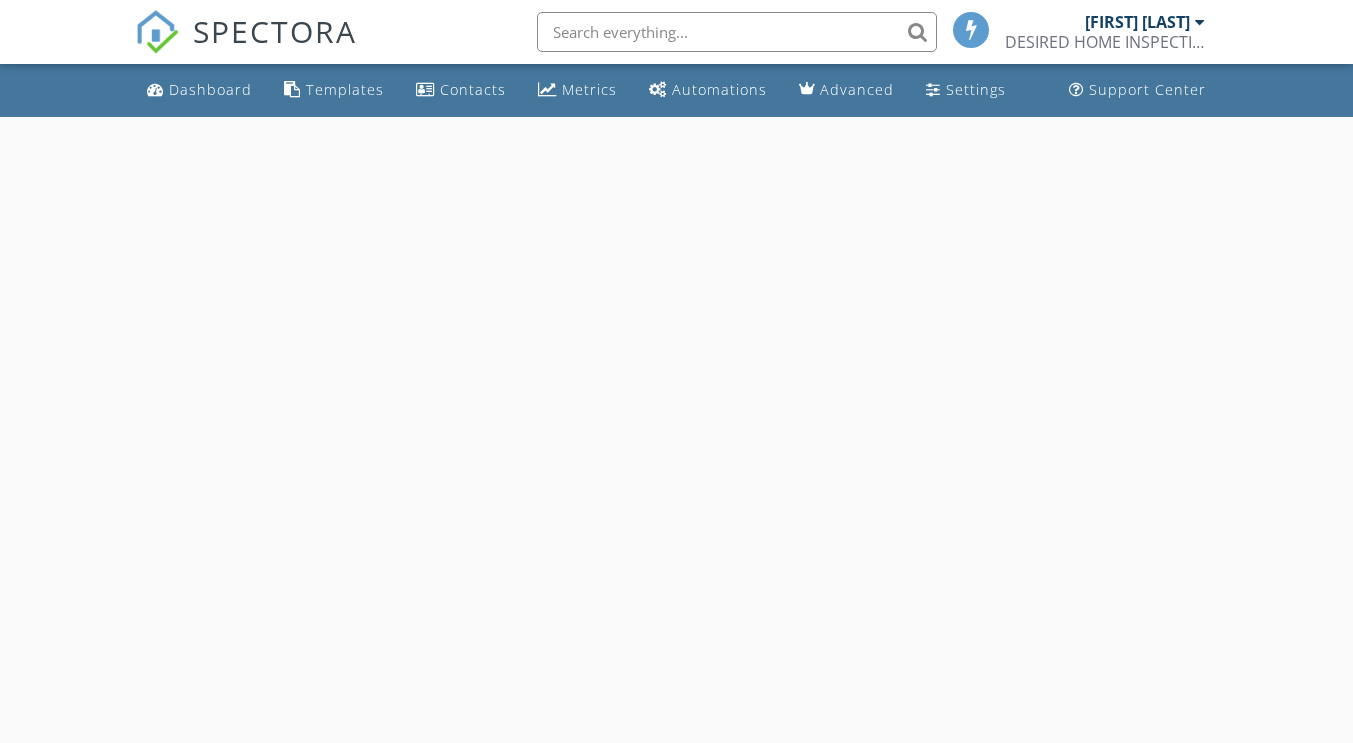 scroll, scrollTop: 0, scrollLeft: 0, axis: both 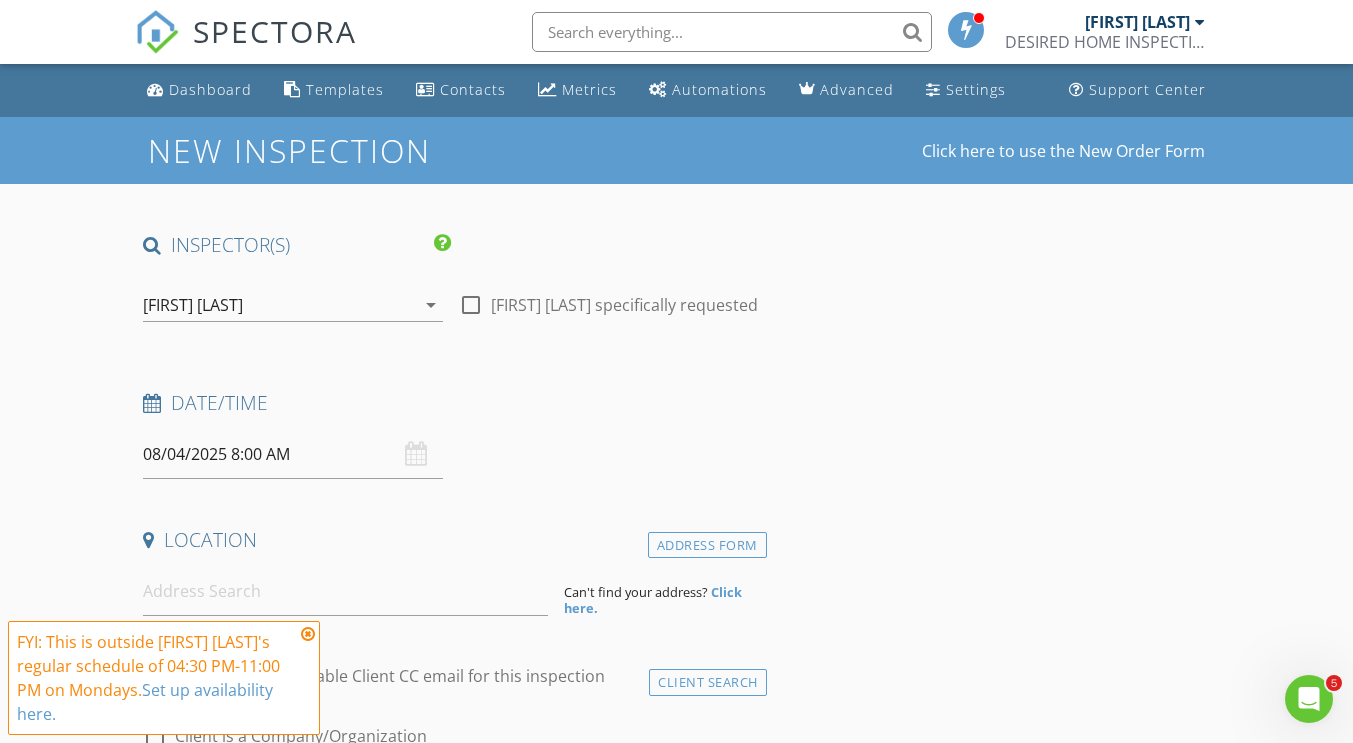 click at bounding box center [471, 305] 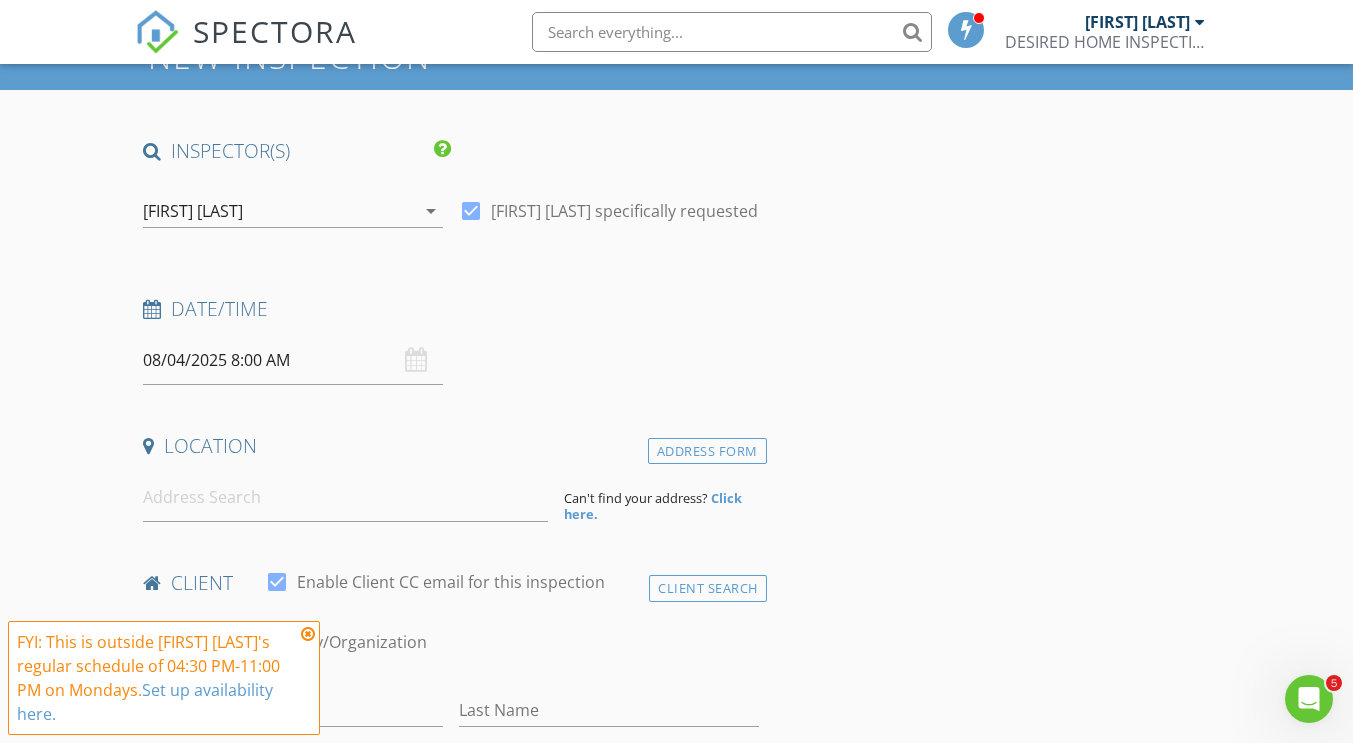 scroll, scrollTop: 106, scrollLeft: 0, axis: vertical 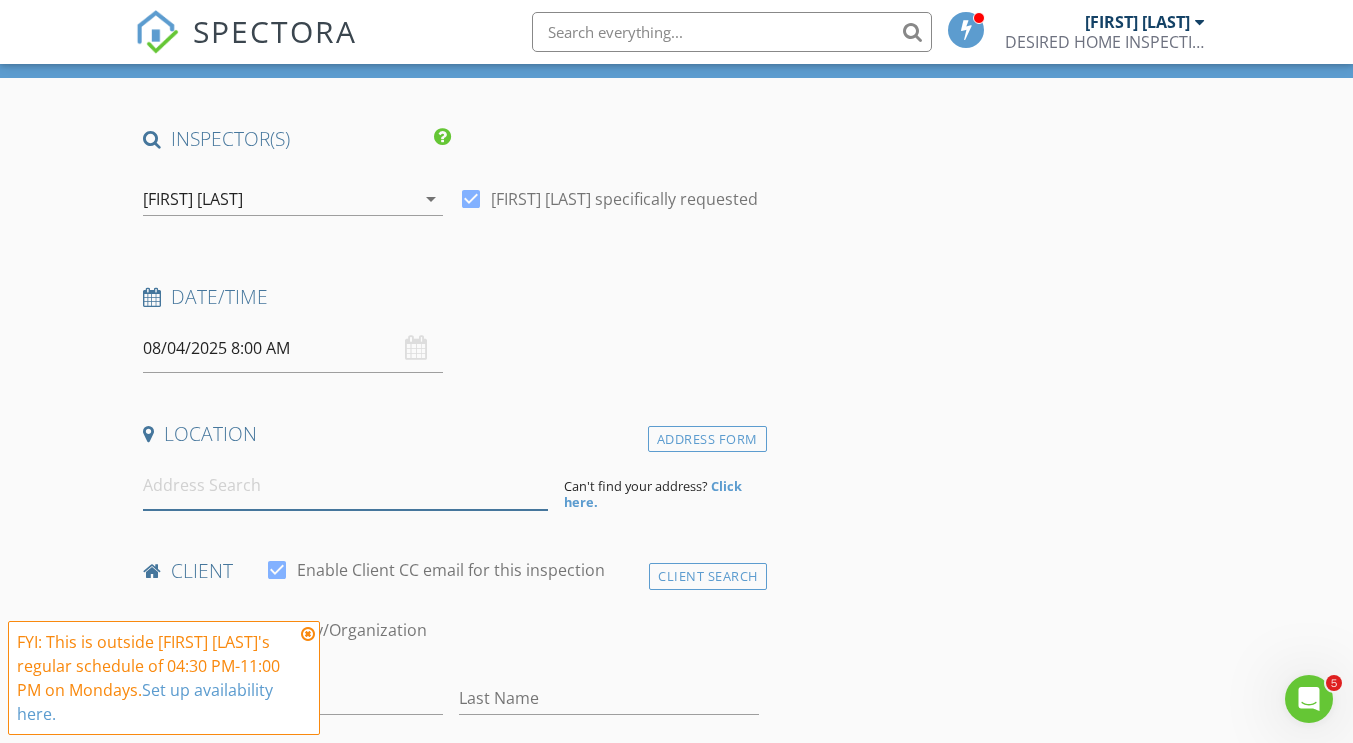 click at bounding box center (345, 485) 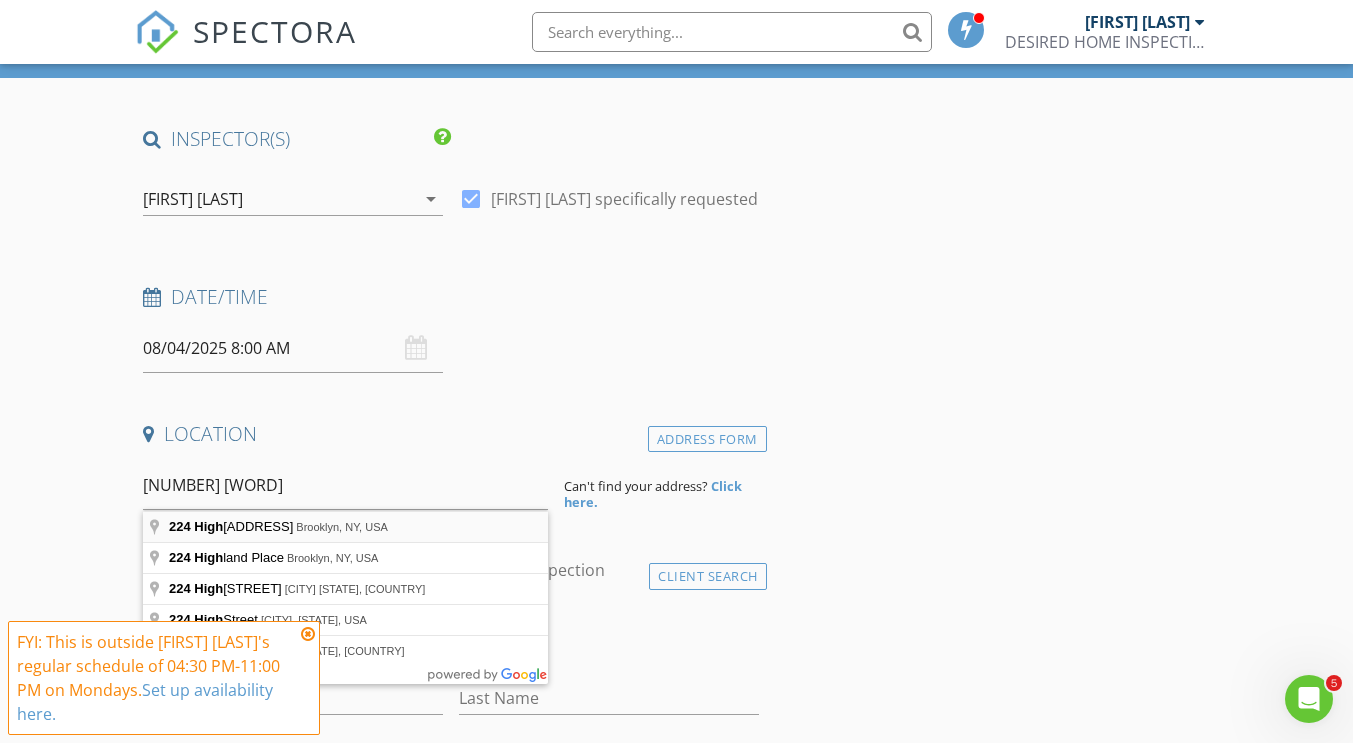 type on "224 Highland Boulevard, Brooklyn, NY, USA" 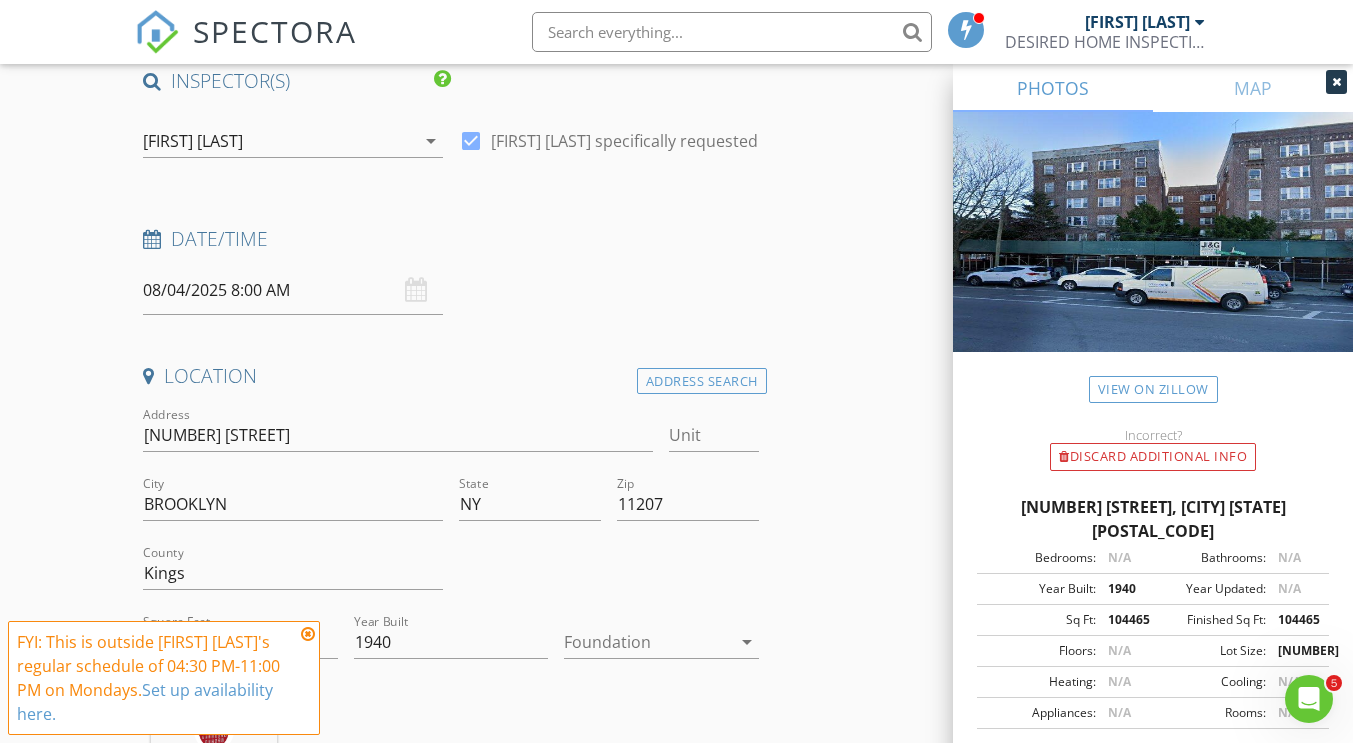 scroll, scrollTop: 174, scrollLeft: 0, axis: vertical 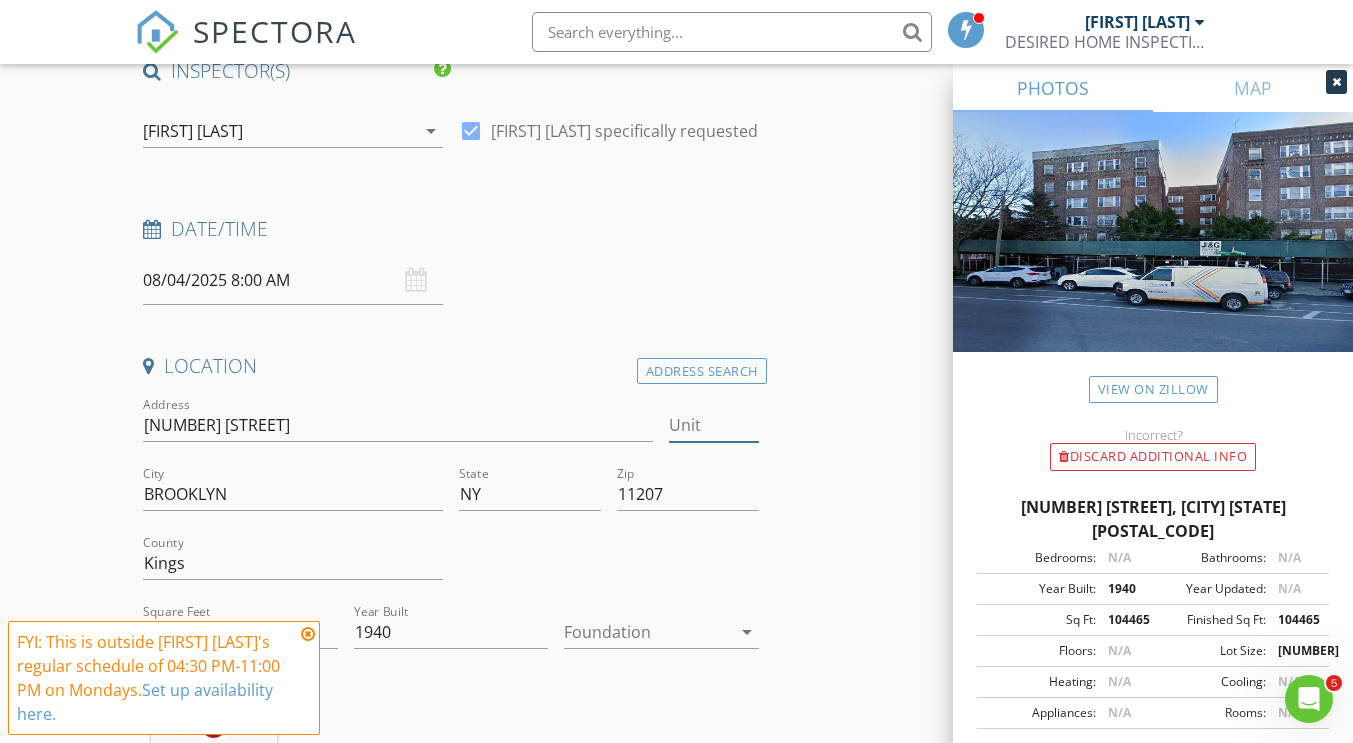 click on "Unit" at bounding box center [713, 425] 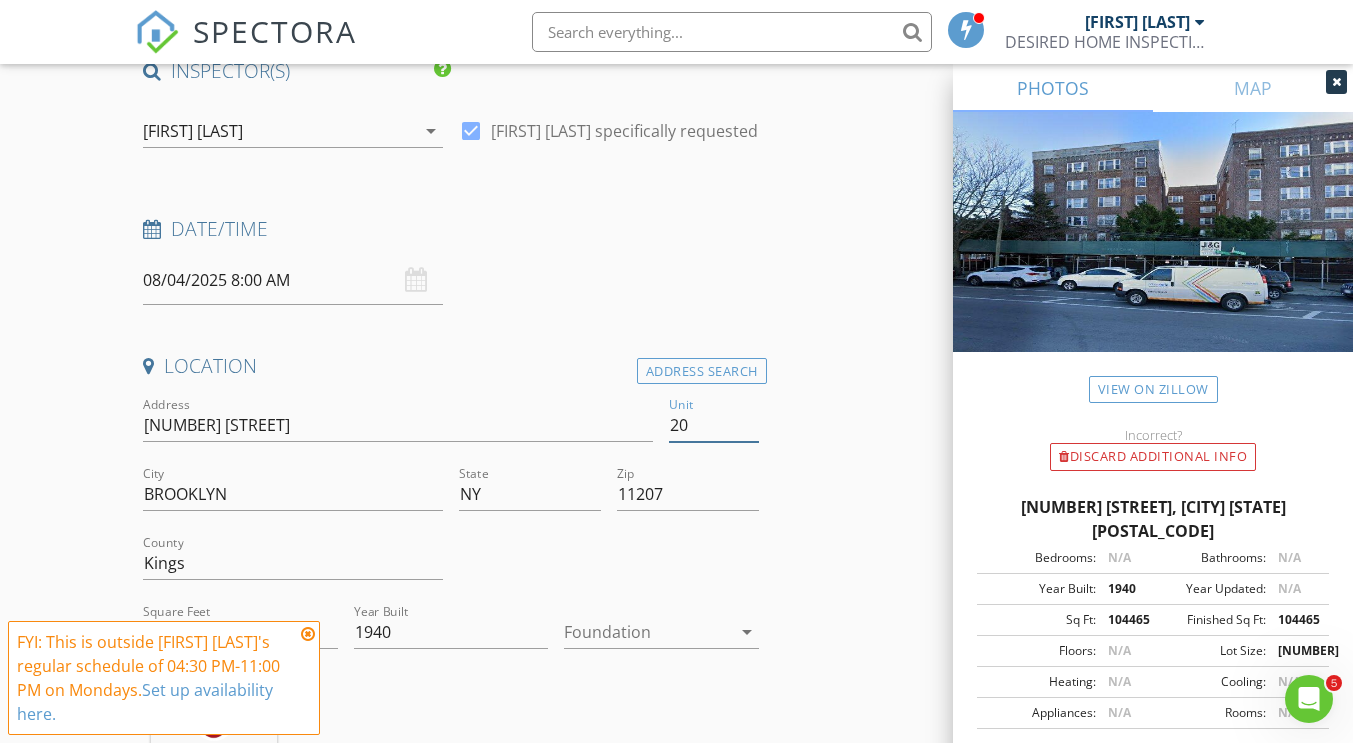 type on "204" 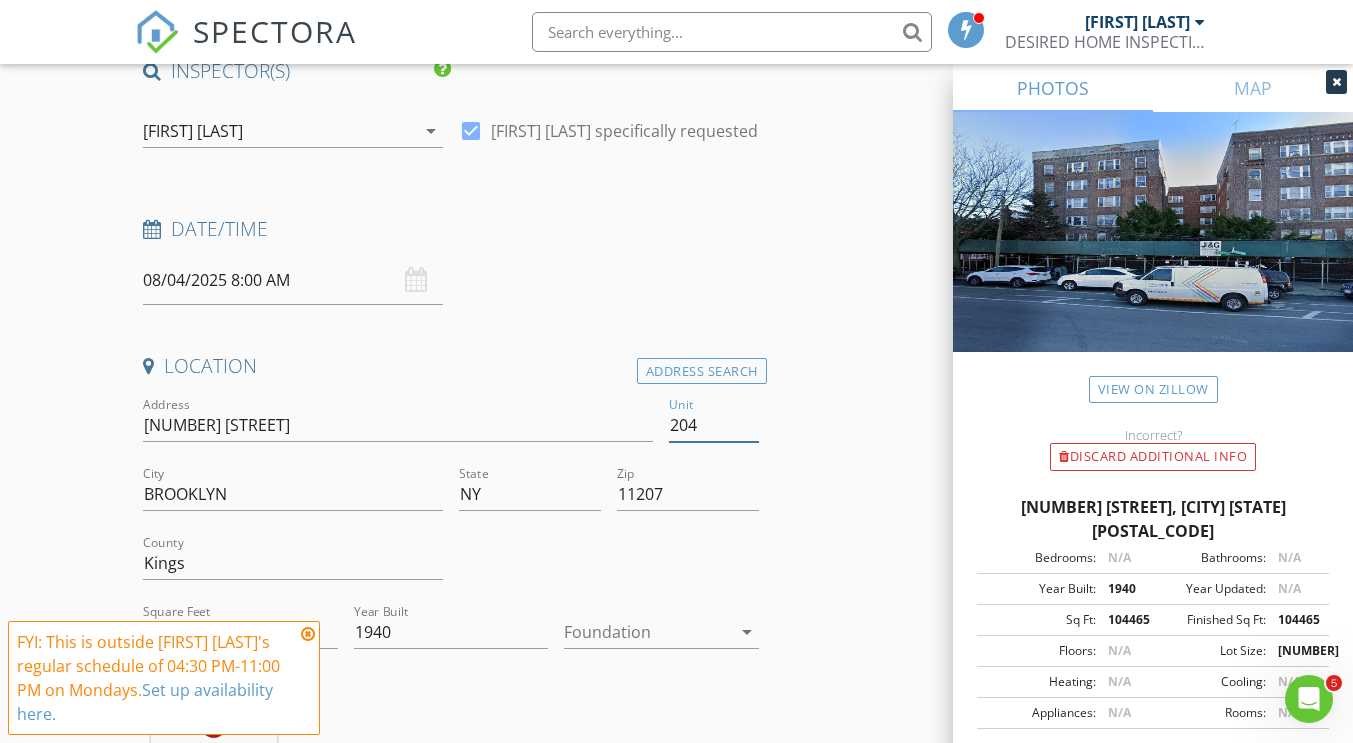 type 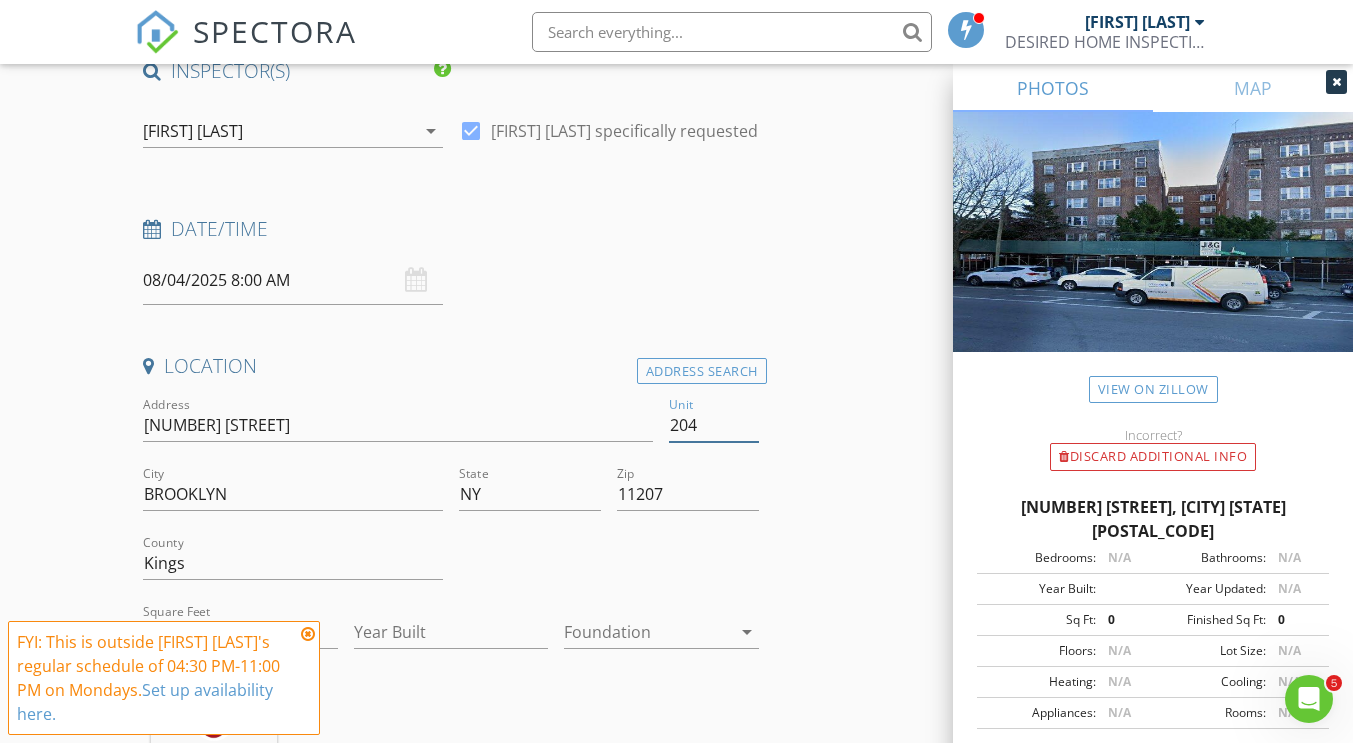 type on "0" 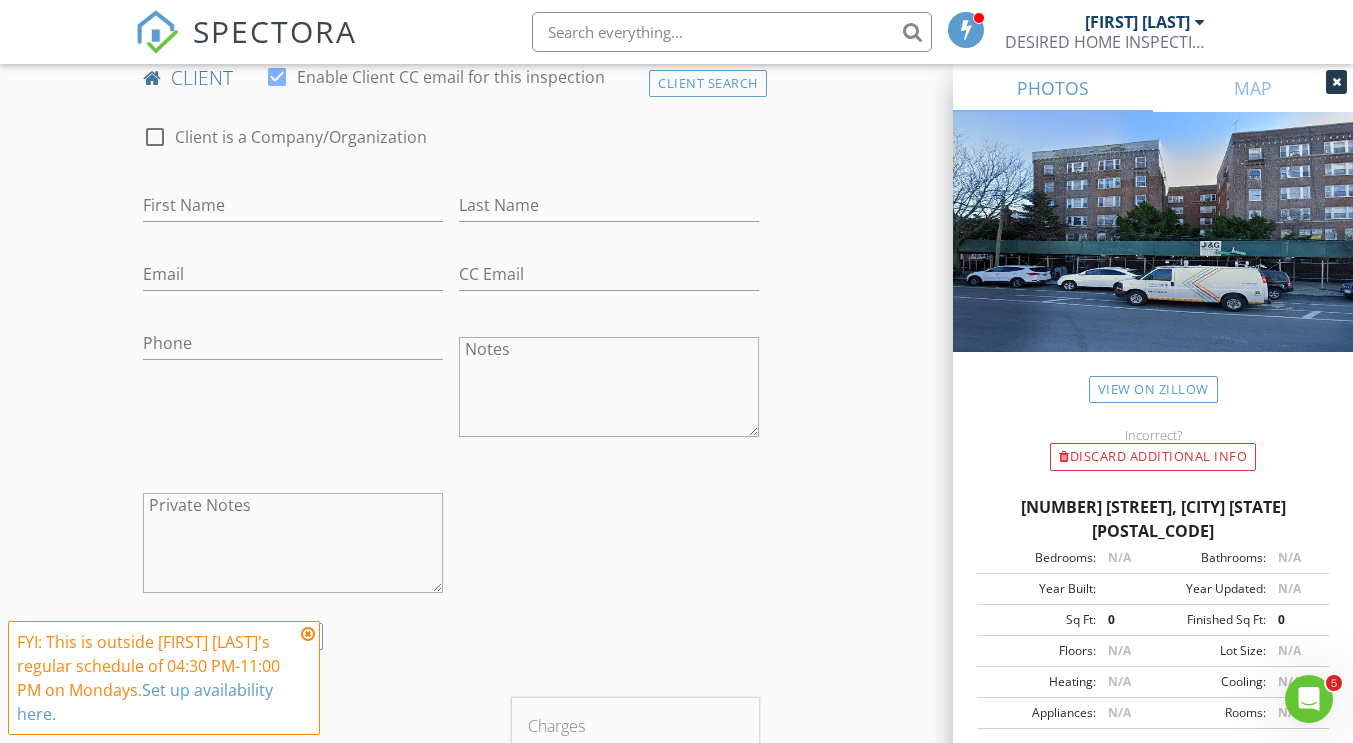 scroll, scrollTop: 993, scrollLeft: 0, axis: vertical 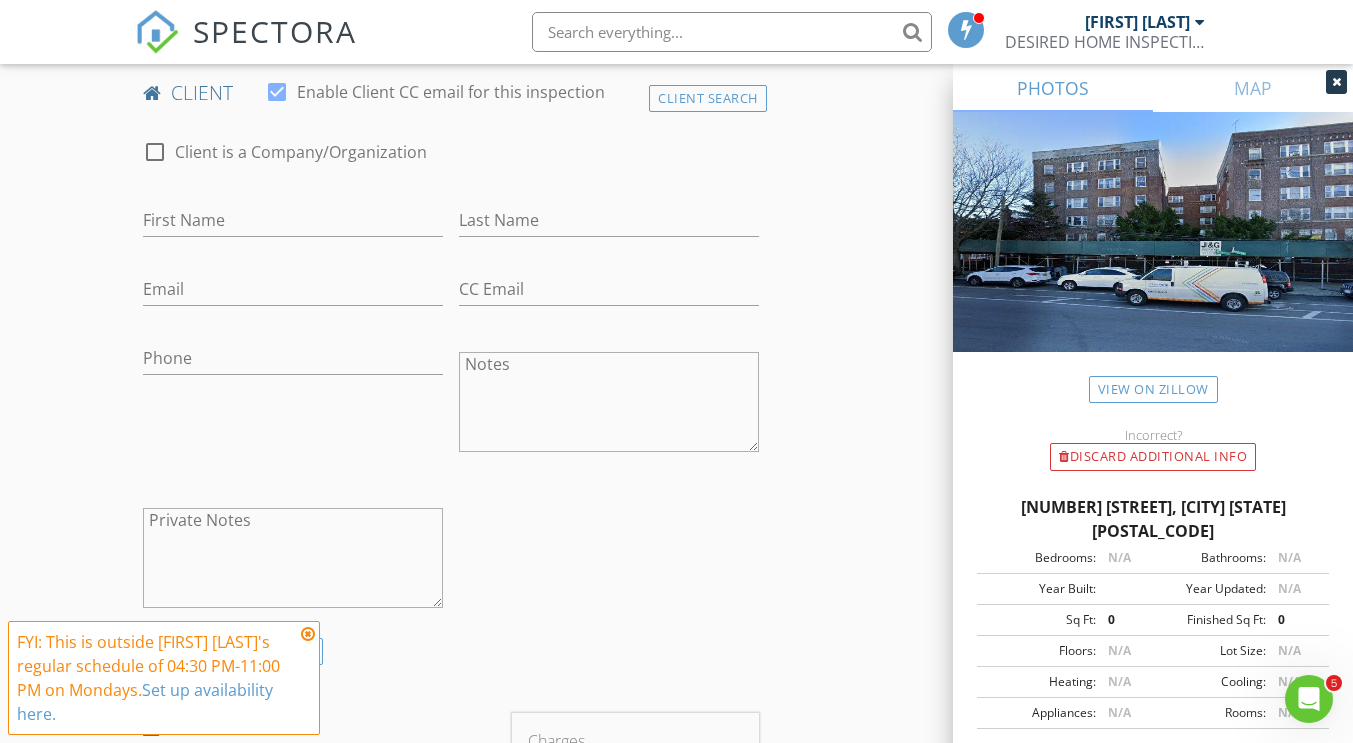 type on "204" 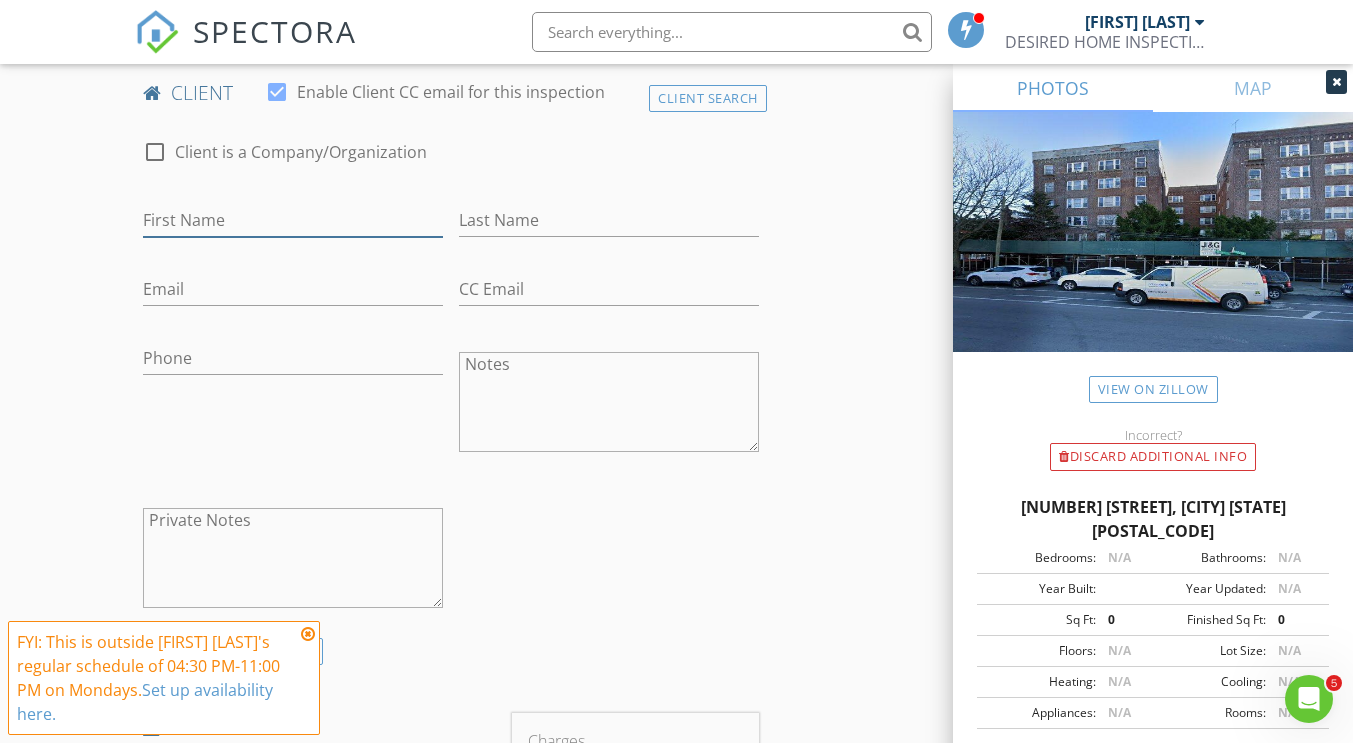 click on "First Name" at bounding box center [293, 220] 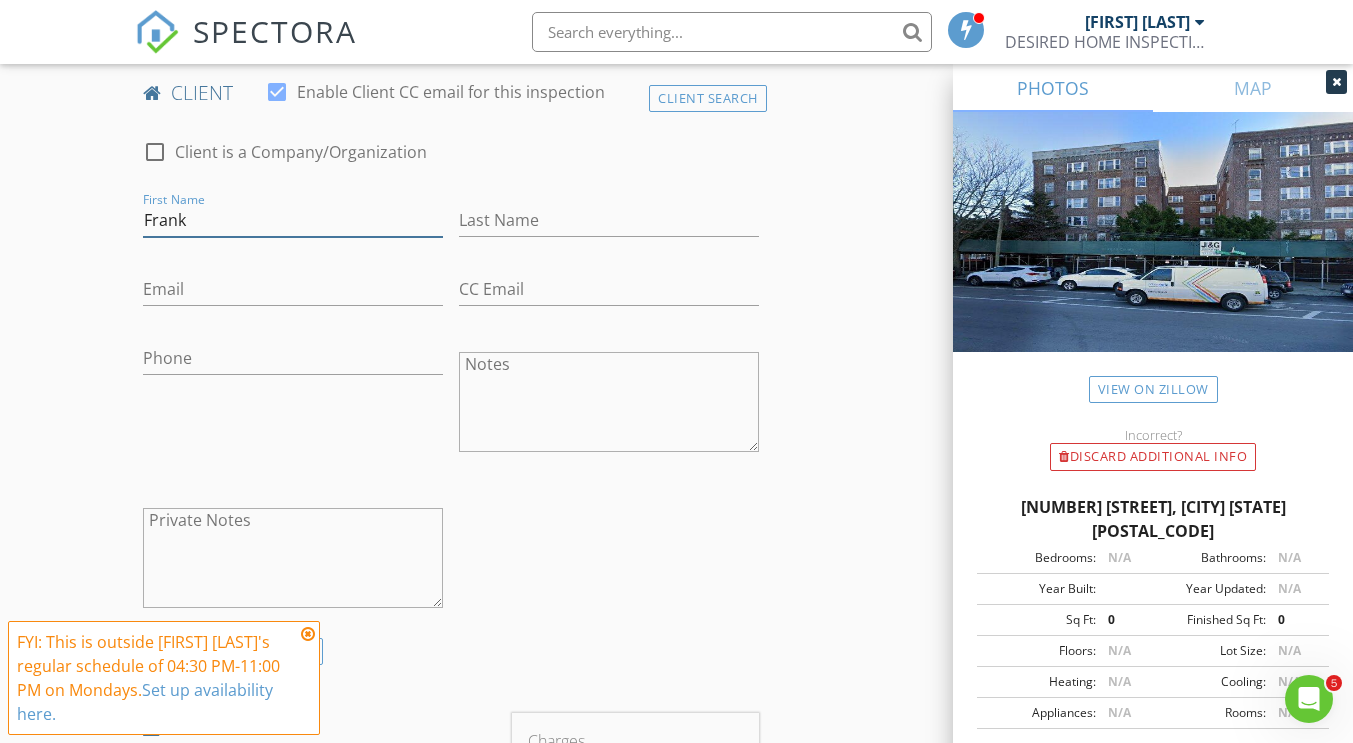 type on "Frank" 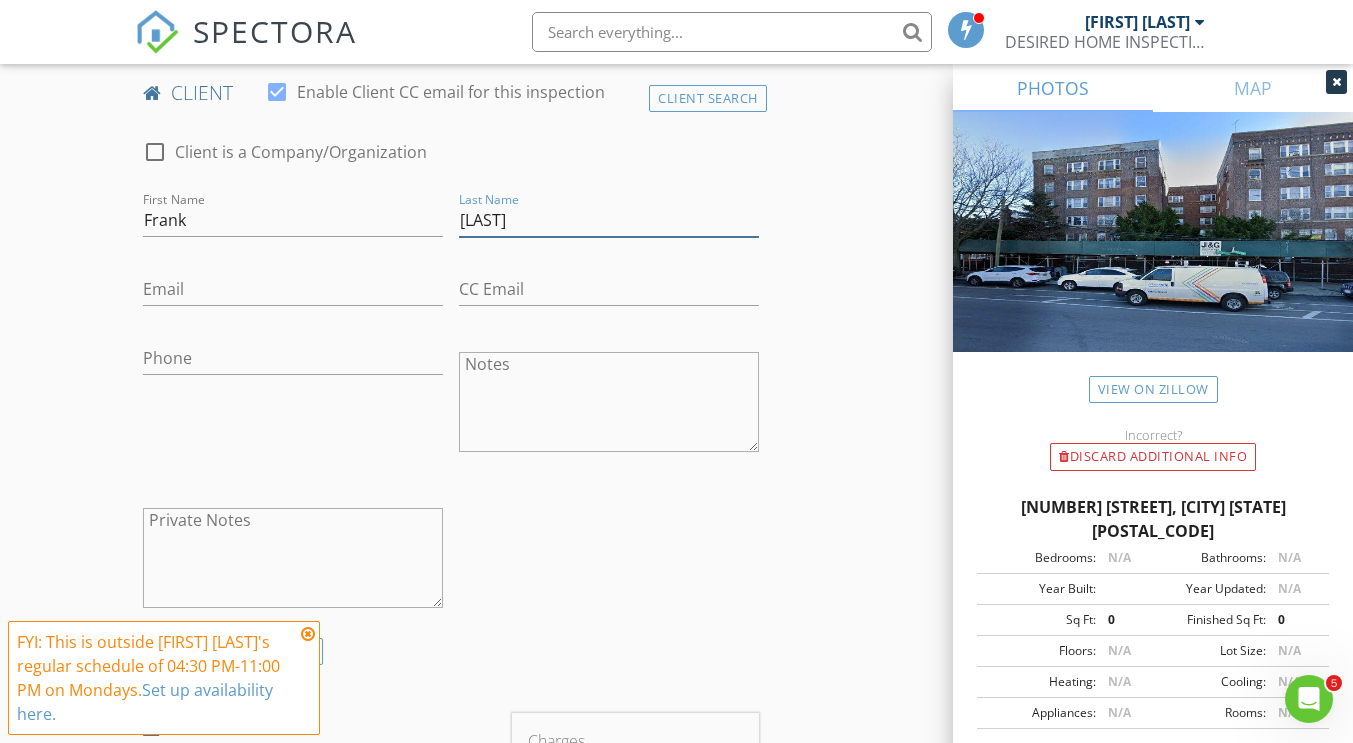 type on "[LAST]" 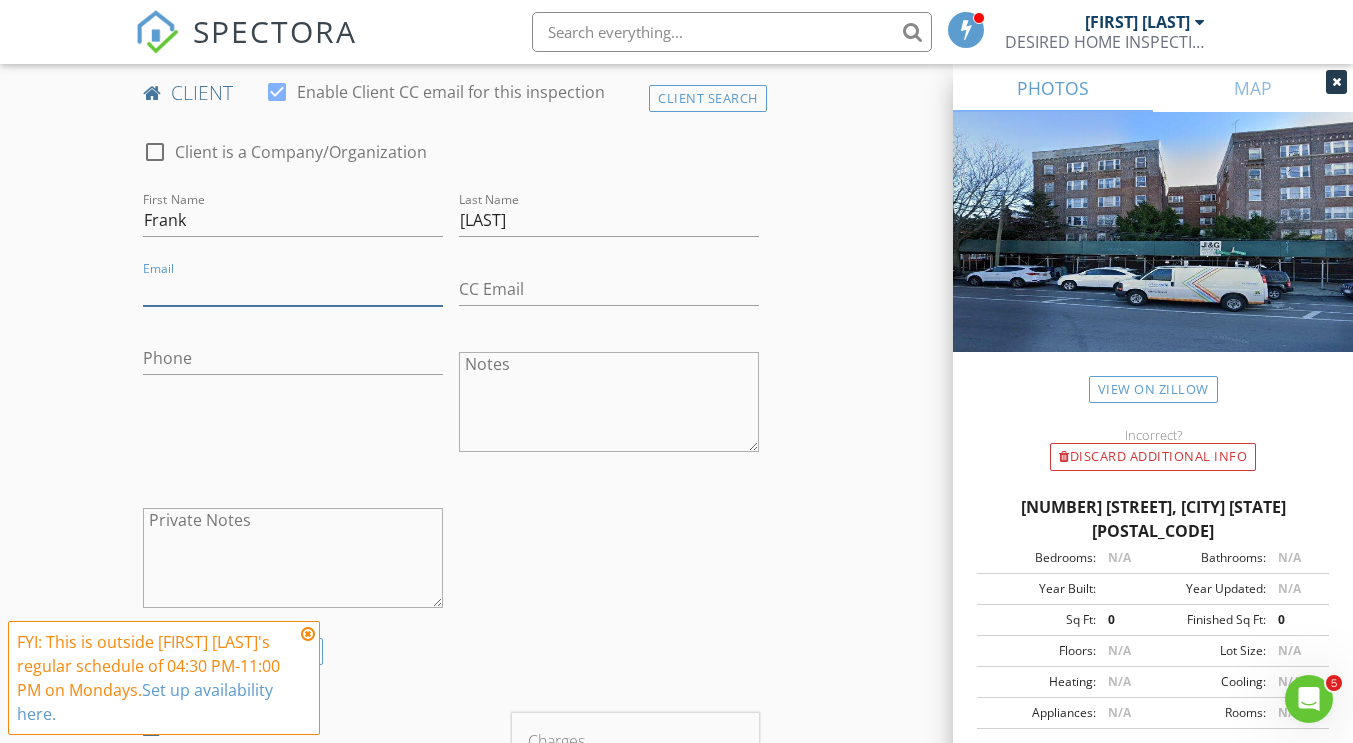 click on "Email" at bounding box center [293, 289] 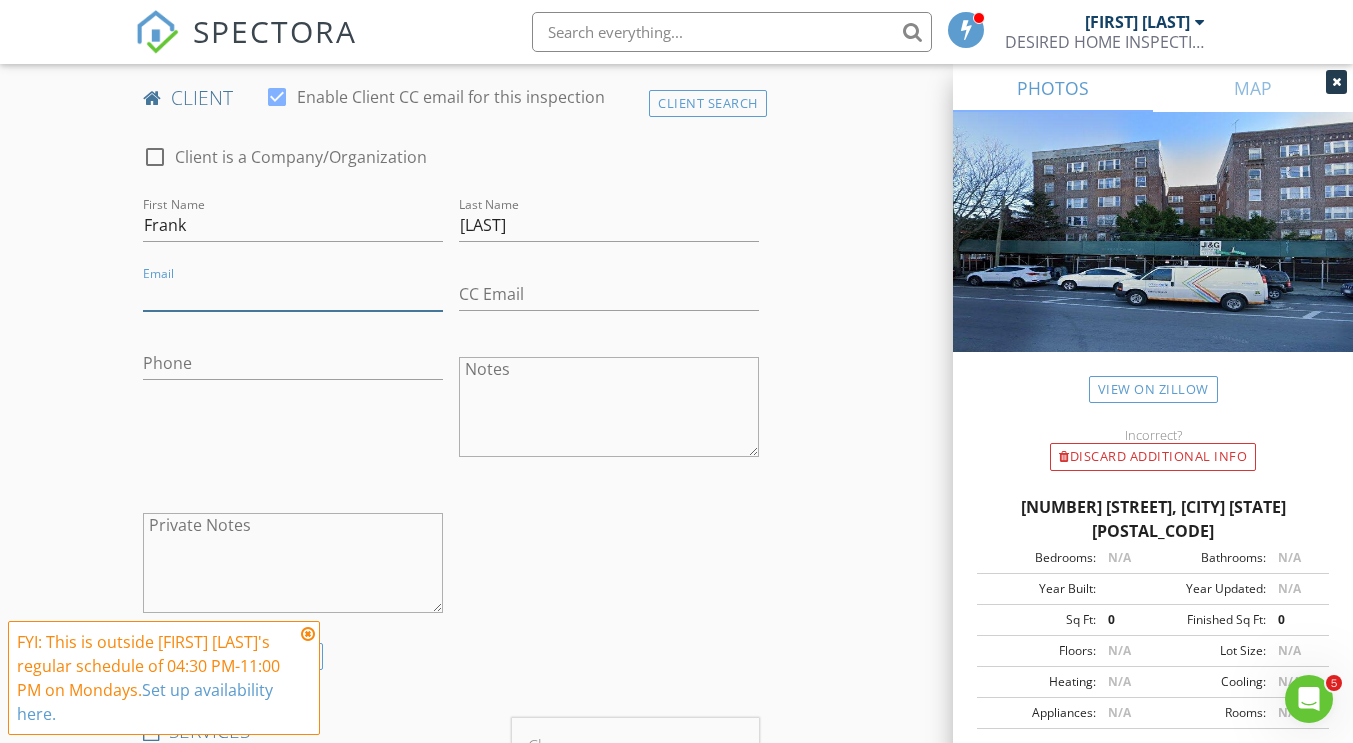 scroll, scrollTop: 987, scrollLeft: 0, axis: vertical 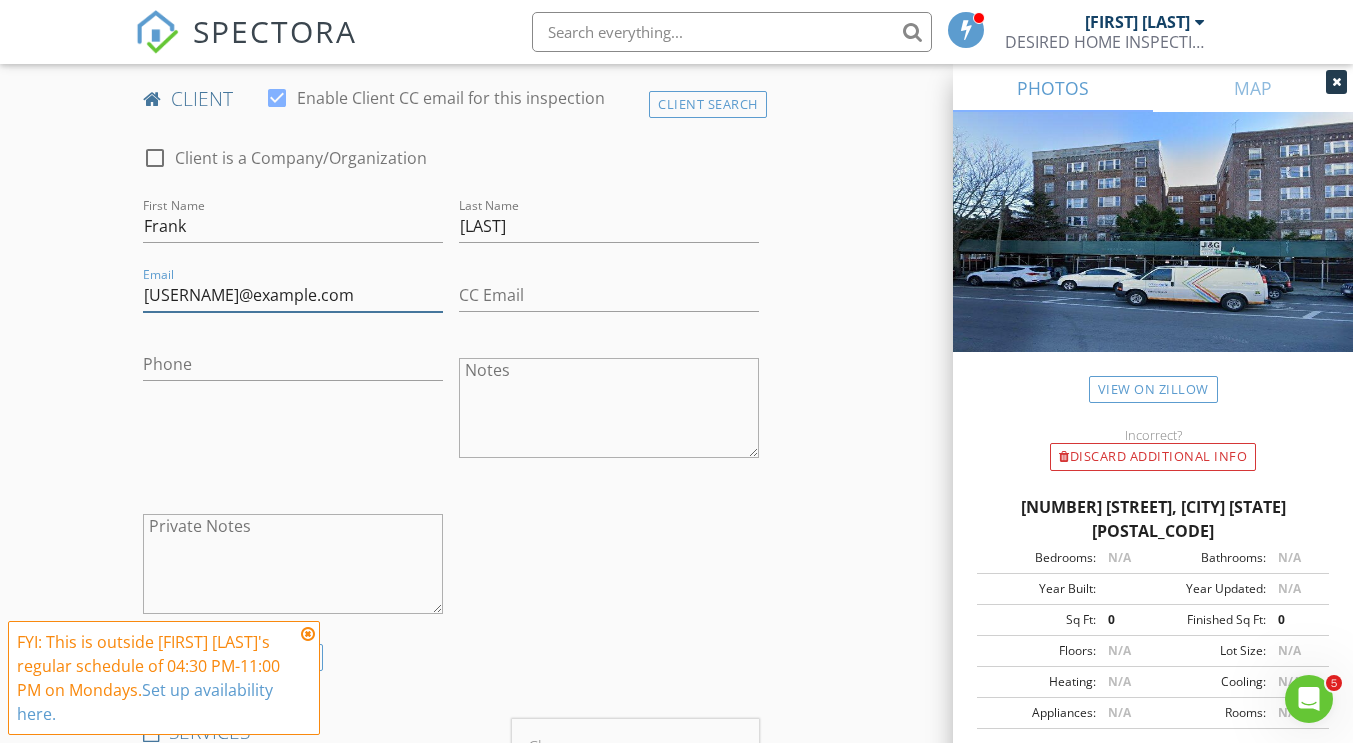 type on "[EMAIL_ADDRESS]" 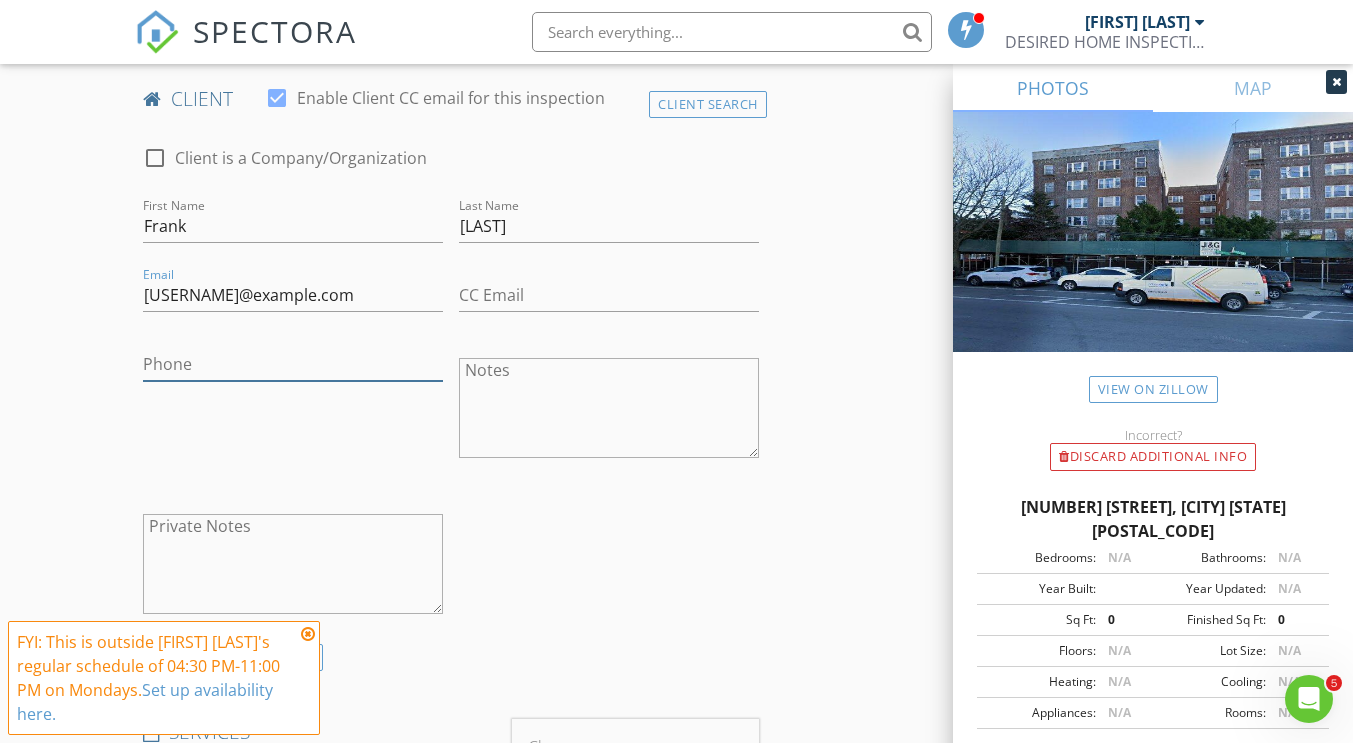 click on "Phone" at bounding box center (293, 364) 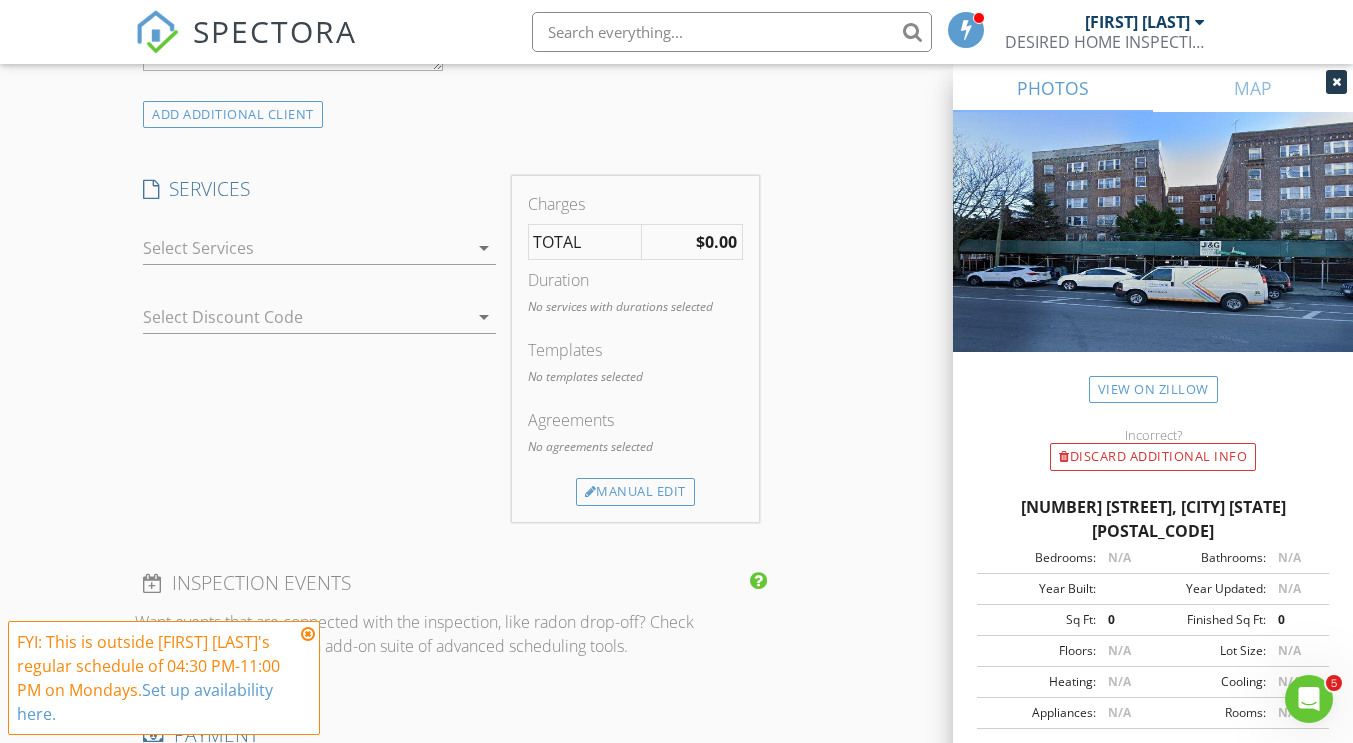 scroll, scrollTop: 1531, scrollLeft: 0, axis: vertical 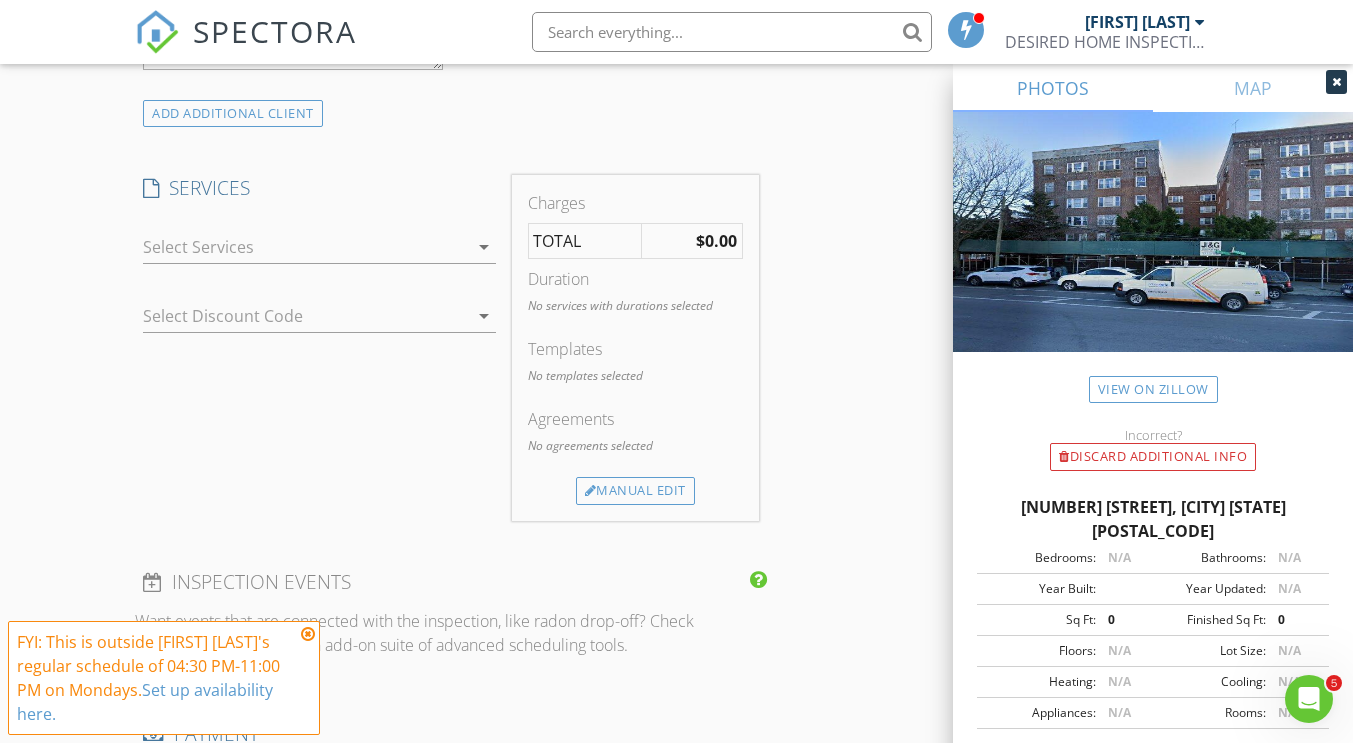 type on "[PHONE]" 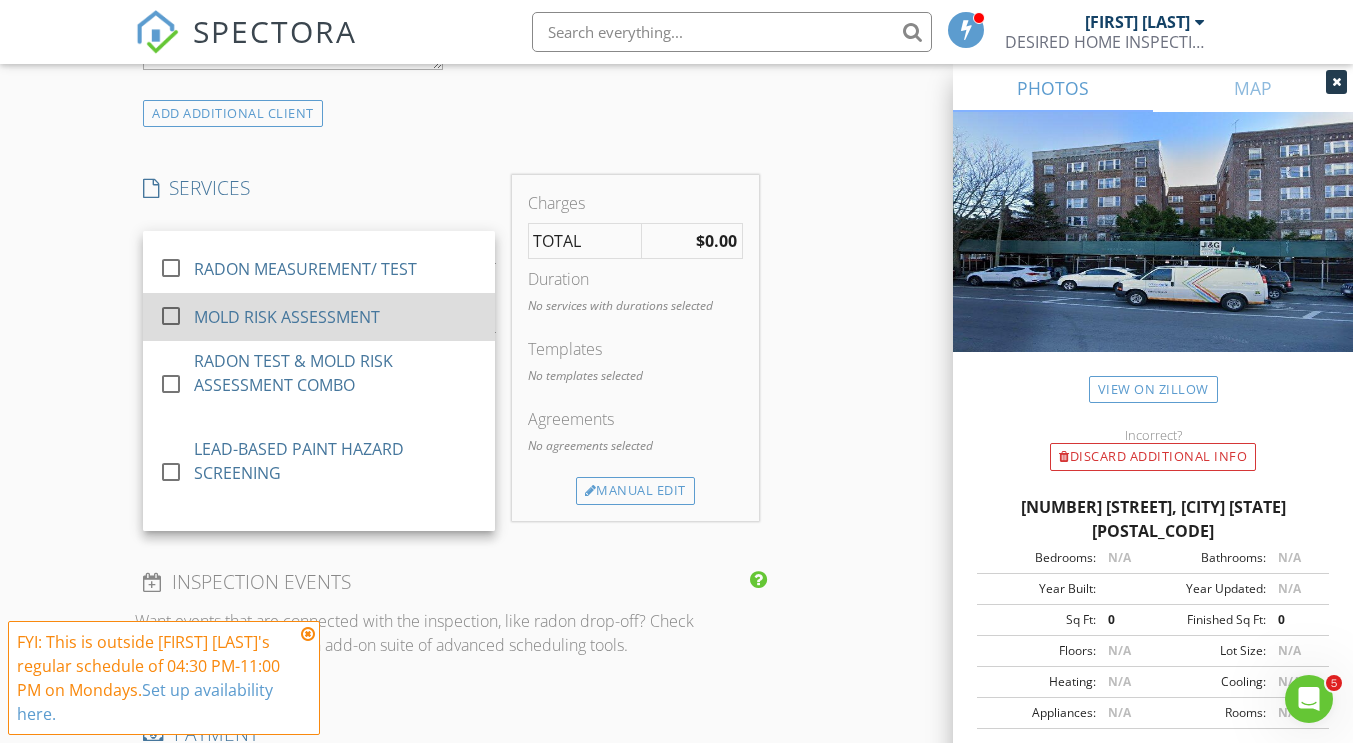 scroll, scrollTop: 244, scrollLeft: 0, axis: vertical 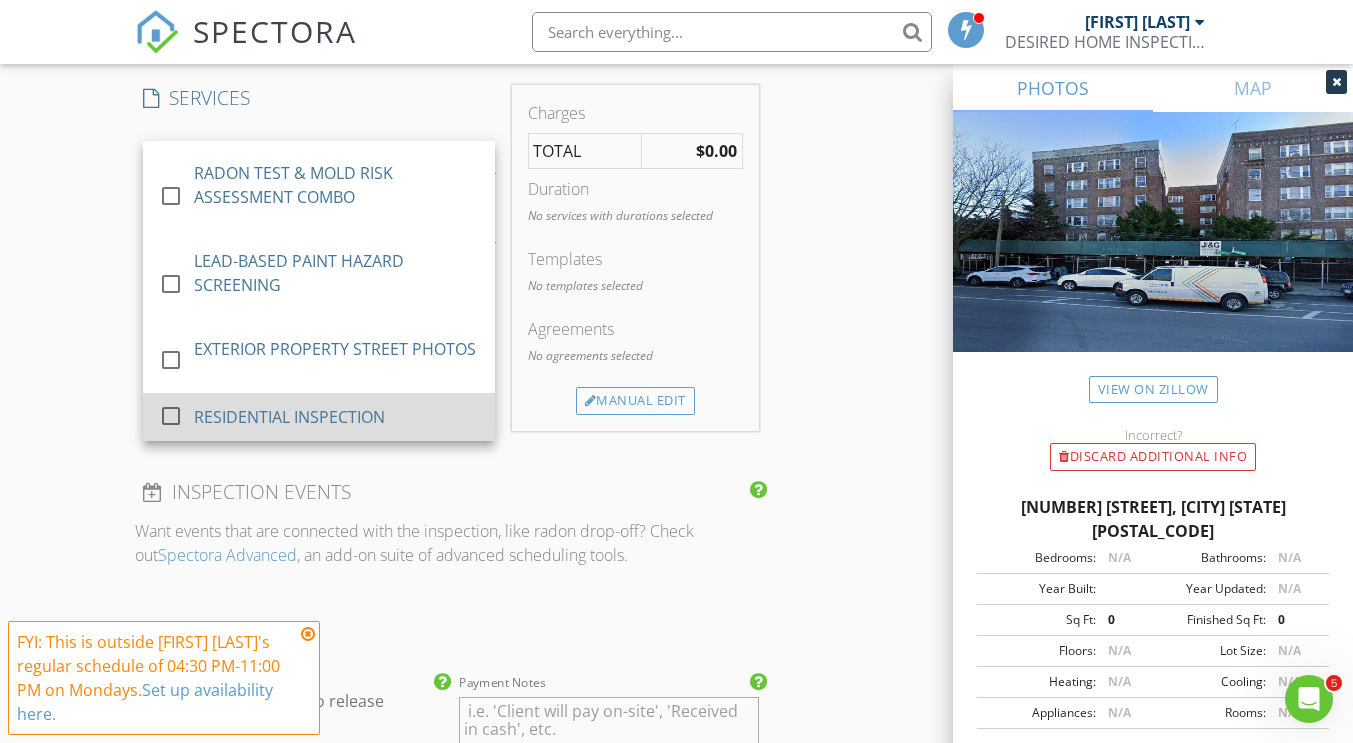 click at bounding box center [171, 416] 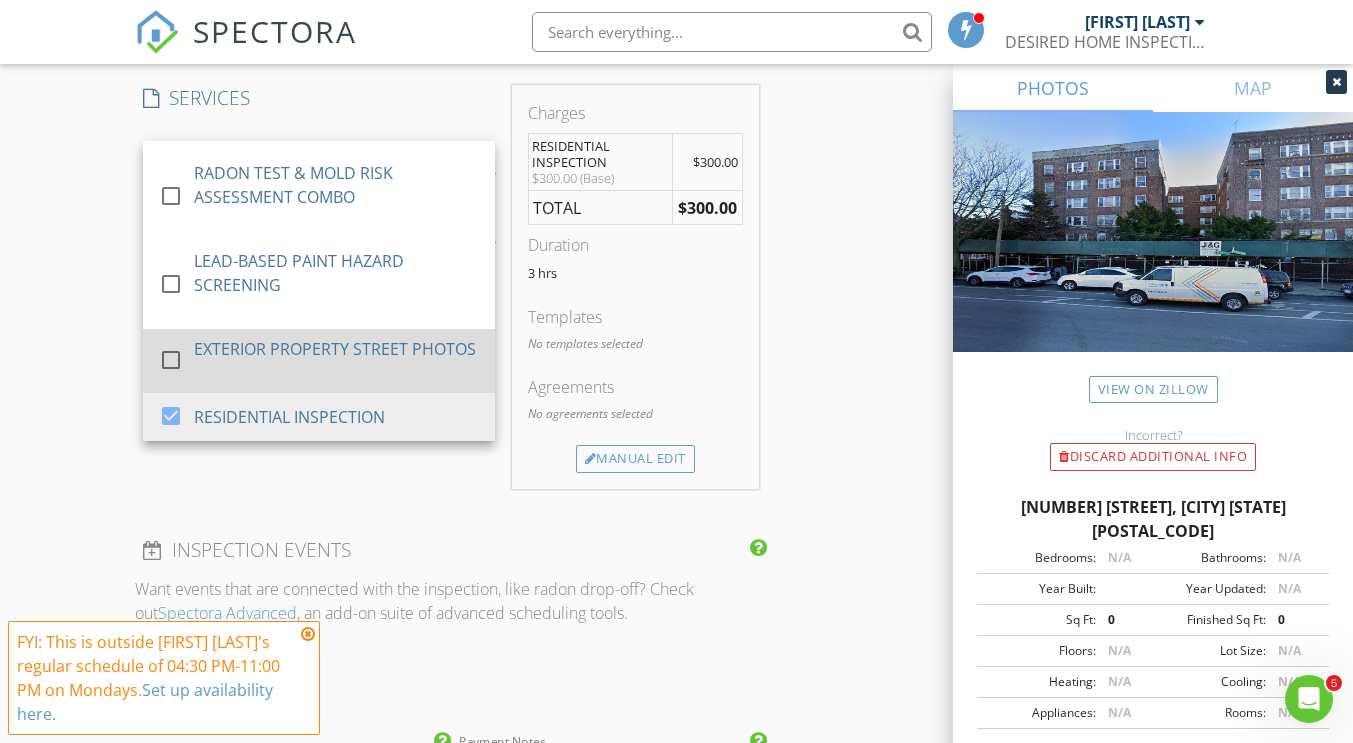 scroll, scrollTop: 0, scrollLeft: 0, axis: both 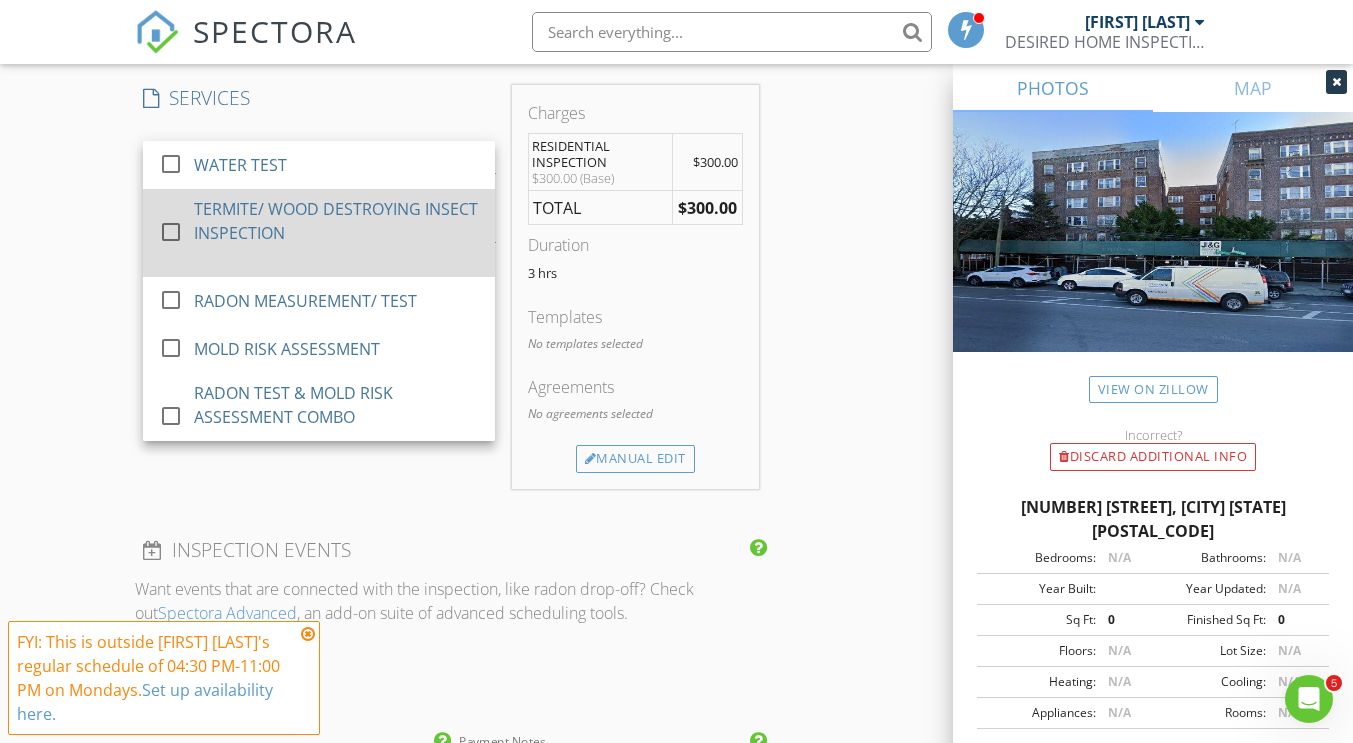 click at bounding box center [171, 232] 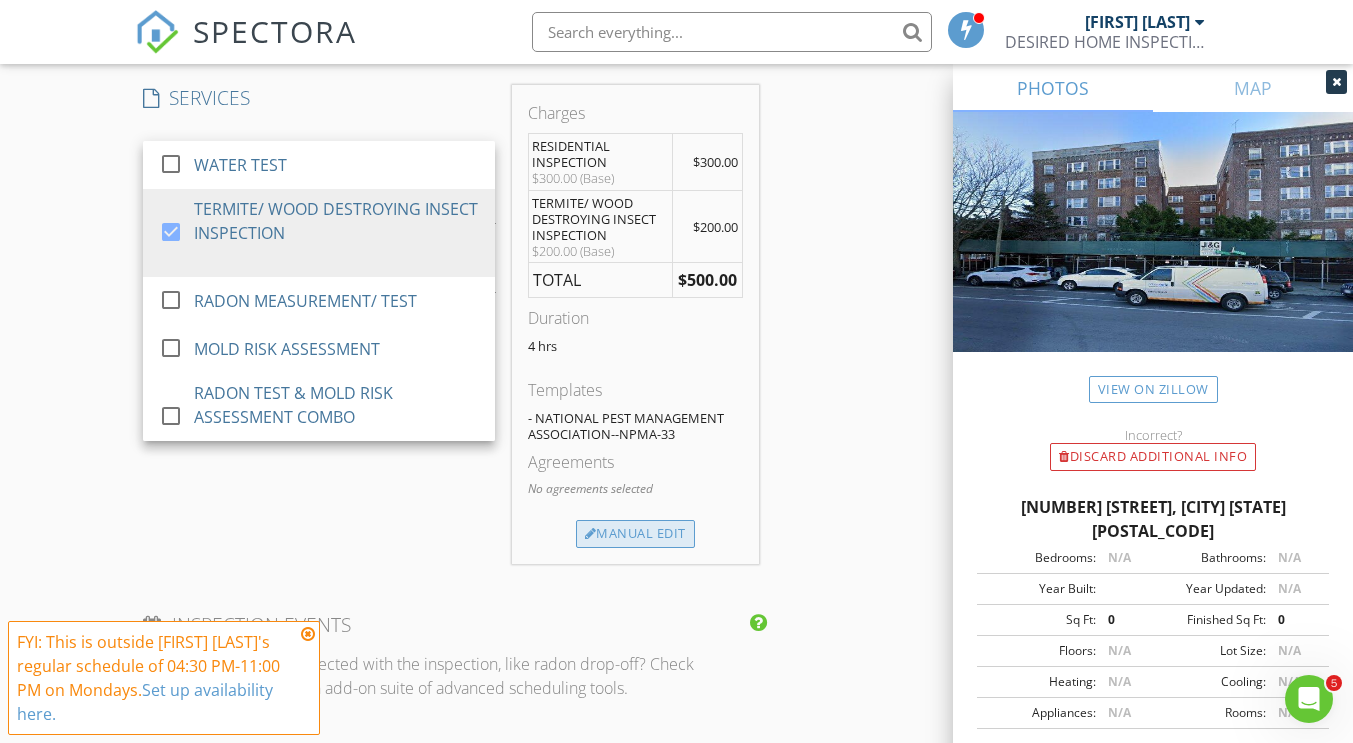 click on "Manual Edit" at bounding box center (635, 534) 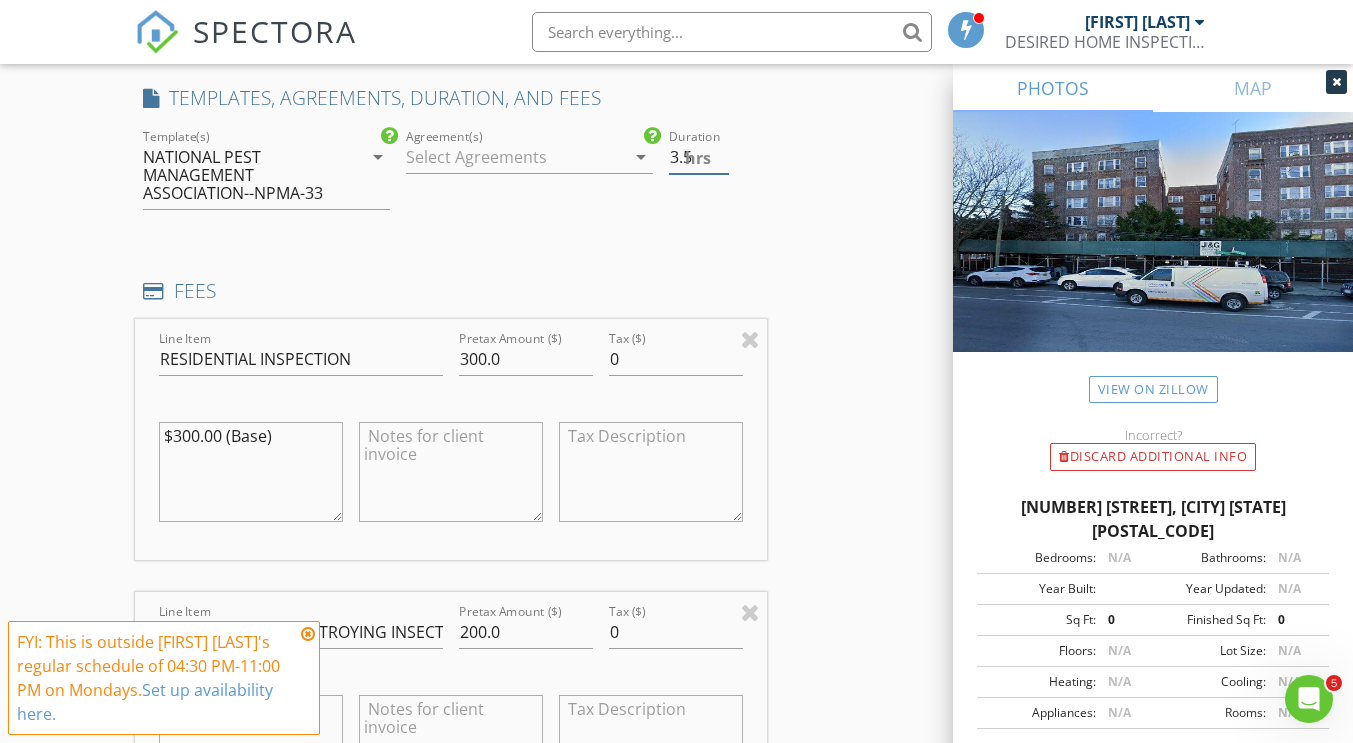 click on "3.5" at bounding box center (698, 157) 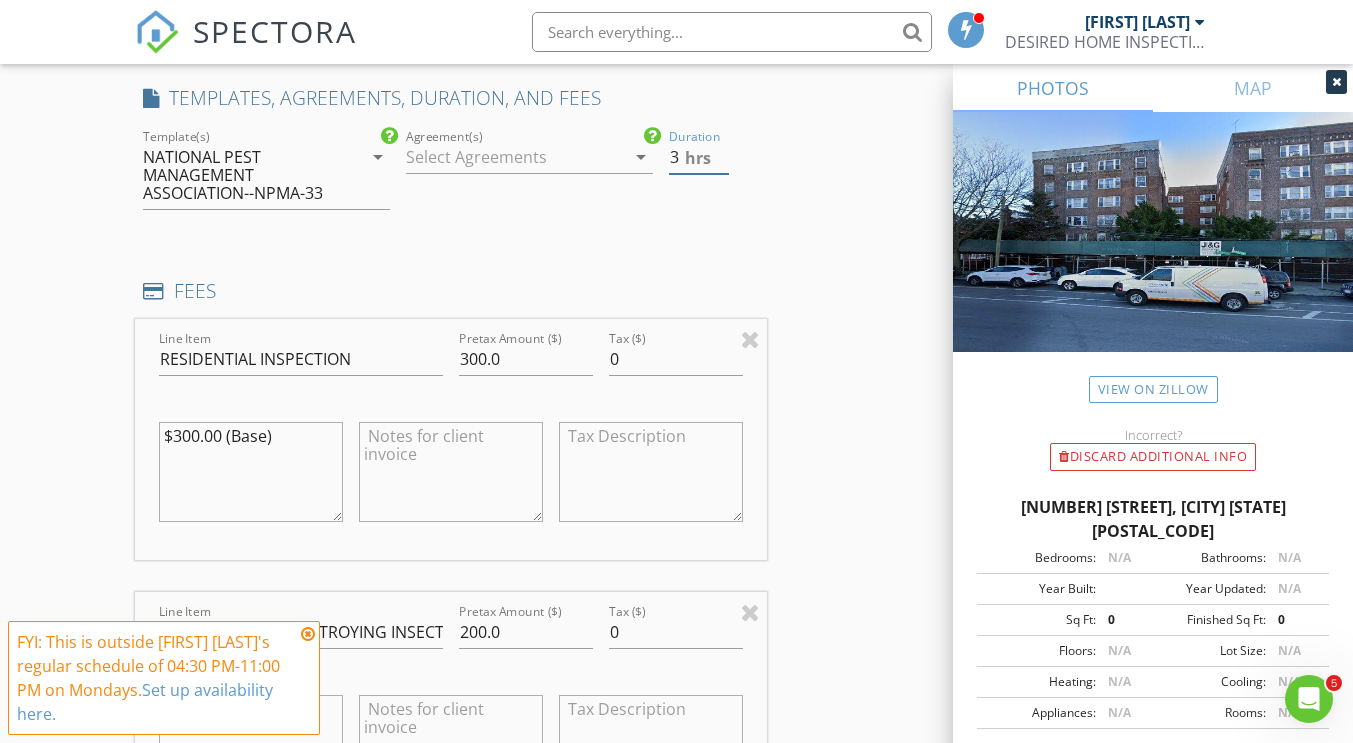 click on "3" at bounding box center [698, 157] 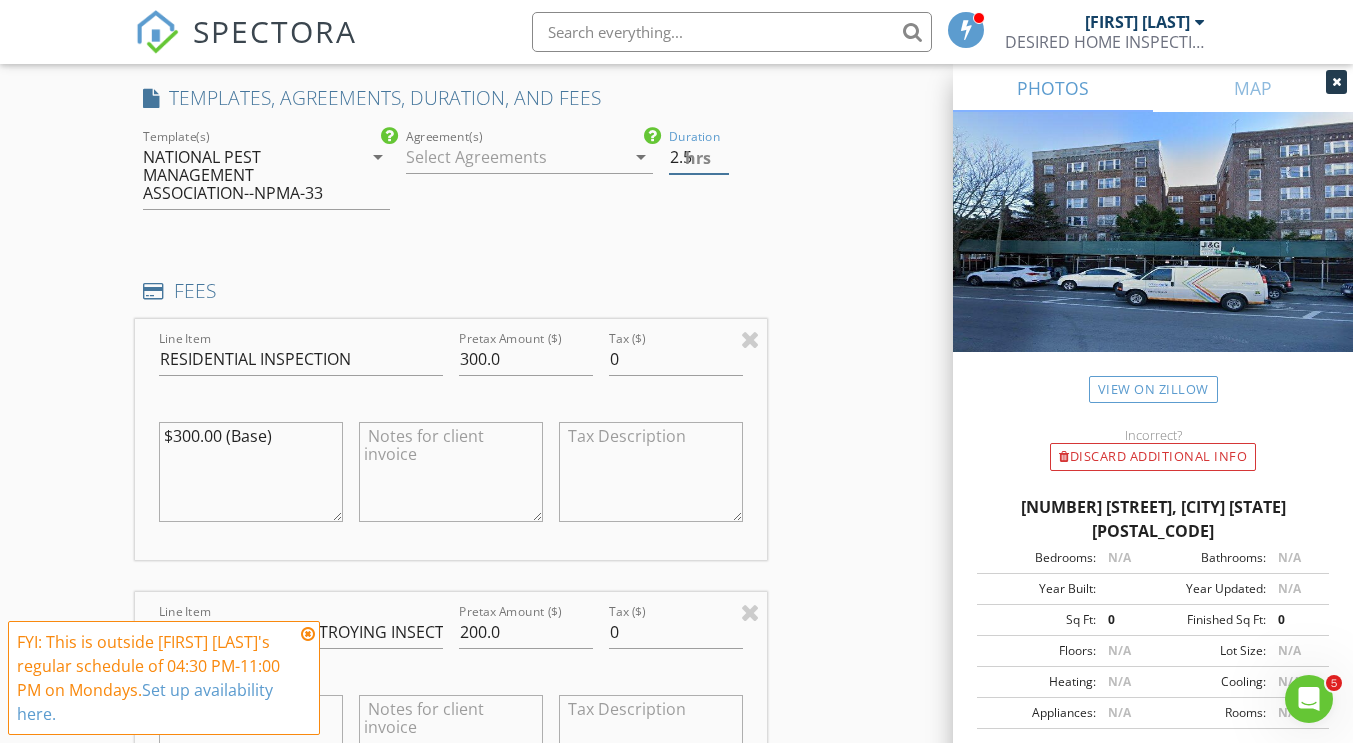 click on "2.5" at bounding box center [698, 157] 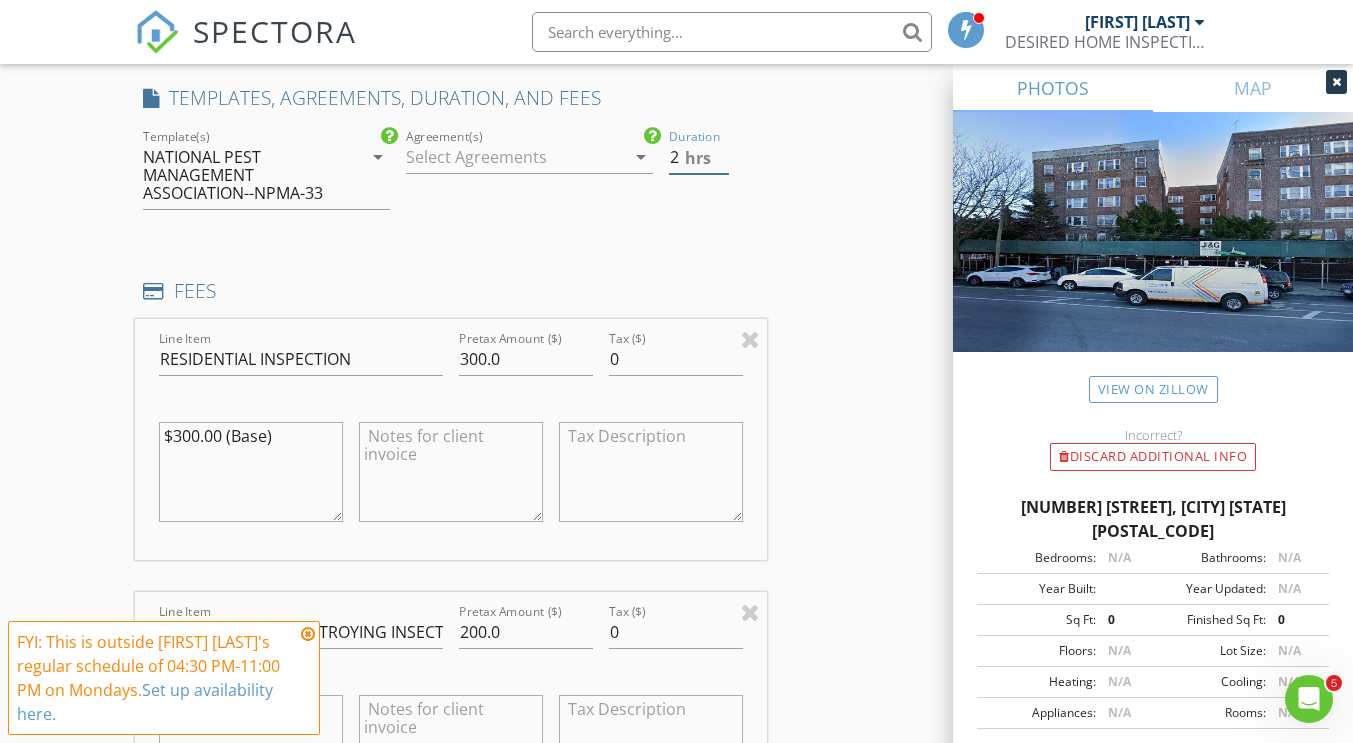 click on "2" at bounding box center (698, 157) 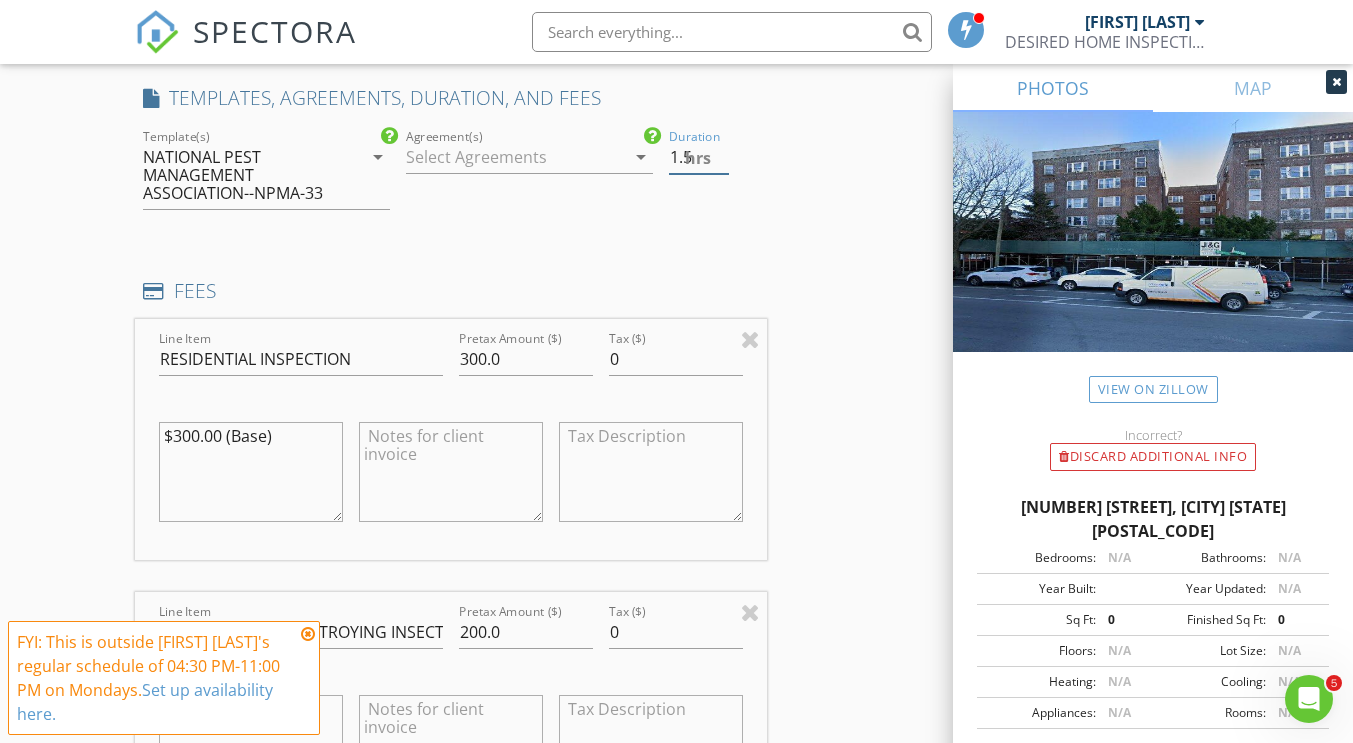 click on "1.5" at bounding box center [698, 157] 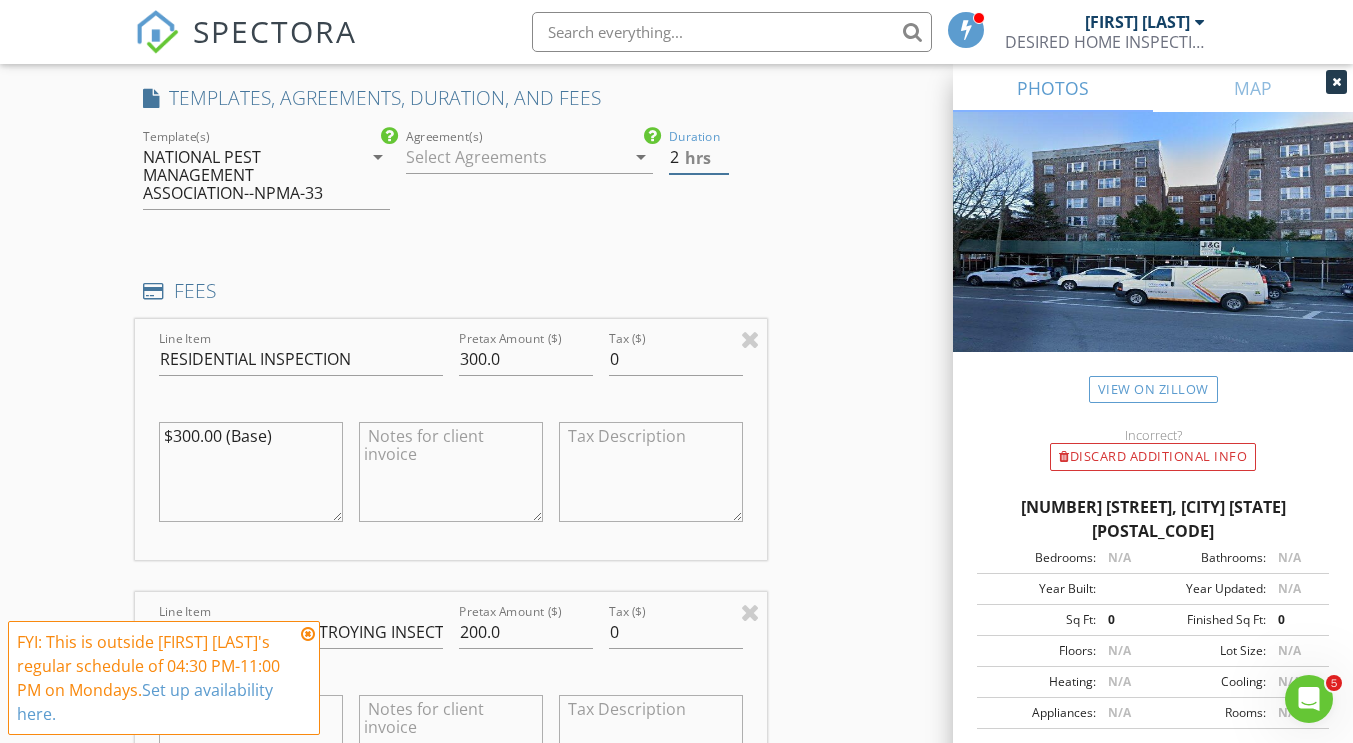 type on "2" 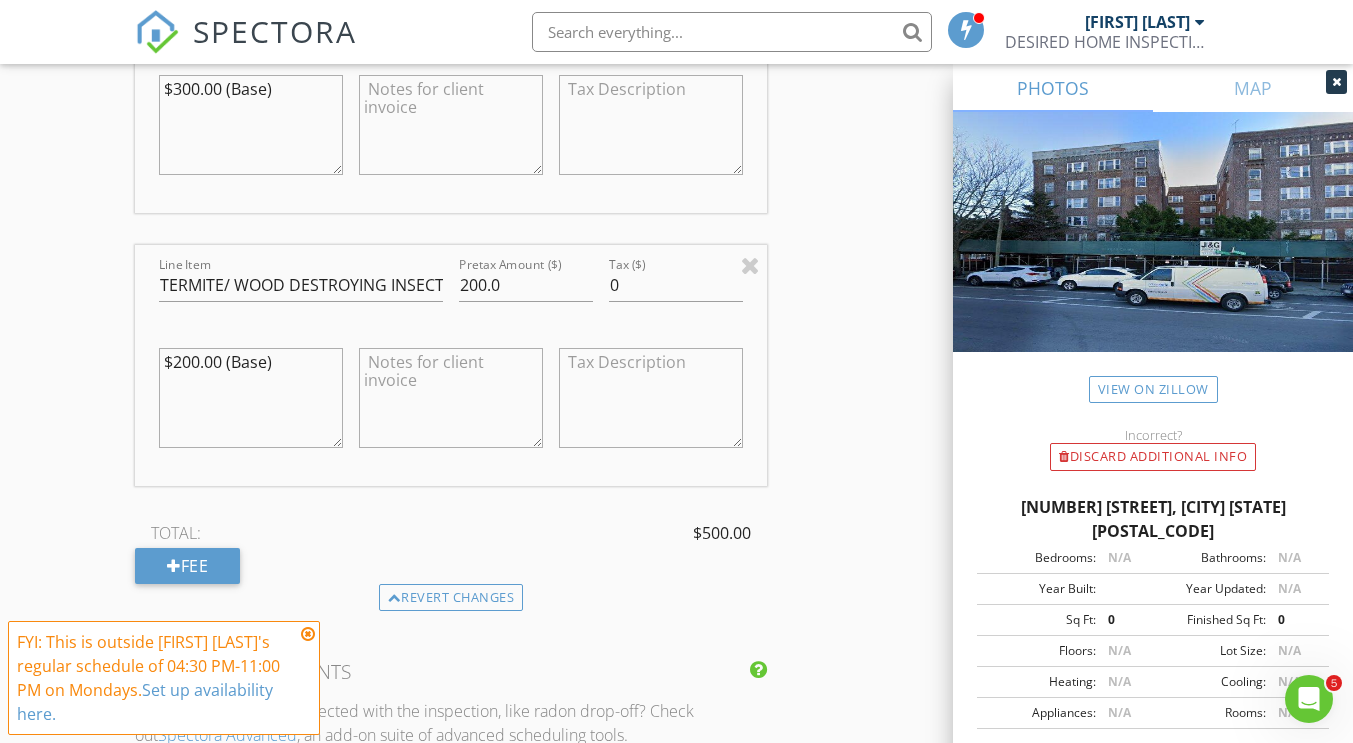 scroll, scrollTop: 1471, scrollLeft: 0, axis: vertical 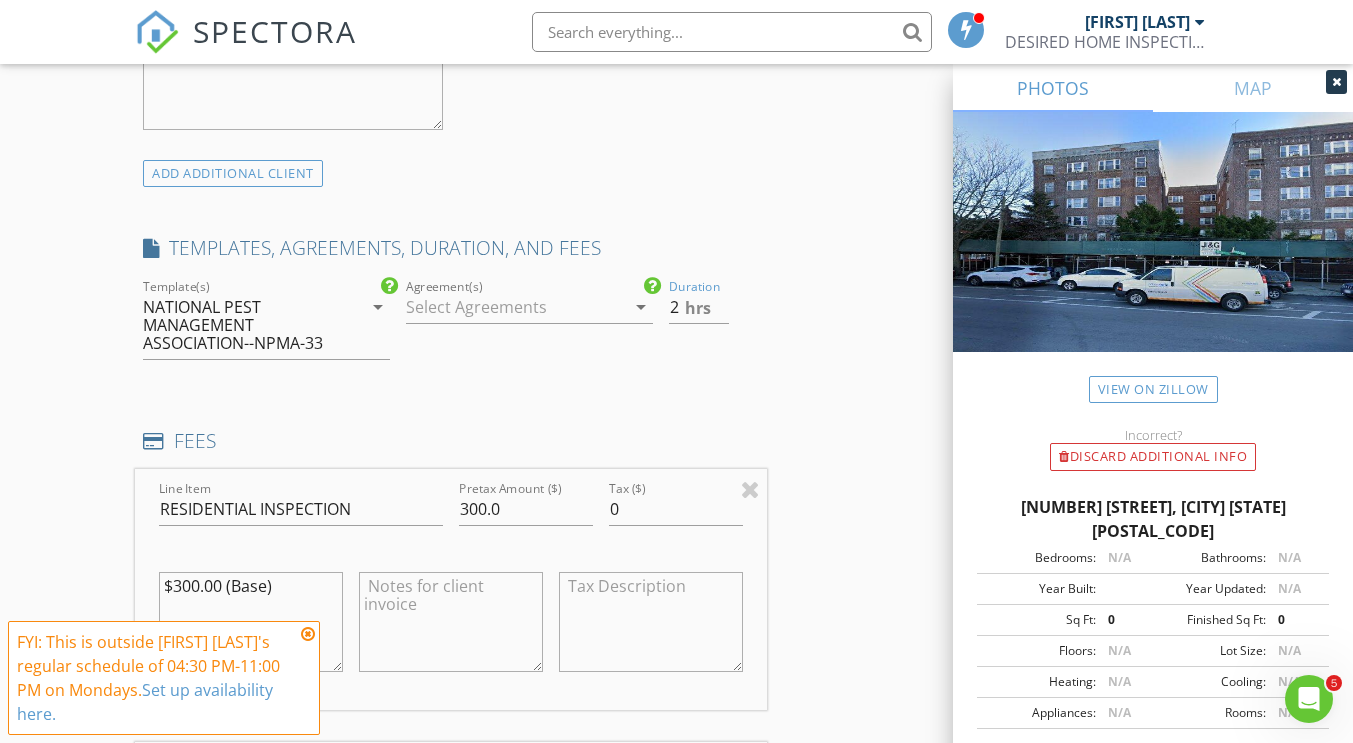 click on "arrow_drop_down" at bounding box center [378, 307] 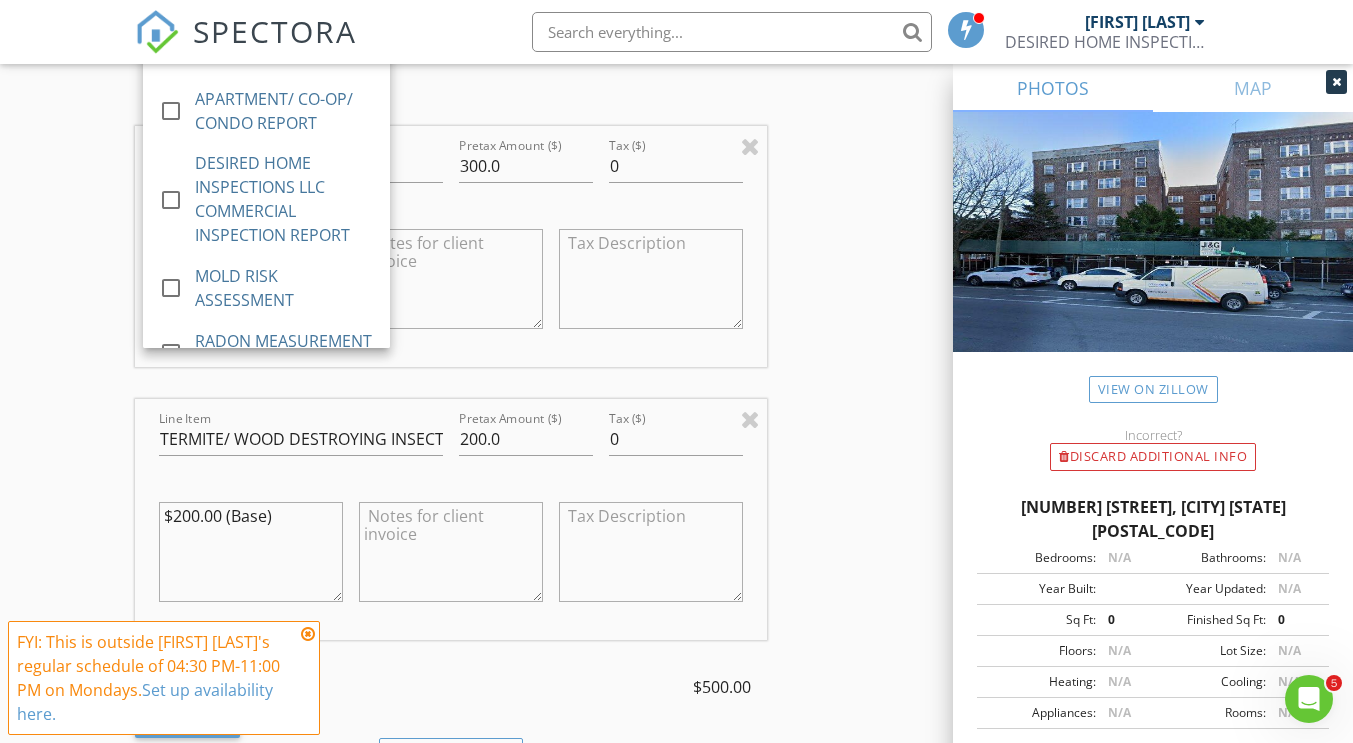 scroll, scrollTop: 1725, scrollLeft: 0, axis: vertical 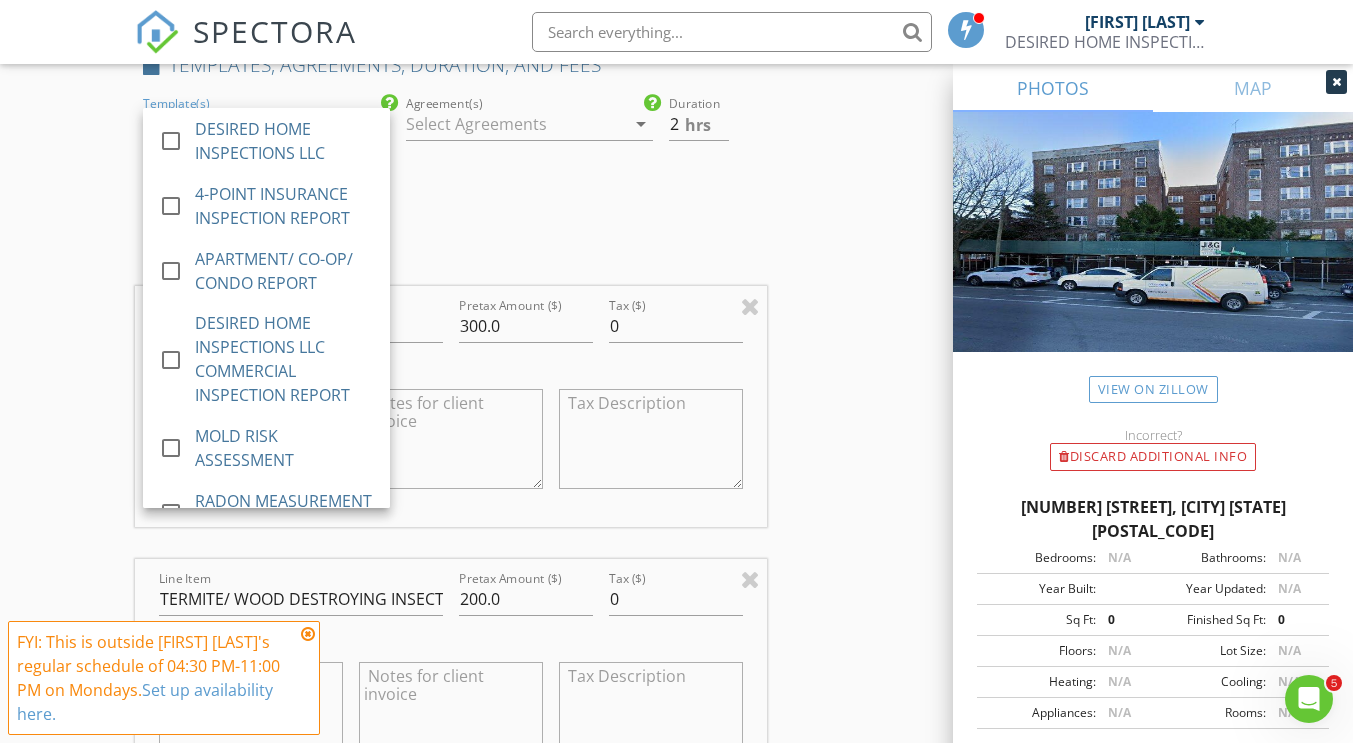 click on "Agreement(s) arrow_drop_down" at bounding box center [529, 144] 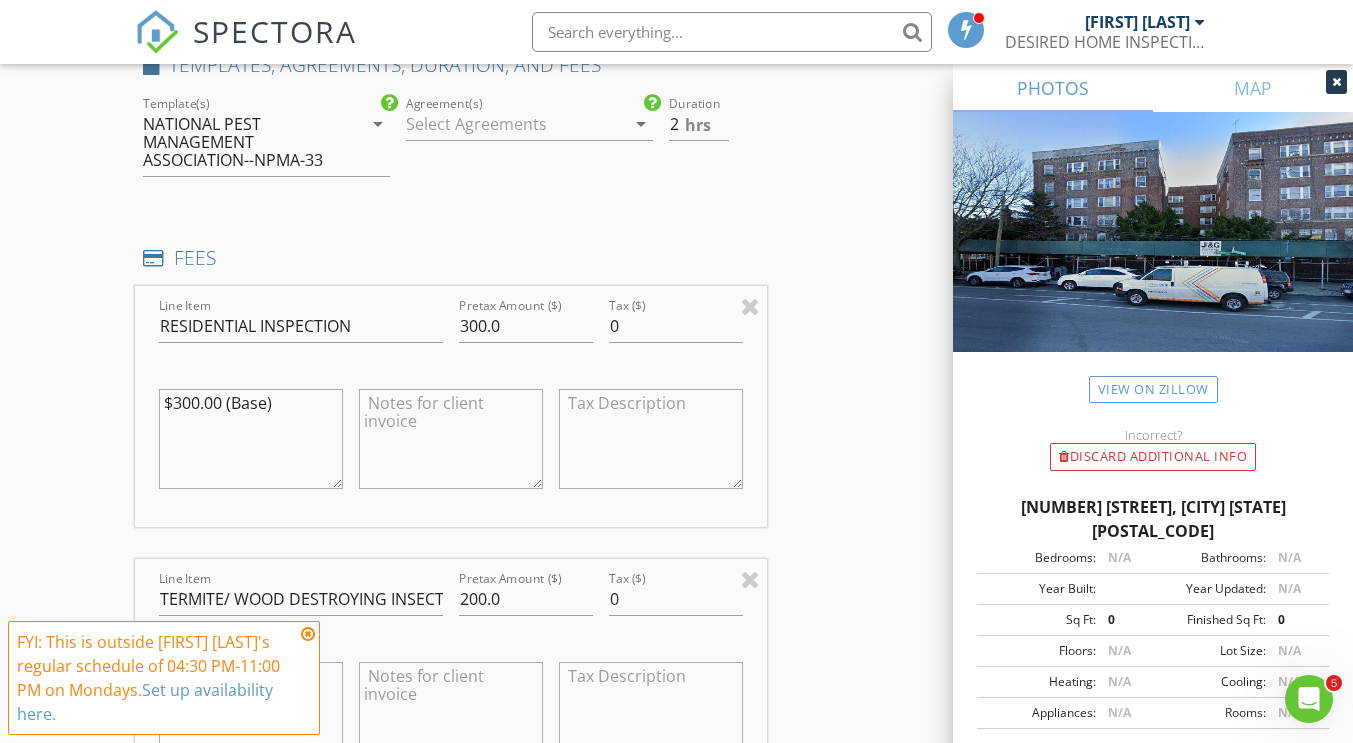 click on "arrow_drop_down" at bounding box center (641, 124) 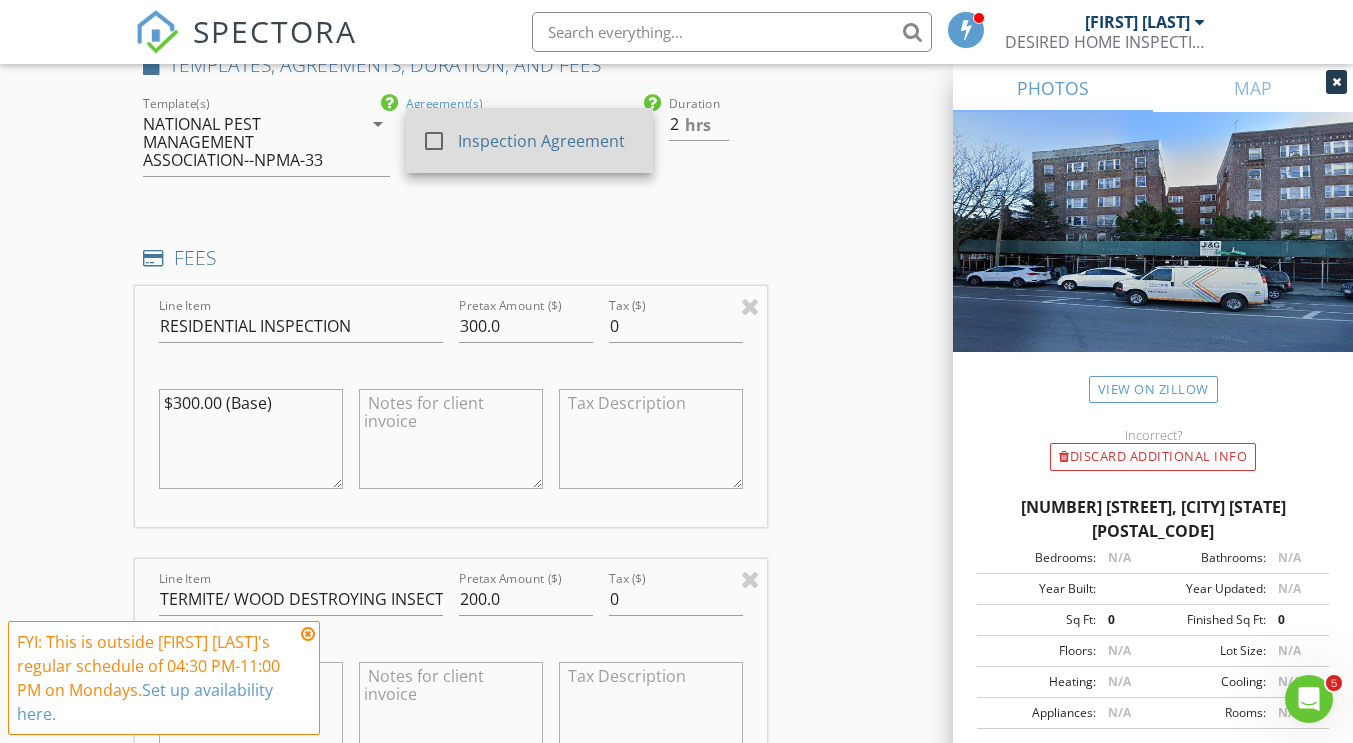 click at bounding box center [434, 141] 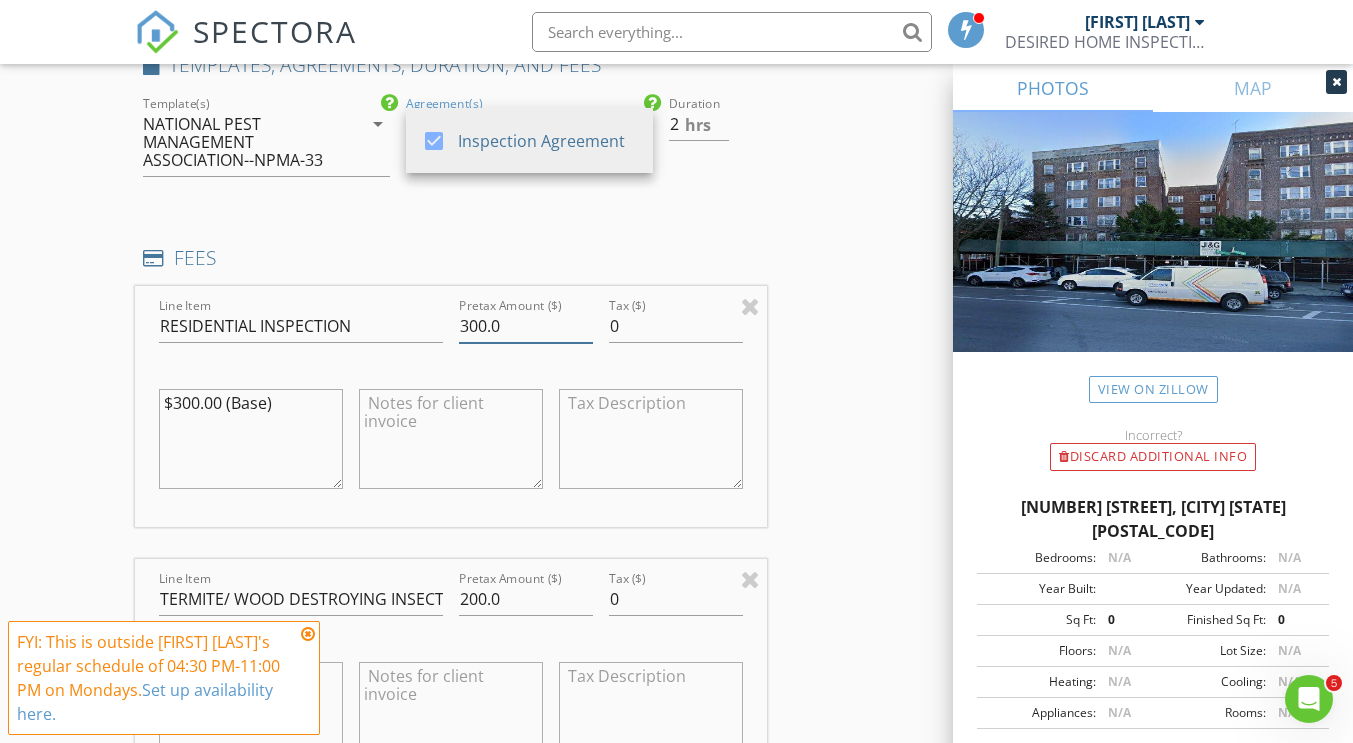click on "300.0" at bounding box center (526, 326) 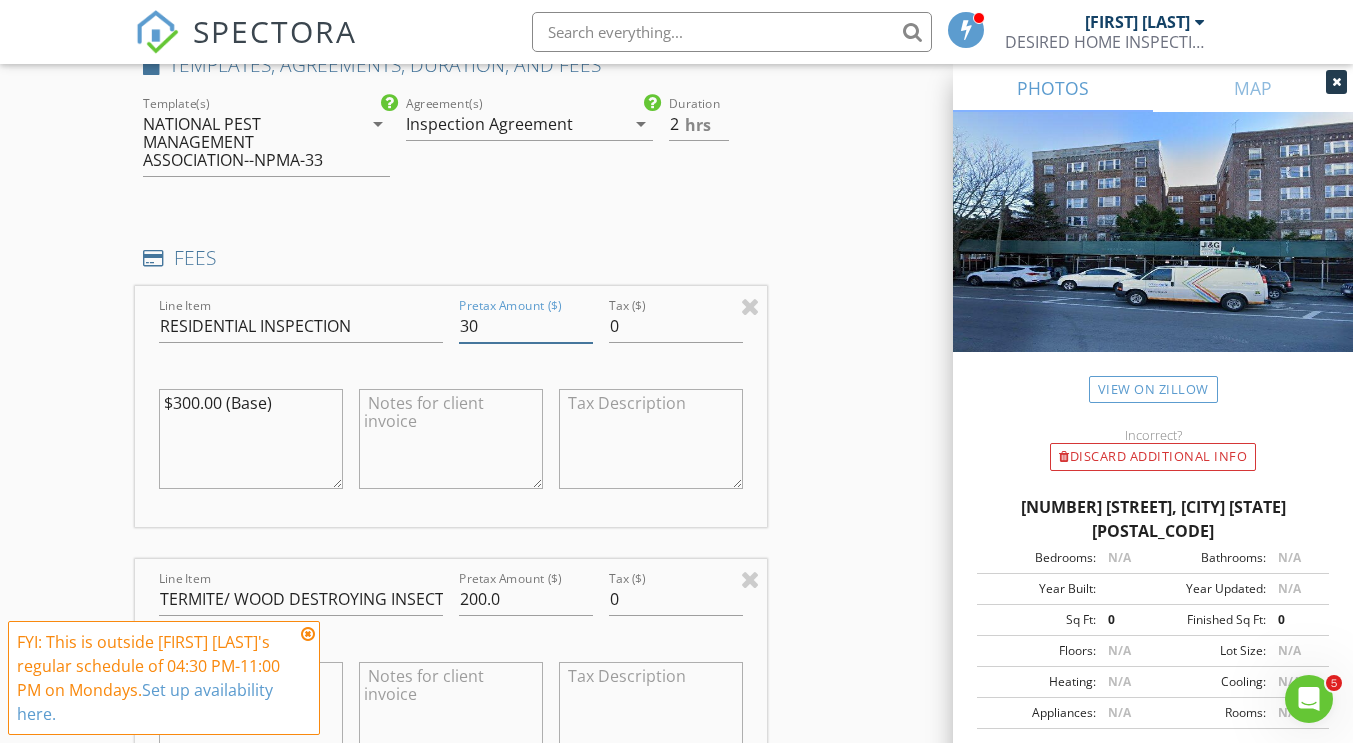 type on "3" 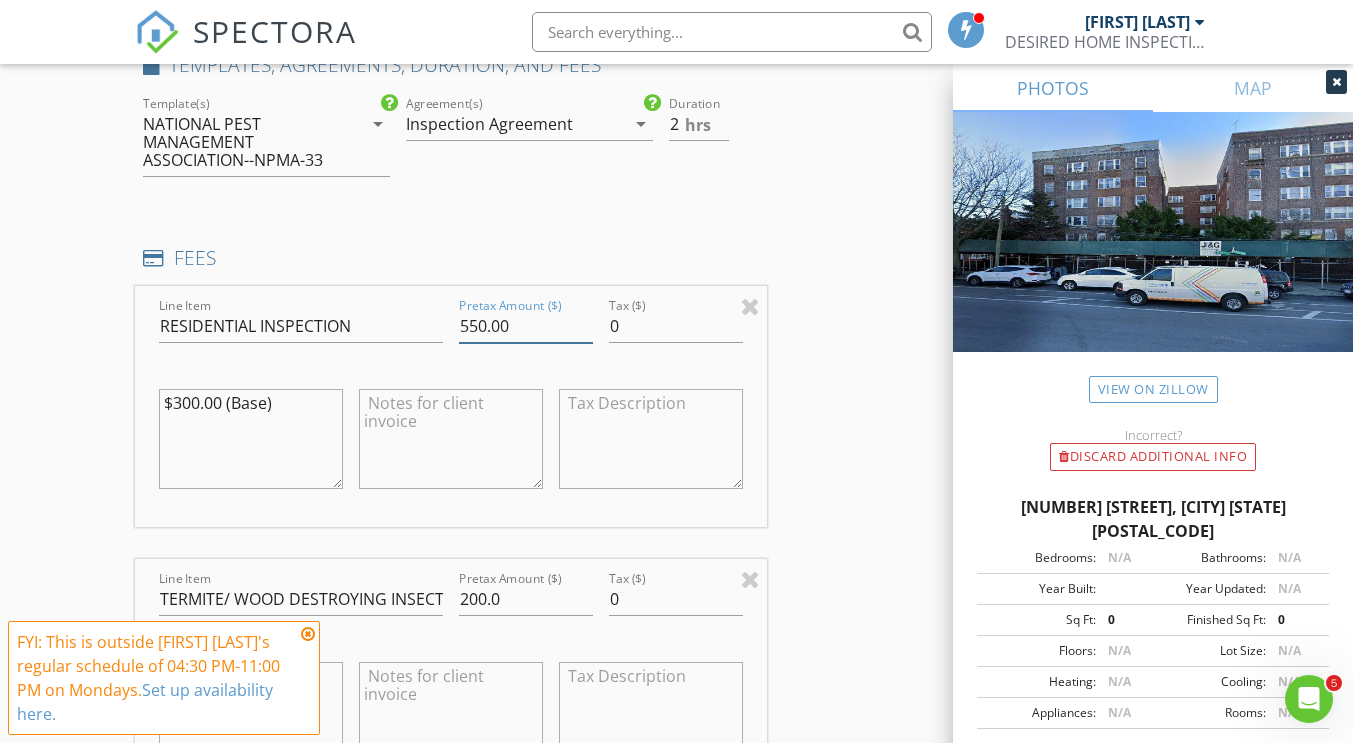 type on "550.00" 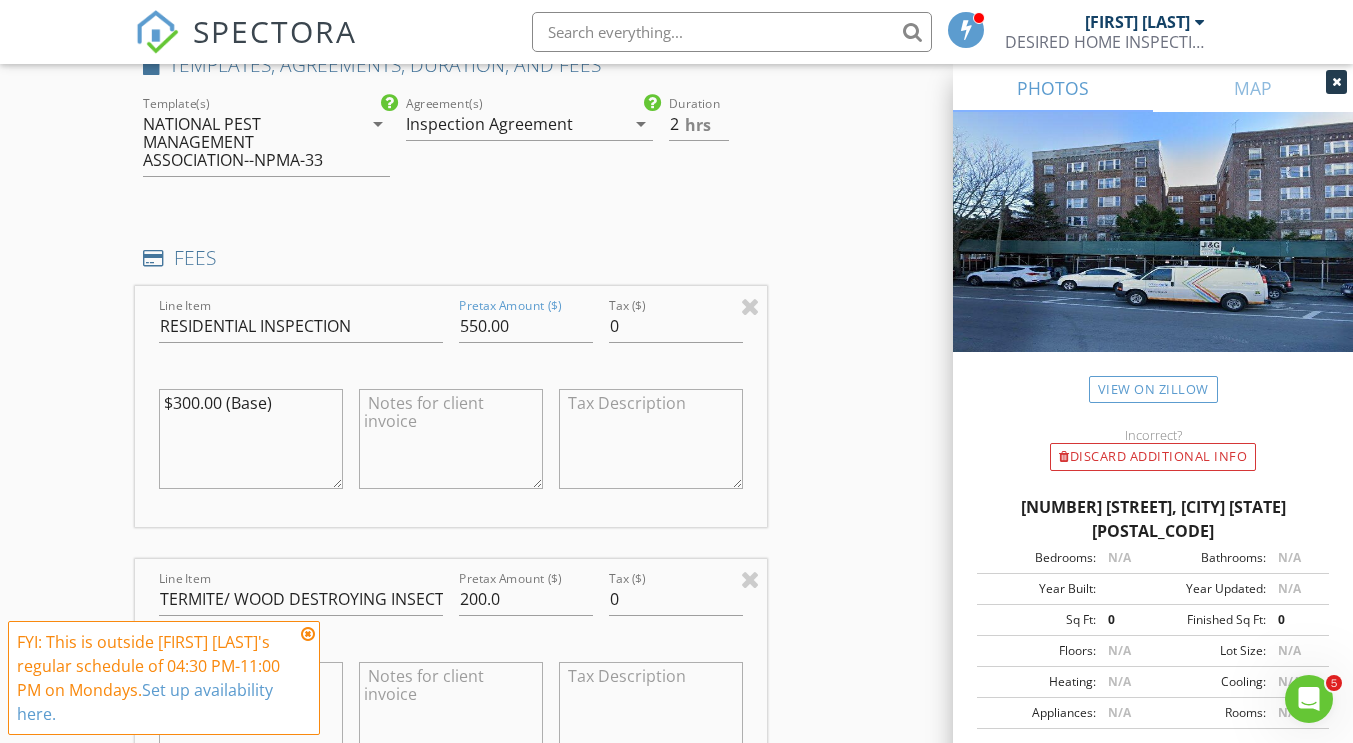 click on "$300.00 (Base)" at bounding box center (251, 439) 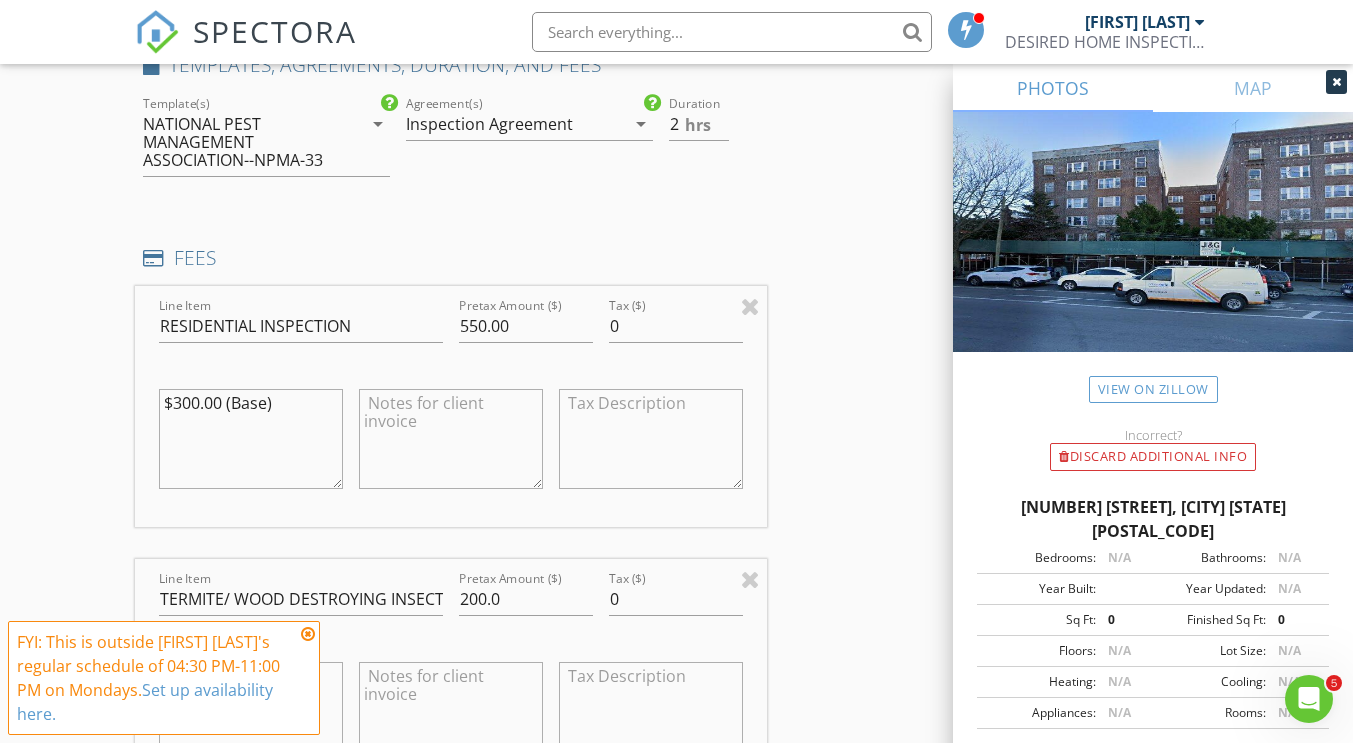 click on "$300.00 (Base)" at bounding box center (251, 439) 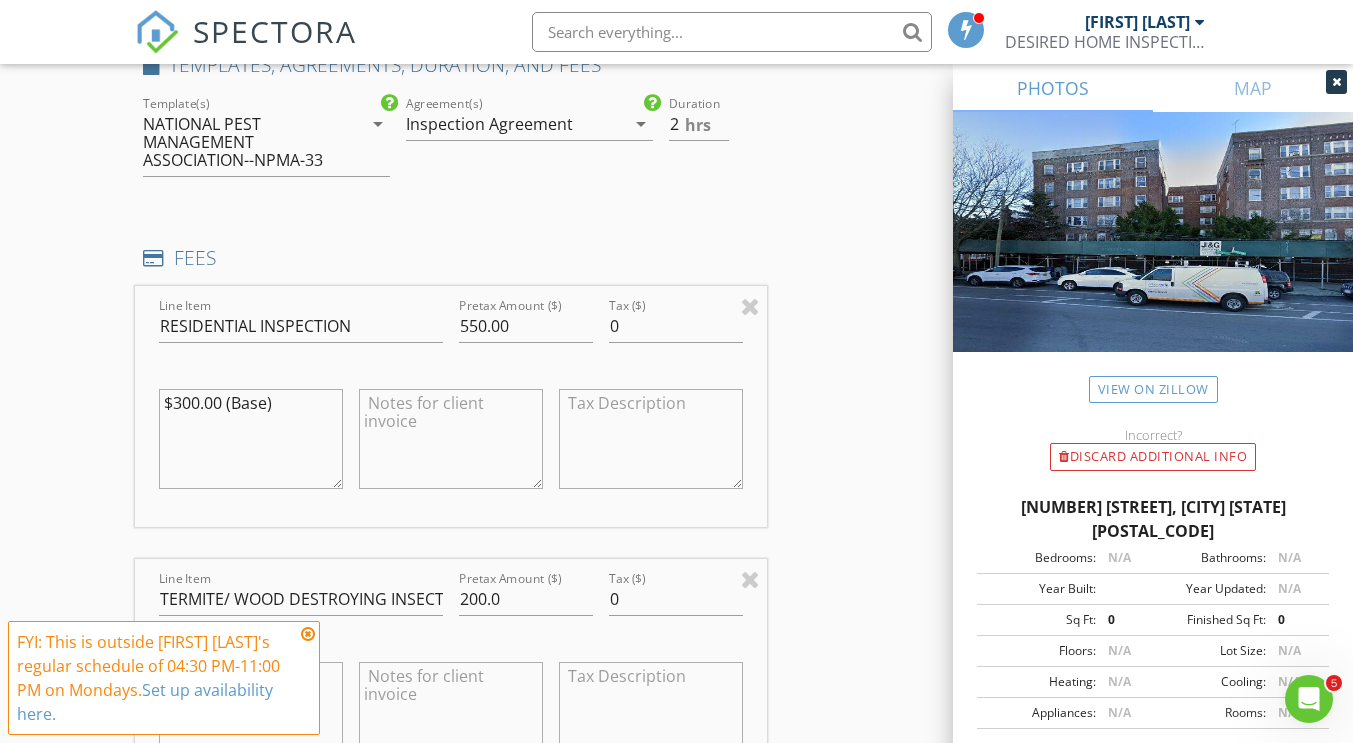 click on "$300.00 (Base)" at bounding box center [251, 439] 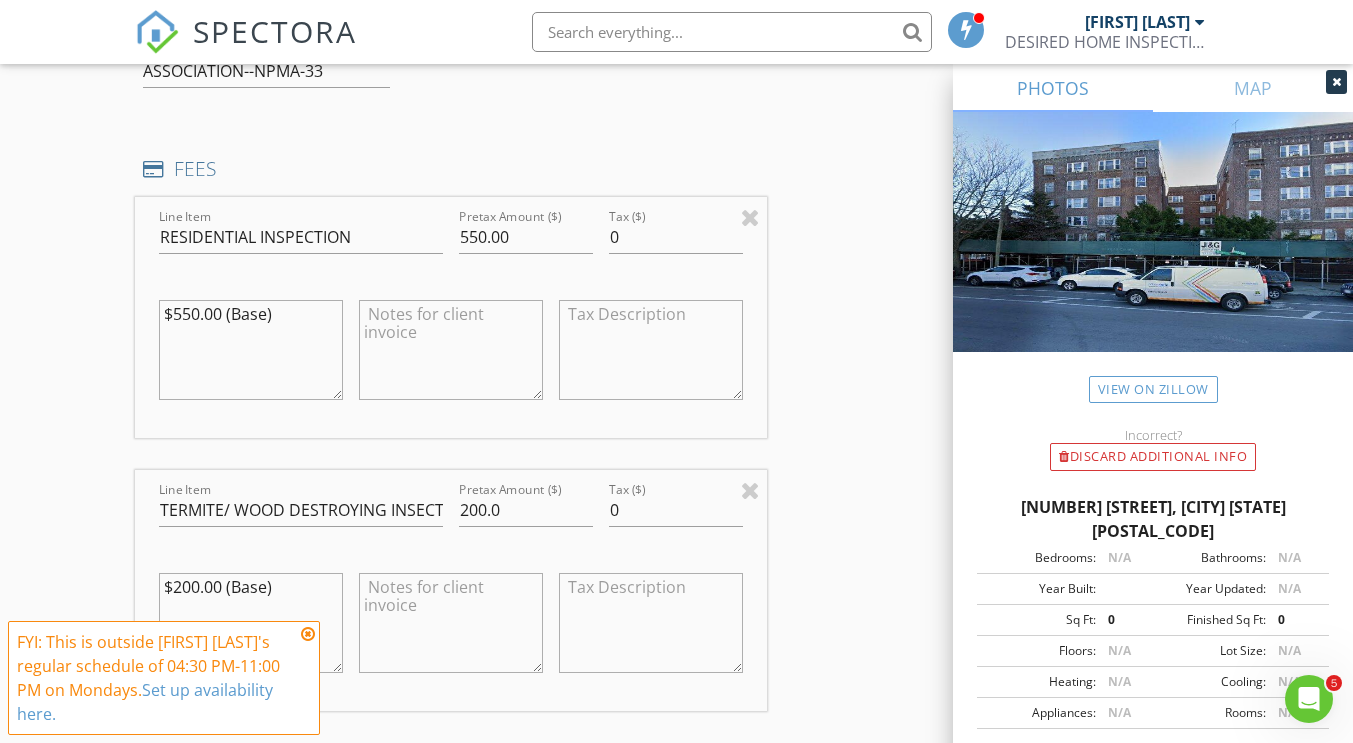 scroll, scrollTop: 1751, scrollLeft: 0, axis: vertical 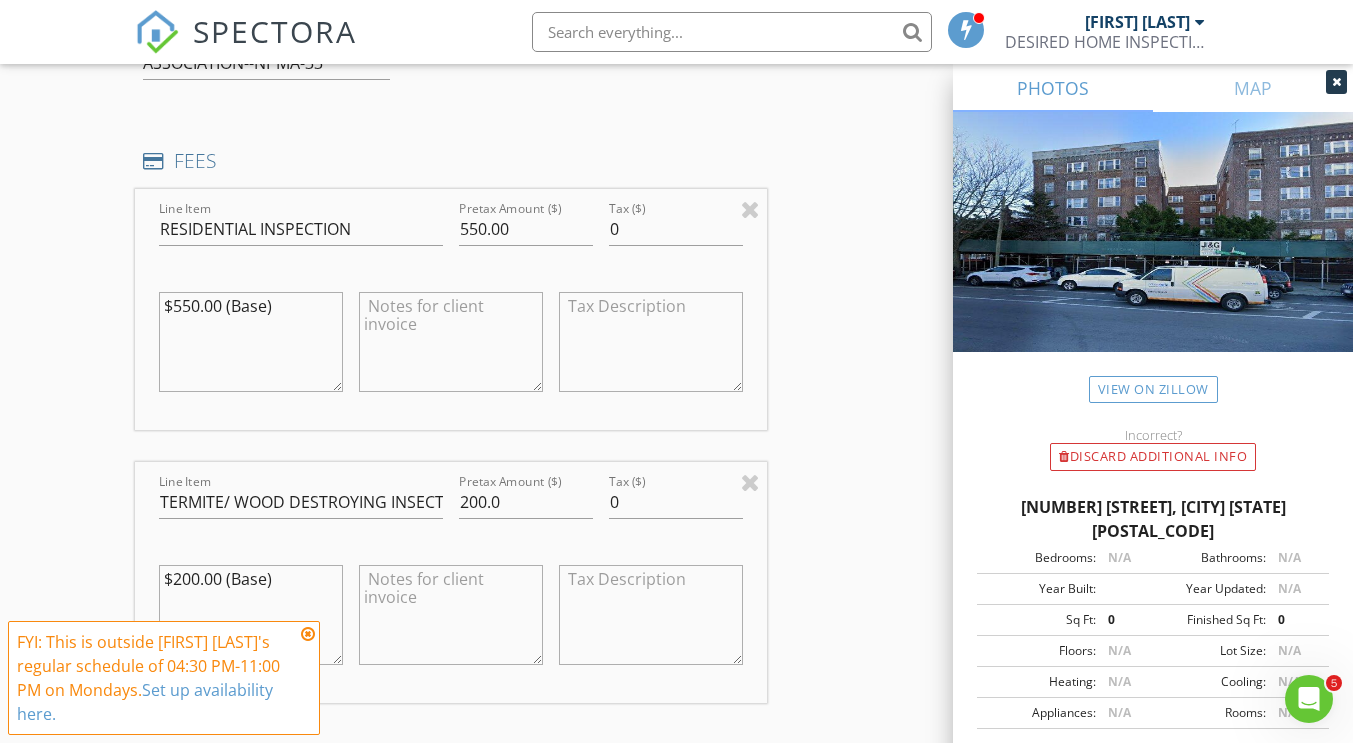 type on "$550.00 (Base)" 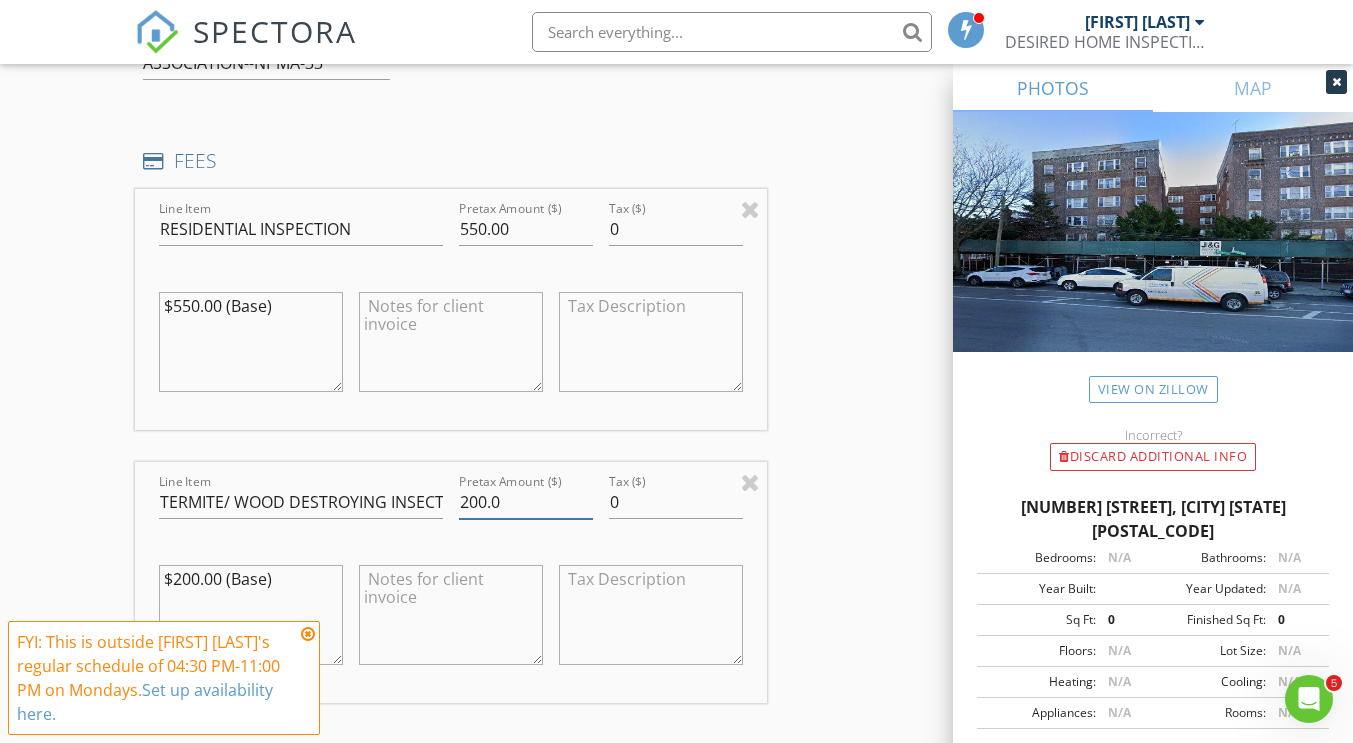 click on "200.0" at bounding box center (526, 502) 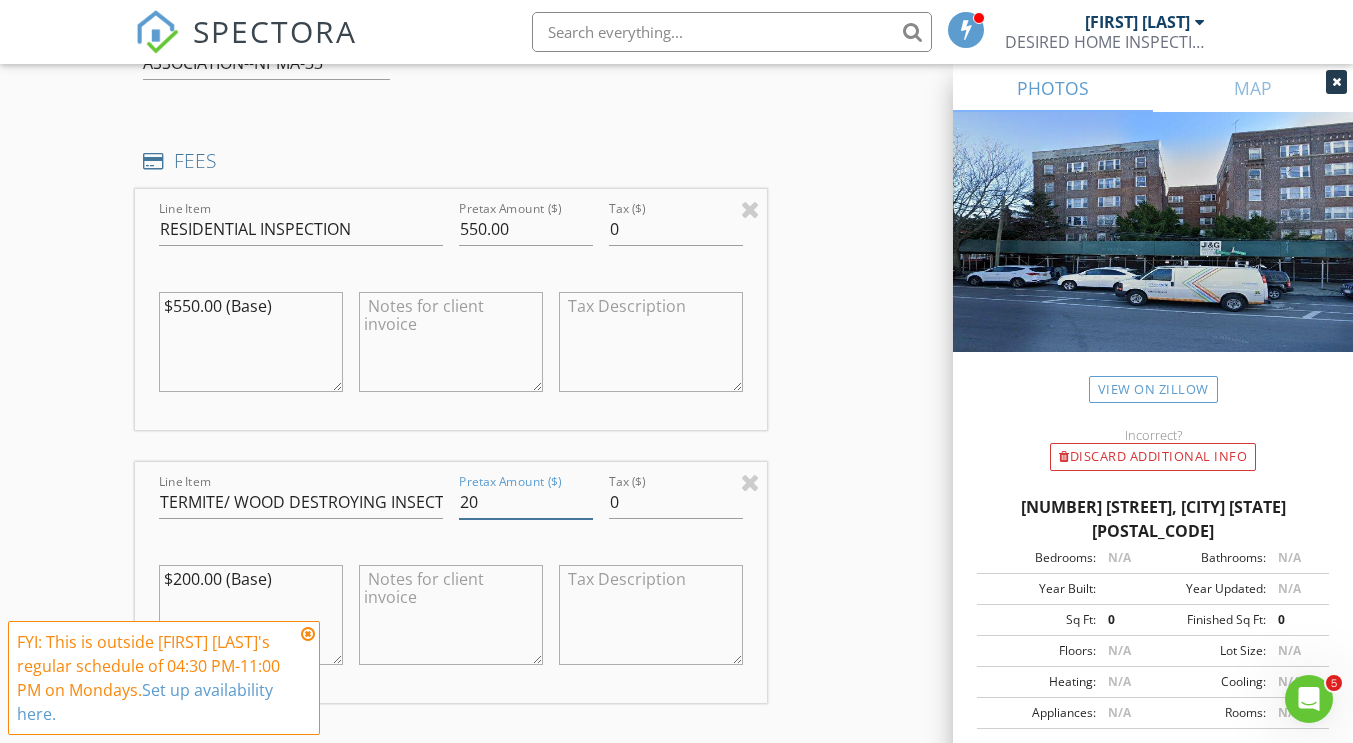 type on "2" 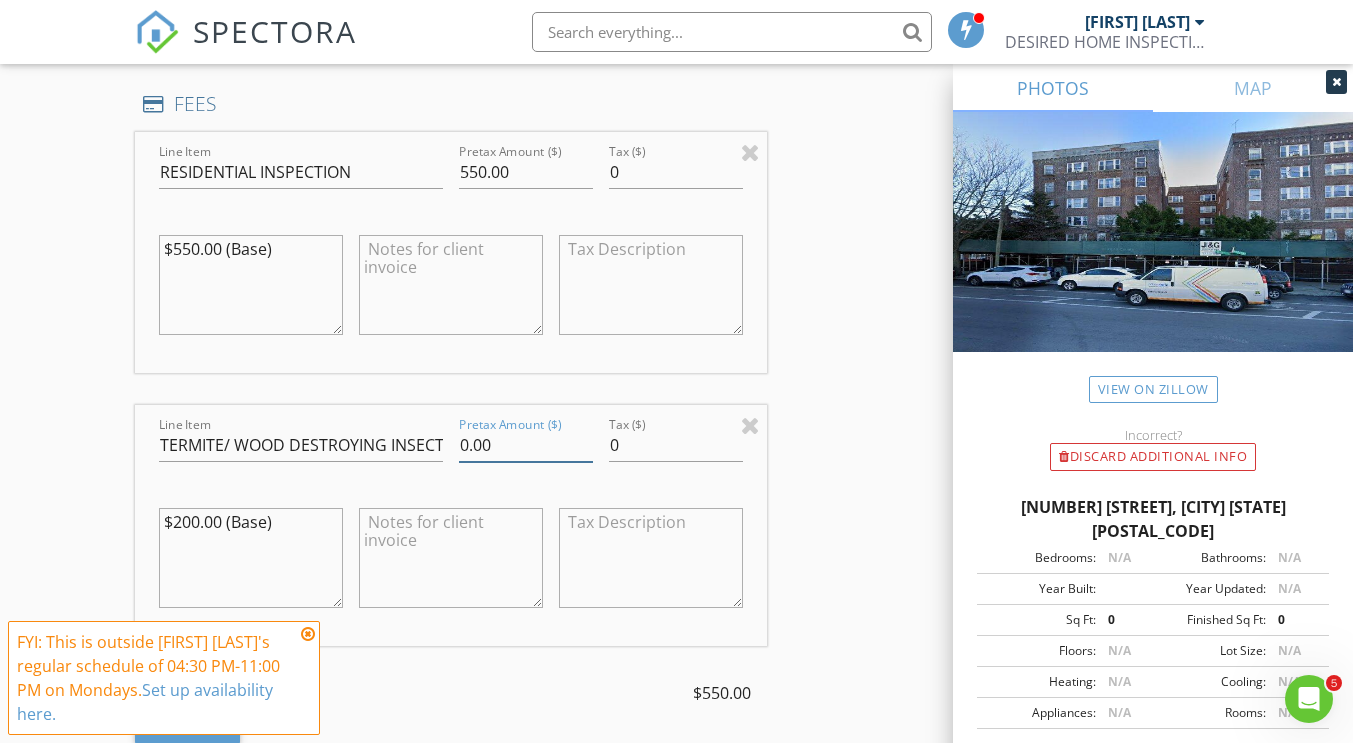 scroll, scrollTop: 1824, scrollLeft: 0, axis: vertical 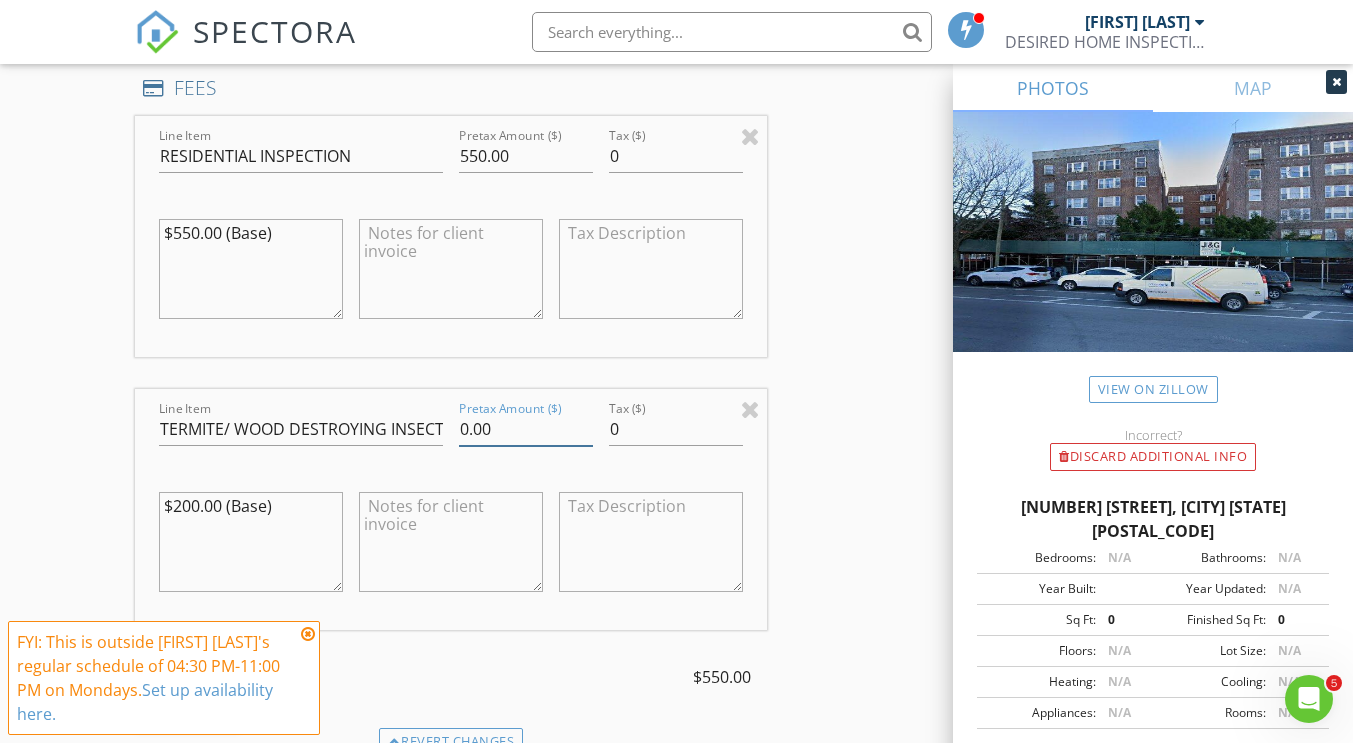 type on "0.00" 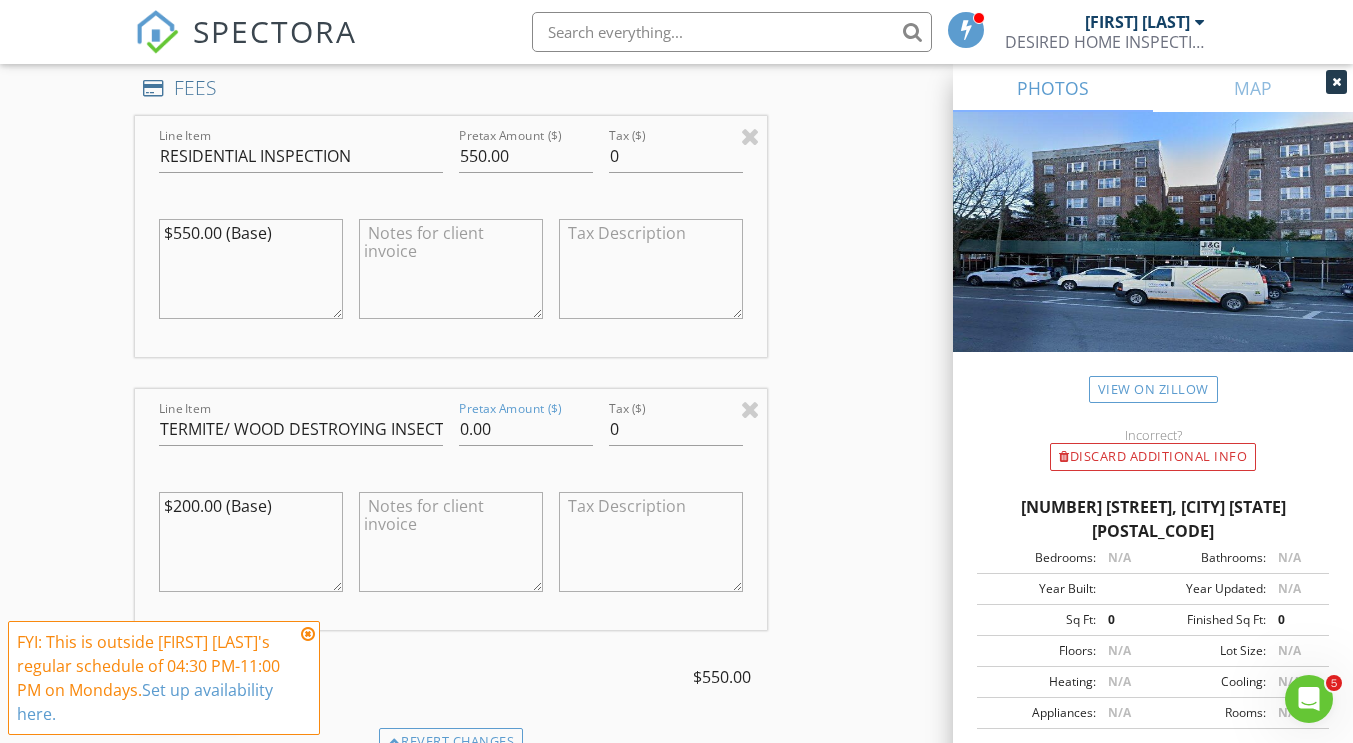 click on "$200.00 (Base)" at bounding box center (251, 542) 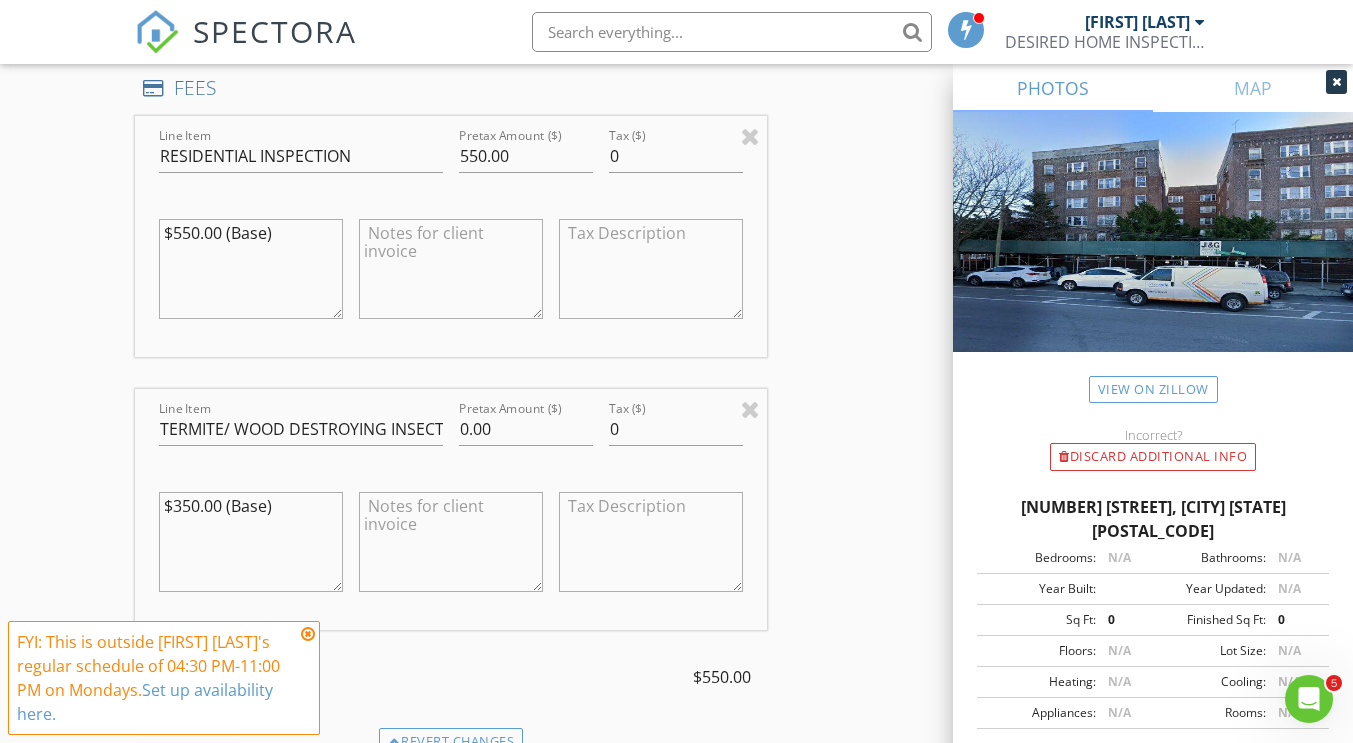 type on "$350.00 (Base)" 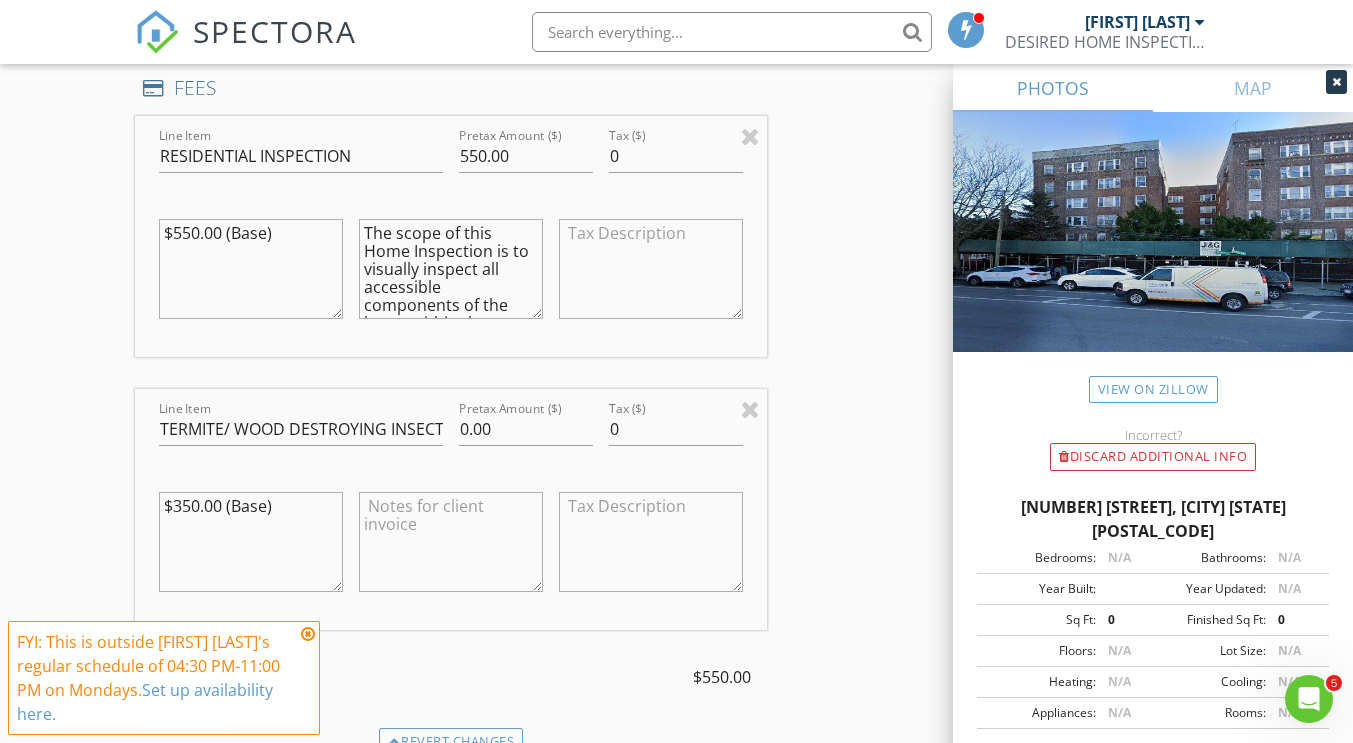 scroll, scrollTop: 610, scrollLeft: 0, axis: vertical 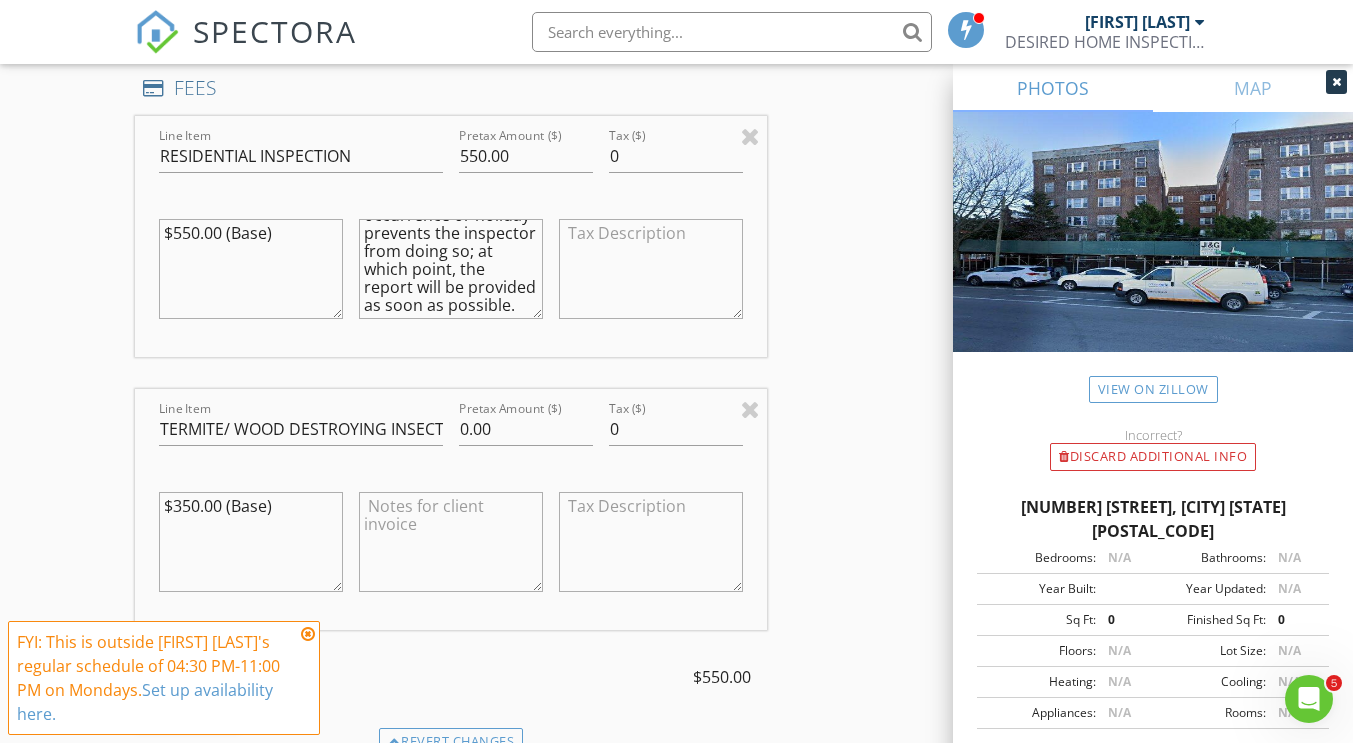 type on "The scope of this Home Inspection is to visually inspect all accessible components of the home within the standard of practice set forth by the State of New York. The inspector will inspect the exterior, interior, basement, plumbing, electrical components, windows, walls, floors, ceiling, heating system, cooling system, deck, porches, patios, and roof (if safe to do so). The scope of the Wood Destroying Insect Inspection is to visually inspect for the presence of wood destroying organisms in or around the home.  A written report will be provided within 24 hours, unless an unforeseen occurrence or holiday prevents the inspector from doing so; at which point, the report will be provided as soon as possible." 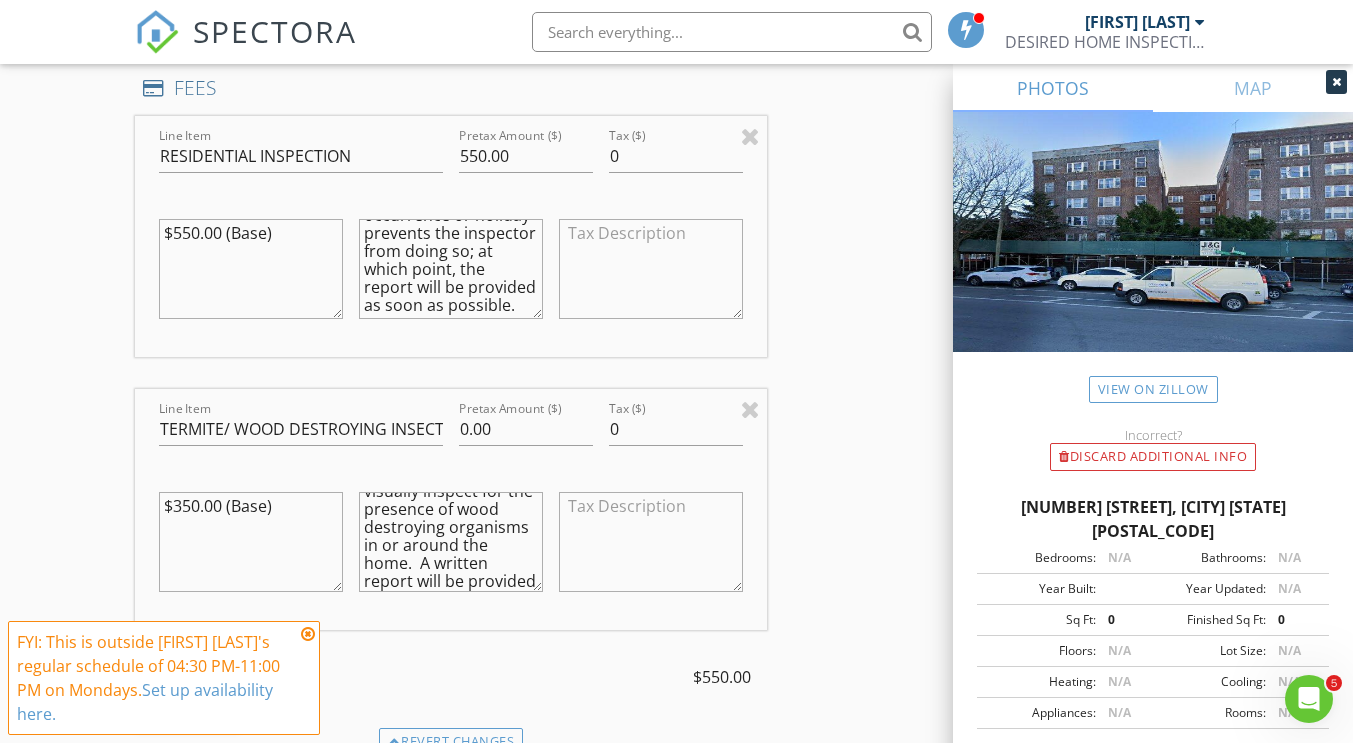scroll, scrollTop: 345, scrollLeft: 0, axis: vertical 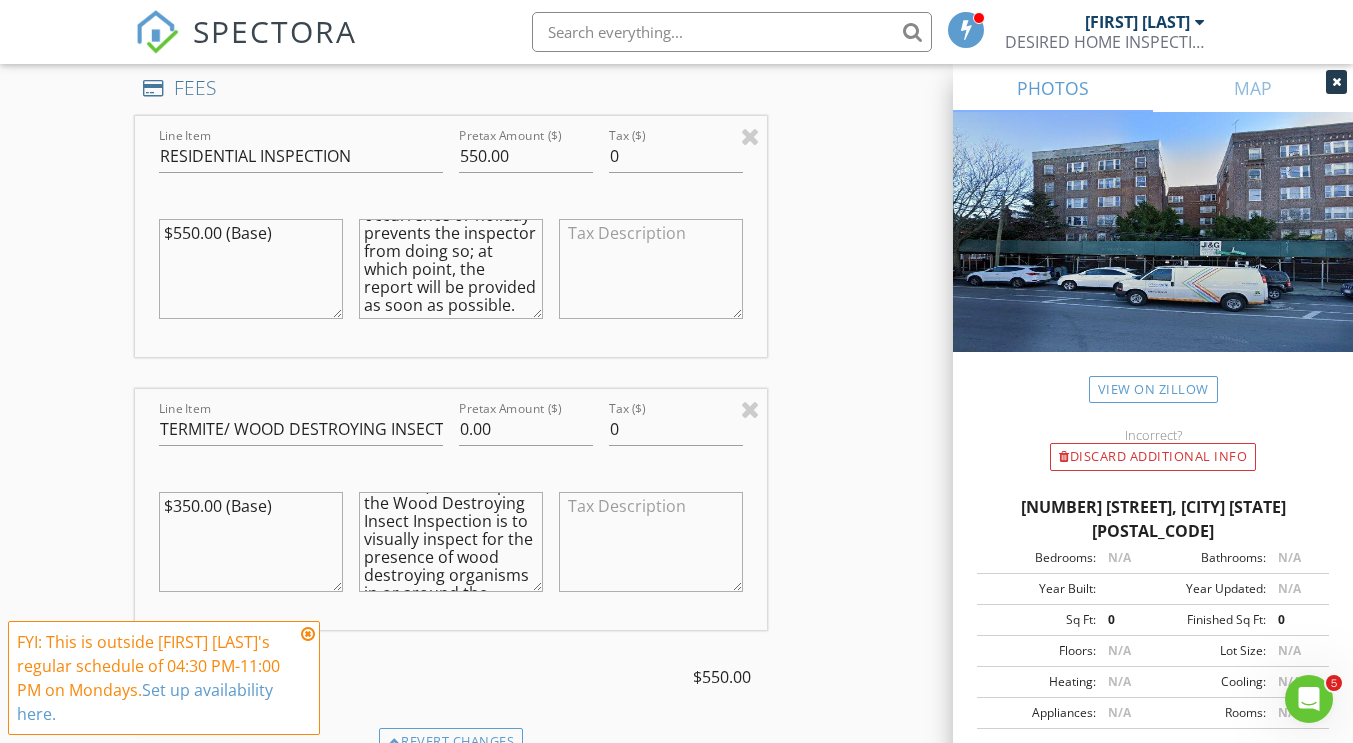click on "The scope of this Home Inspection is to visually inspect all accessible components of the home within the standard of practice set forth by the State of New York. The inspector will inspect the exterior, interior, basement, plumbing, electrical components, windows, walls, floors, ceiling, heating system, cooling system, deck, porches, patios, and roof (if safe to do so). The scope of the Wood Destroying Insect Inspection is to visually inspect for the presence of wood destroying organisms in or around the home.  A written report will be provided within 24 hours, unless an unforeseen occurrence or holiday prevents the inspector from doing so; at which point, the report will be provided as soon as possible." at bounding box center (451, 542) 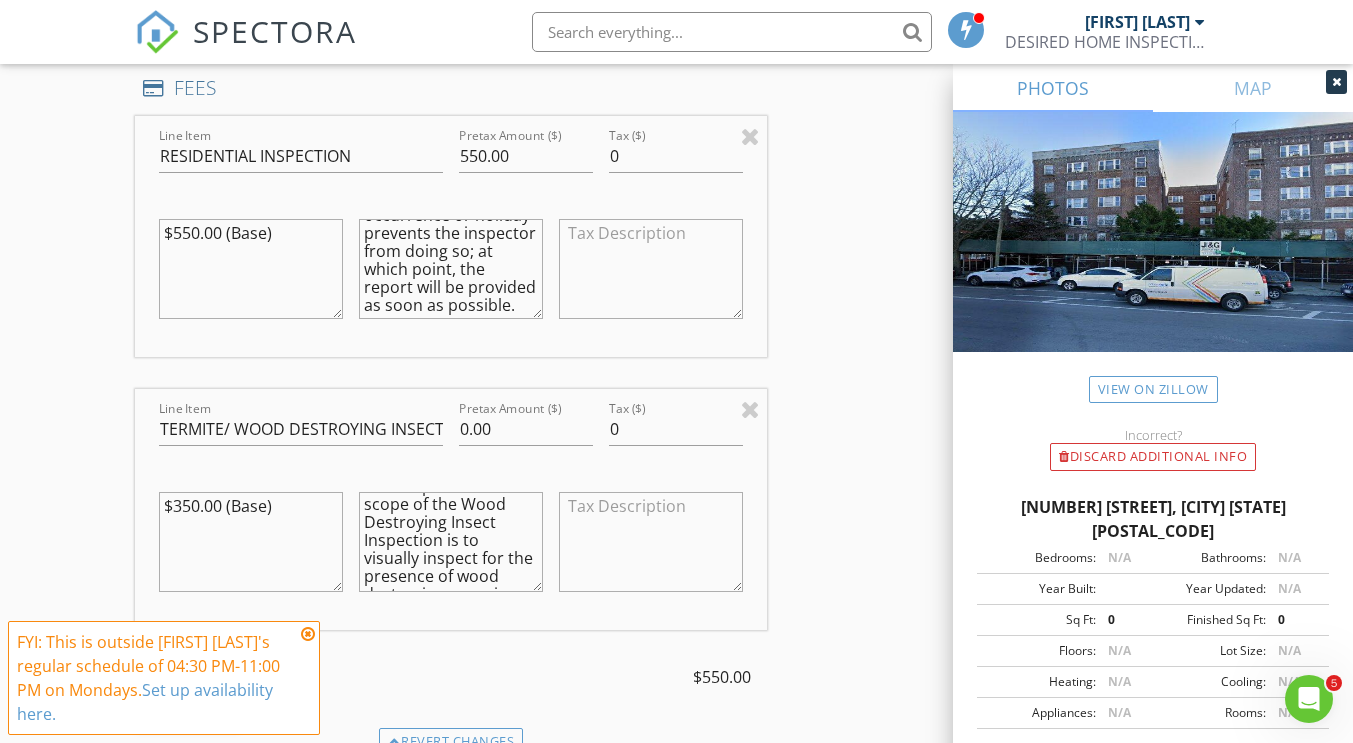 scroll, scrollTop: 2, scrollLeft: 0, axis: vertical 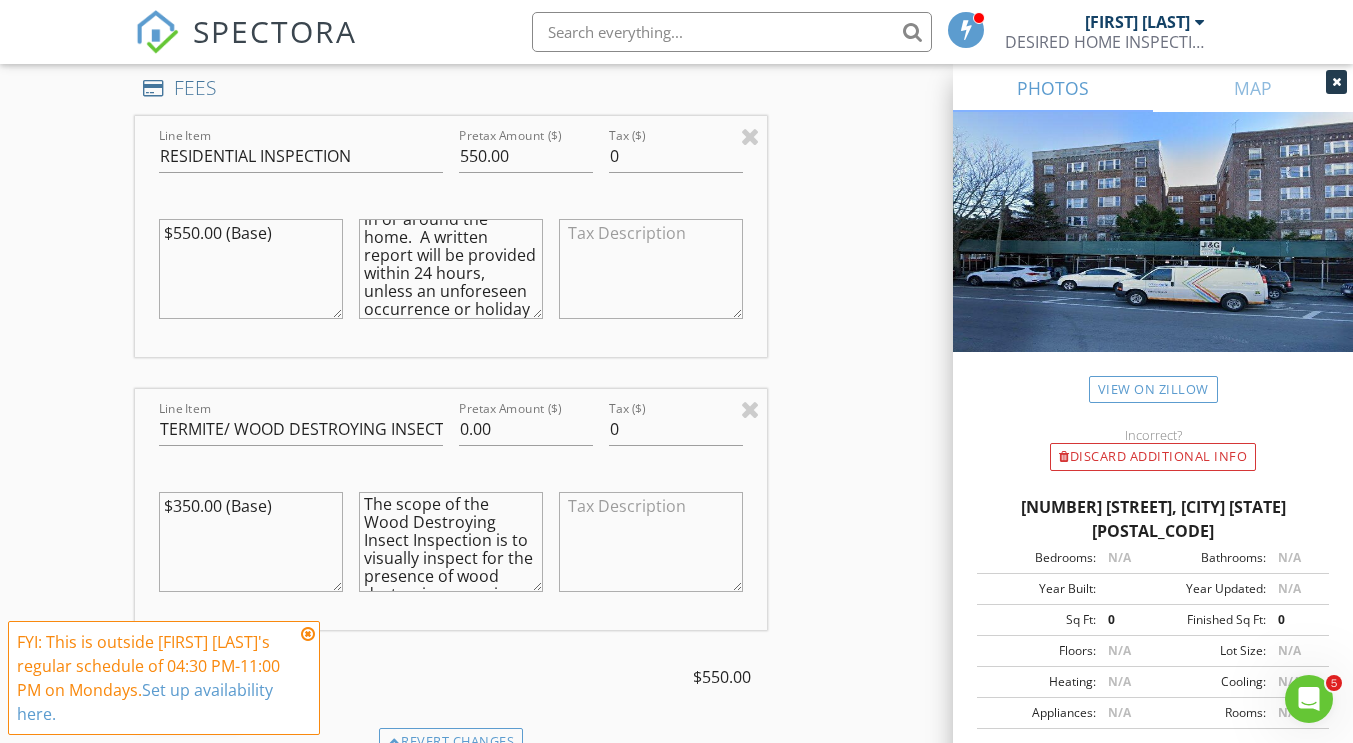 type on "The scope of the Wood Destroying Insect Inspection is to visually inspect for the presence of wood destroying organisms in or around the home.  A written report will be provided within 24 hours, unless an unforeseen occurrence or holiday prevents the inspector from doing so; at which point, the report will be provided as soon as possible." 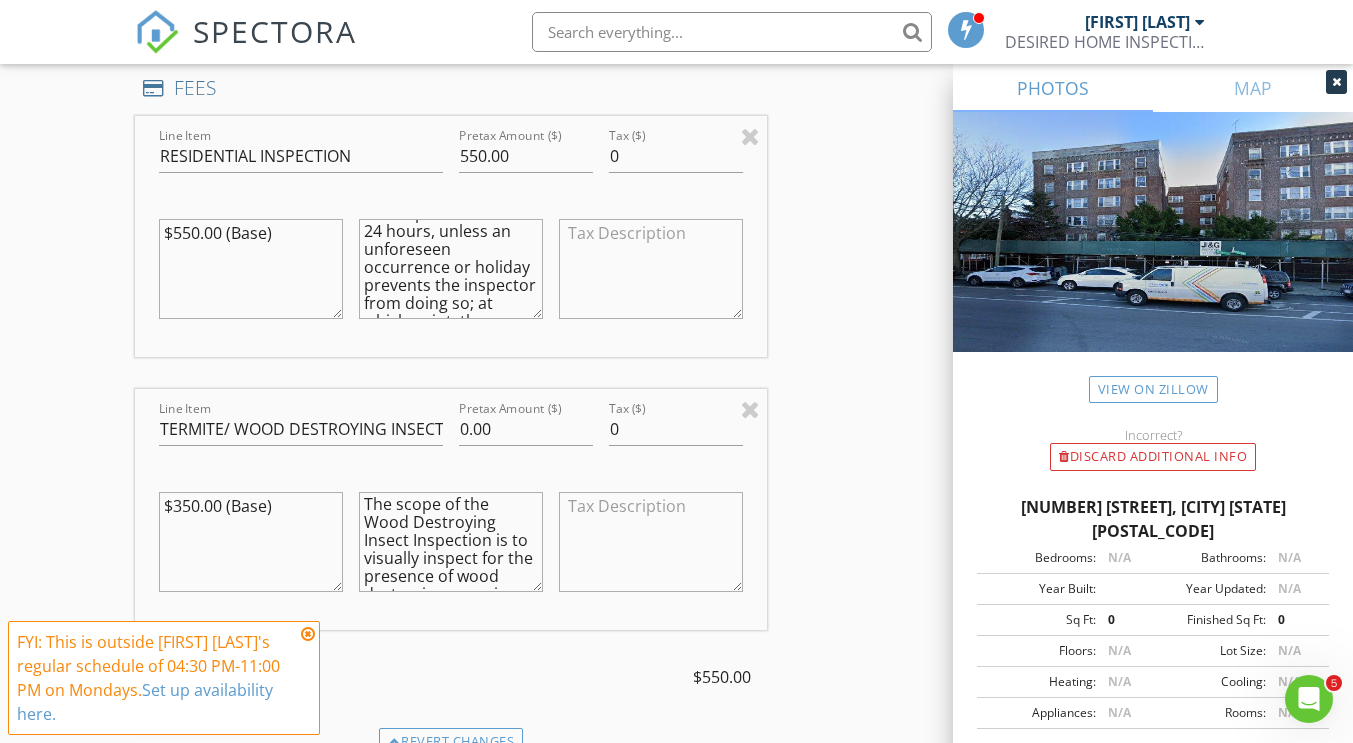 scroll, scrollTop: 362, scrollLeft: 0, axis: vertical 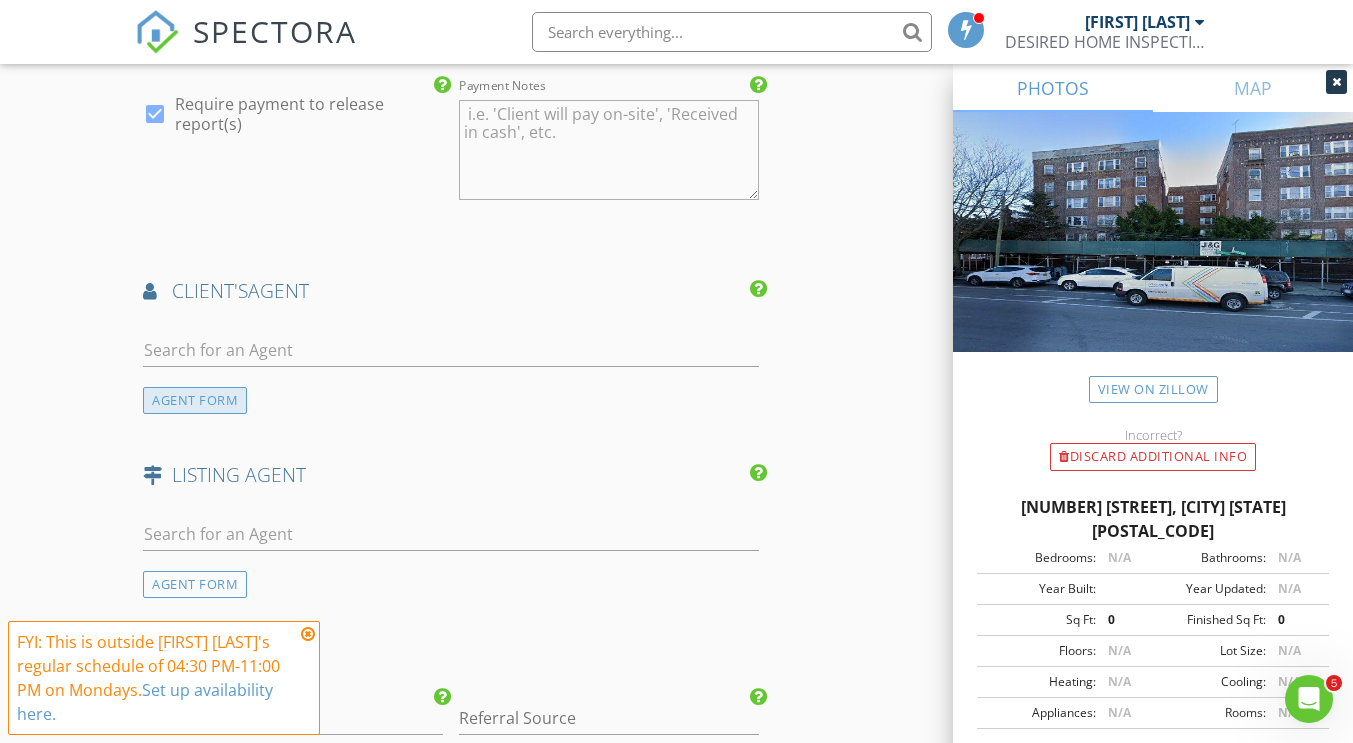 type on "The scope of this Home Inspection is to visually inspect all accessible components of the home within the standard of practice set forth by the State of New York. The inspector will inspect the exterior, interior, basement, plumbing, electrical components, windows, walls, floors, ceiling, heating system, cooling system, deck, porches, patios, and roof (if safe to do so). A written report will be provided within 24 hours, unless an unforeseen occurrence or holiday prevents the inspector from doing so; at which point, the report will be provided as soon as possible." 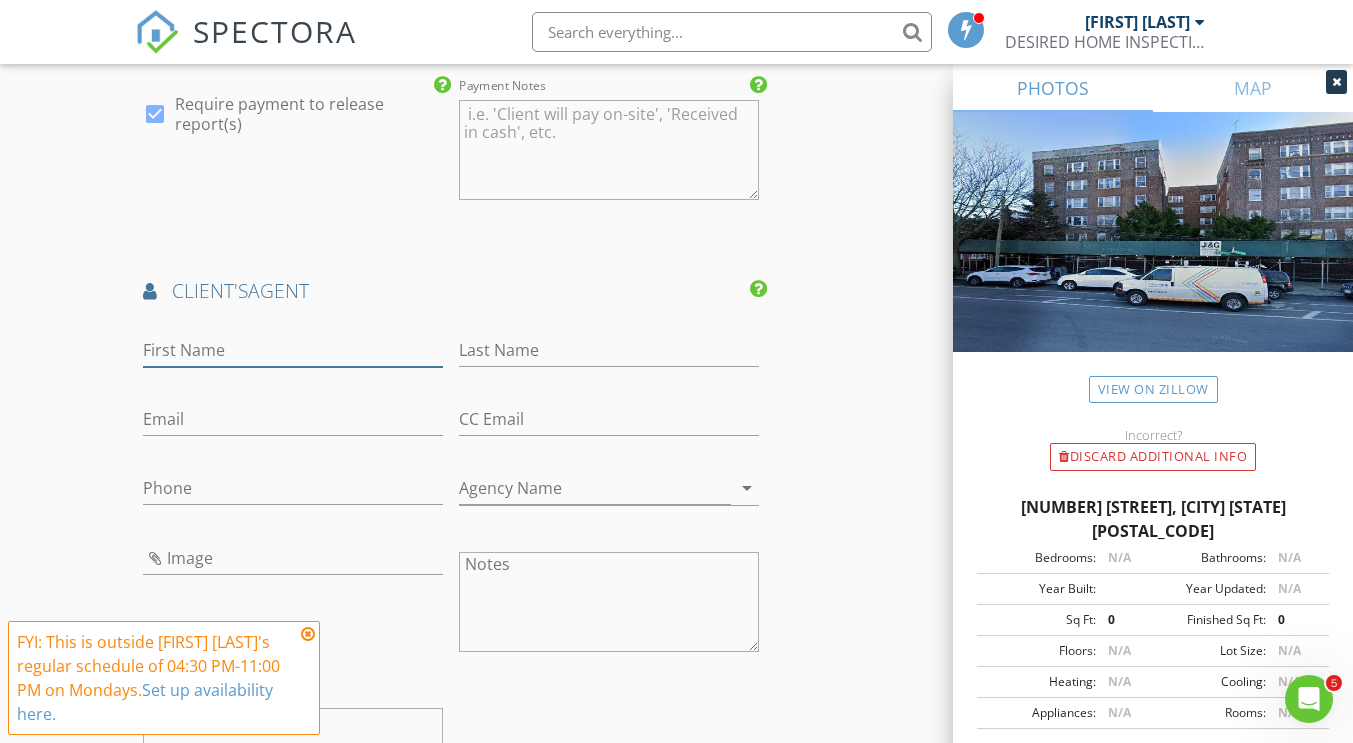 click on "First Name" at bounding box center [293, 350] 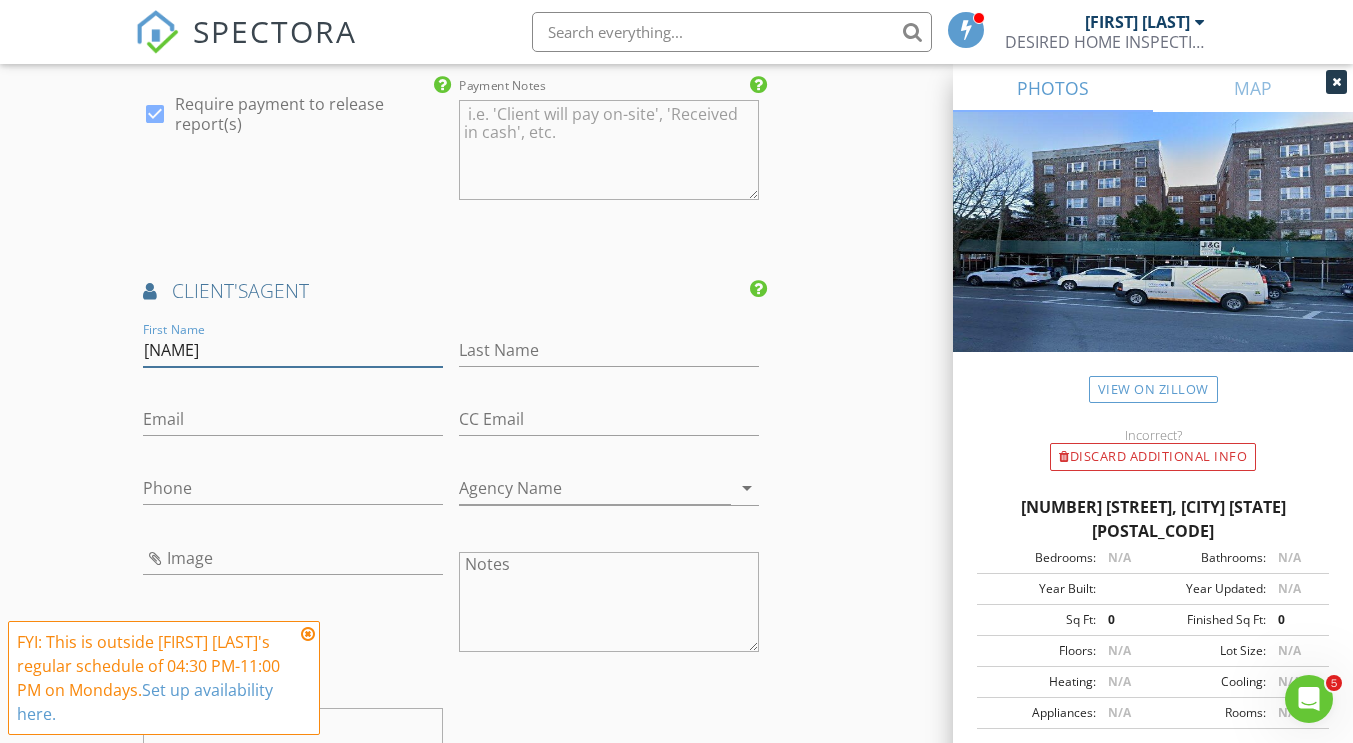type on "[FIRST]" 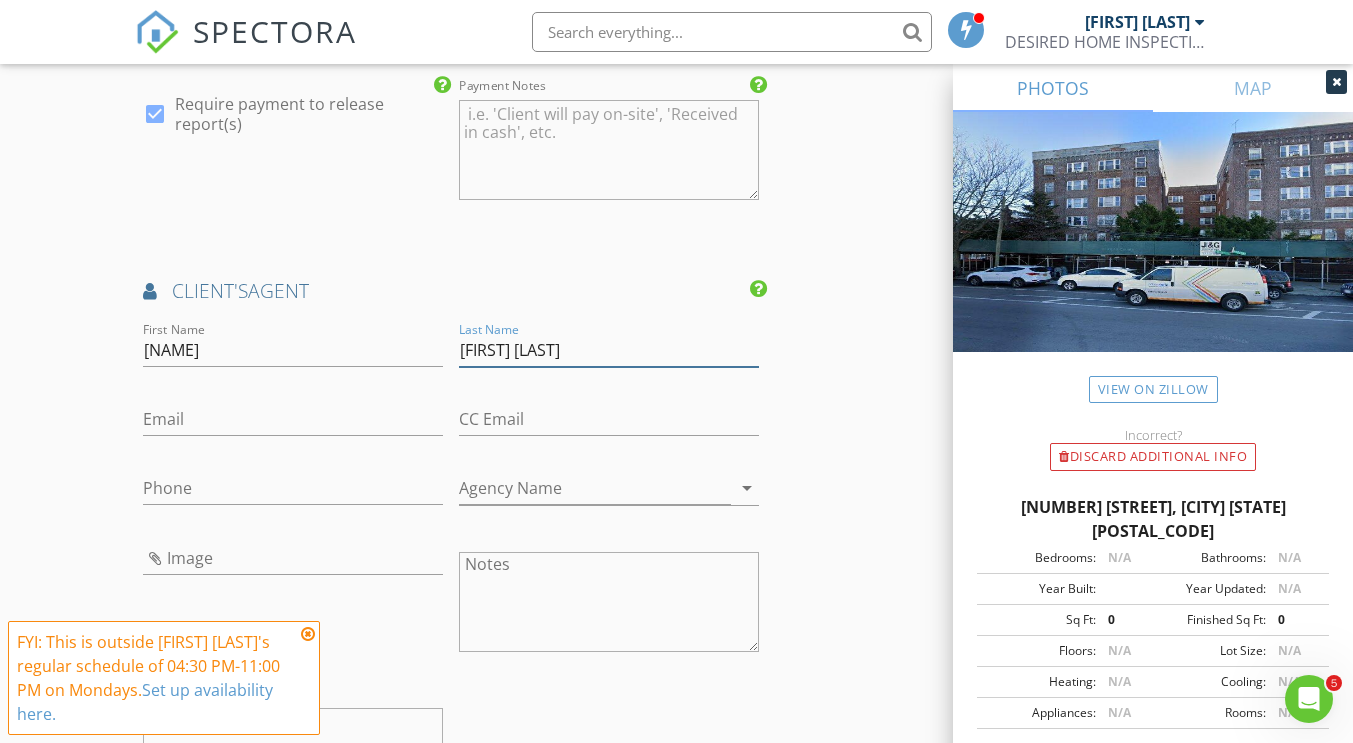 type on "[FIRST] [LAST]" 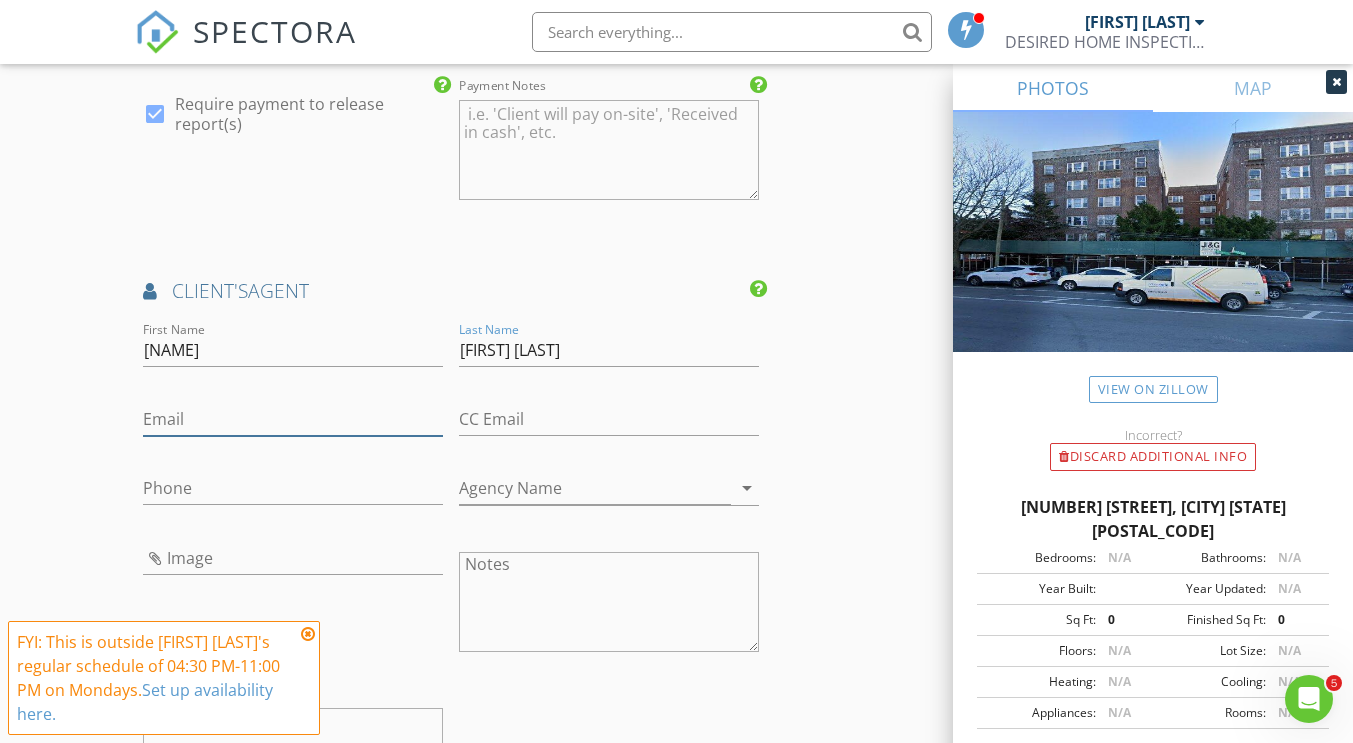 click on "Email" at bounding box center [293, 419] 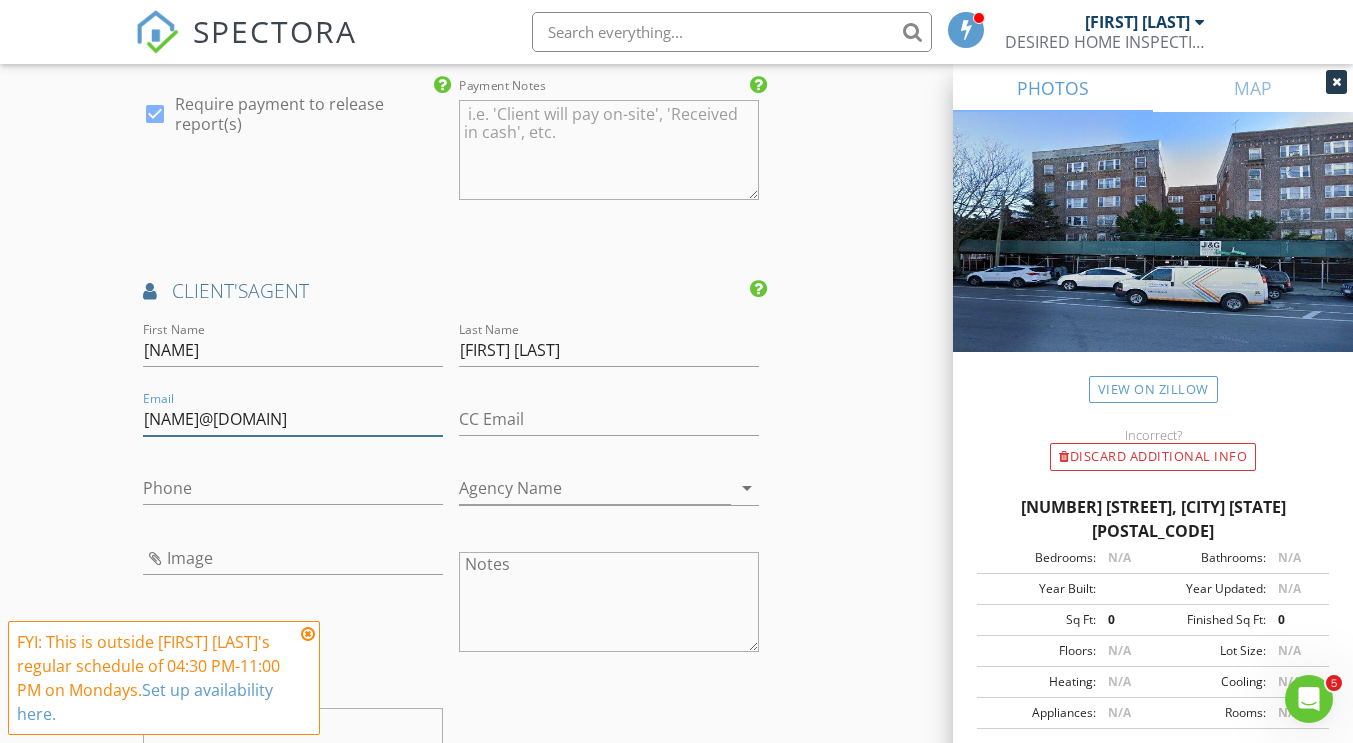 type on "[EMAIL]" 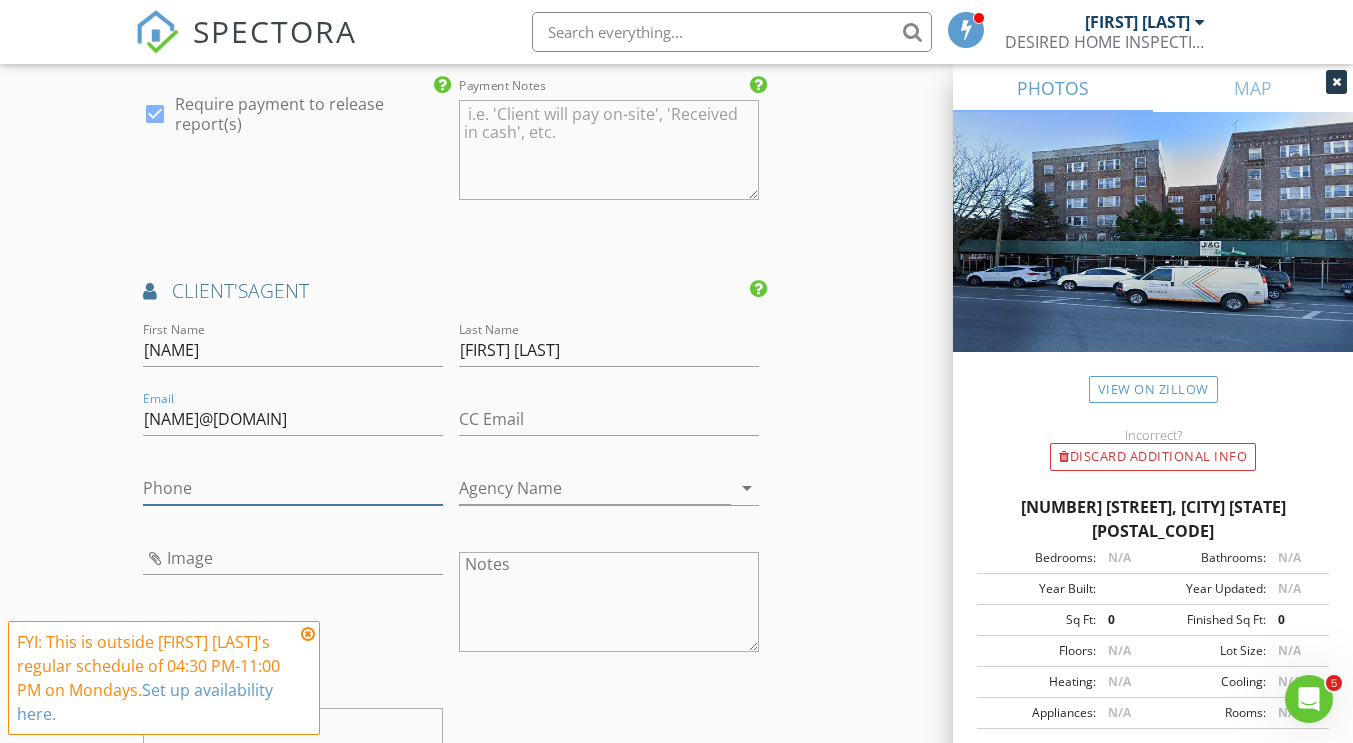 click on "Phone" at bounding box center (293, 488) 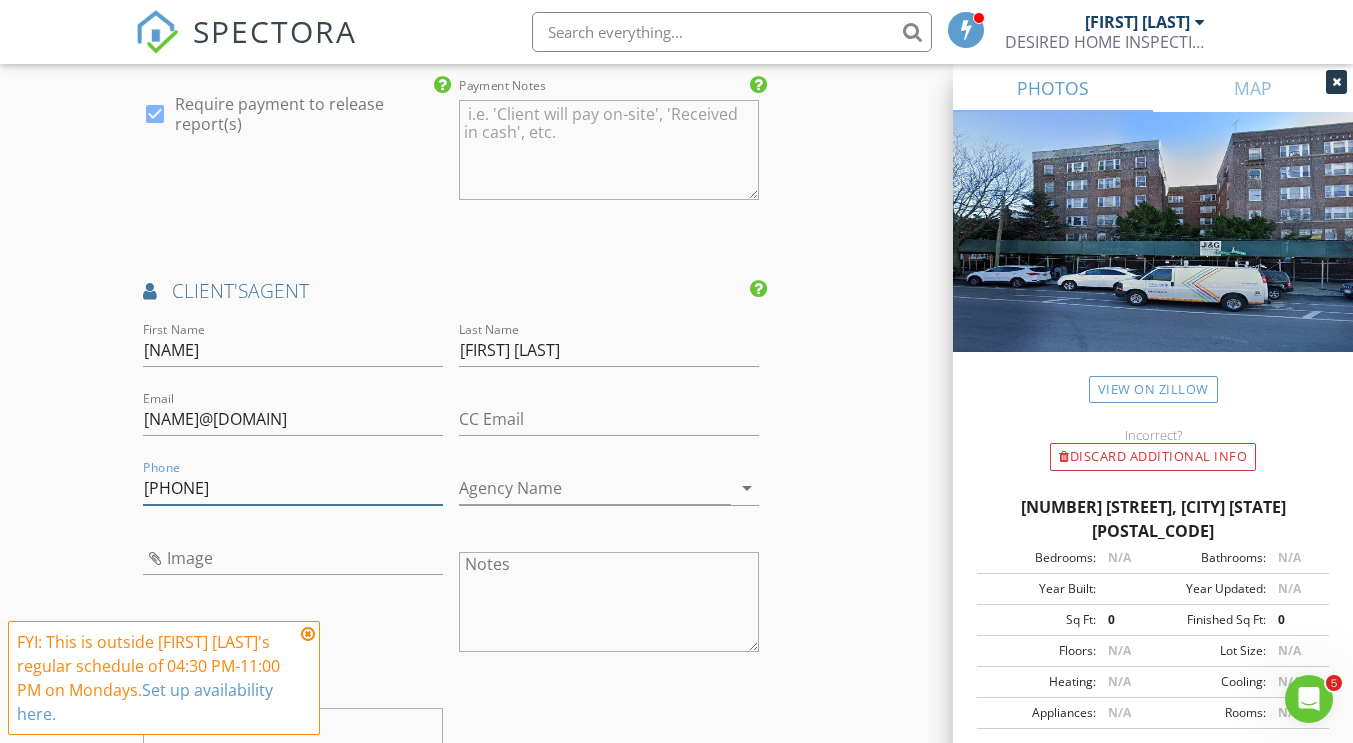 type on "[PHONE]" 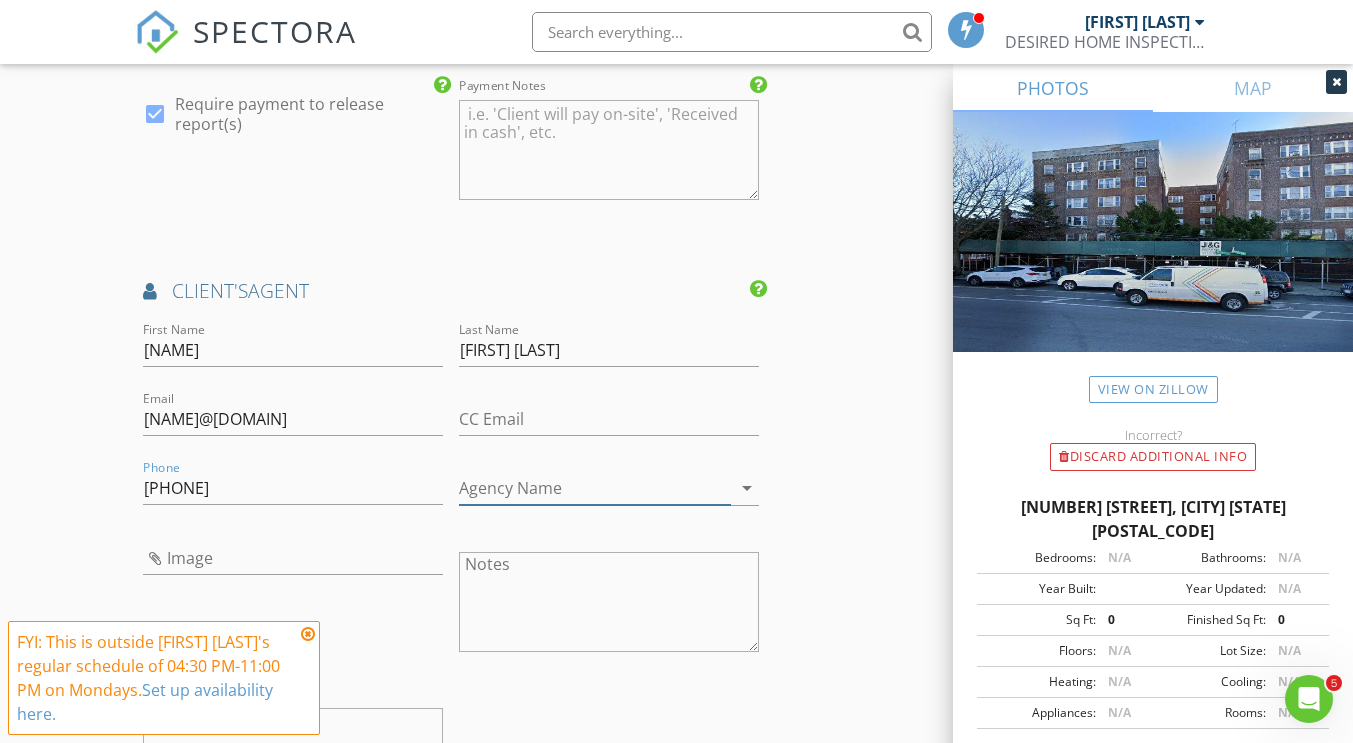 click on "Agency Name" at bounding box center (595, 488) 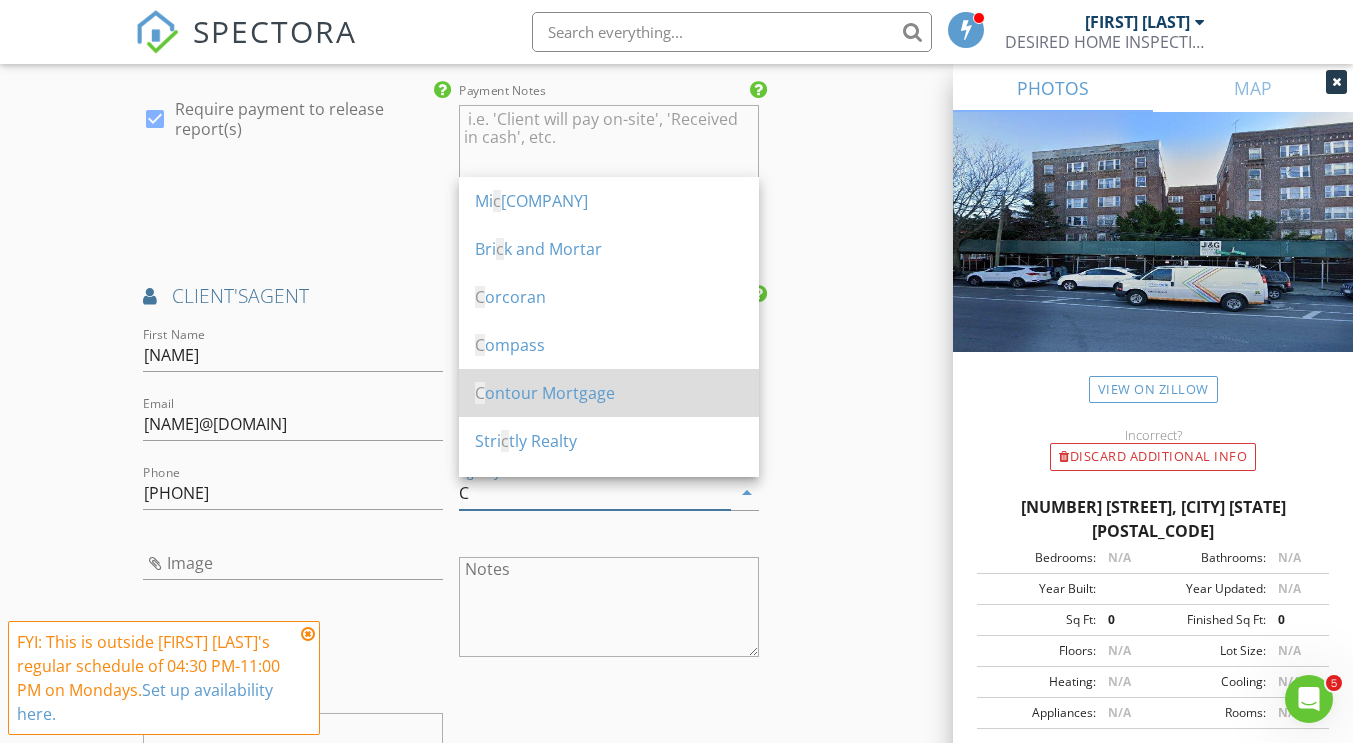 scroll, scrollTop: 2740, scrollLeft: 0, axis: vertical 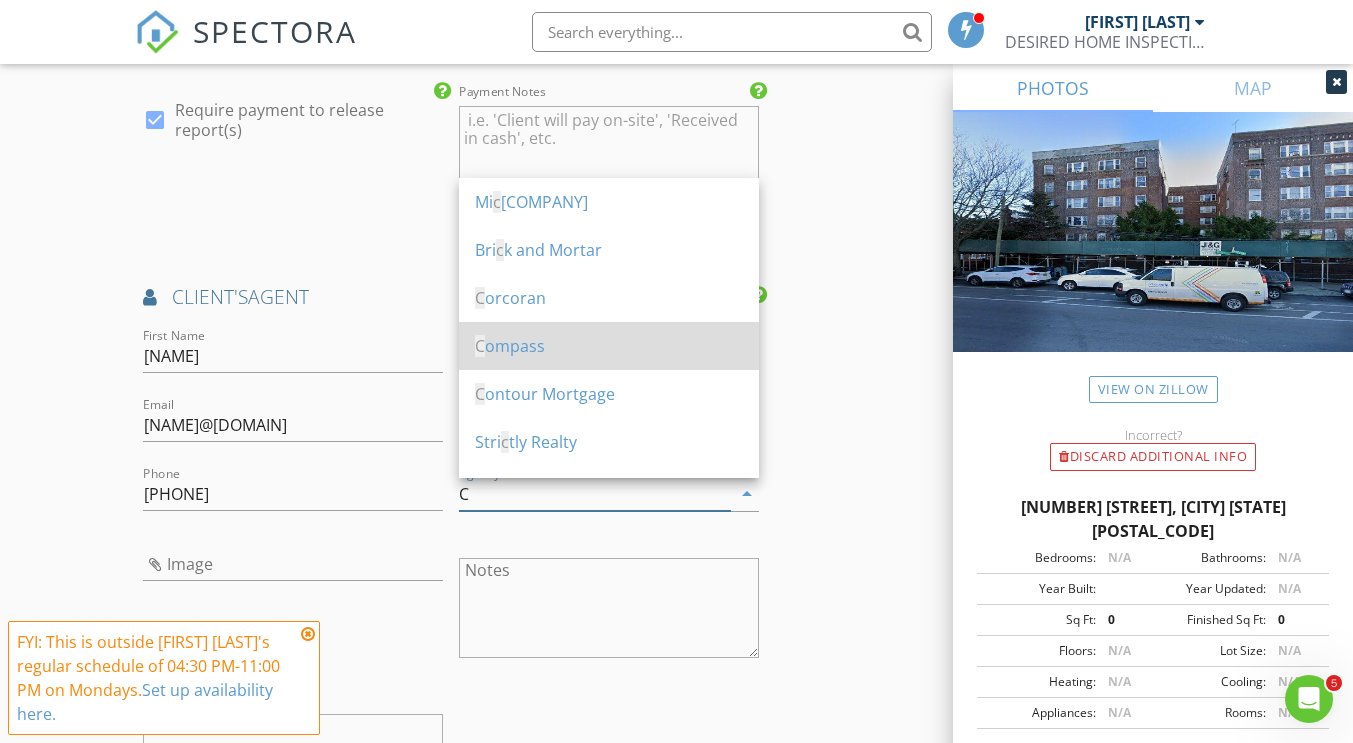 click on "C ompass" at bounding box center (609, 346) 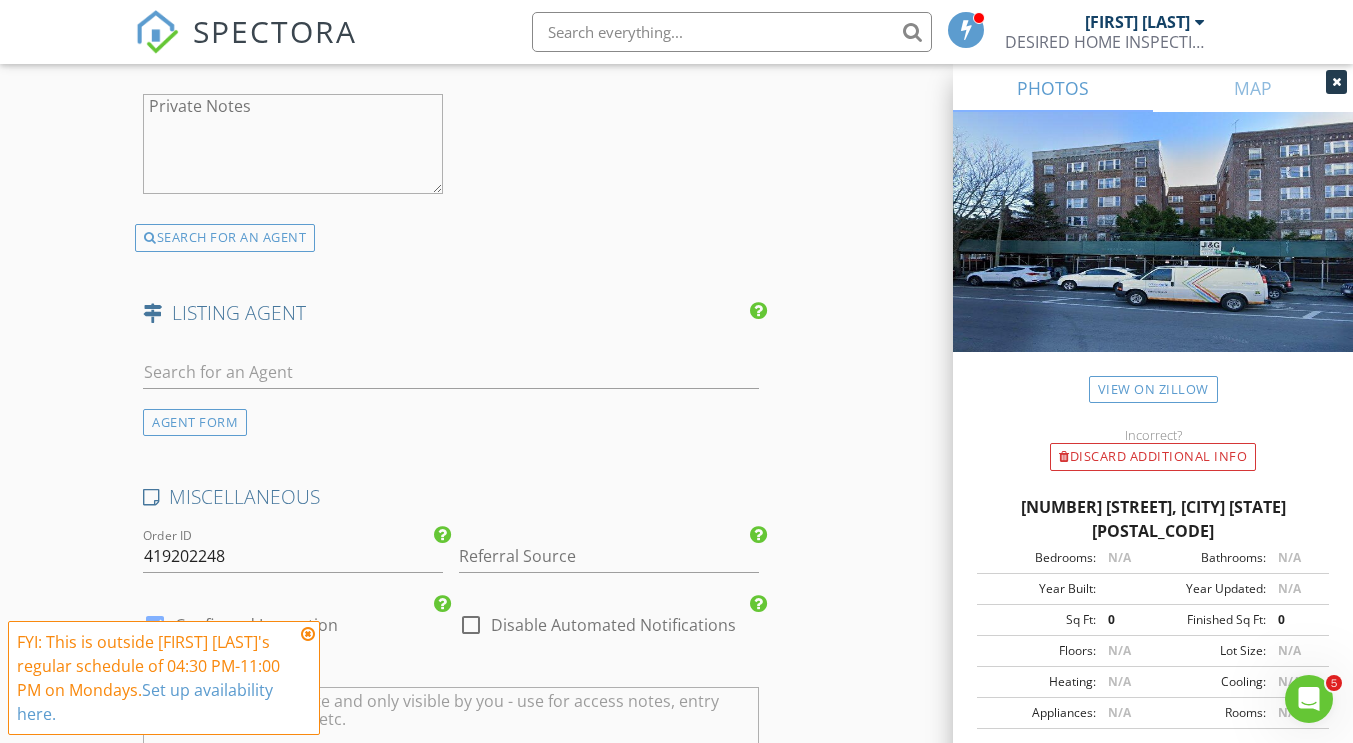 scroll, scrollTop: 3376, scrollLeft: 0, axis: vertical 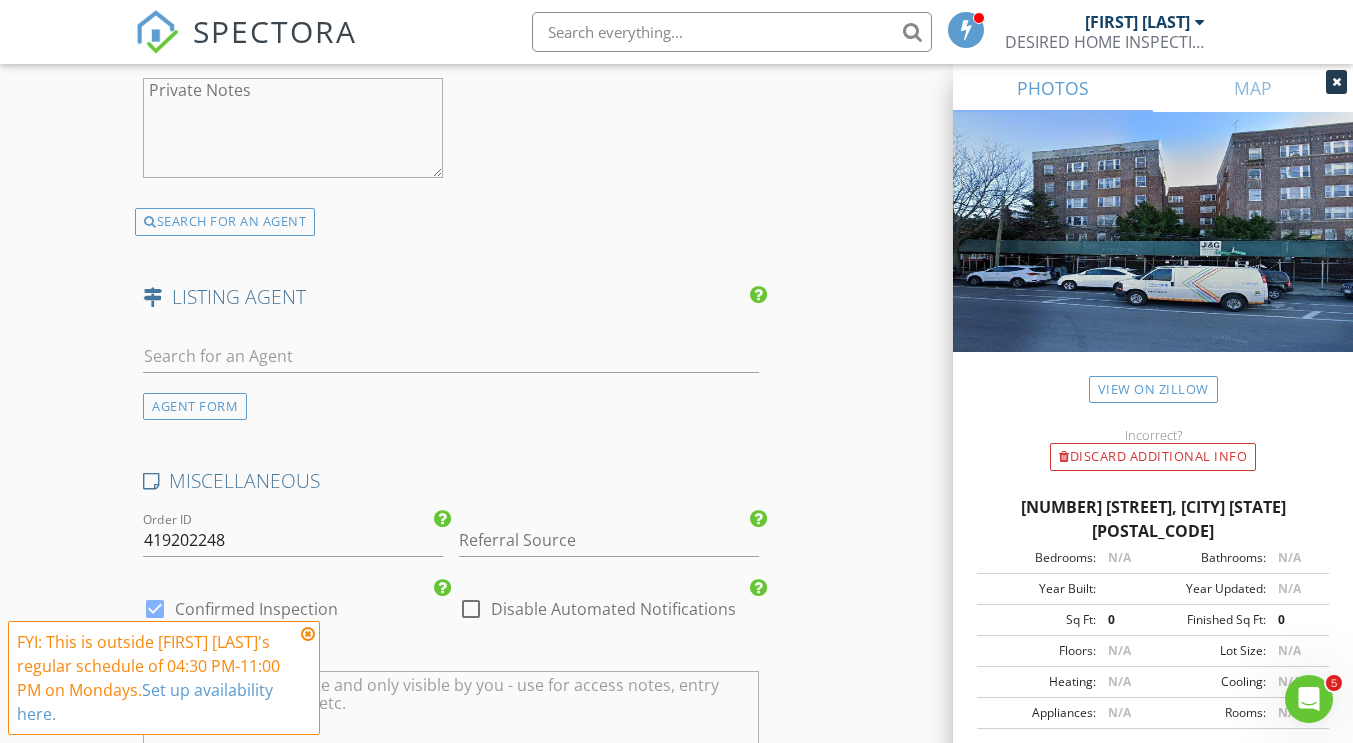 type on "Compass" 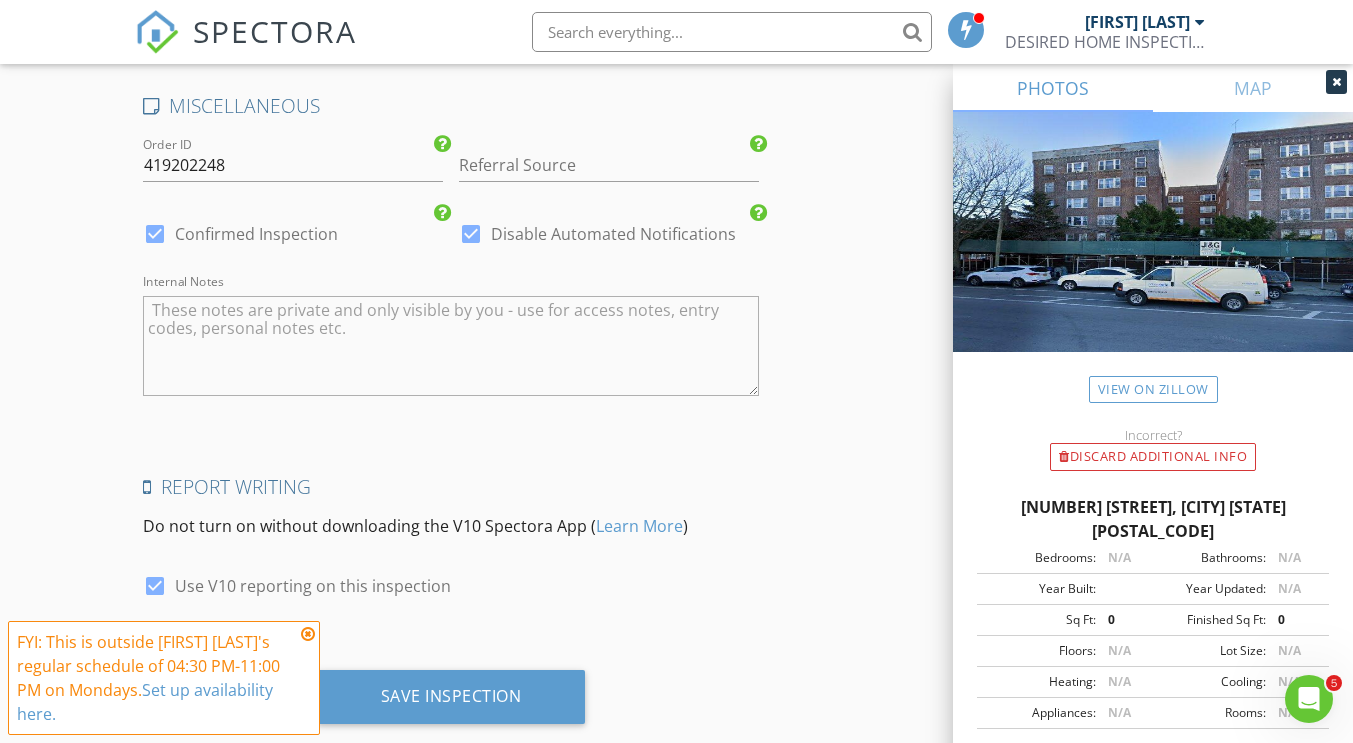 scroll, scrollTop: 3794, scrollLeft: 0, axis: vertical 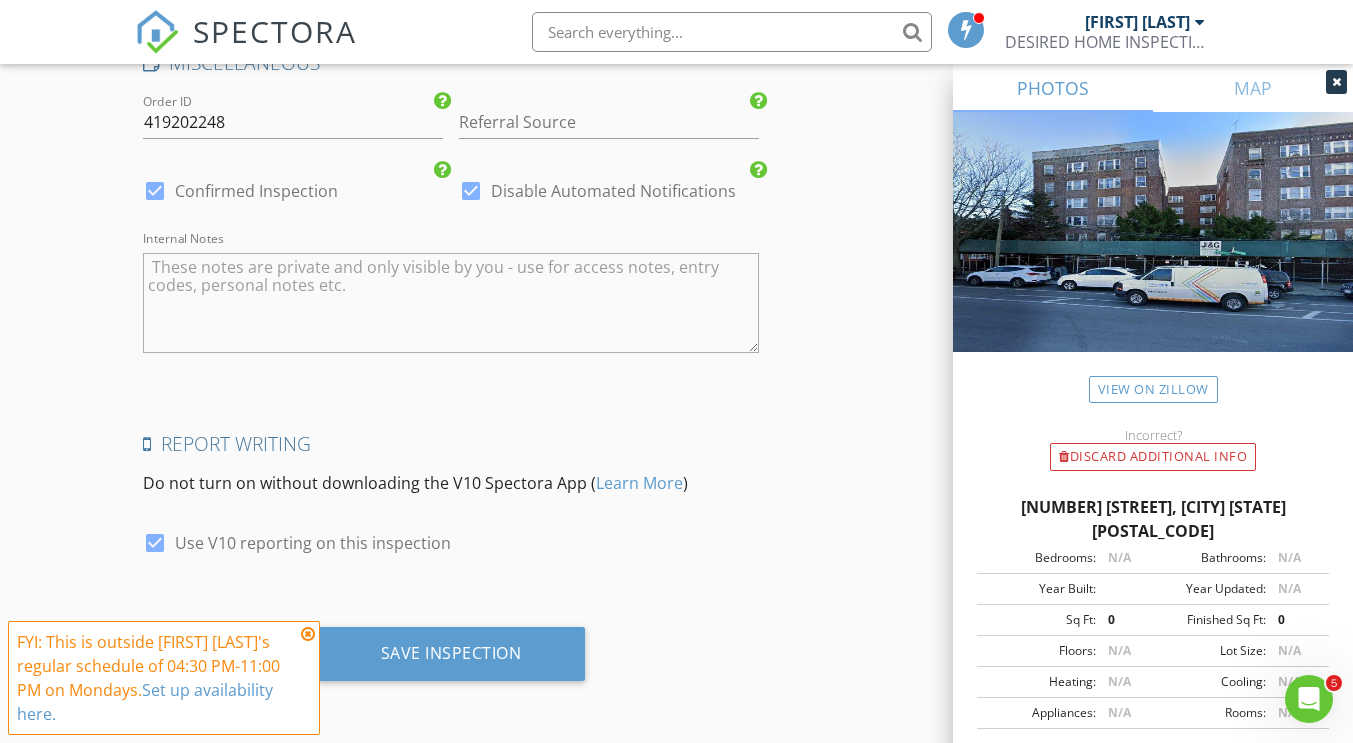 click at bounding box center (308, 634) 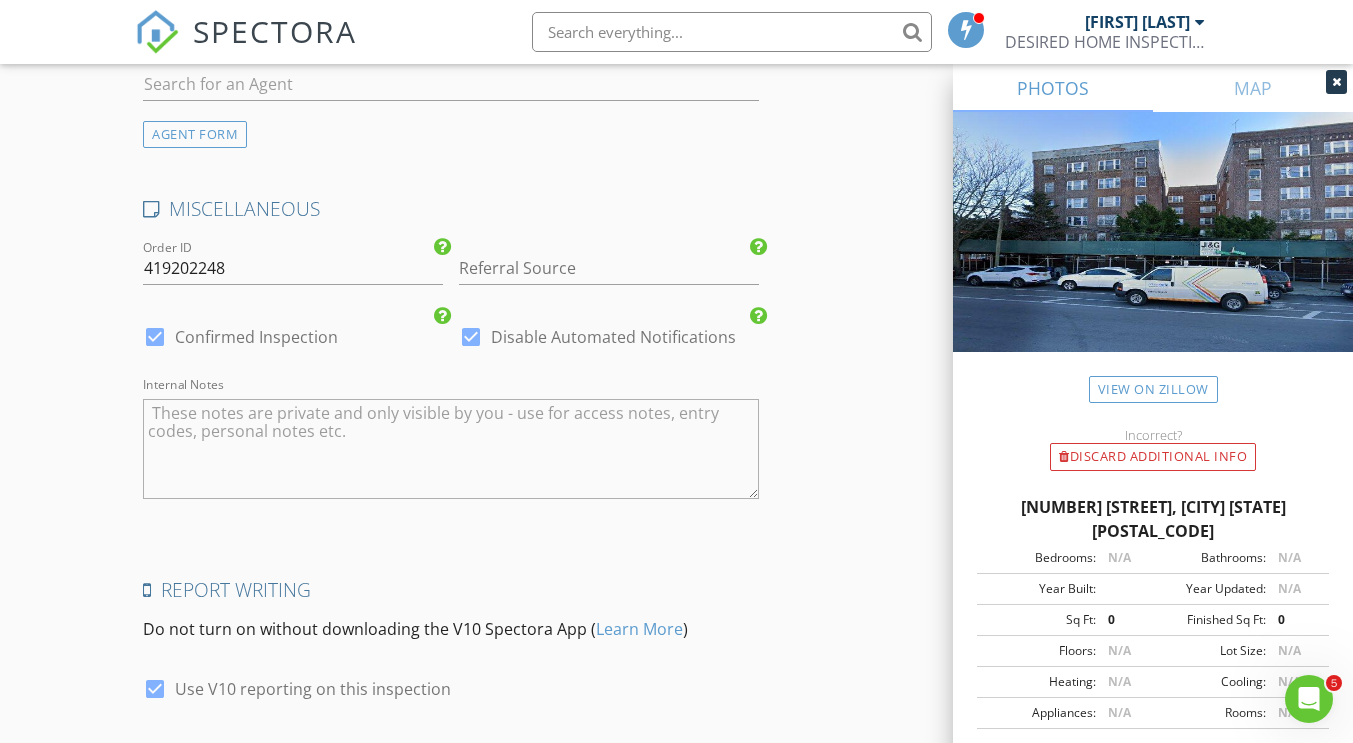 scroll, scrollTop: 3794, scrollLeft: 0, axis: vertical 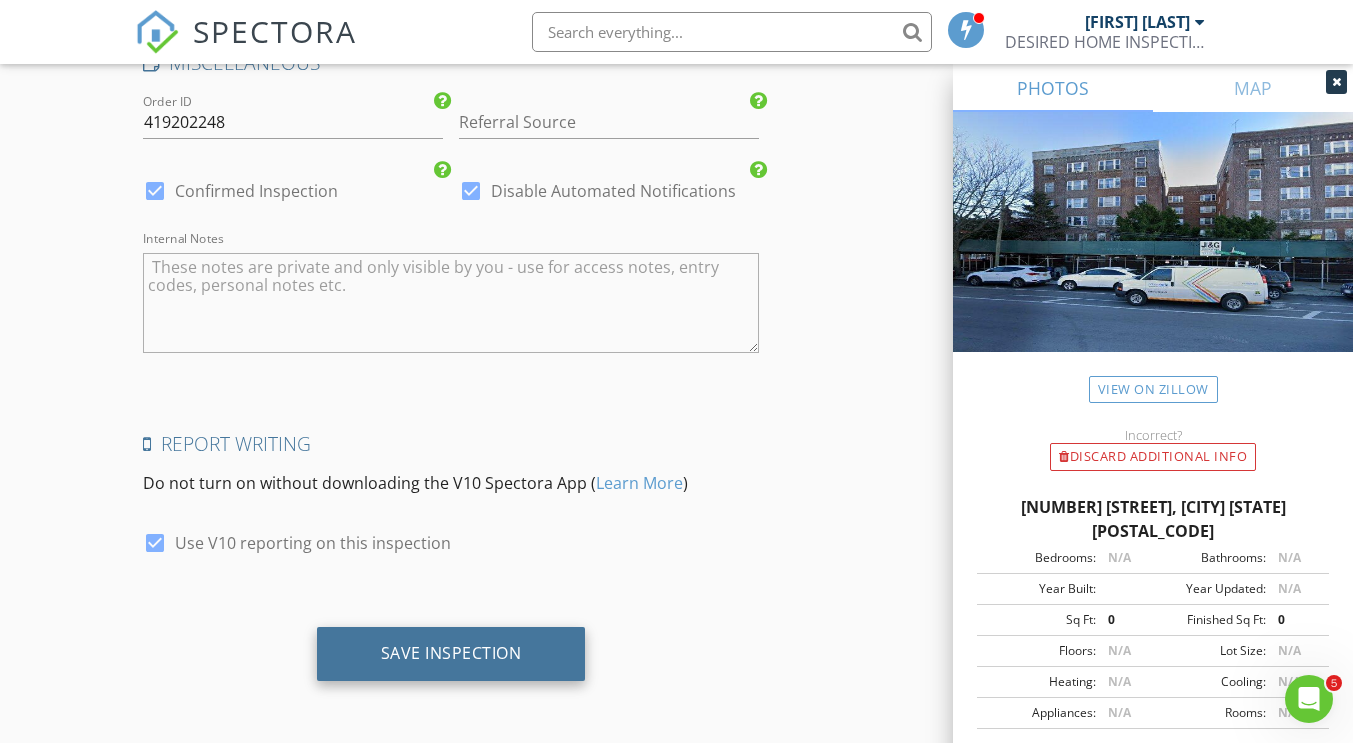 click on "Save Inspection" at bounding box center [451, 653] 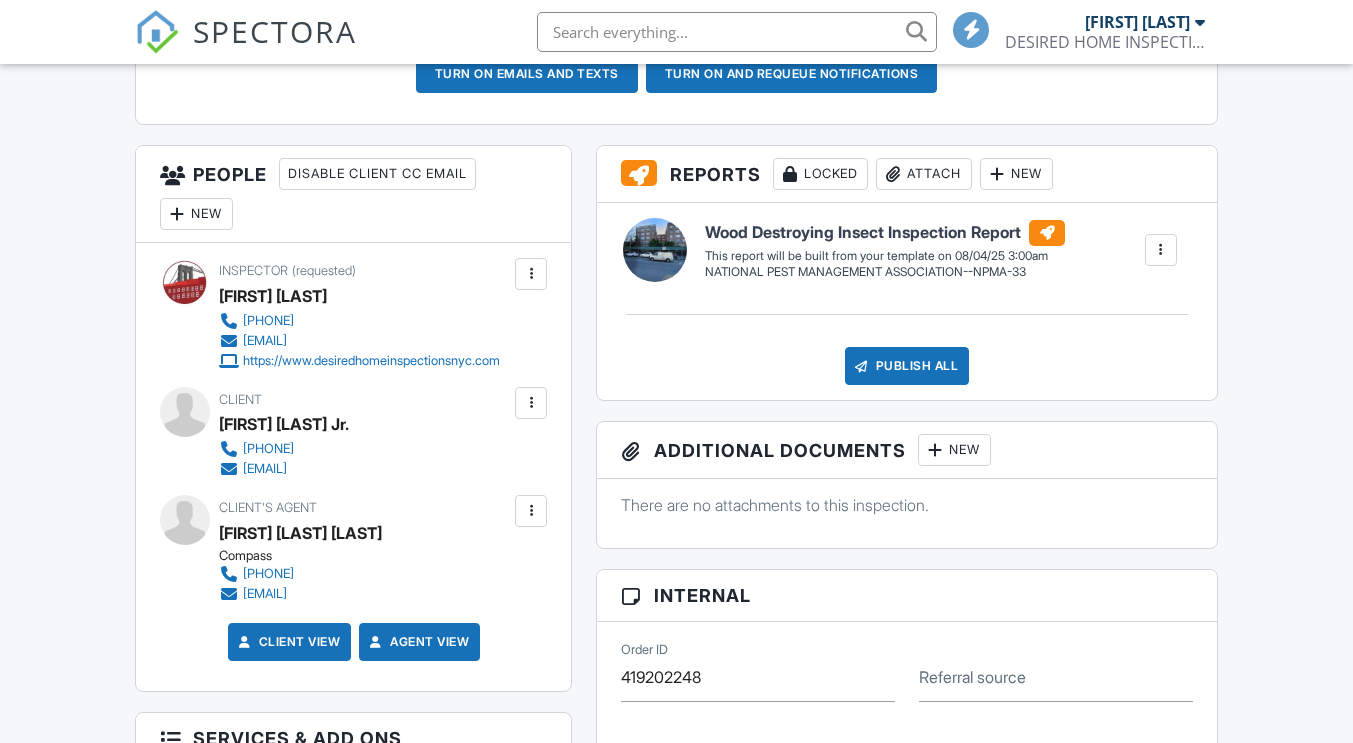 scroll, scrollTop: 657, scrollLeft: 0, axis: vertical 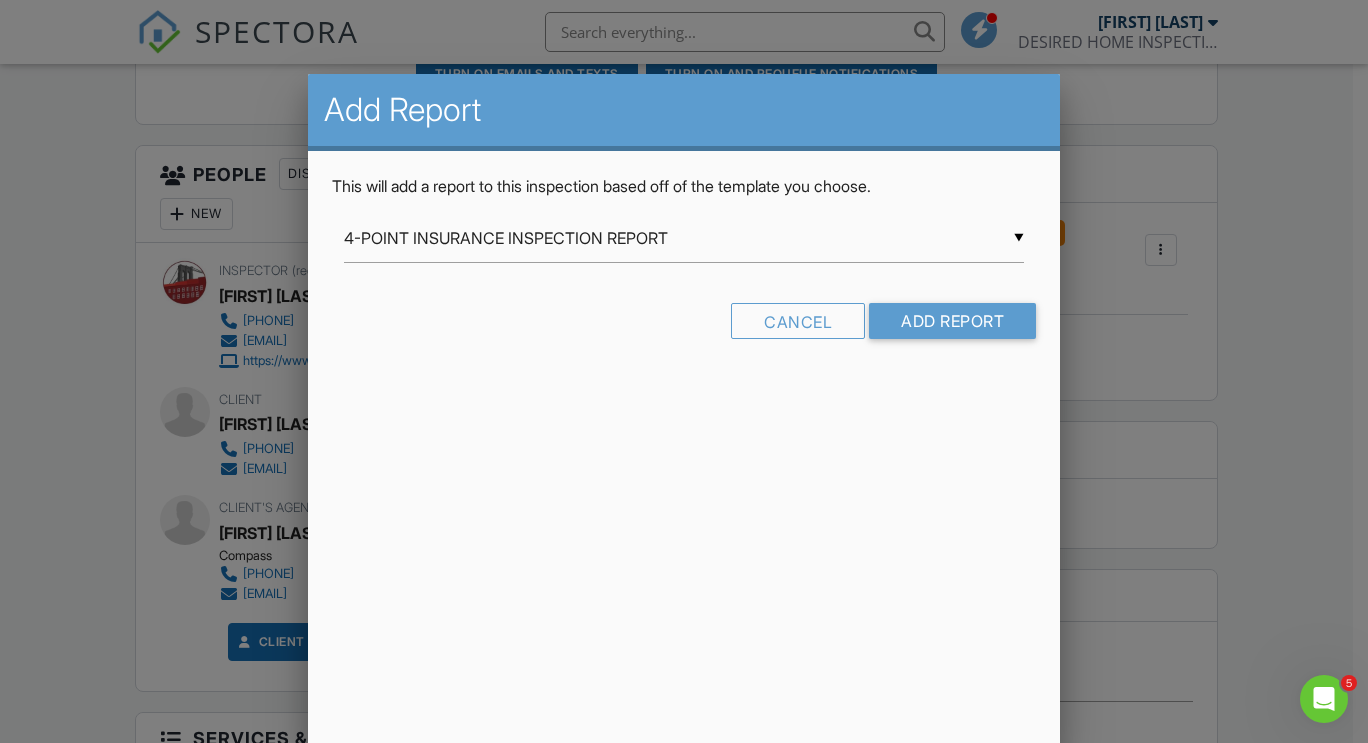 click on "▼ 4-POINT INSURANCE INSPECTION REPORT 4-POINT INSURANCE INSPECTION REPORT APARTMENT/ CO-OP/ CONDO REPORT DESIRED HOME INSPECTIONS LLC  DESIRED HOME INSPECTIONS LLC COMMERCIAL INSPECTION REPORT MOLD RISK ASSESSMENT RADON MEASUREMENT TEST NATIONAL PEST MANAGEMENT ASSOCIATION--NPMA-33 4-POINT INSURANCE INSPECTION REPORT
APARTMENT/ CO-OP/ CONDO REPORT
DESIRED HOME INSPECTIONS LLC
DESIRED HOME INSPECTIONS LLC COMMERCIAL INSPECTION REPORT
MOLD RISK ASSESSMENT
RADON MEASUREMENT TEST
NATIONAL PEST MANAGEMENT ASSOCIATION--NPMA-33" at bounding box center (684, 238) 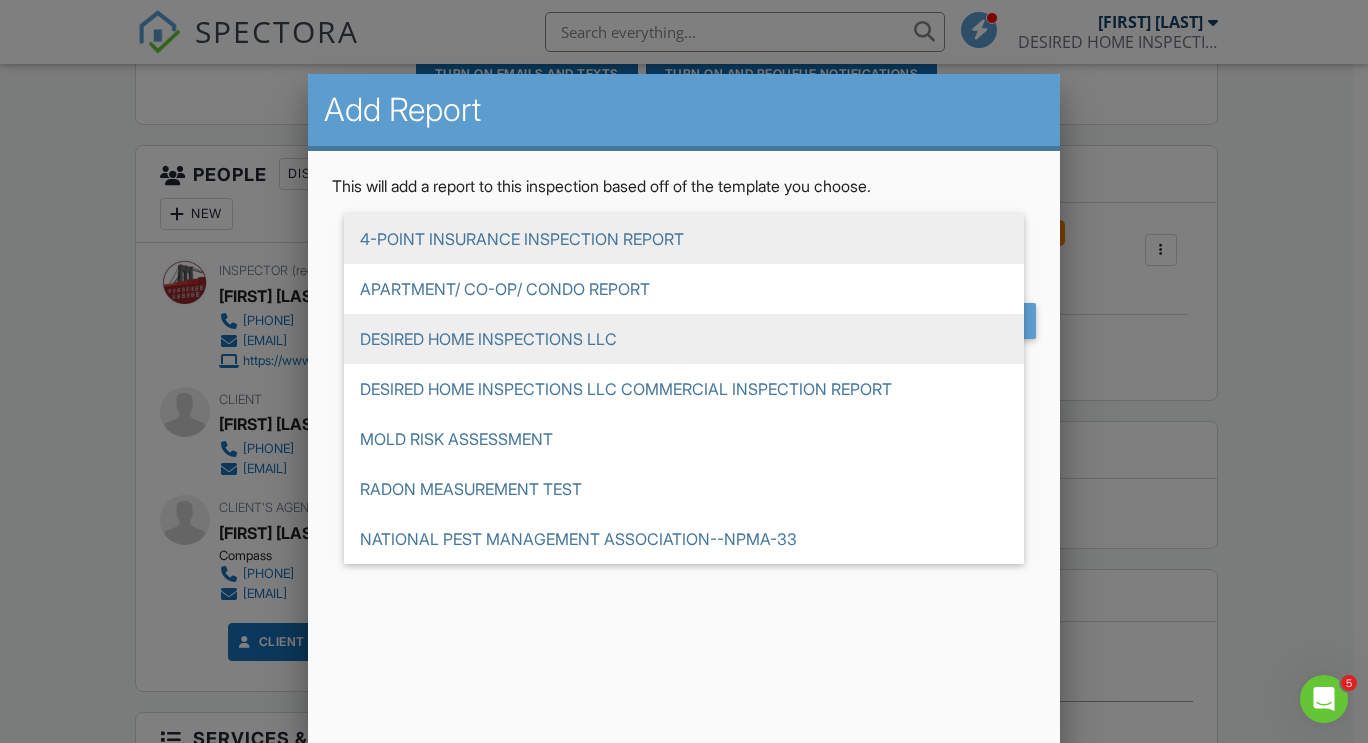 click on "DESIRED HOME INSPECTIONS LLC" at bounding box center (684, 339) 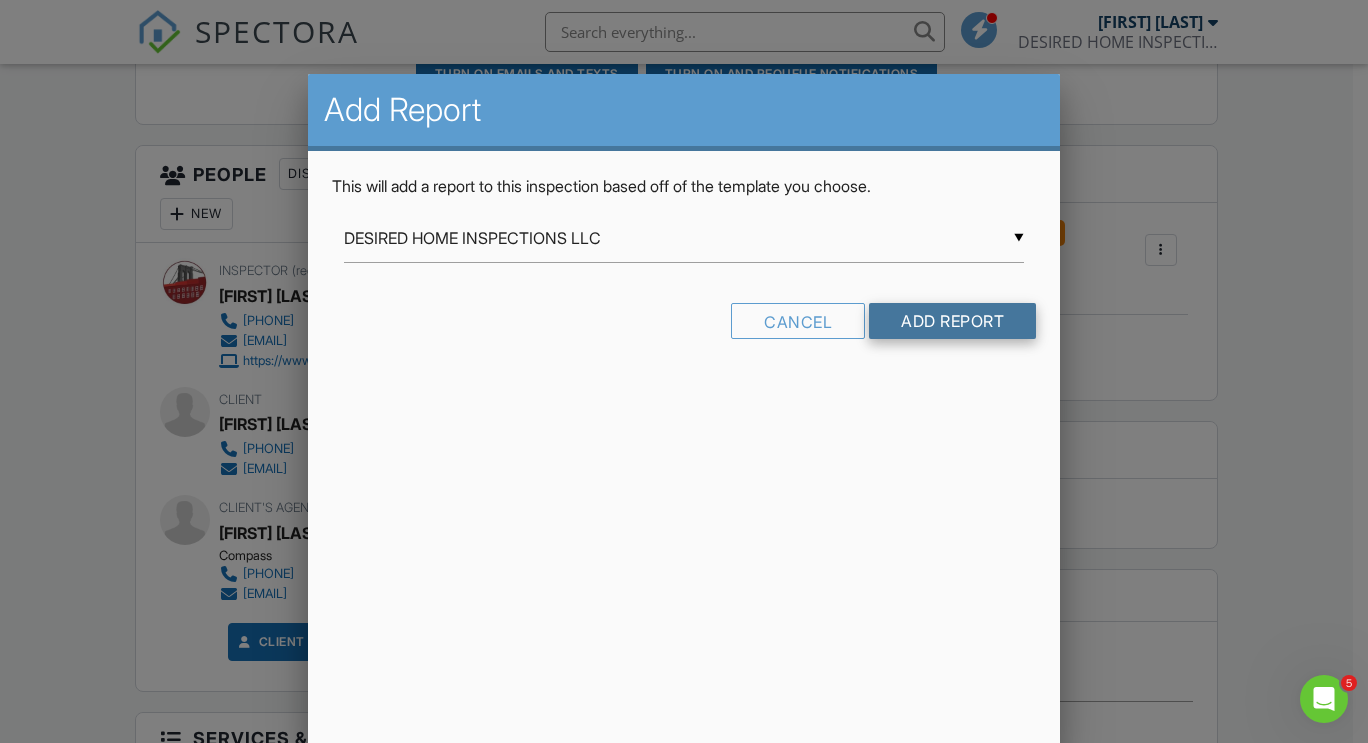 click on "Add Report" at bounding box center (952, 321) 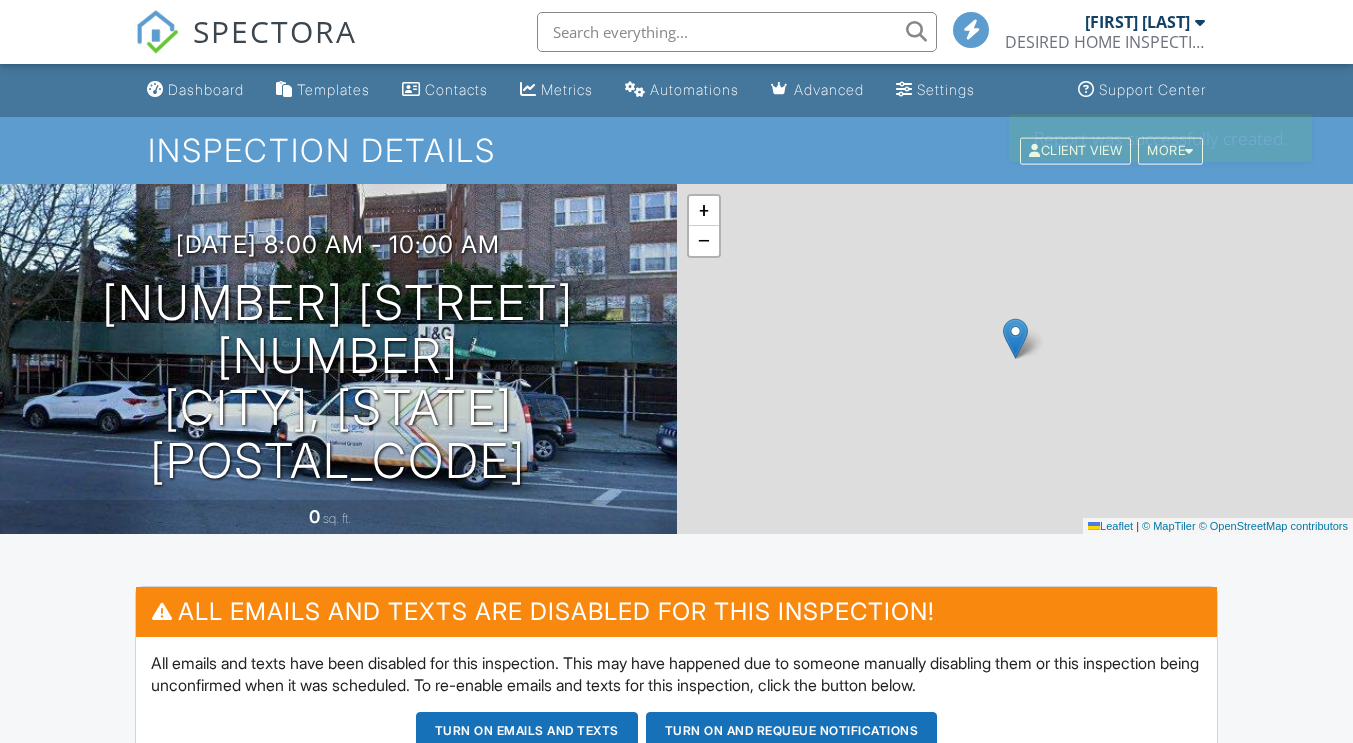 scroll, scrollTop: 0, scrollLeft: 0, axis: both 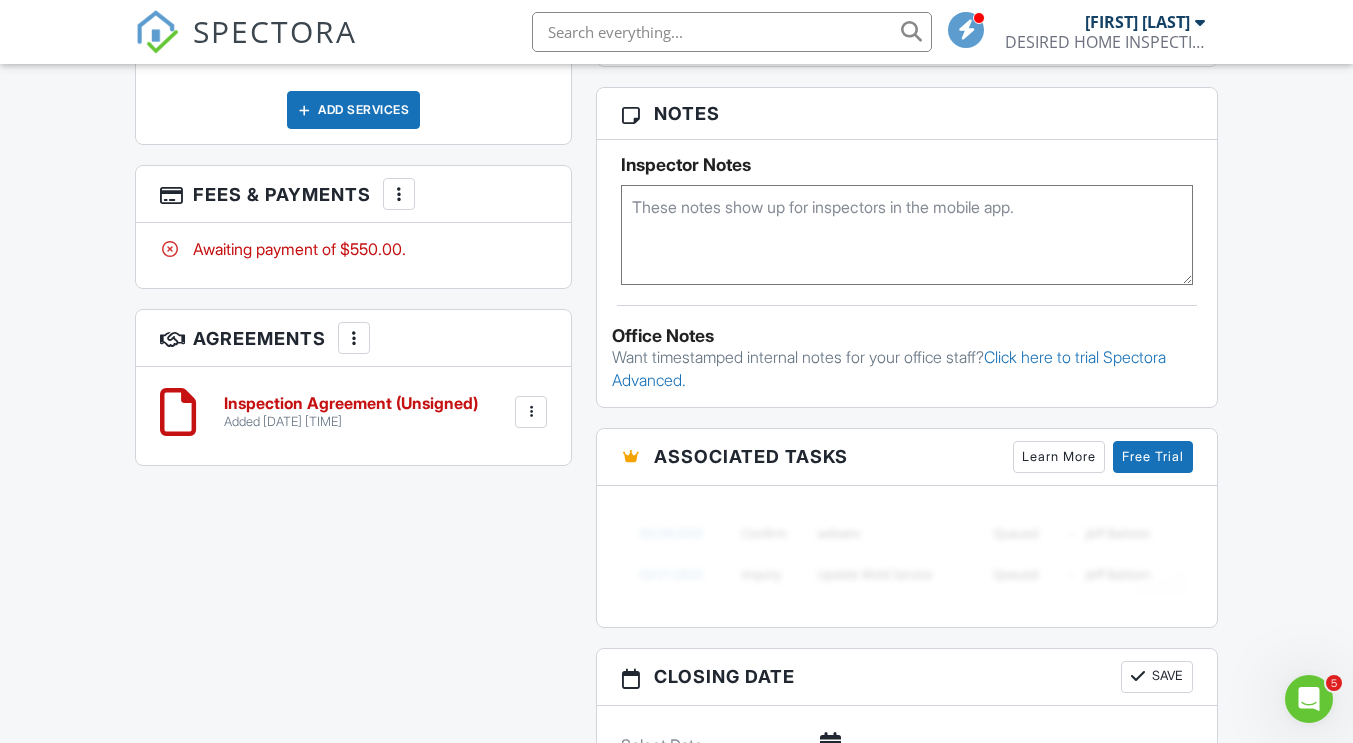 click on "Inspection Agreement
(Unsigned)" at bounding box center [351, 404] 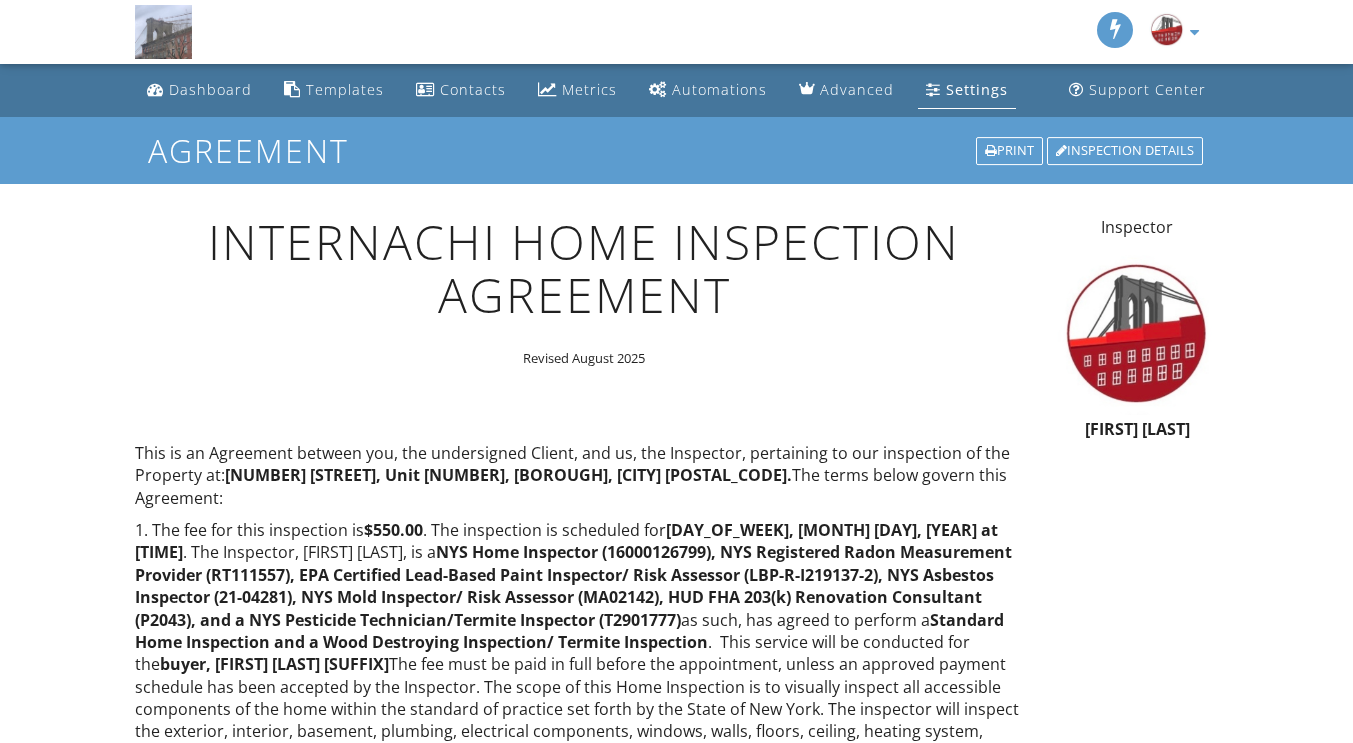 scroll, scrollTop: 0, scrollLeft: 0, axis: both 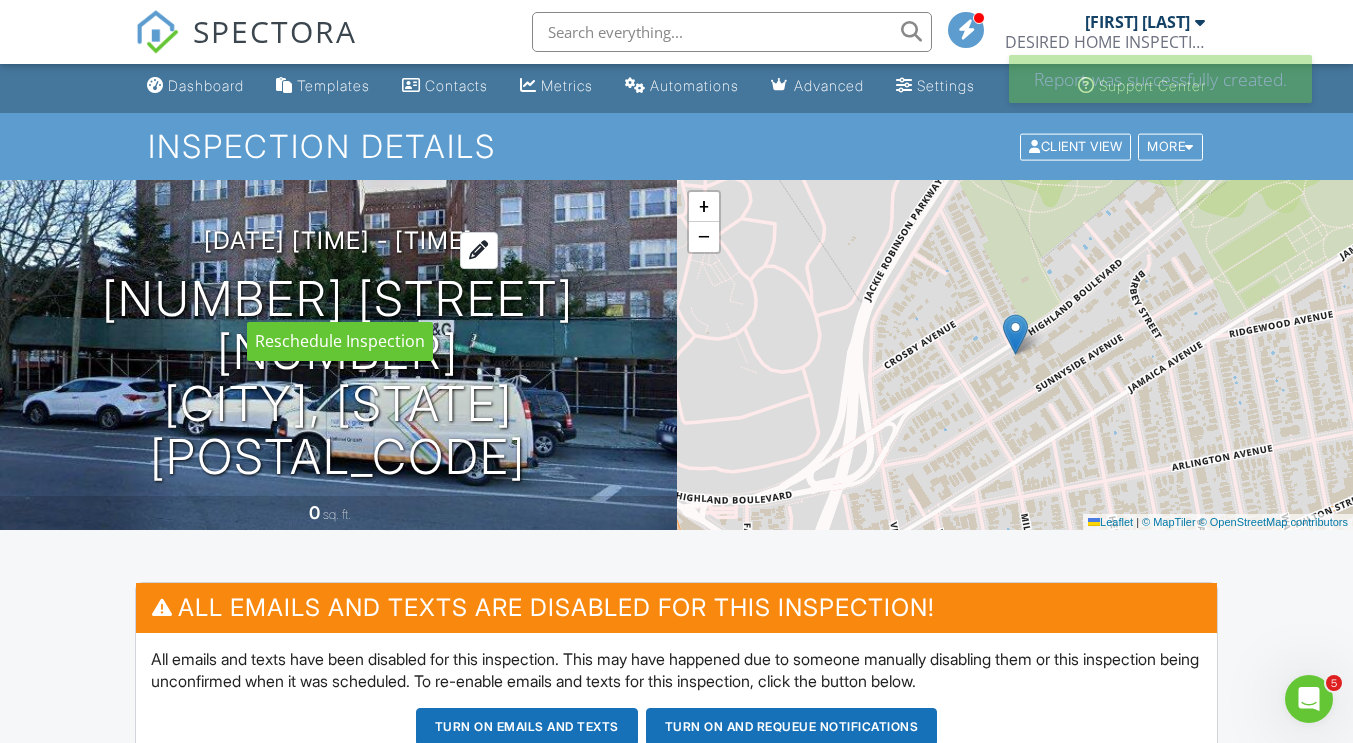 click on "[DATE] [TIME]
- [TIME]" at bounding box center [338, 240] 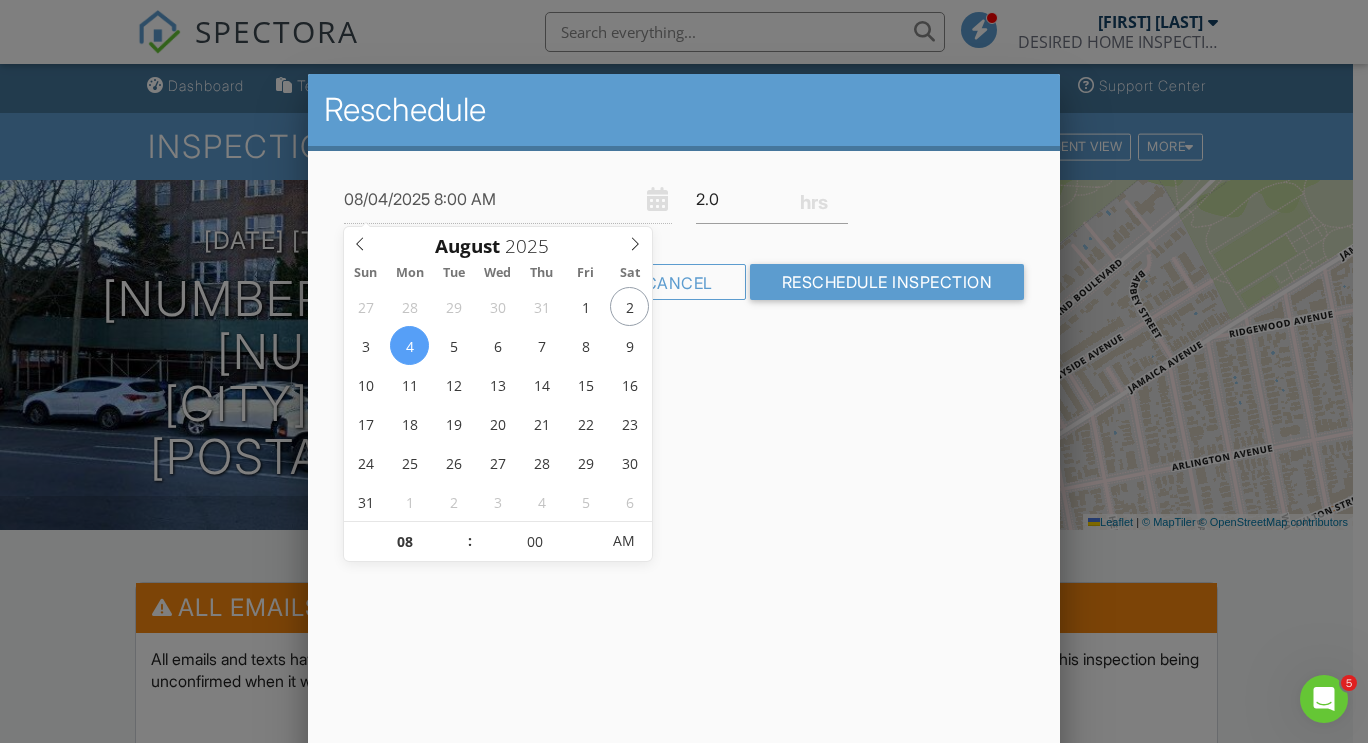 click at bounding box center [684, 364] 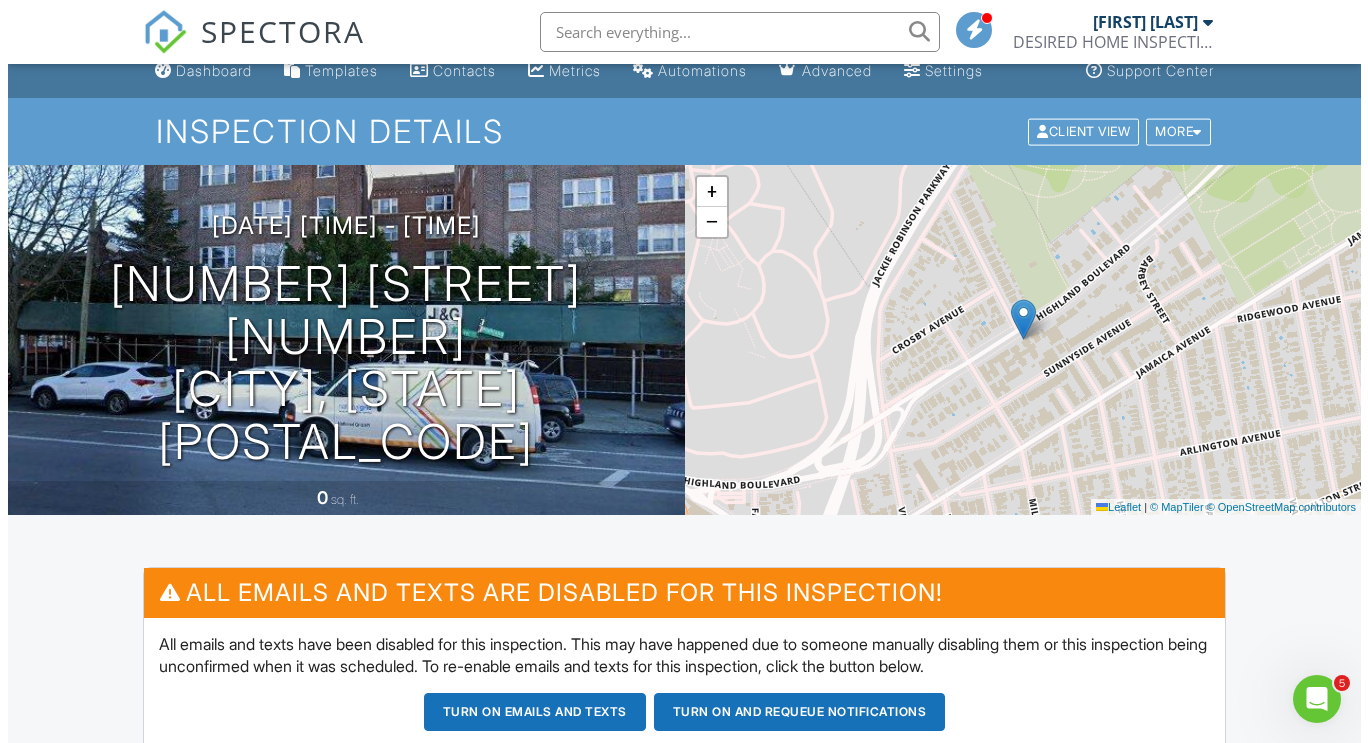 scroll, scrollTop: 0, scrollLeft: 0, axis: both 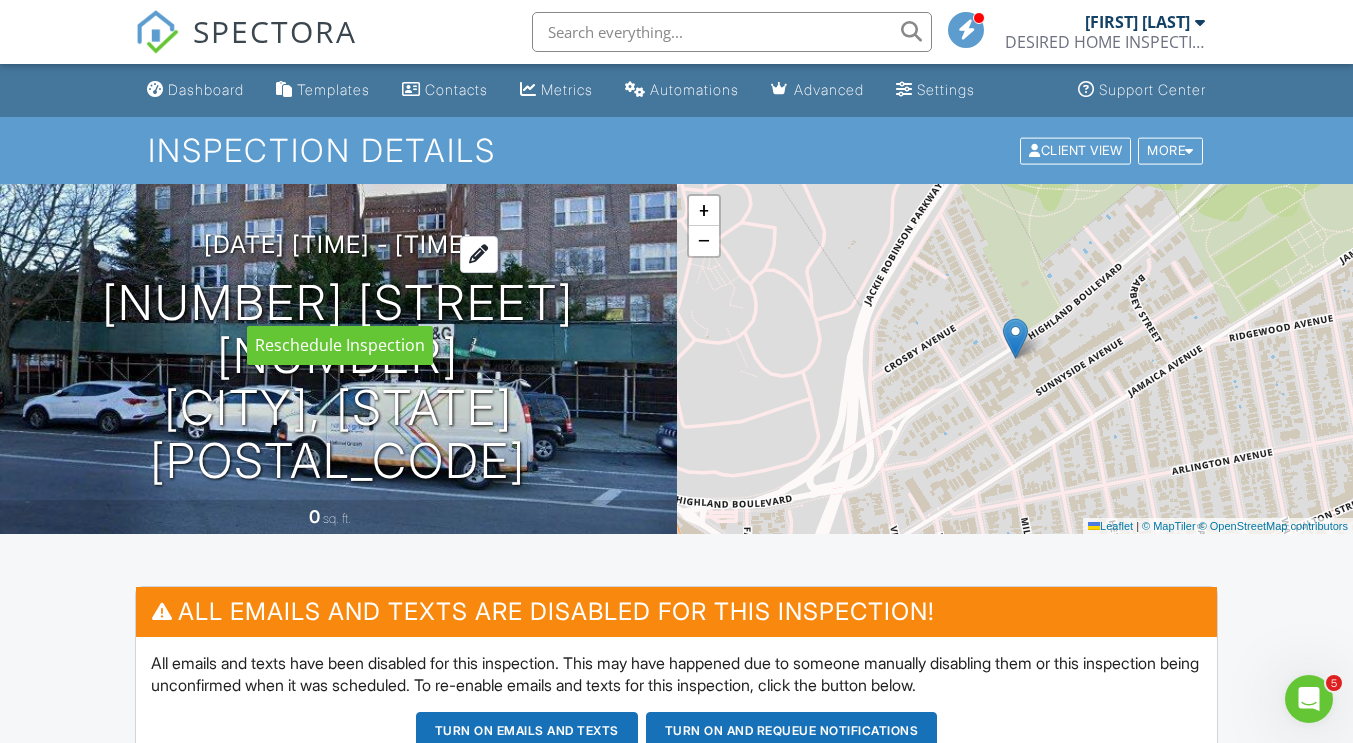 click on "[DATE] [TIME]
- [TIME]" at bounding box center [338, 244] 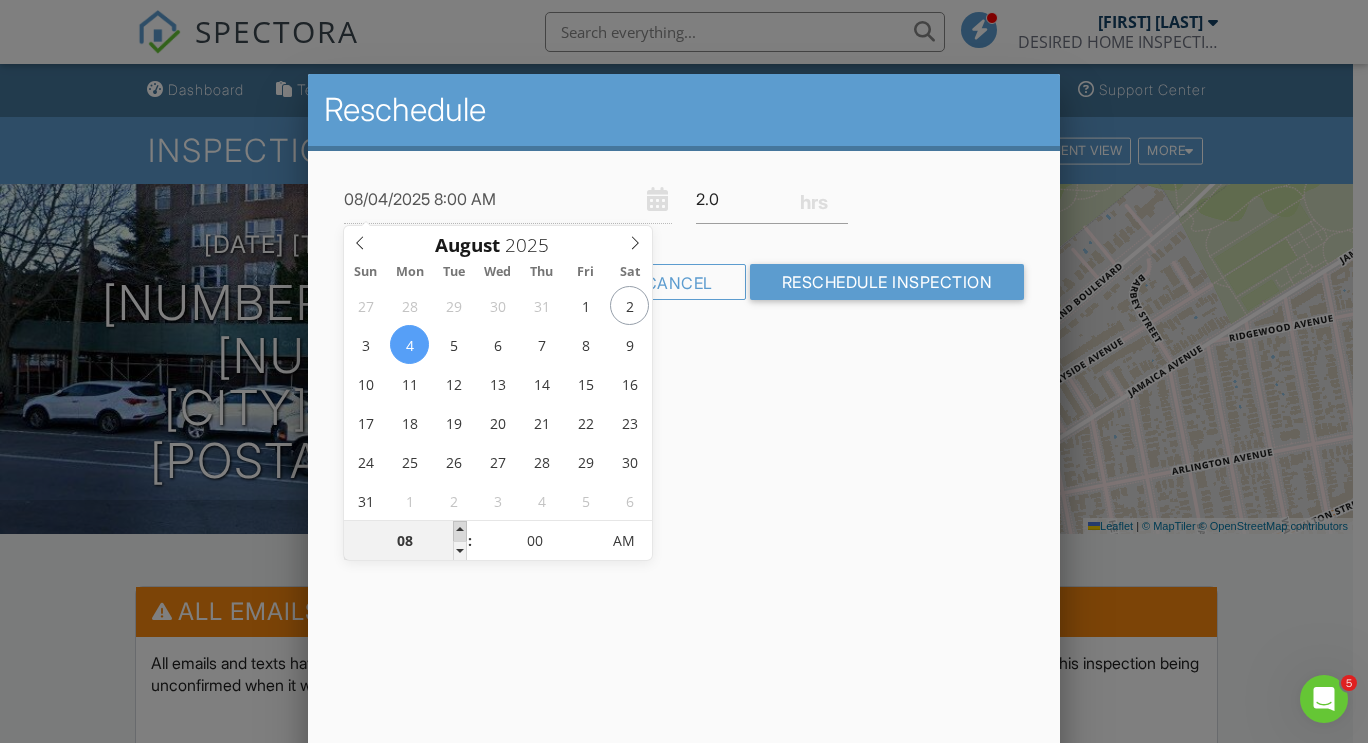 type on "09" 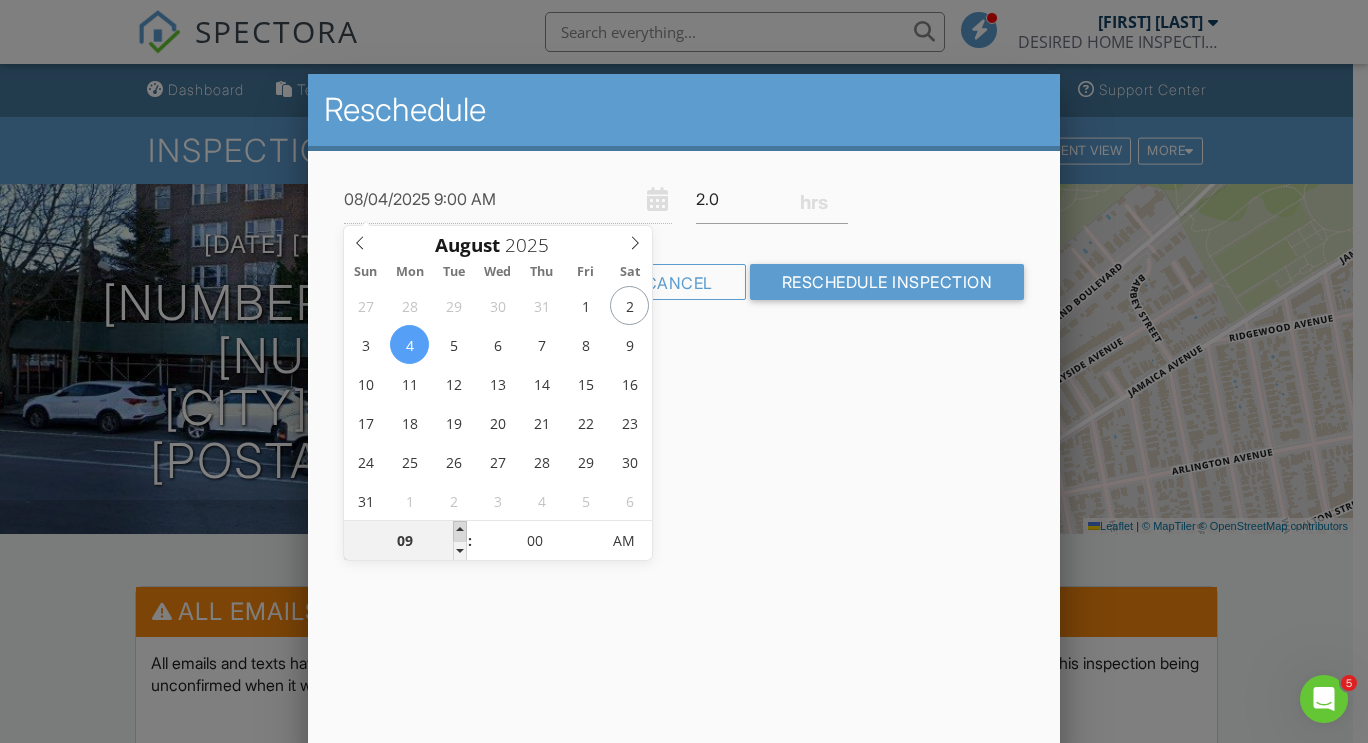 click at bounding box center [460, 531] 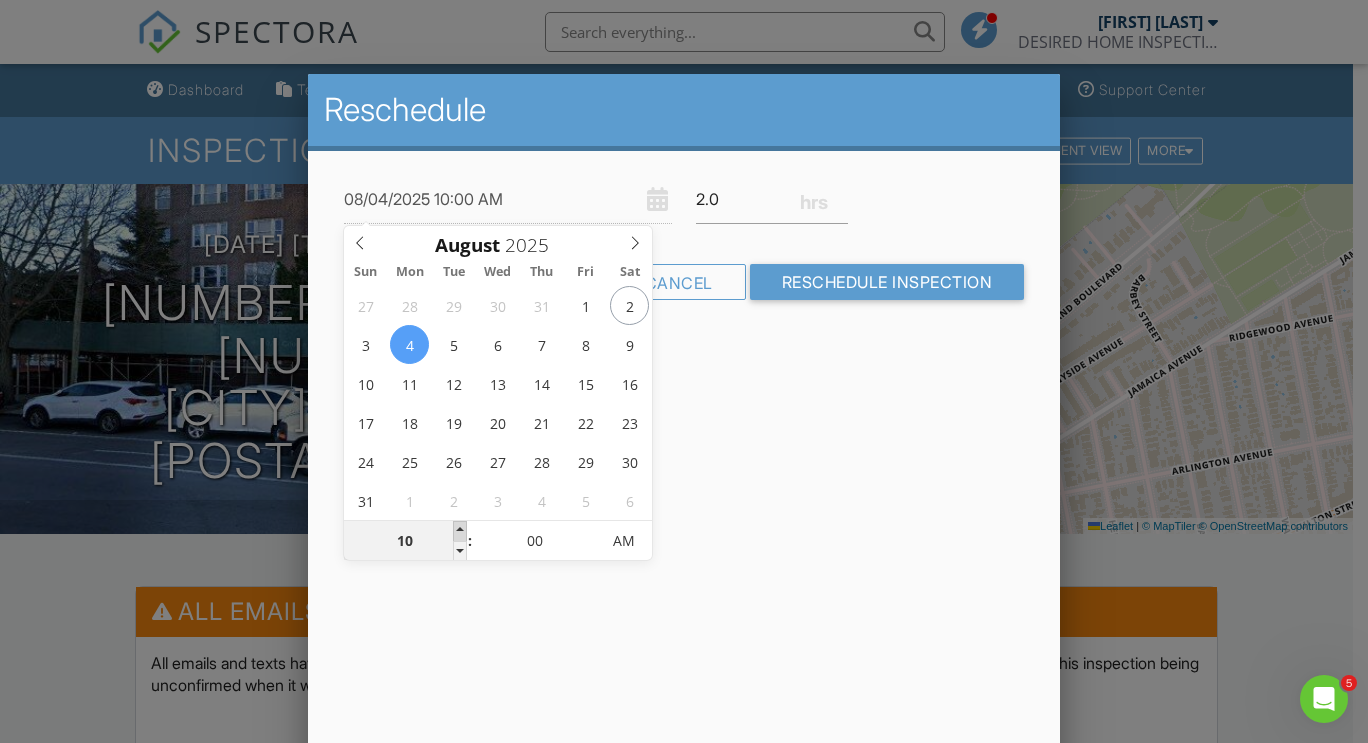 click at bounding box center [460, 531] 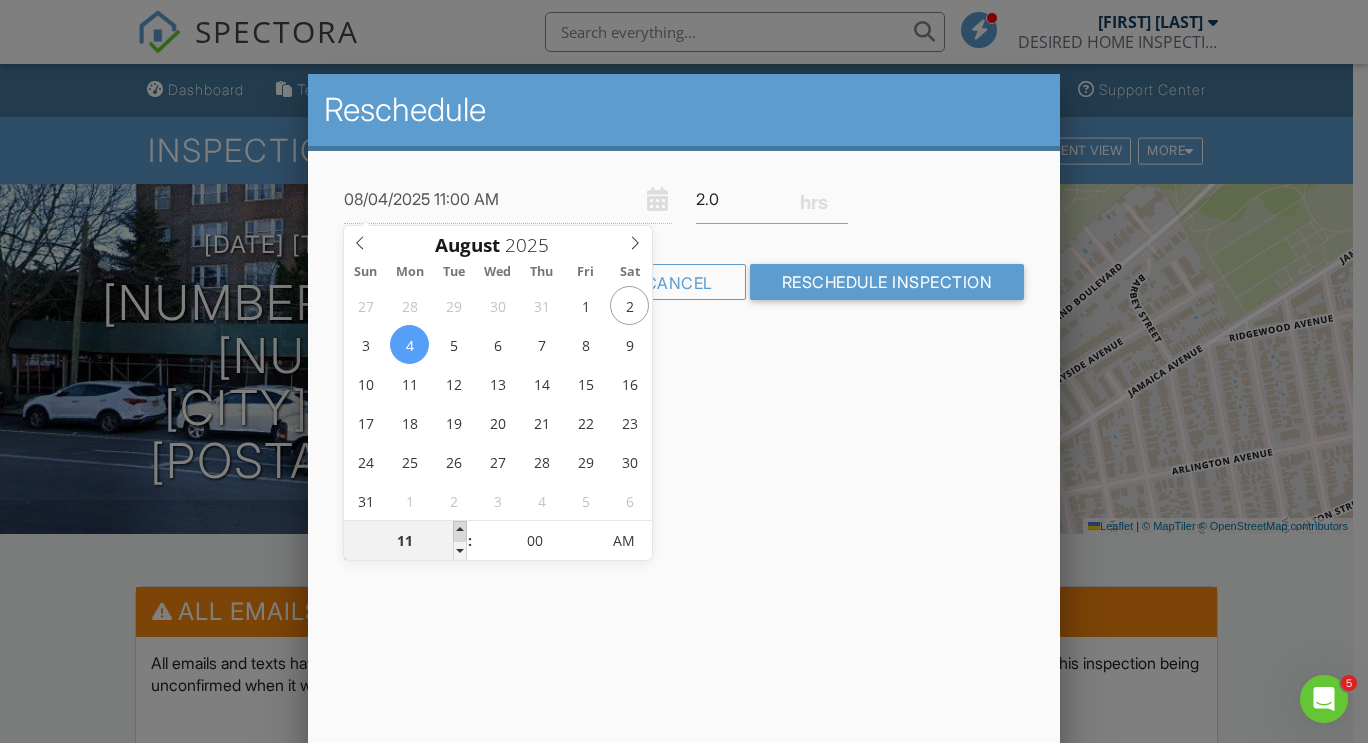 click at bounding box center [460, 531] 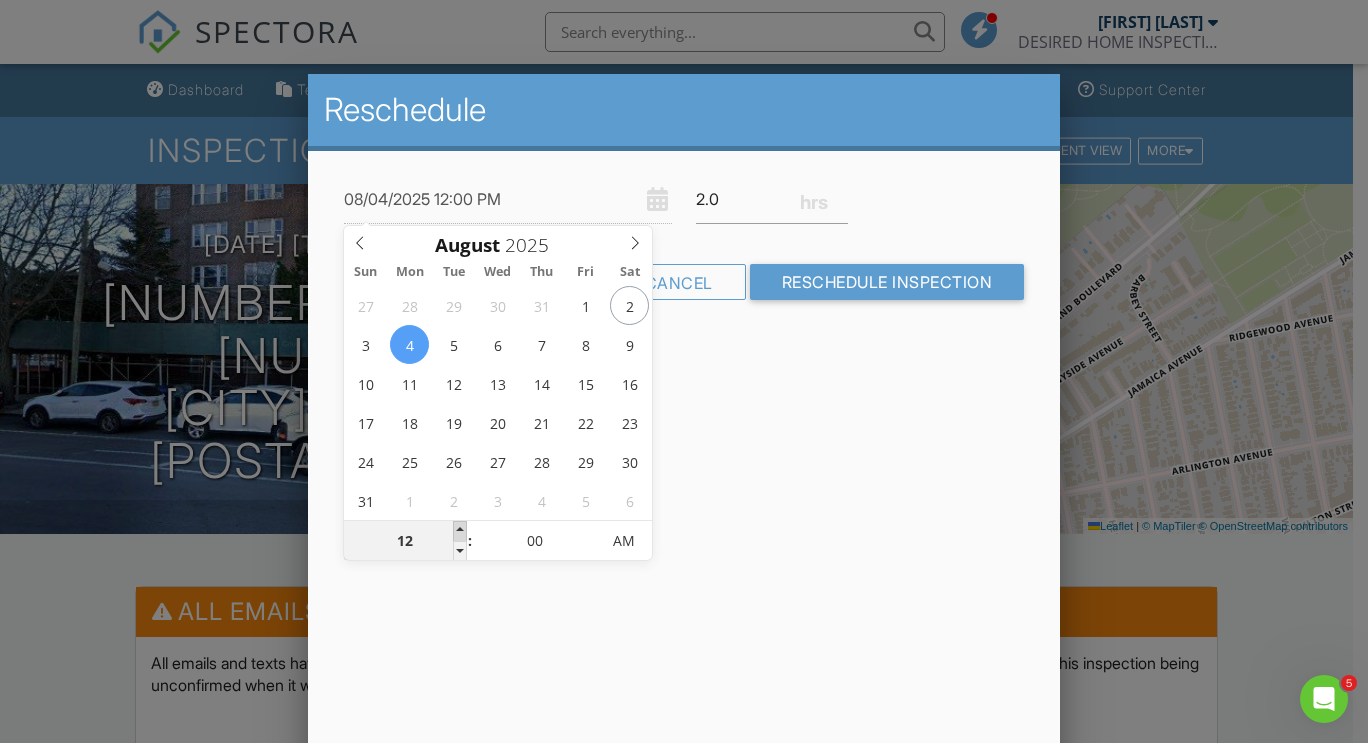 click at bounding box center [460, 531] 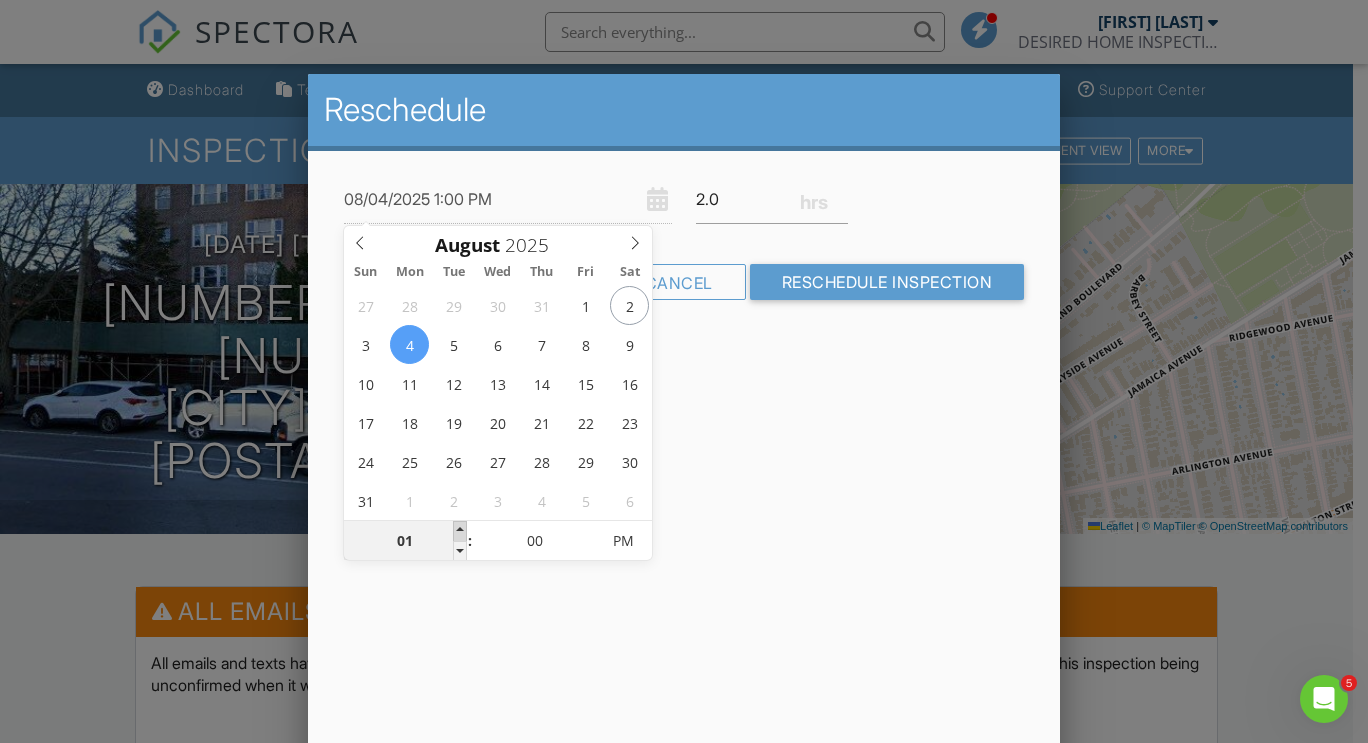 click at bounding box center [460, 531] 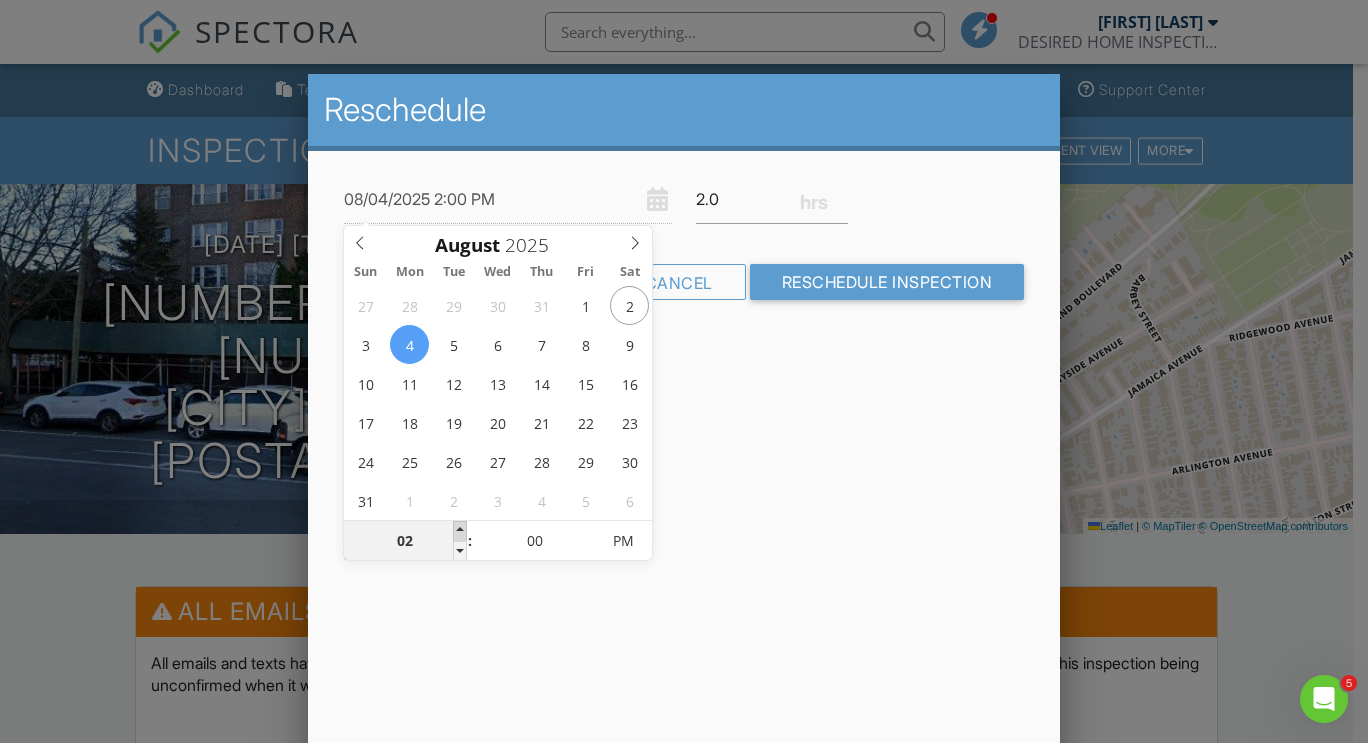 click at bounding box center (460, 531) 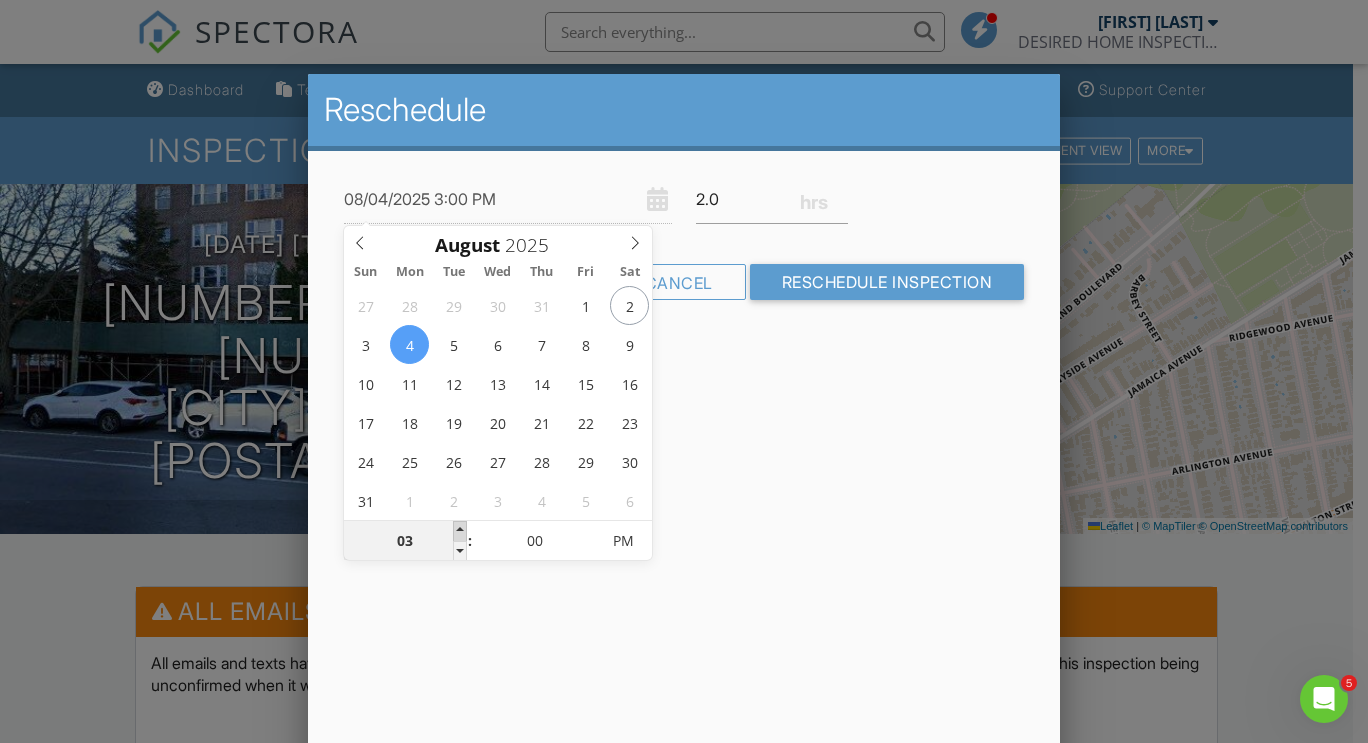 type on "04" 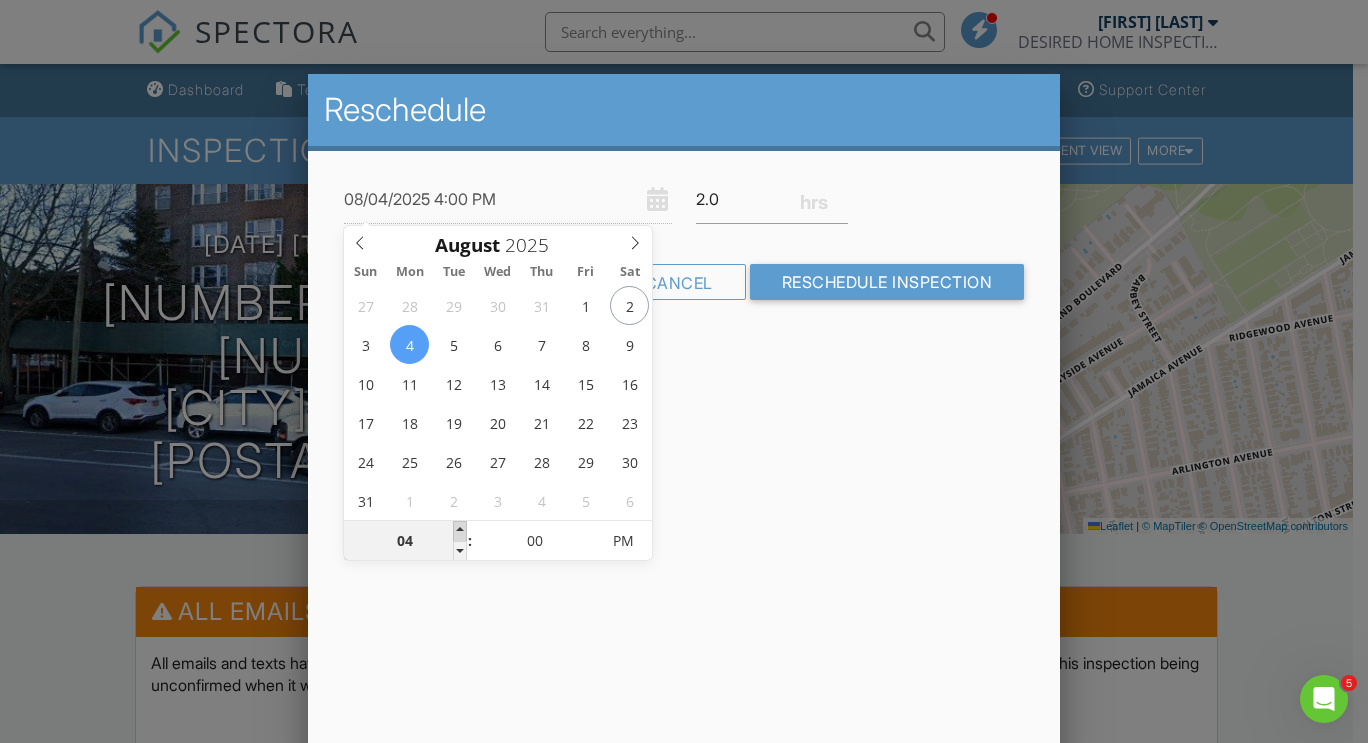 click at bounding box center (460, 531) 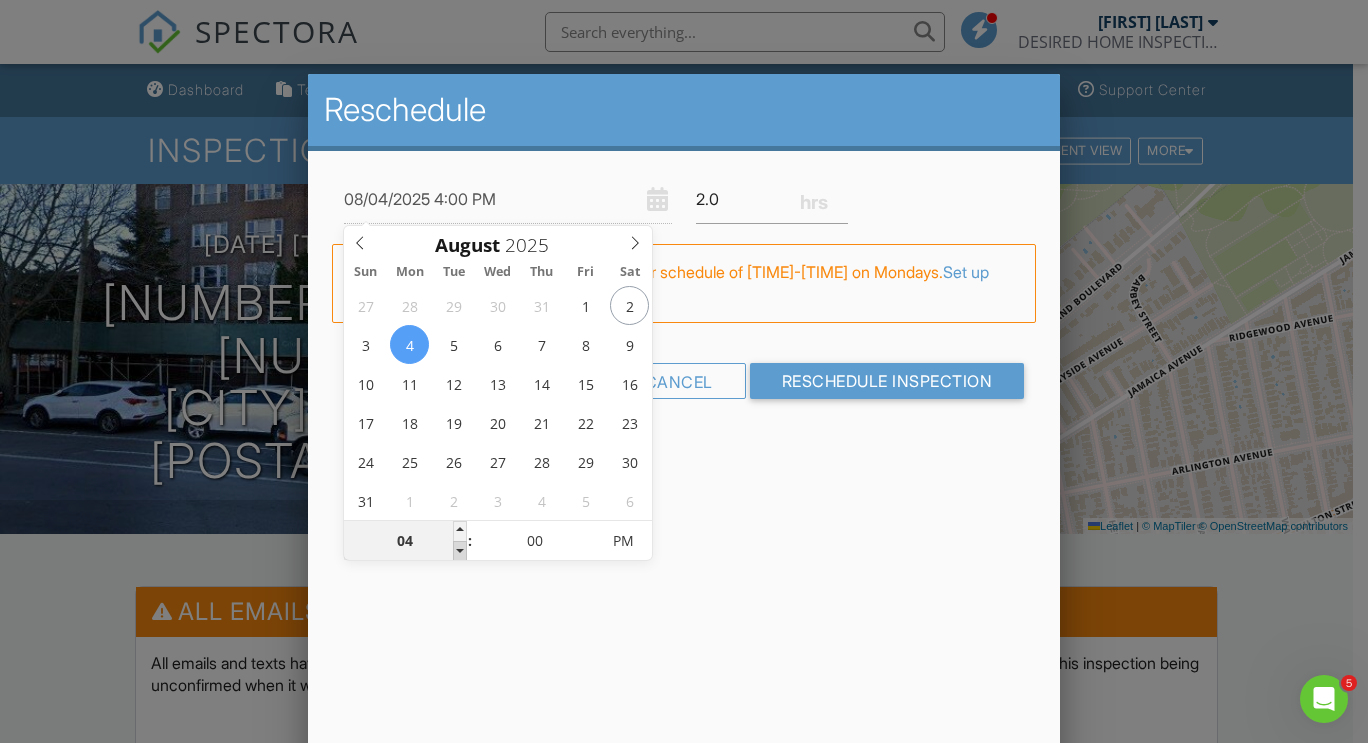 type on "03" 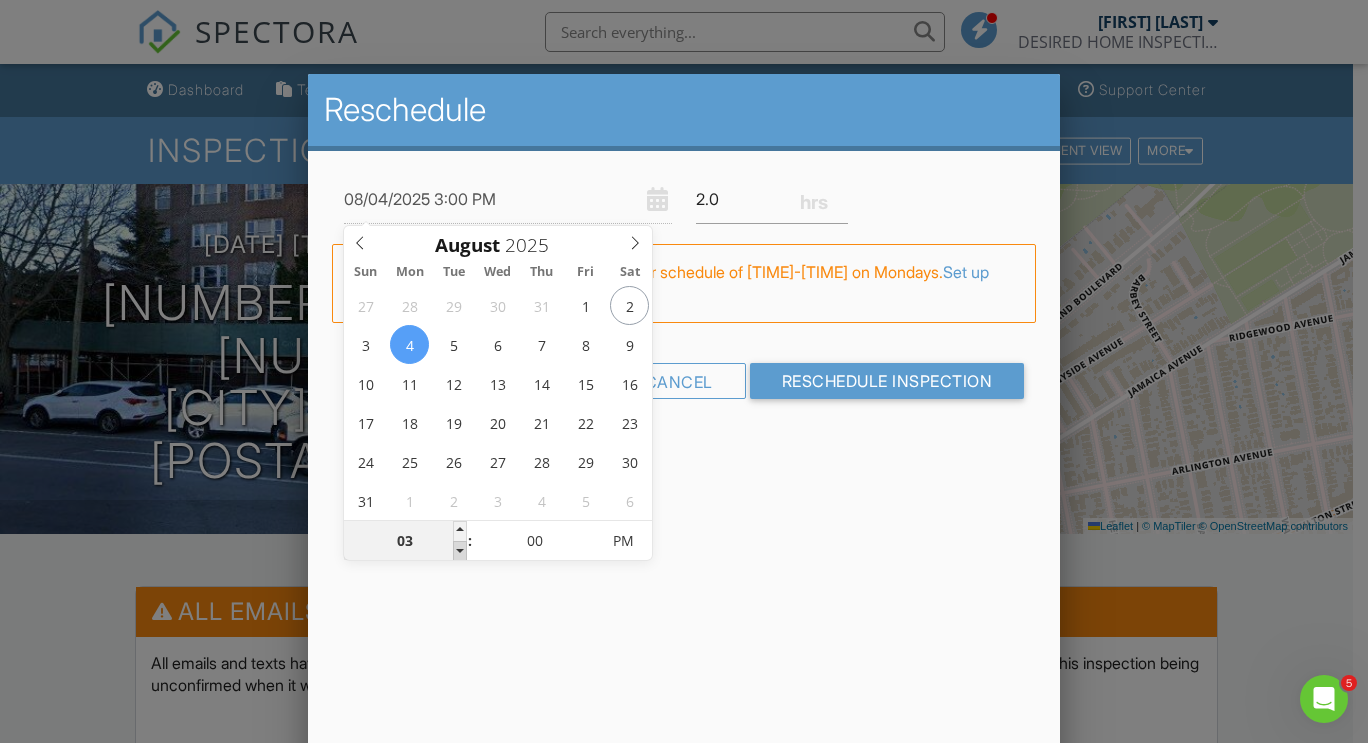 click at bounding box center (460, 551) 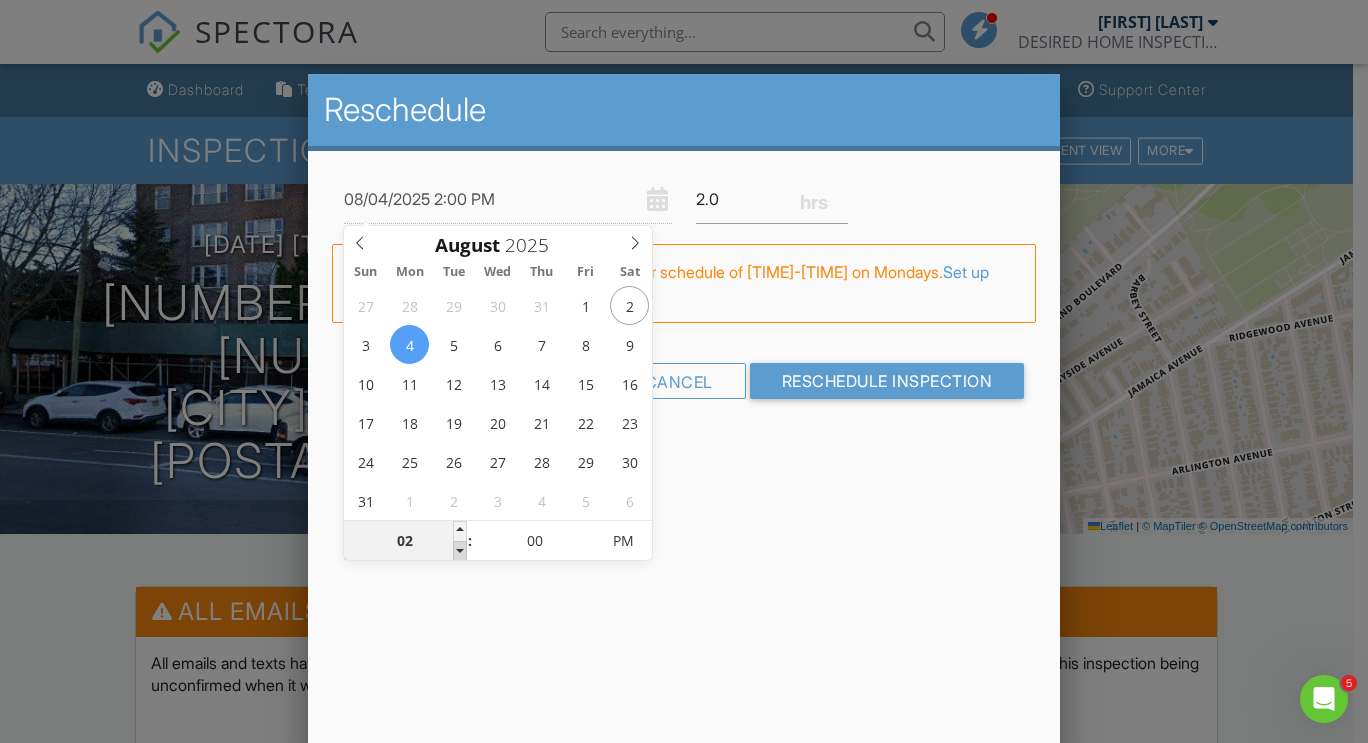 click at bounding box center (460, 551) 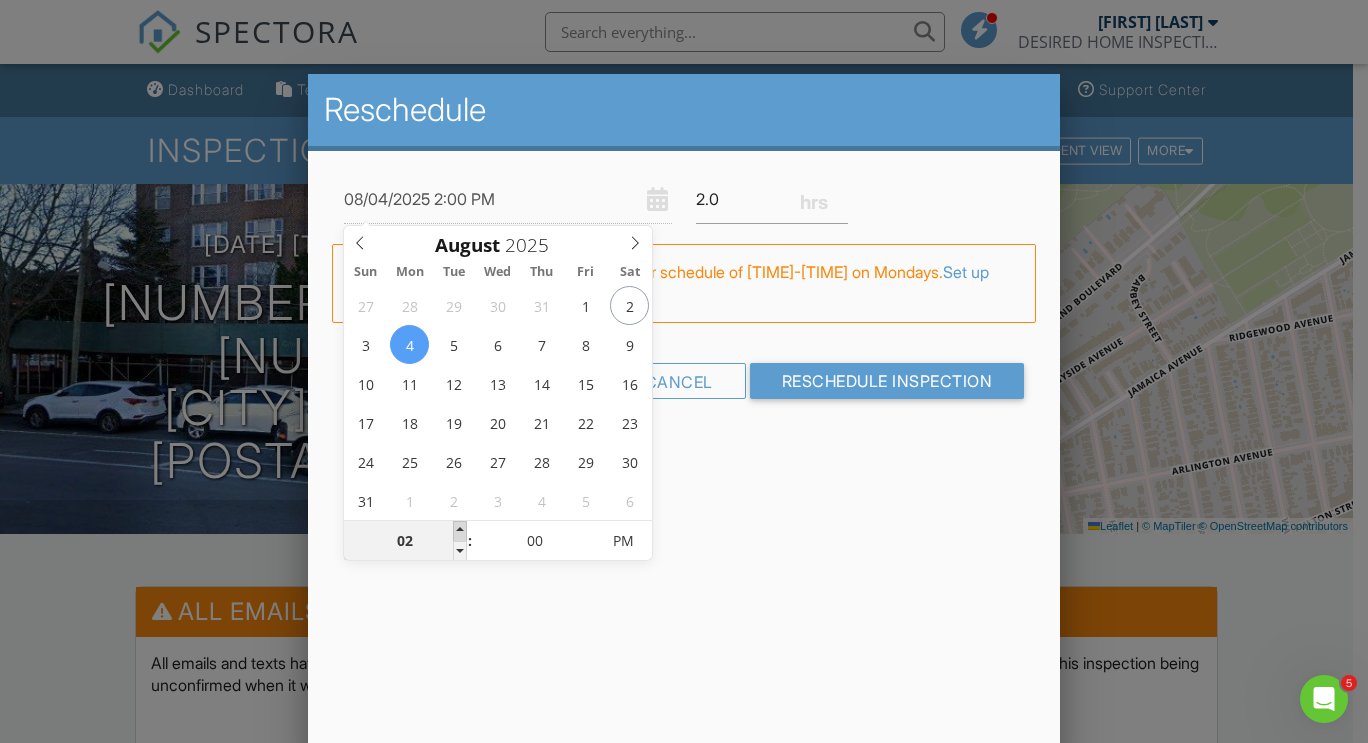 type on "03" 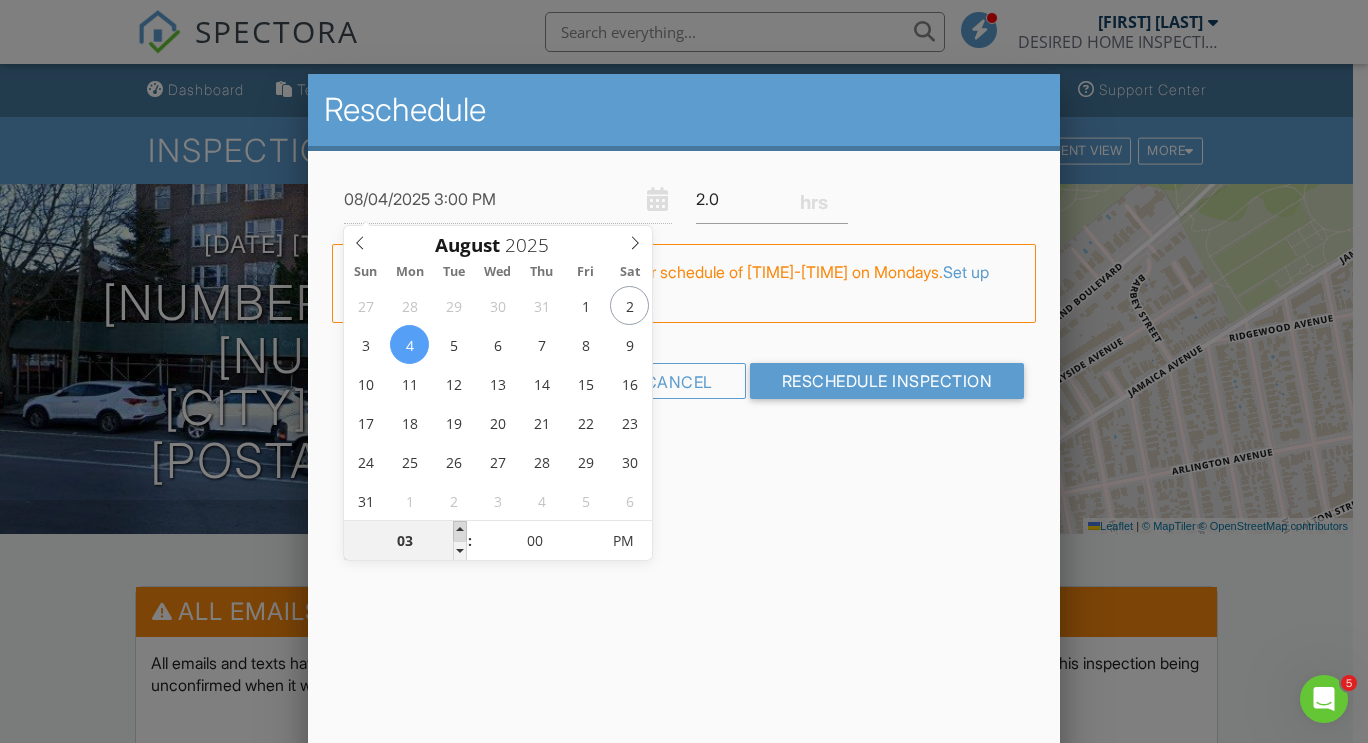 click at bounding box center (460, 531) 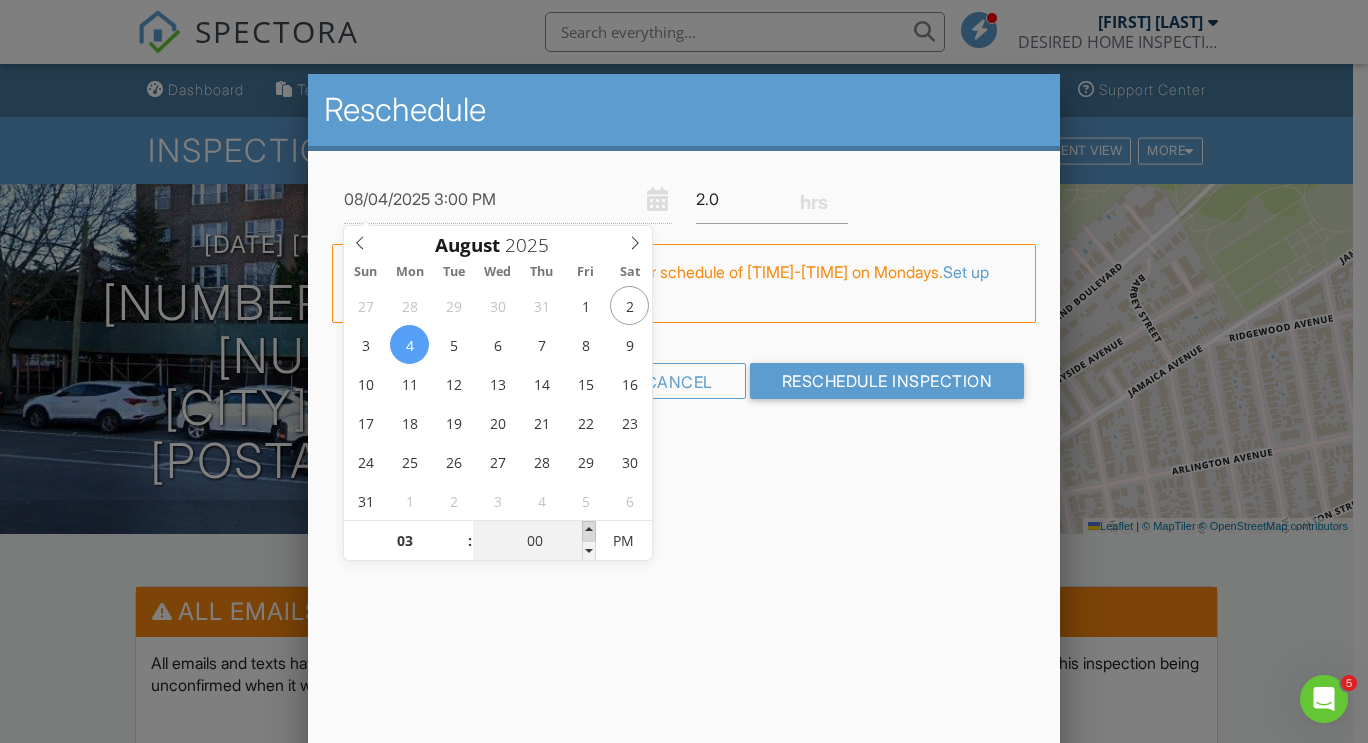 type on "05" 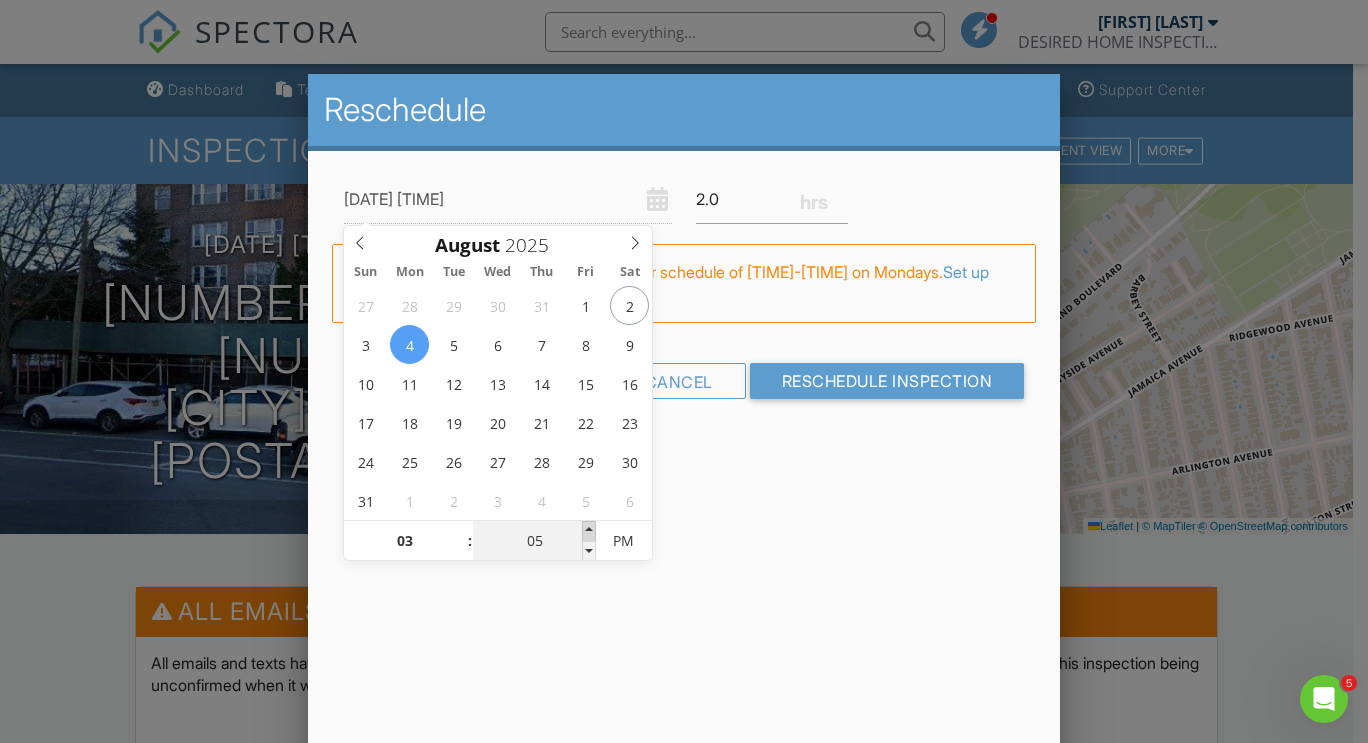 click at bounding box center [589, 531] 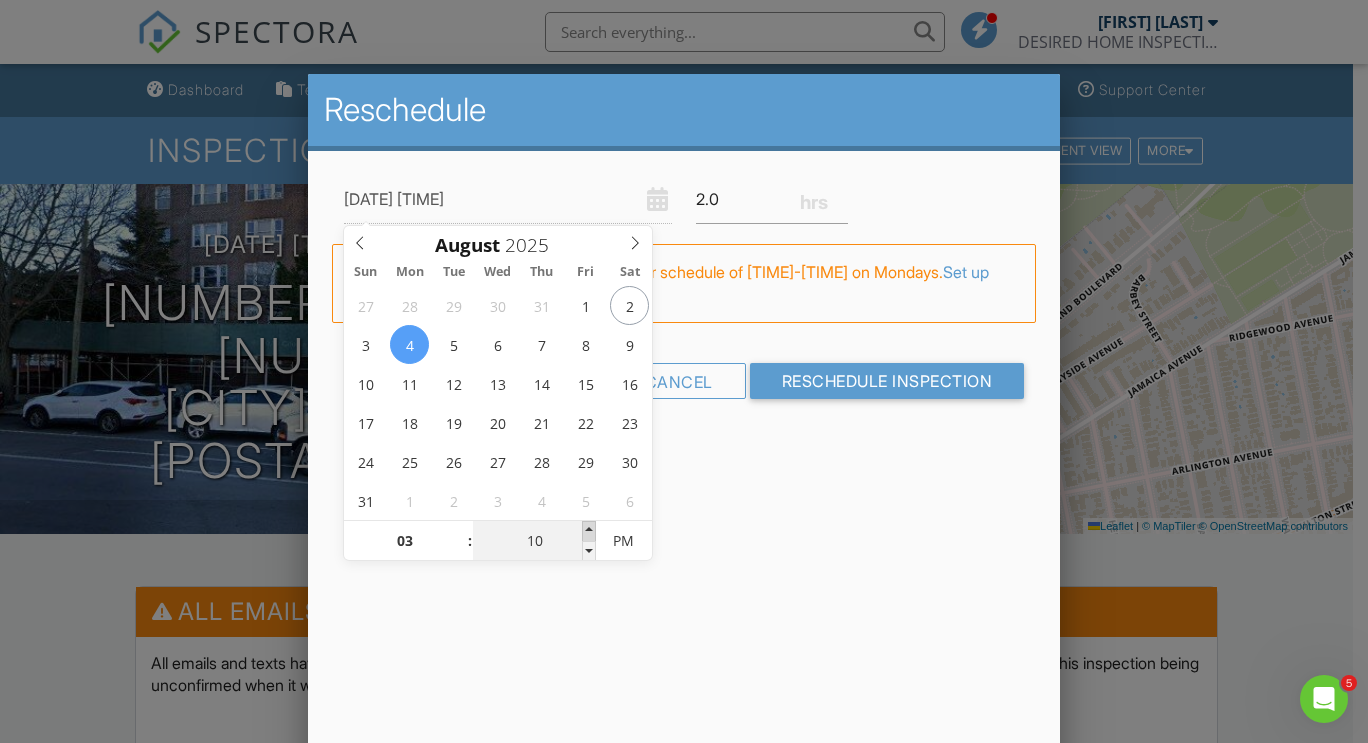 click at bounding box center [589, 531] 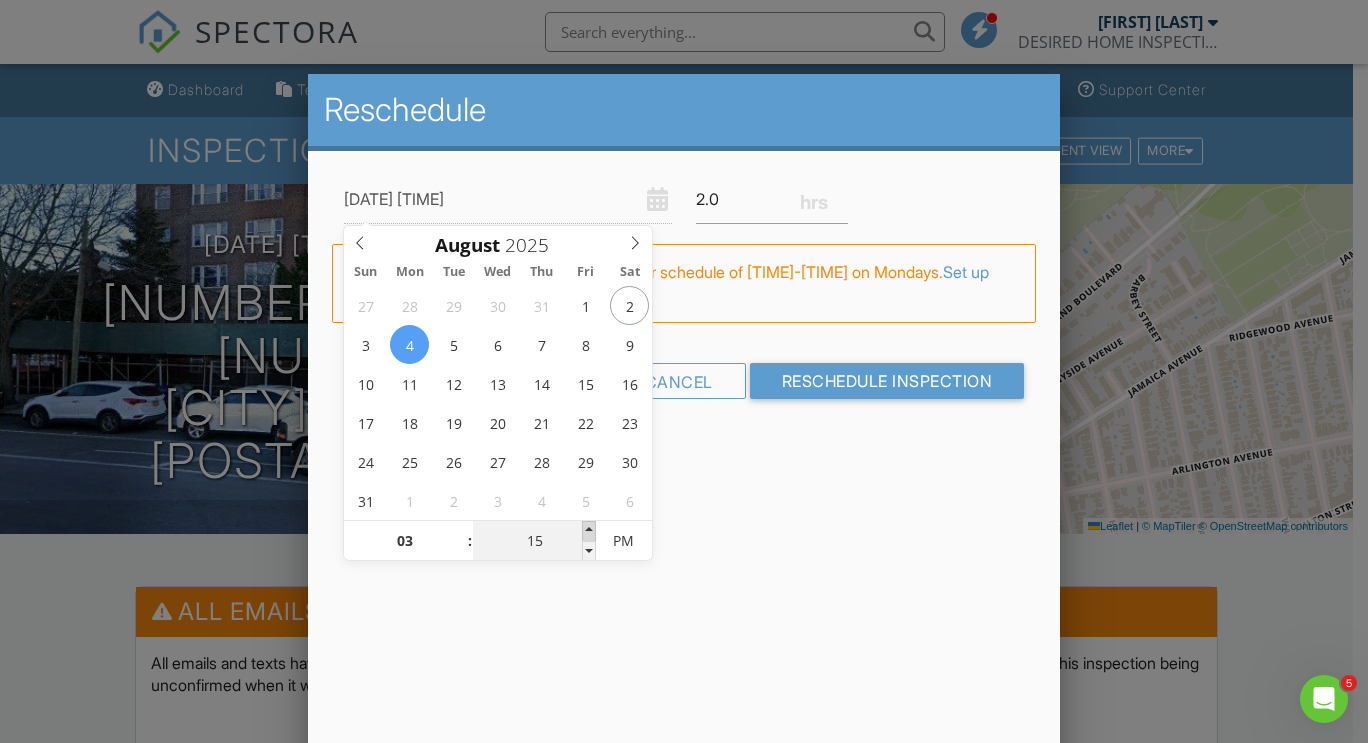 type on "20" 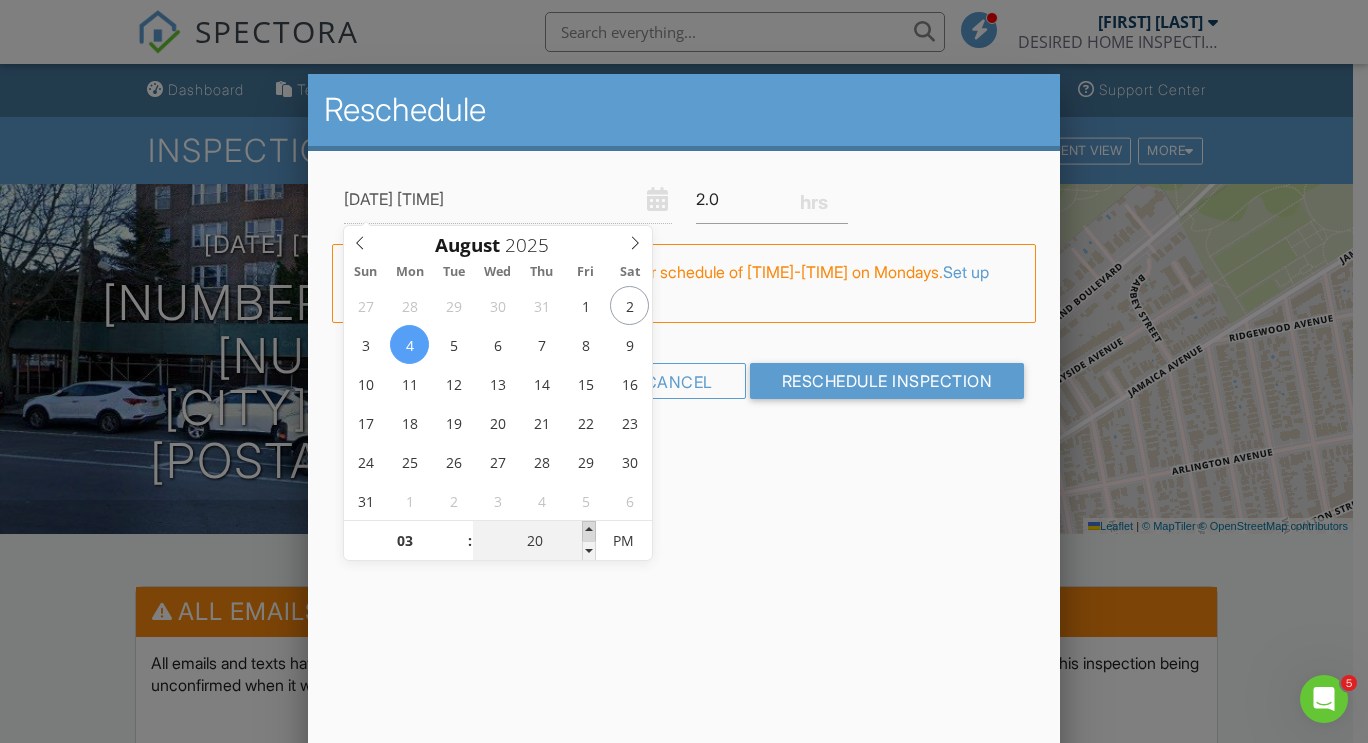 click at bounding box center (589, 531) 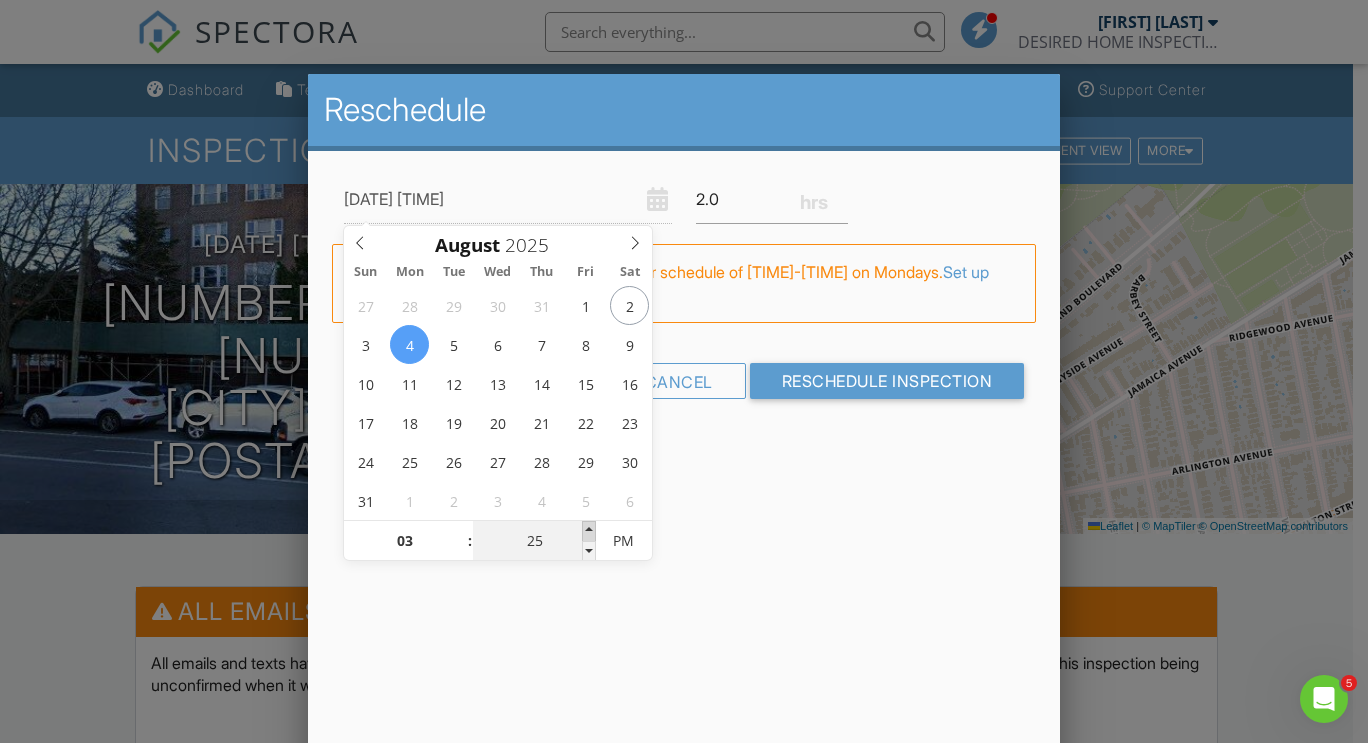 click at bounding box center (589, 531) 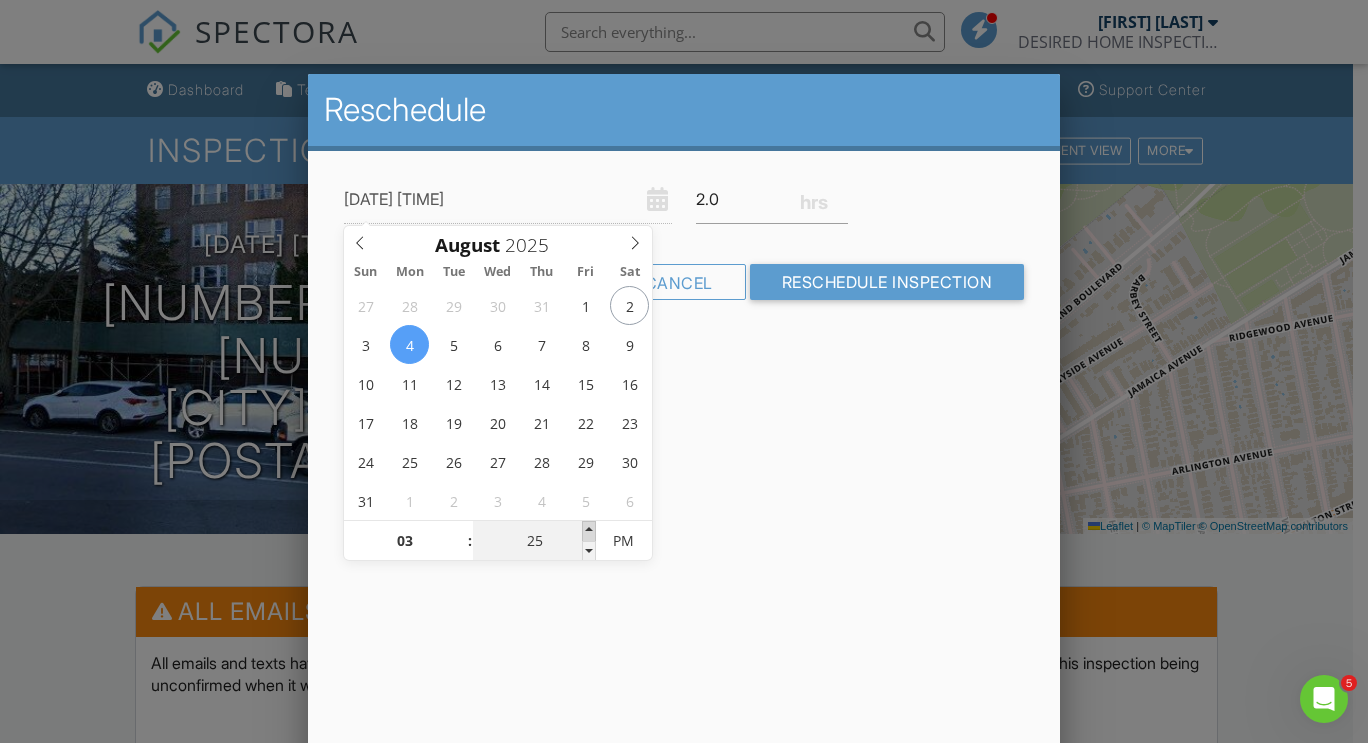 type on "30" 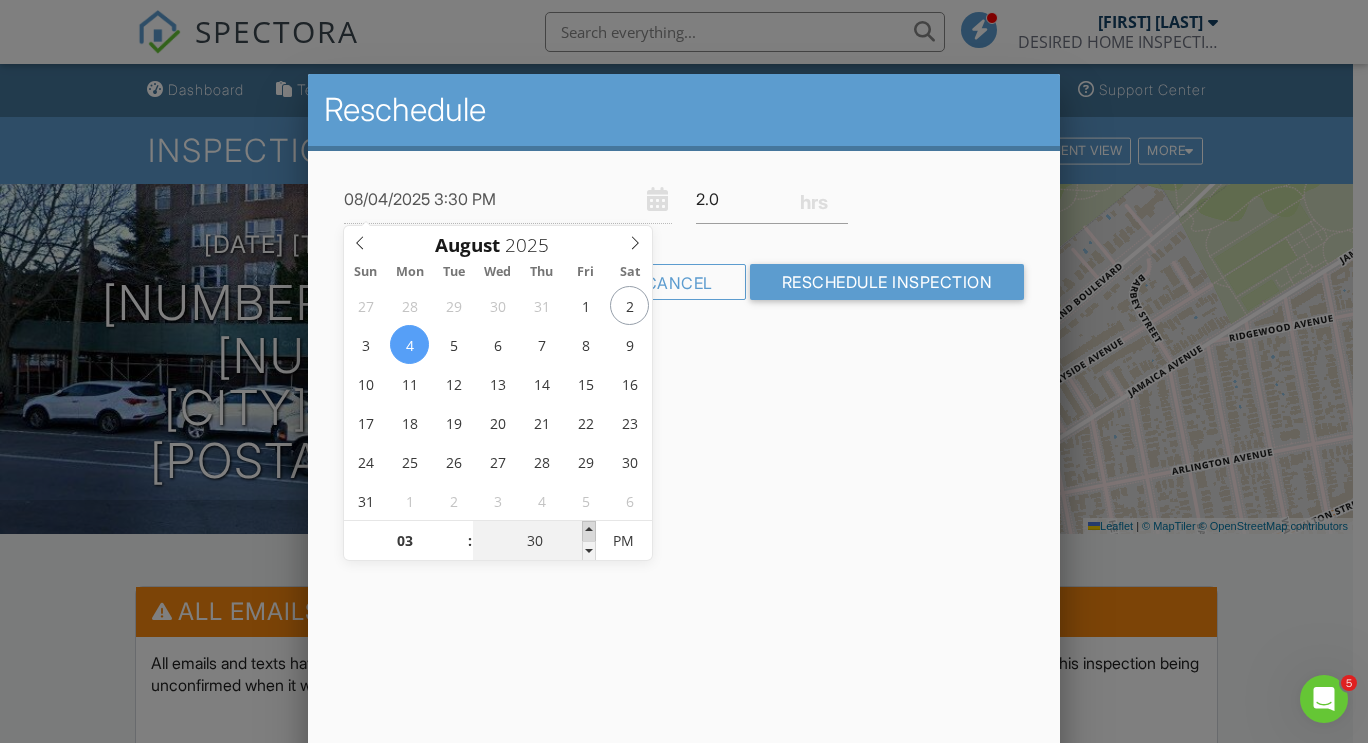 click at bounding box center [589, 531] 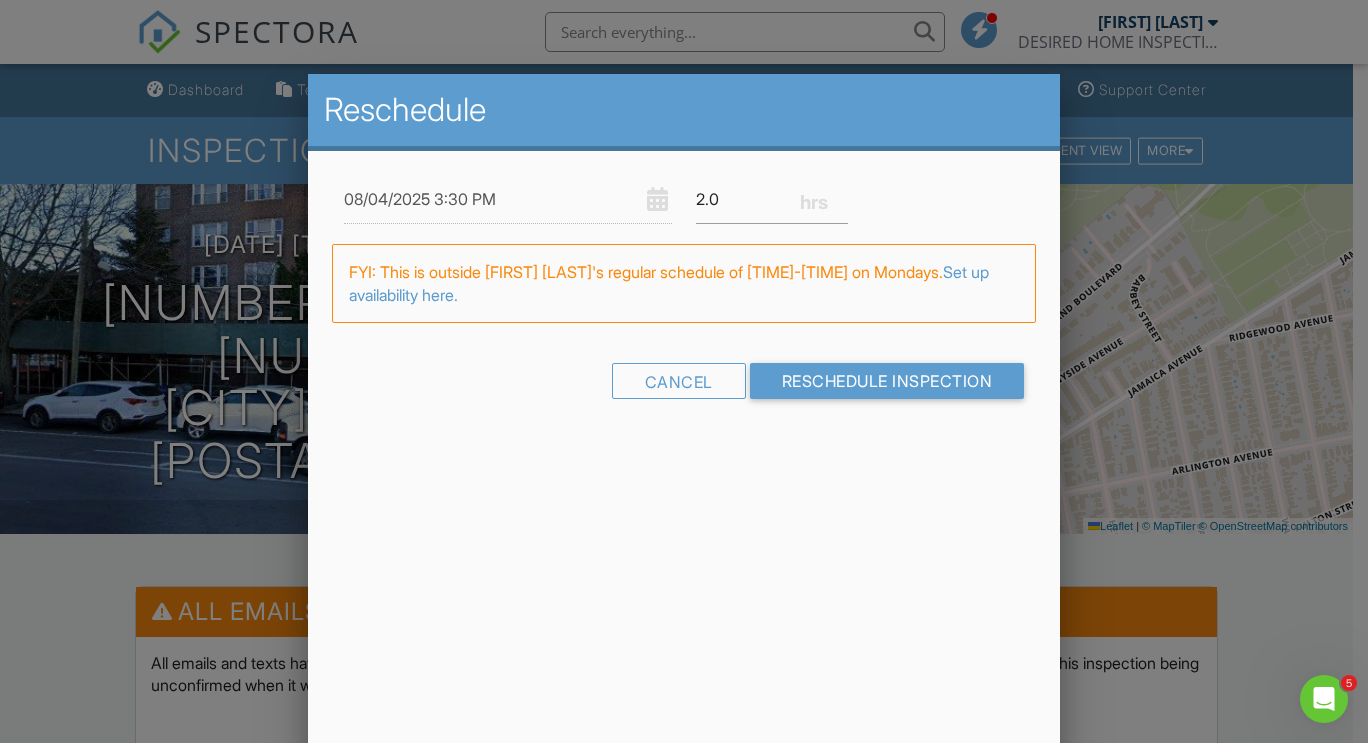 click on "Reschedule
08/04/2025 3:30 PM
2.0
Warning: this date/time is in the past.
FYI: This is outside James Desir's regular schedule of 04:30 PM-11:00 PM on Mondays.  Set up availability here.
Cancel
Reschedule Inspection" at bounding box center [684, 424] 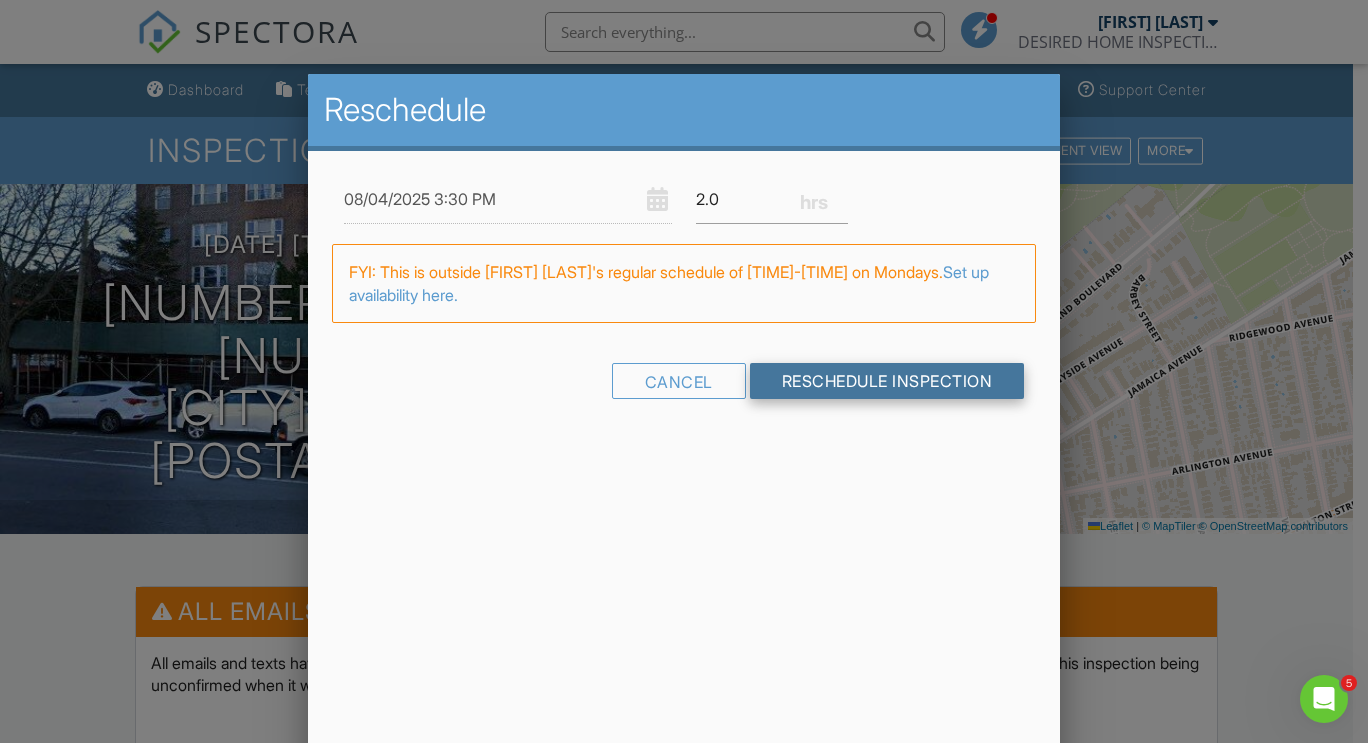 click on "Reschedule Inspection" at bounding box center [887, 381] 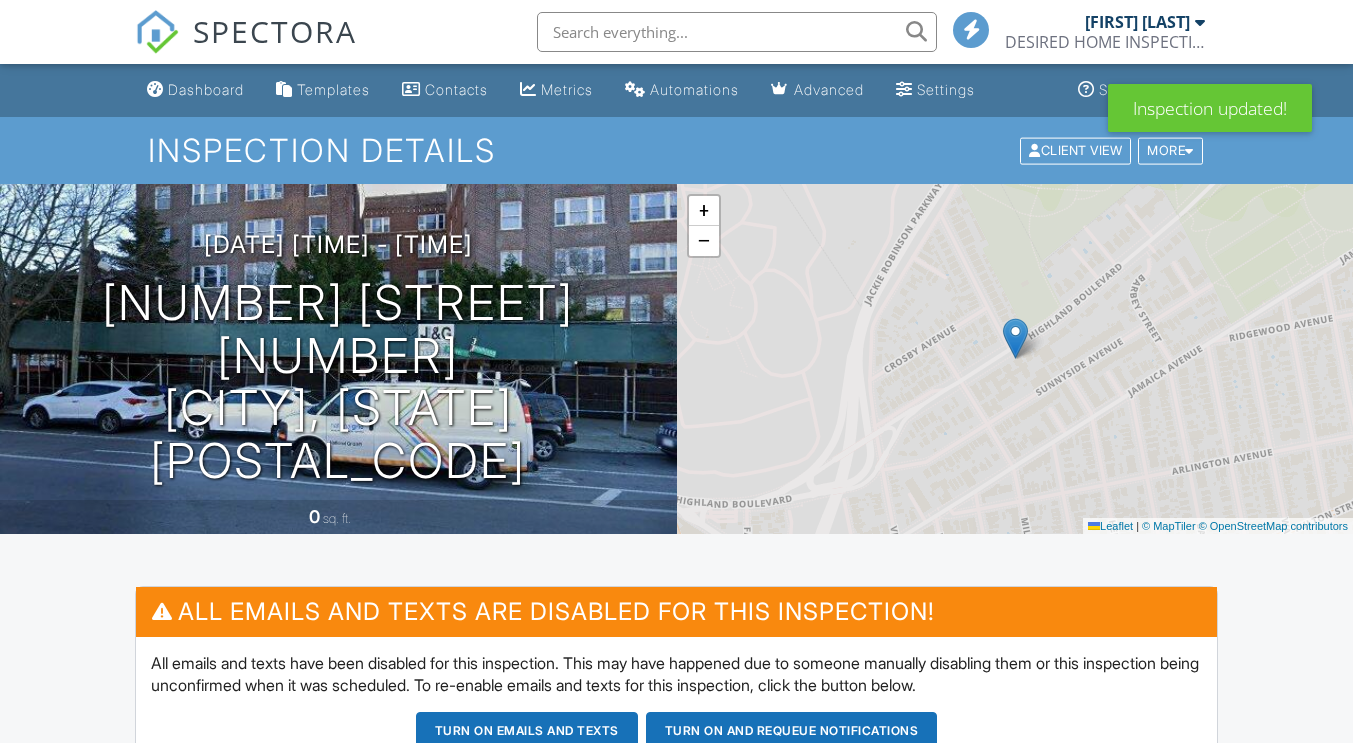 scroll, scrollTop: 937, scrollLeft: 0, axis: vertical 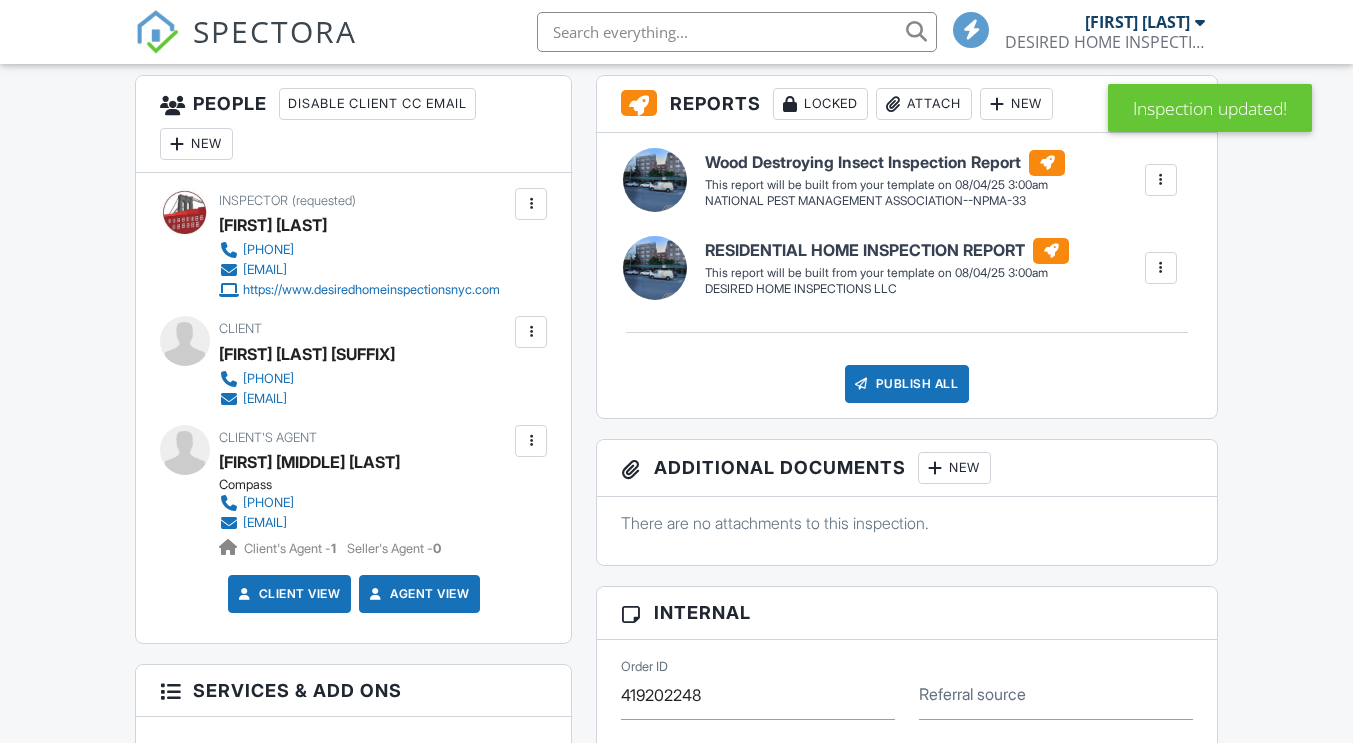 click on "Dismiss" at bounding box center (1156, -110) 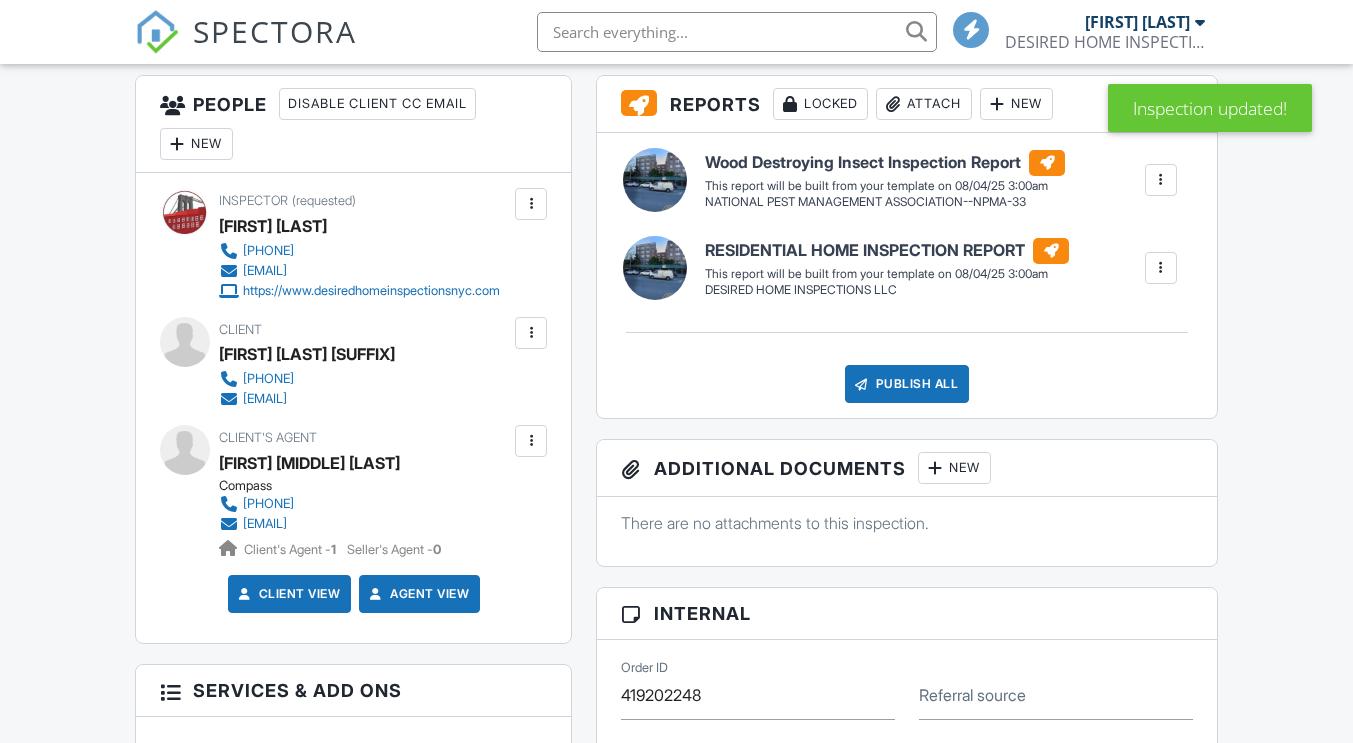 scroll, scrollTop: 506, scrollLeft: 0, axis: vertical 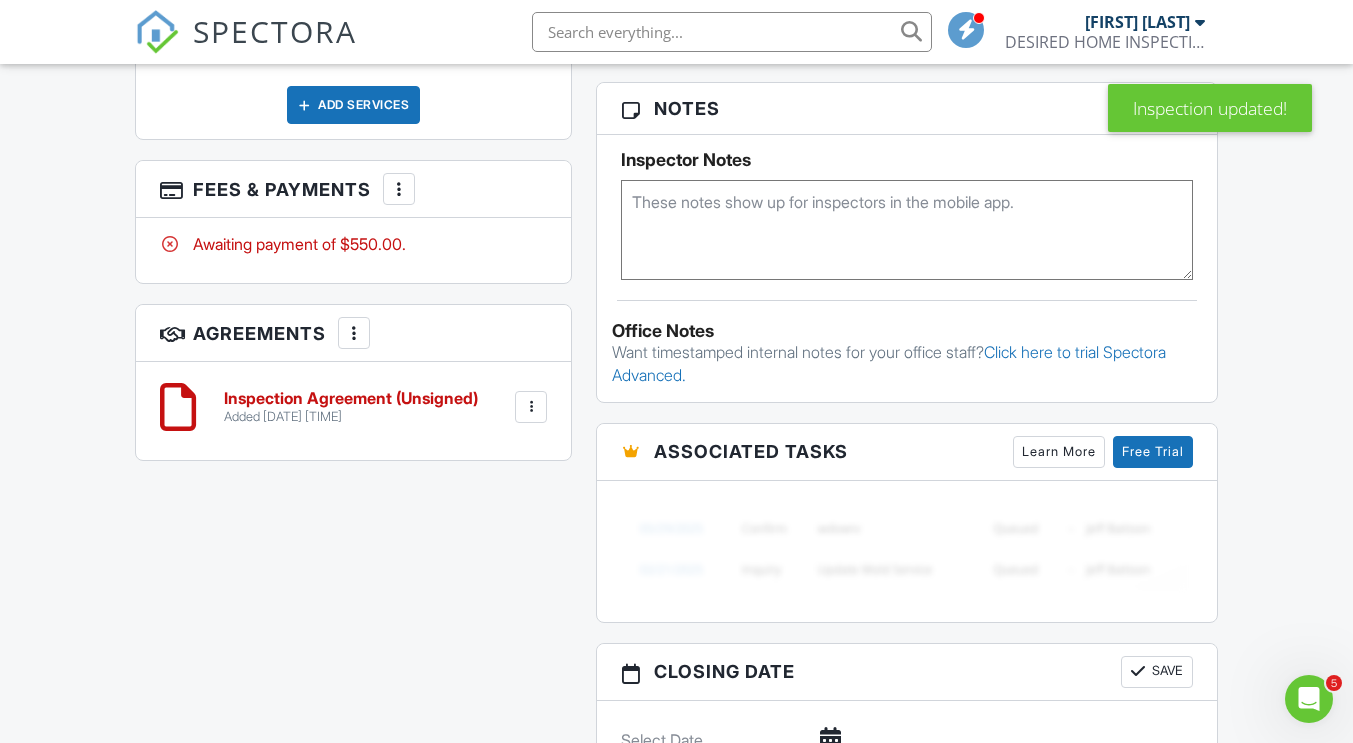 click at bounding box center [399, 189] 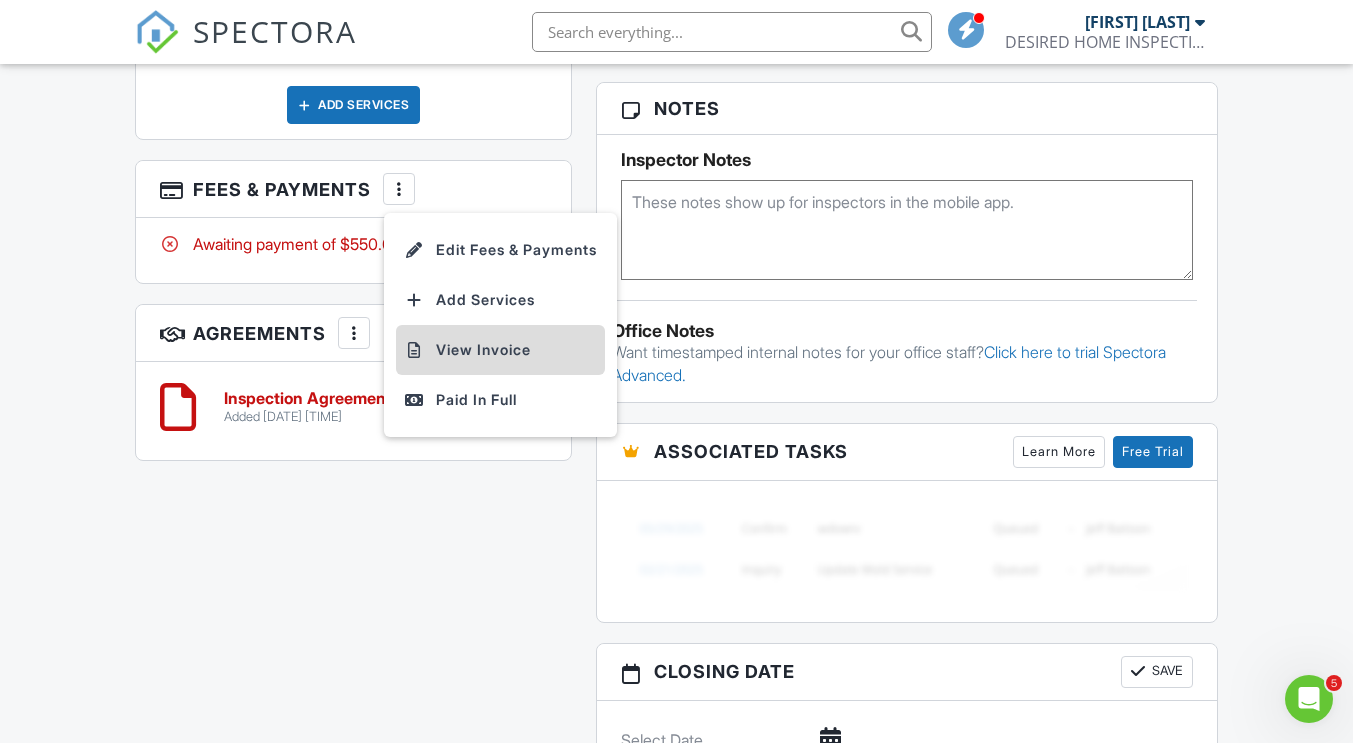 click on "View Invoice" at bounding box center (500, 350) 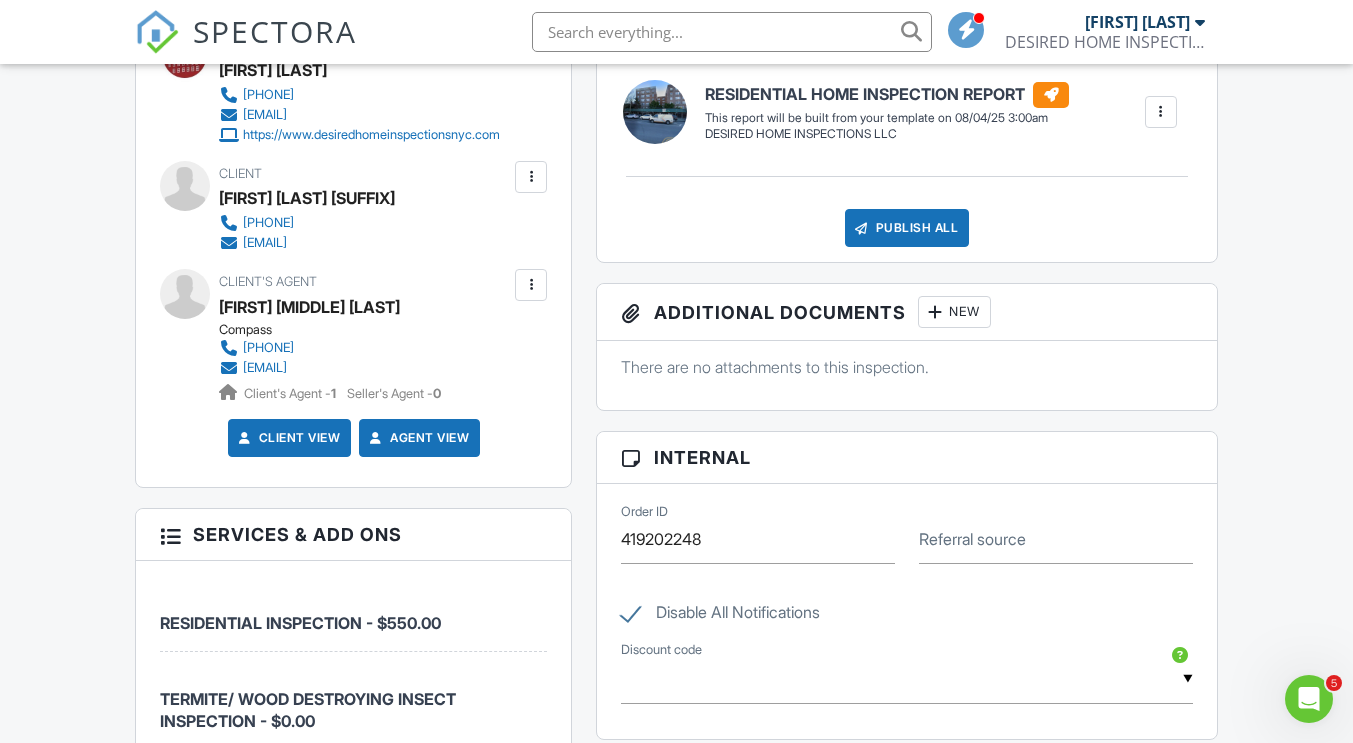 scroll, scrollTop: 885, scrollLeft: 0, axis: vertical 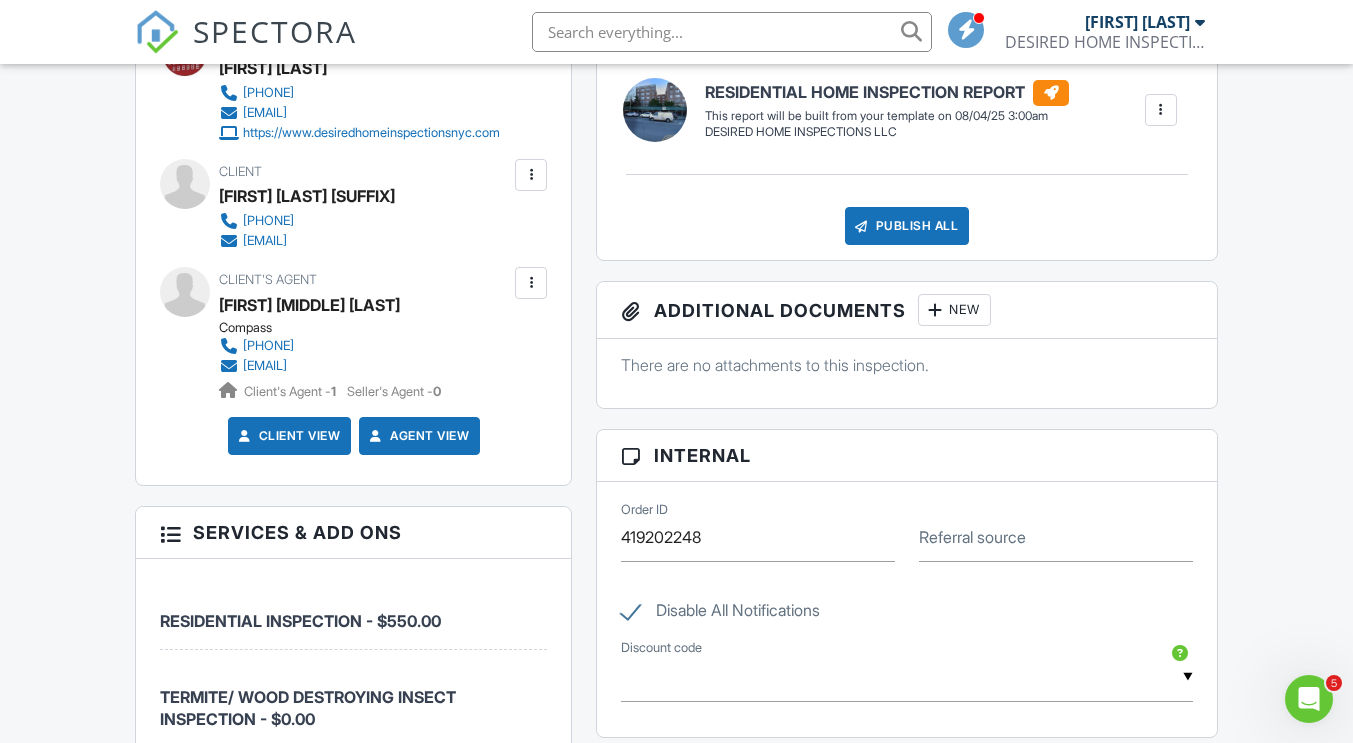 click on "Disable All Notifications" at bounding box center (720, 613) 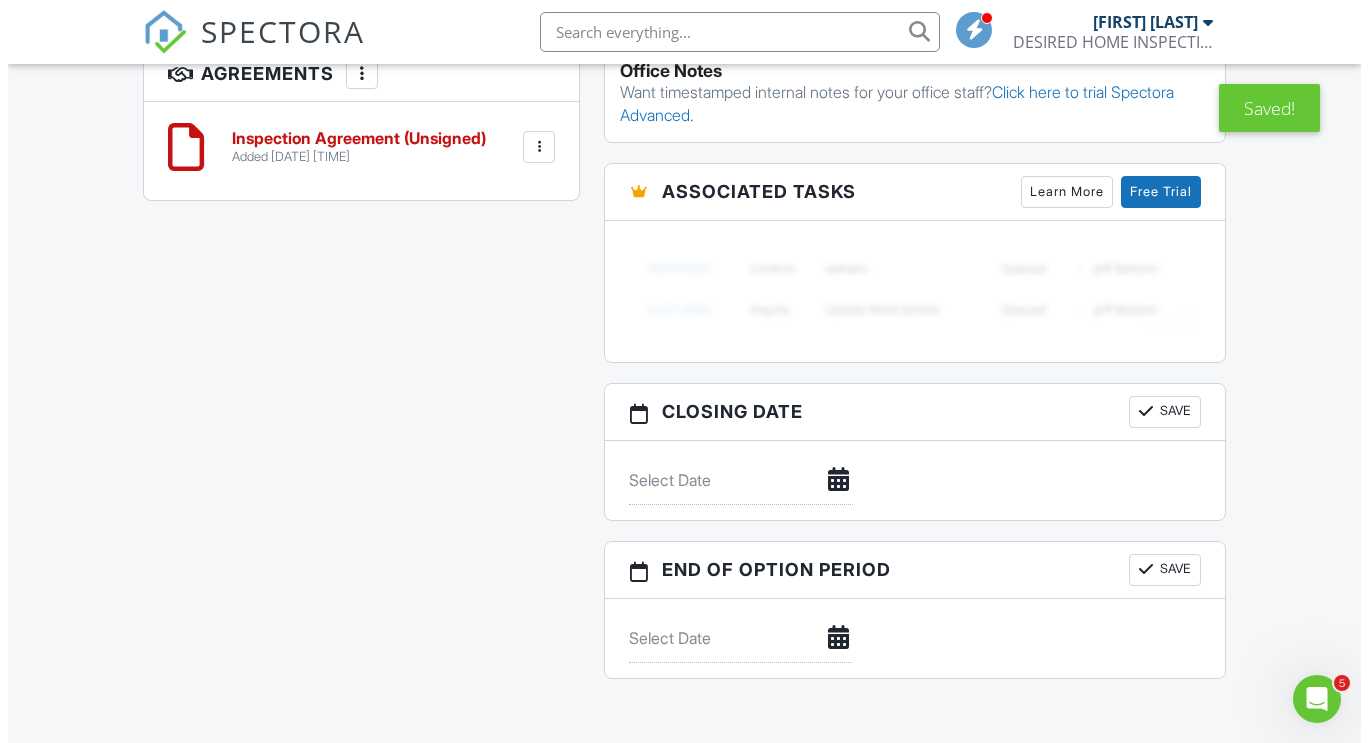 scroll, scrollTop: 1859, scrollLeft: 0, axis: vertical 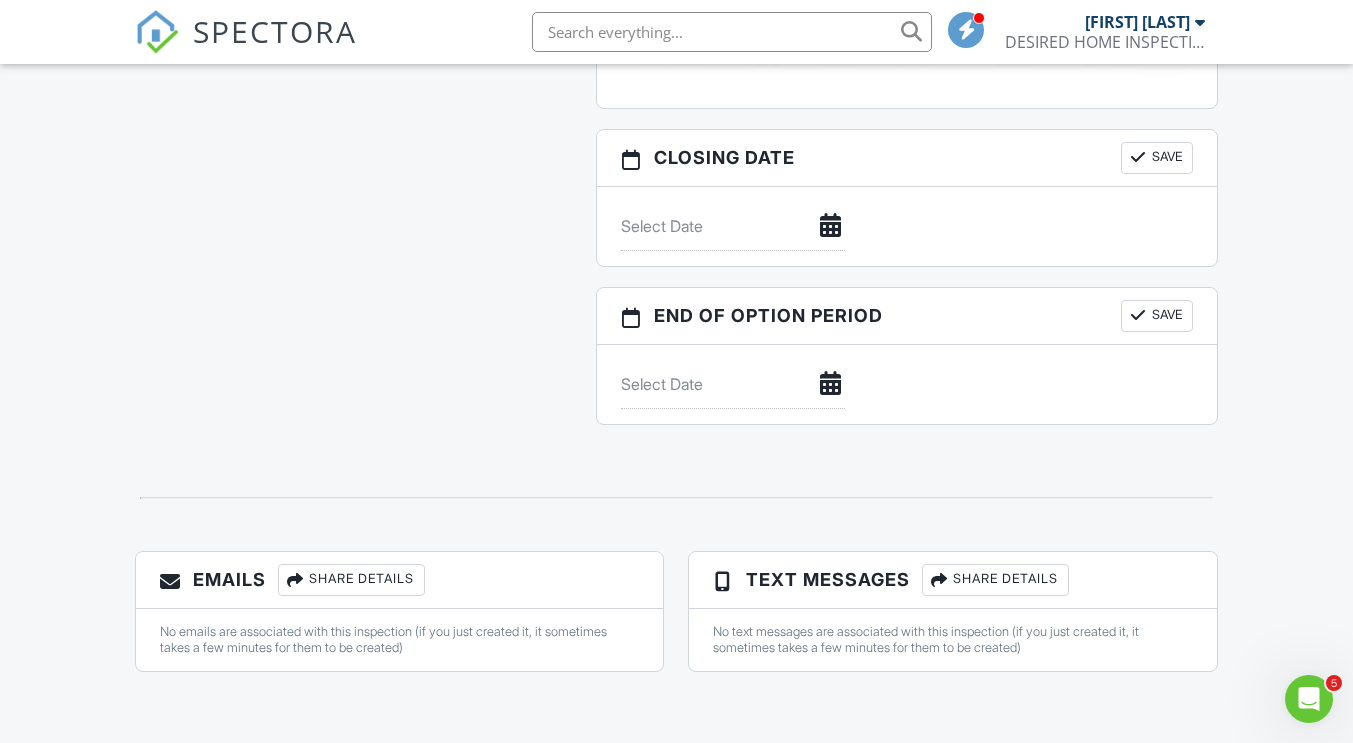 click on "Share Details" at bounding box center [351, 580] 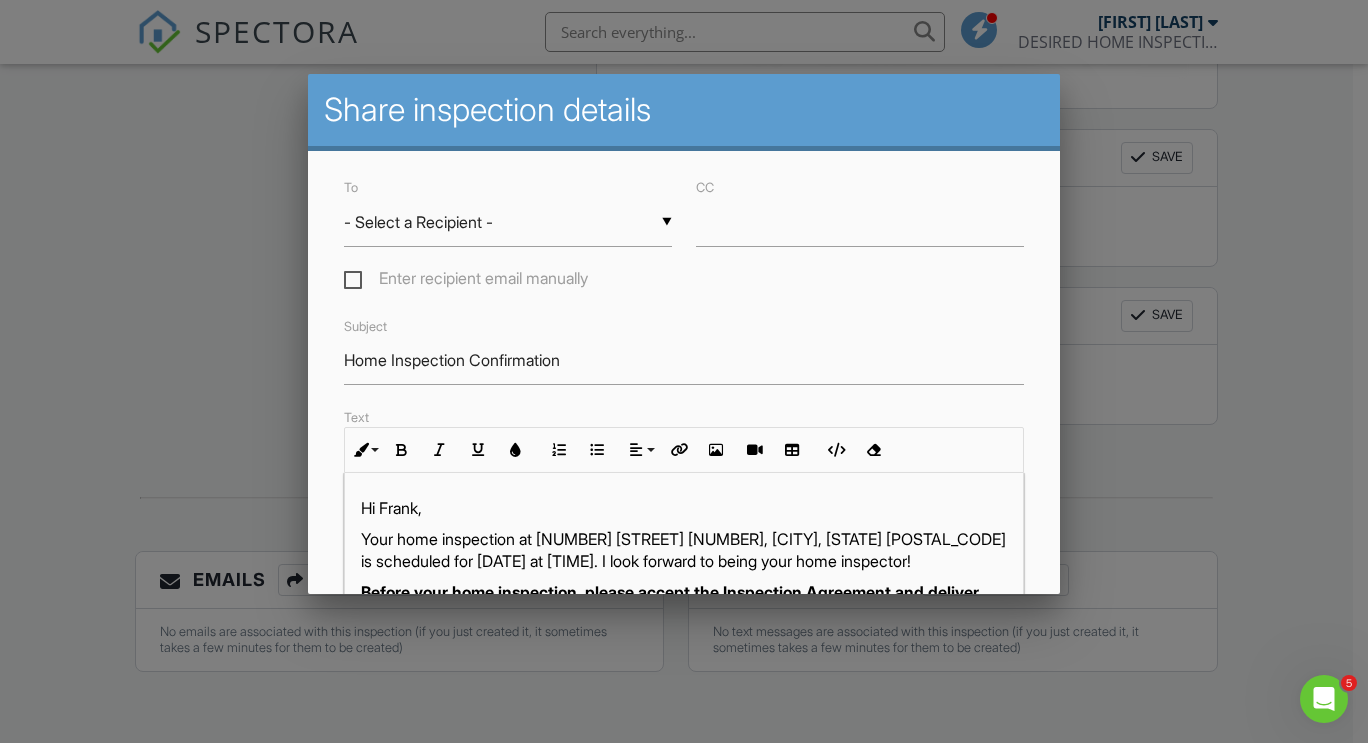 click on "▼ - Select a Recipient - - Select a Recipient - Frank Goode Jr. (Client) Malcom Louis Adams (Agent) - Select a Recipient - Frank Goode Jr. (Client)
Malcom Louis Adams (Agent)" at bounding box center (508, 222) 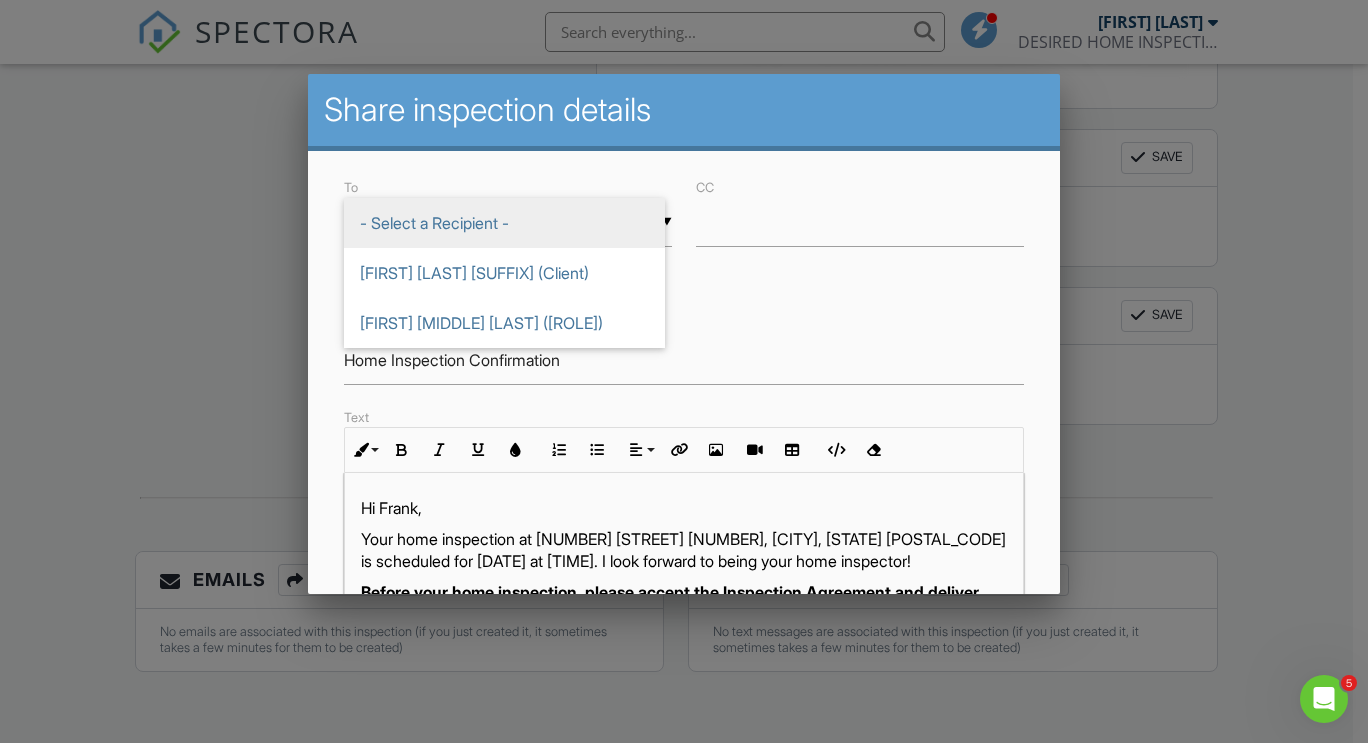click on "[FIRST] [LAST] (Client)" at bounding box center [504, 273] 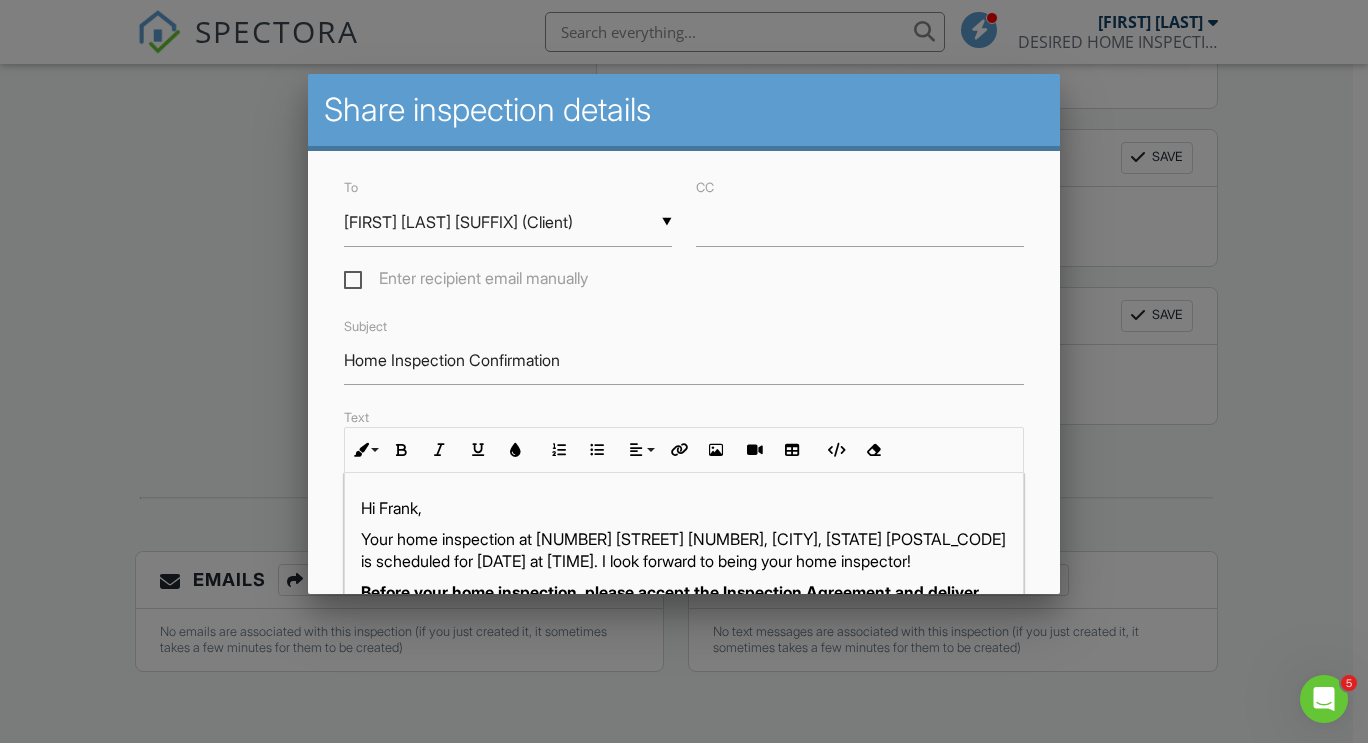 scroll, scrollTop: 35, scrollLeft: 0, axis: vertical 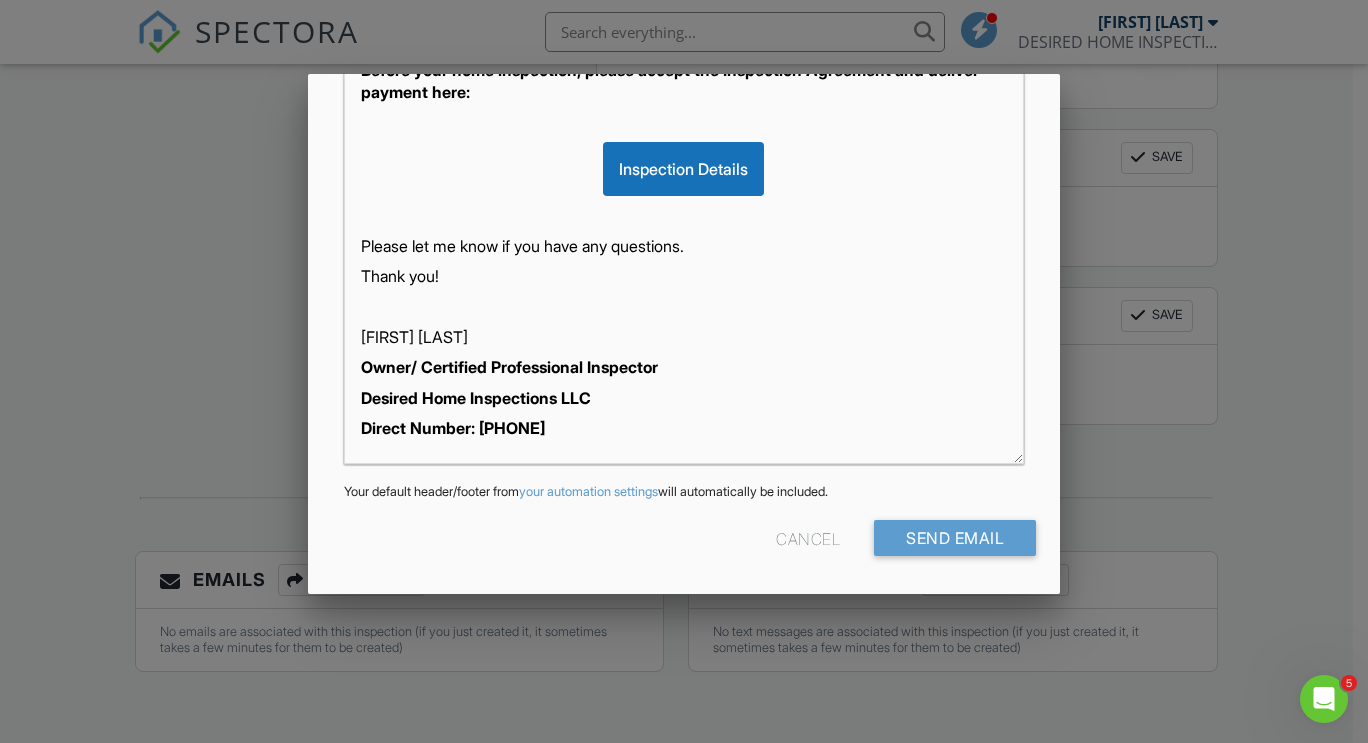 click on "Owner/ Certified Professional Inspector" at bounding box center (509, 367) 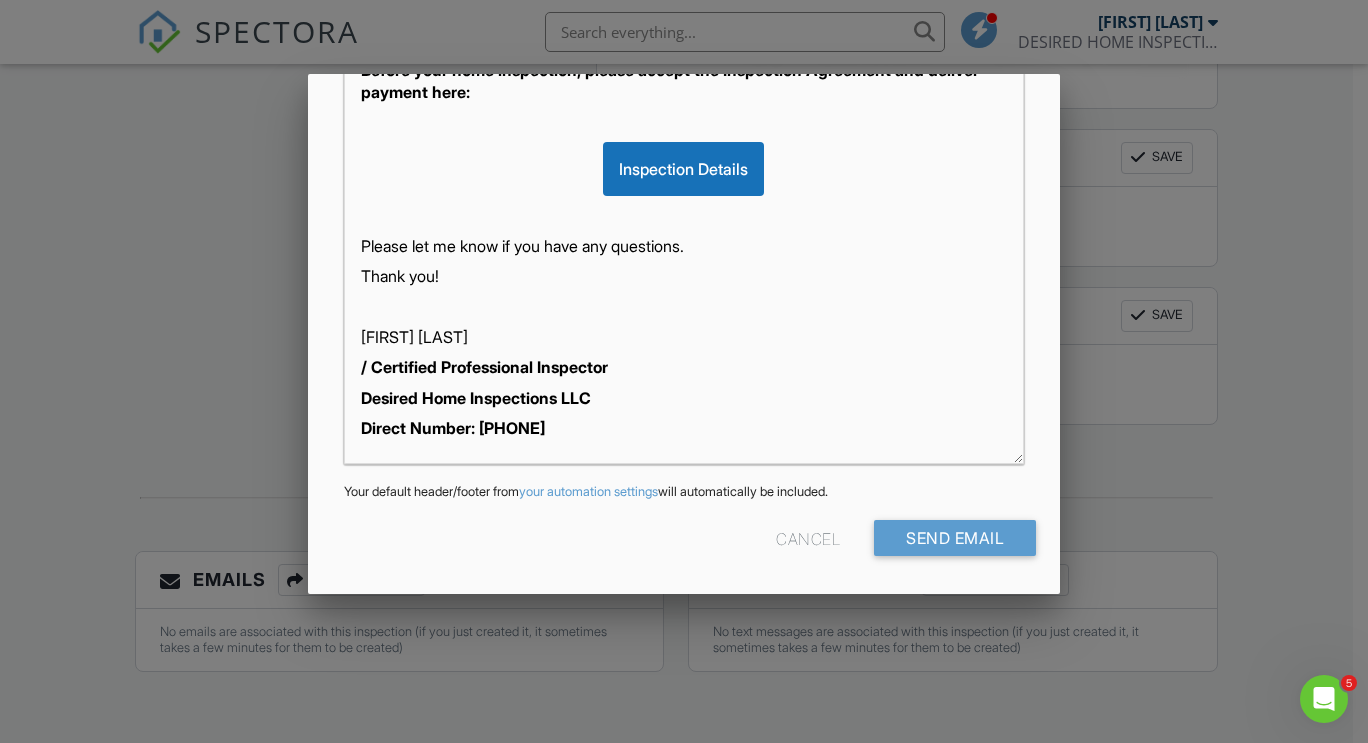 type 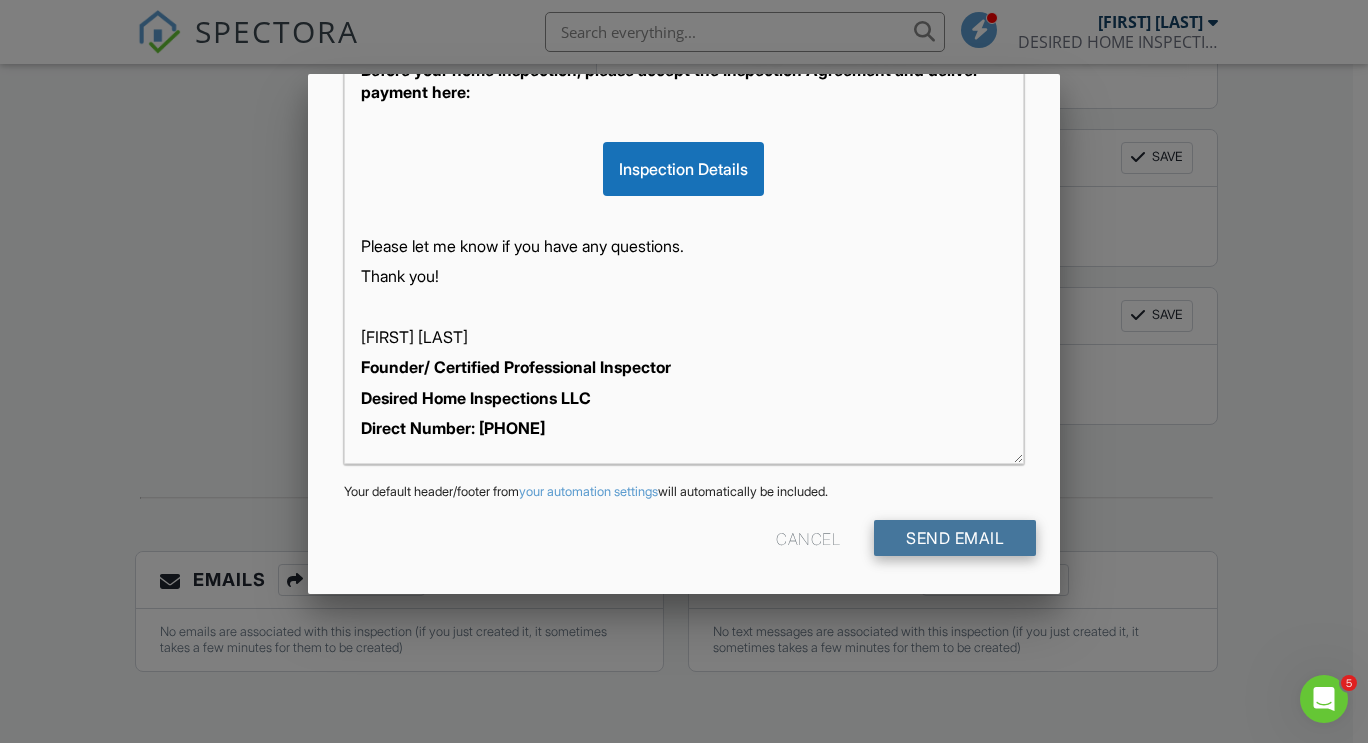 click on "Send Email" at bounding box center [955, 538] 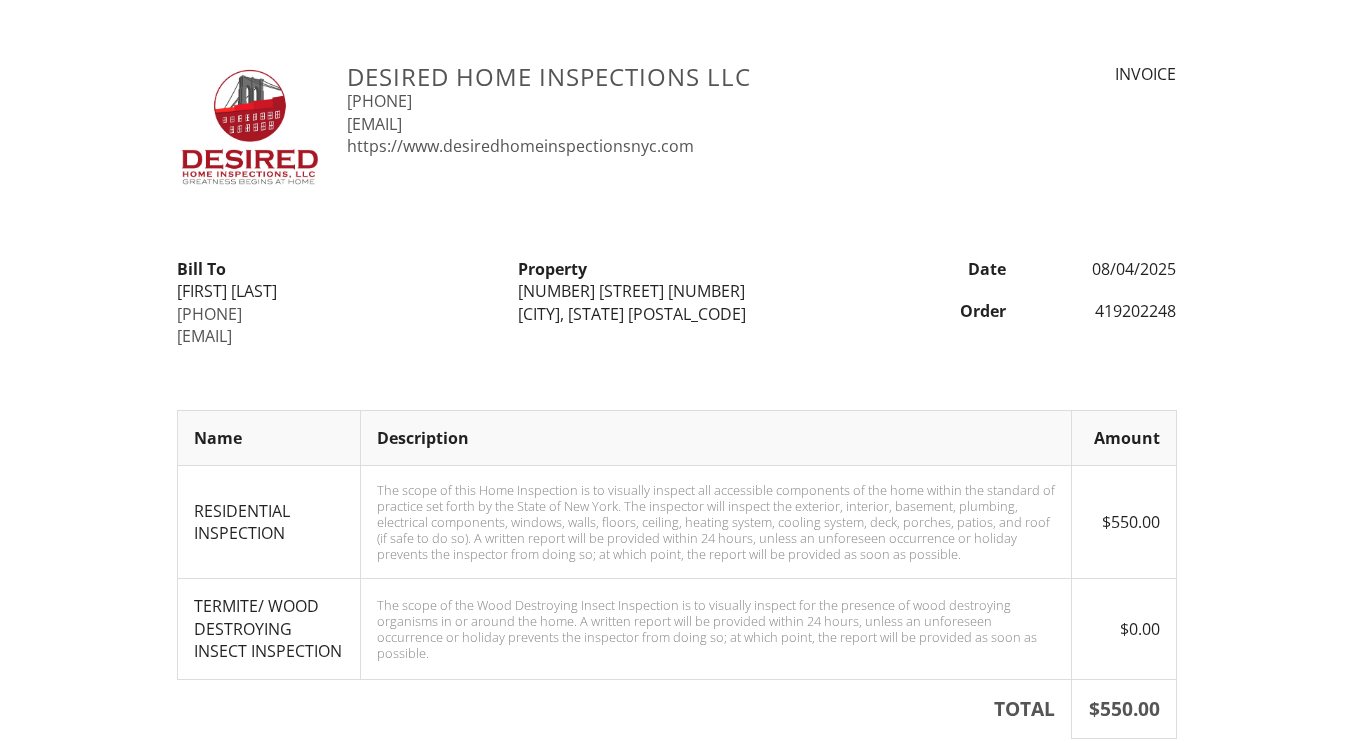 scroll, scrollTop: 0, scrollLeft: 0, axis: both 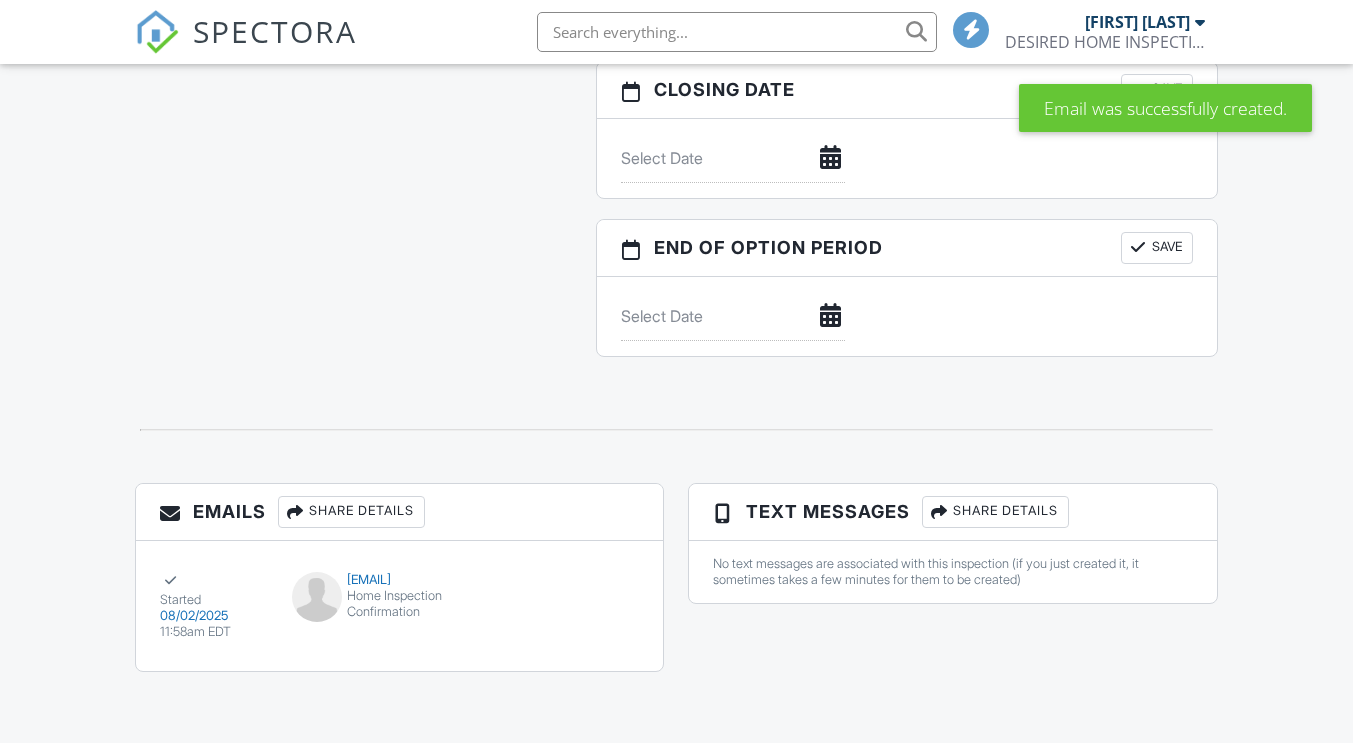 click on "Share Details" at bounding box center (351, 512) 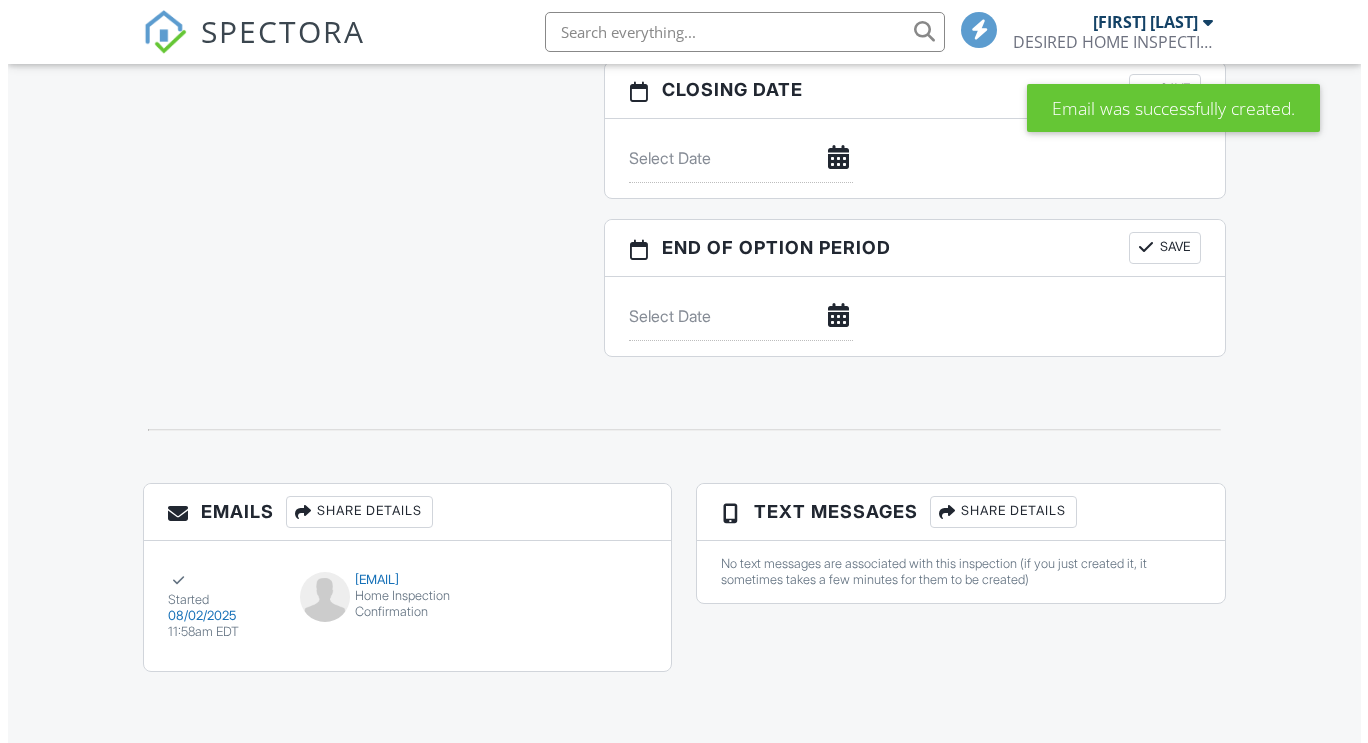 scroll, scrollTop: 1927, scrollLeft: 0, axis: vertical 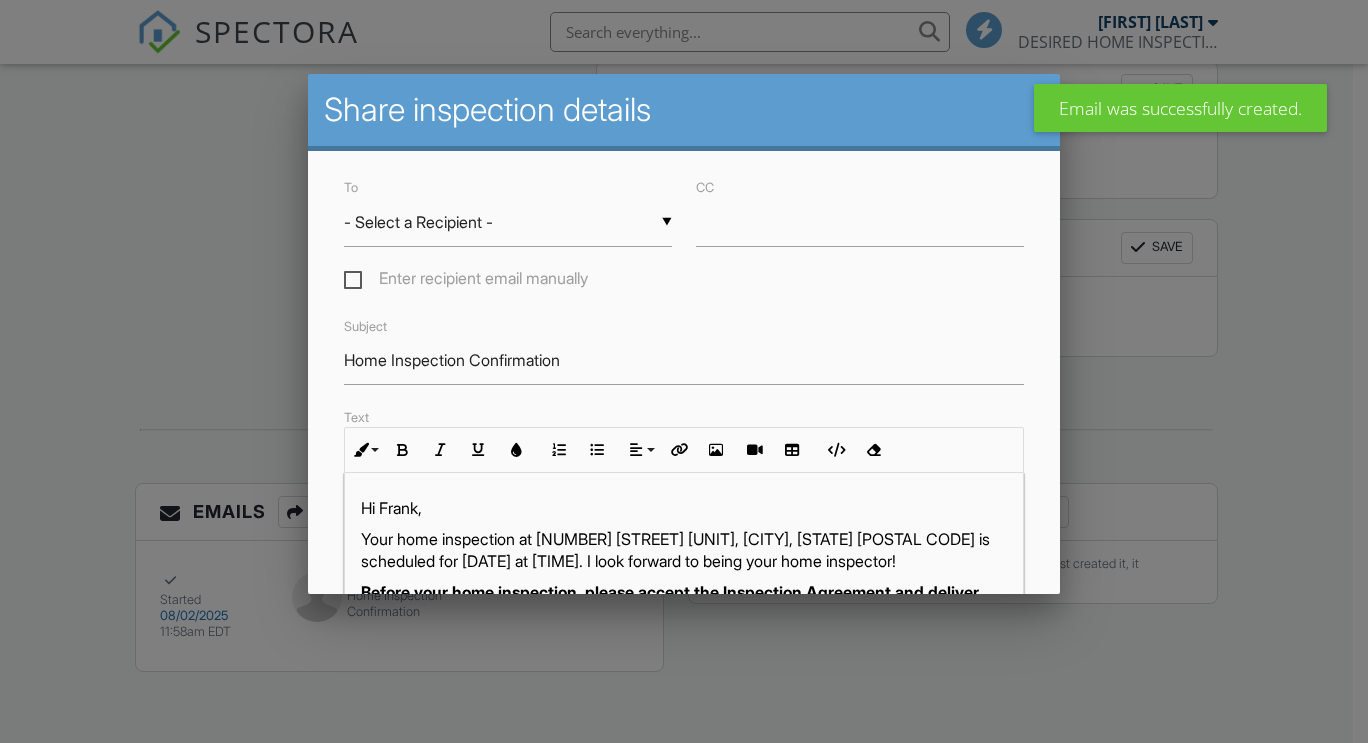 click on "- Select a Recipient -" at bounding box center [508, 222] 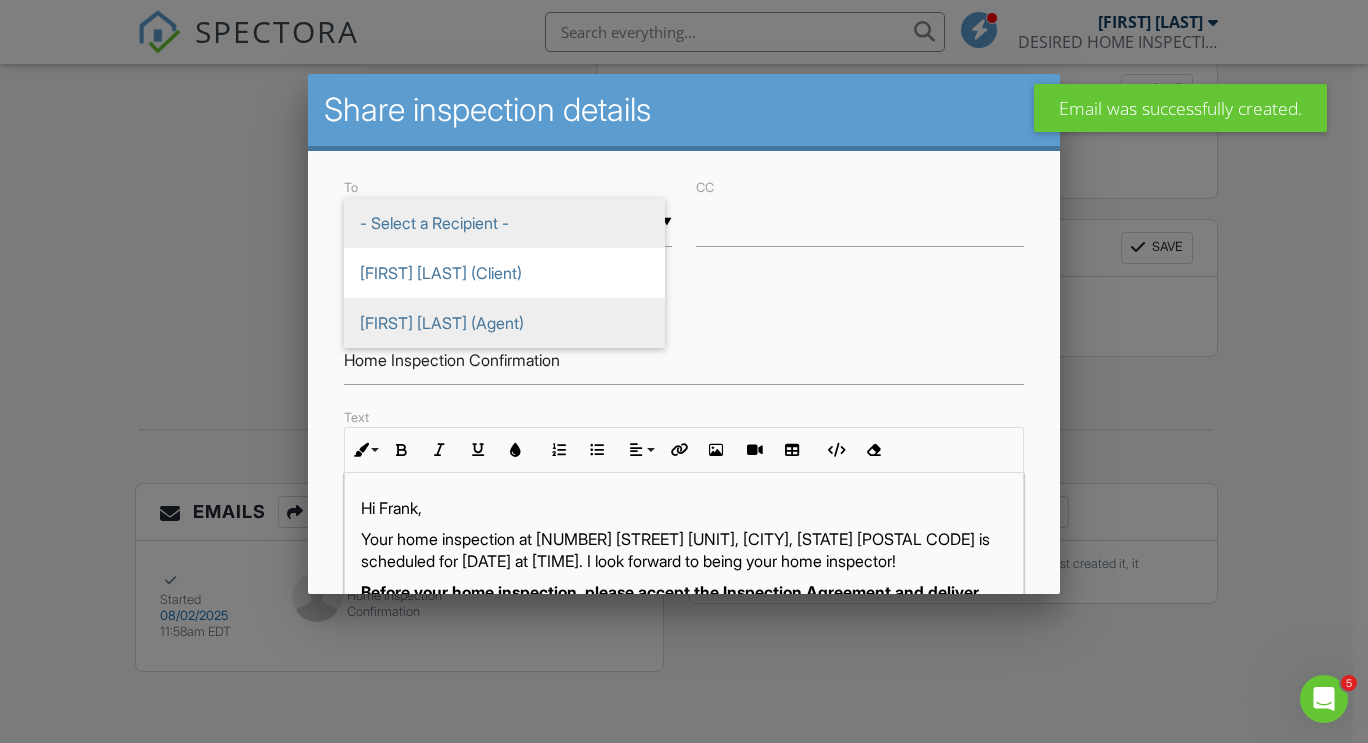 scroll, scrollTop: 0, scrollLeft: 0, axis: both 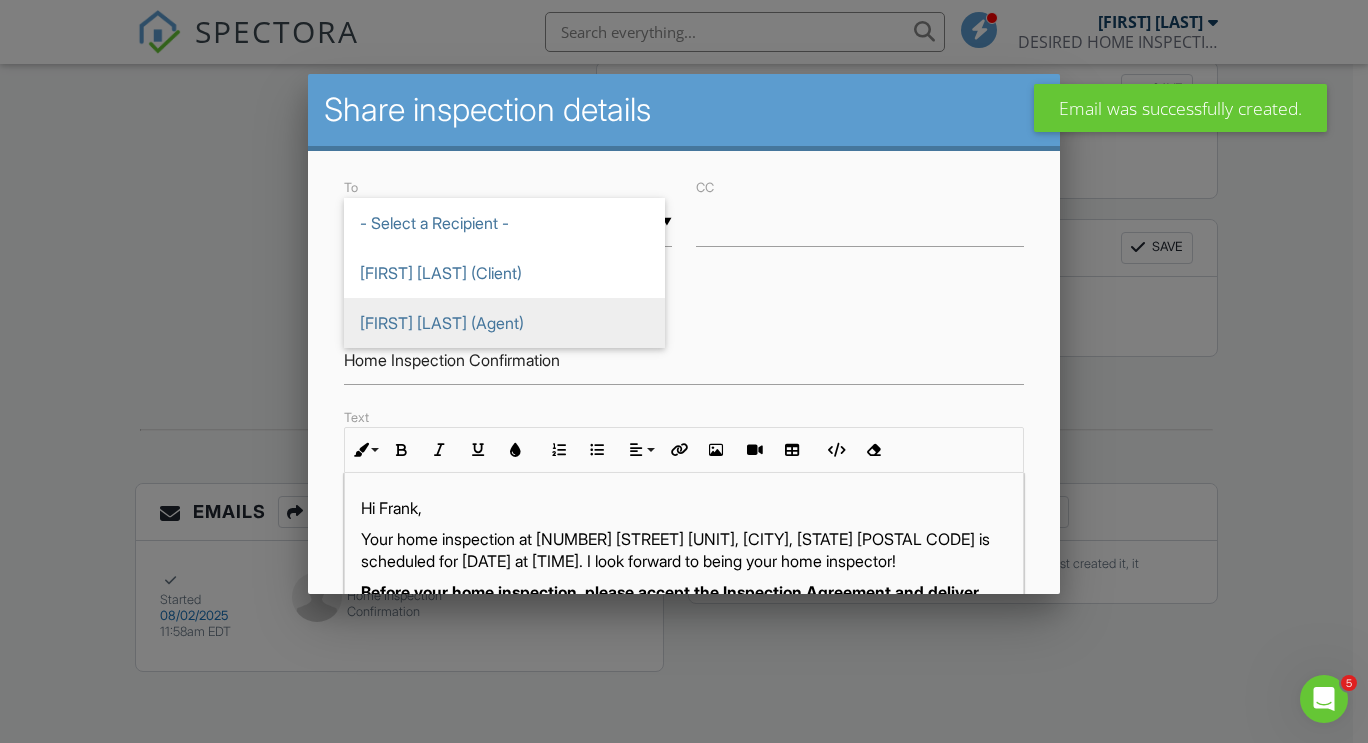 click on "[FIRST] [LAST] (Agent)" at bounding box center (504, 323) 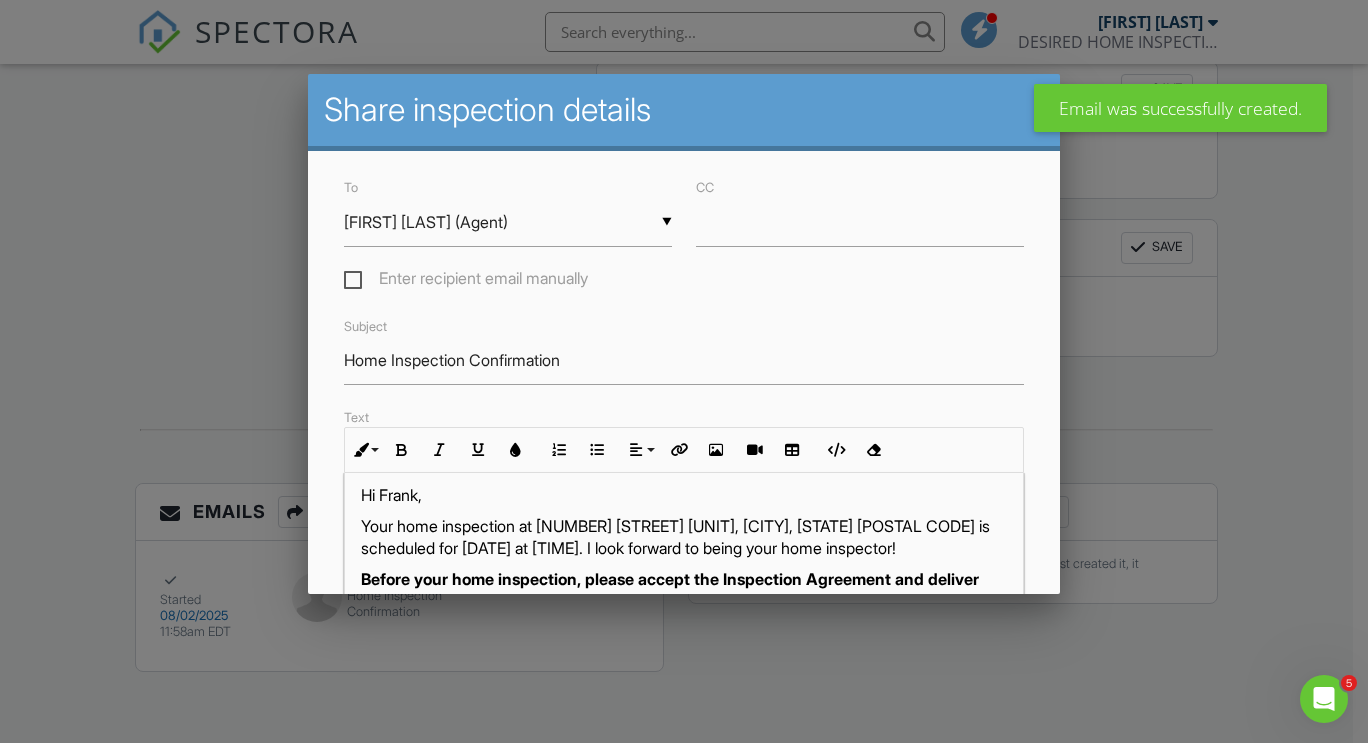 scroll, scrollTop: 35, scrollLeft: 0, axis: vertical 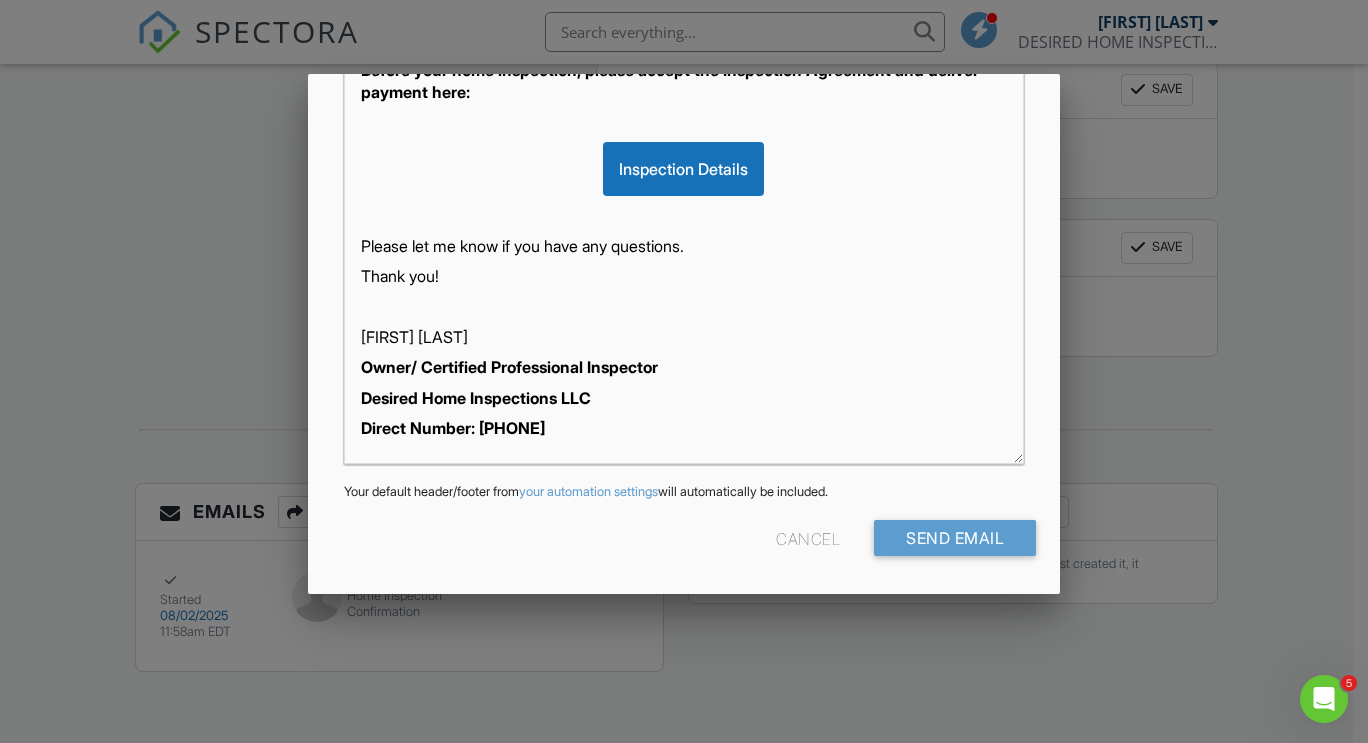 click on "Owner/ Certified Professional Inspector" at bounding box center (509, 367) 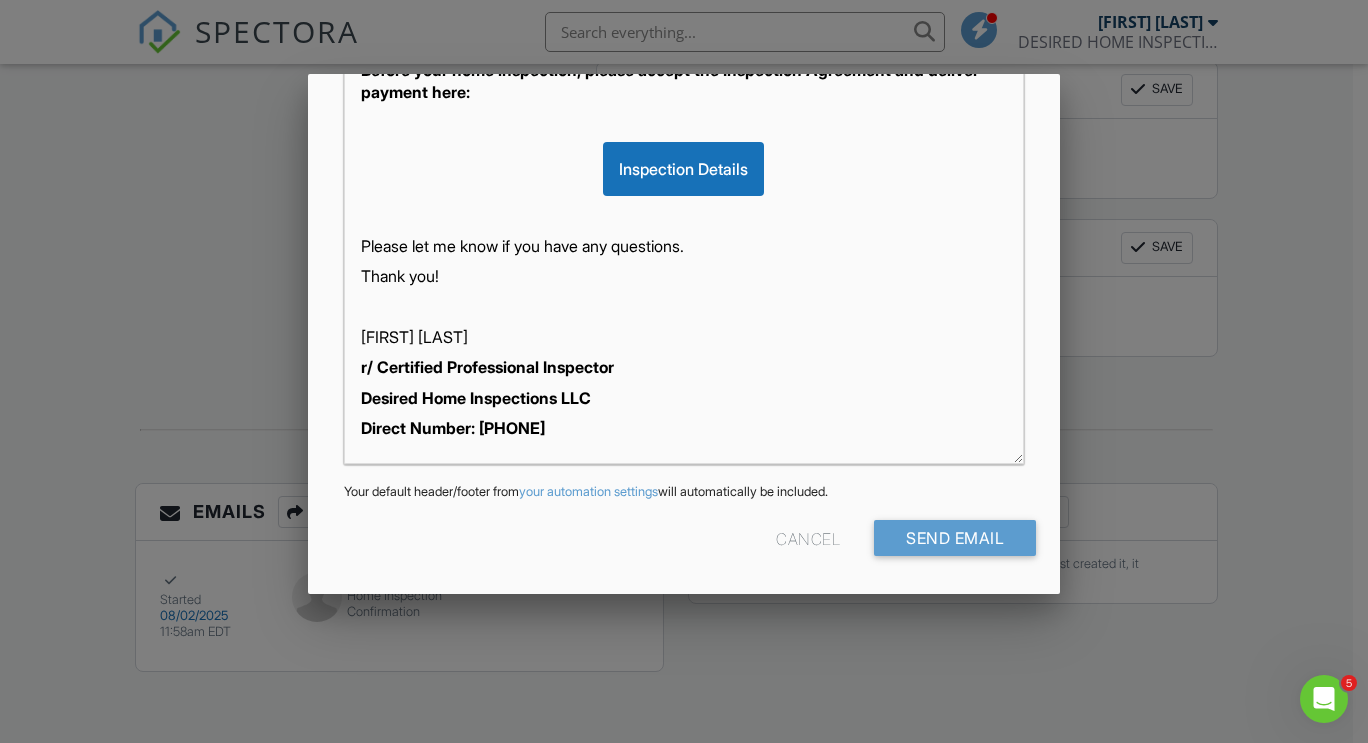 type 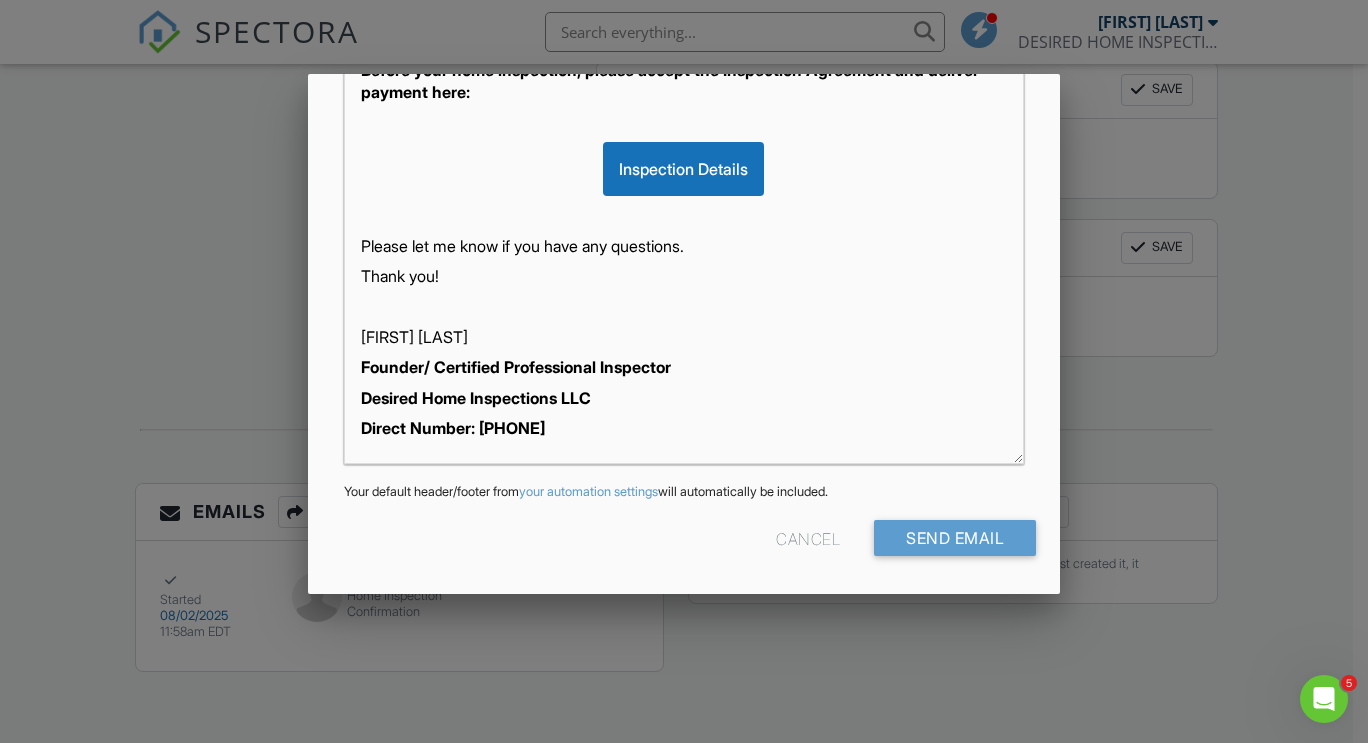 click on "Desired Home Inspections LLC" at bounding box center [684, 398] 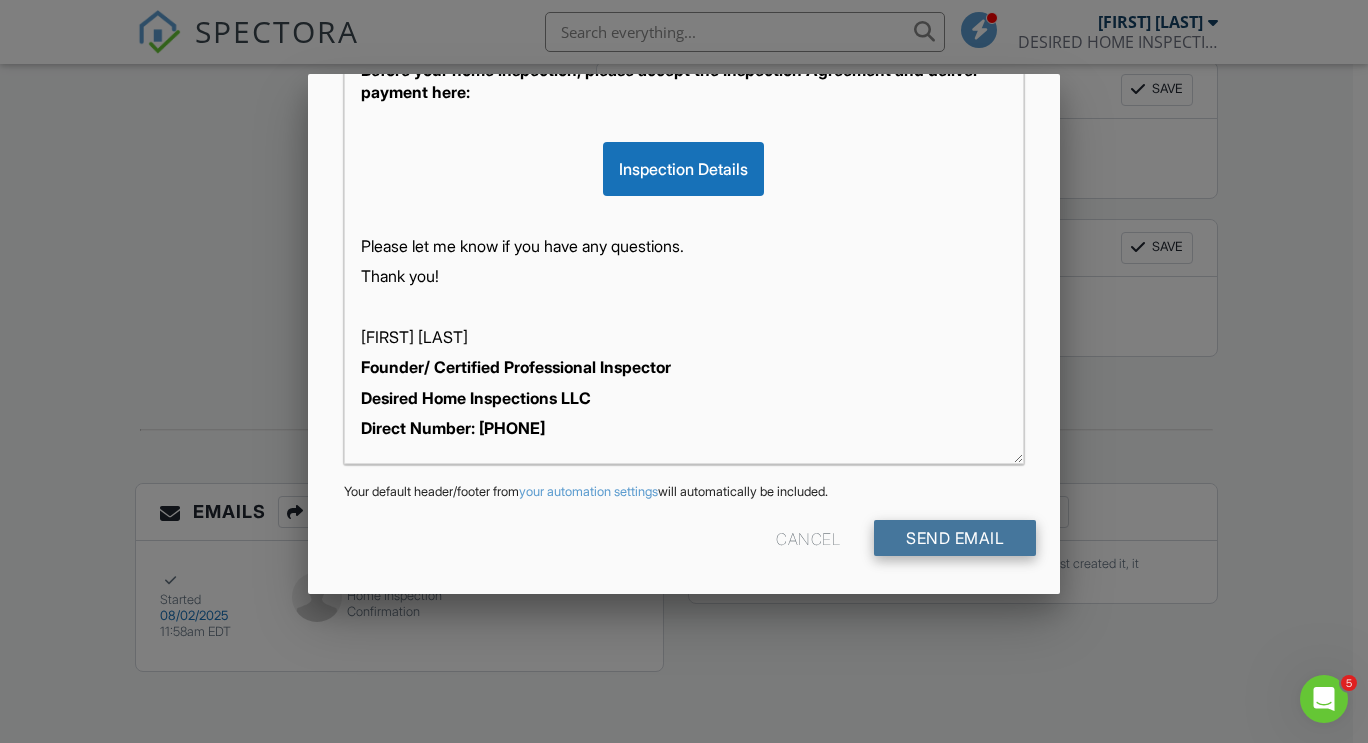 click on "Send Email" at bounding box center (955, 538) 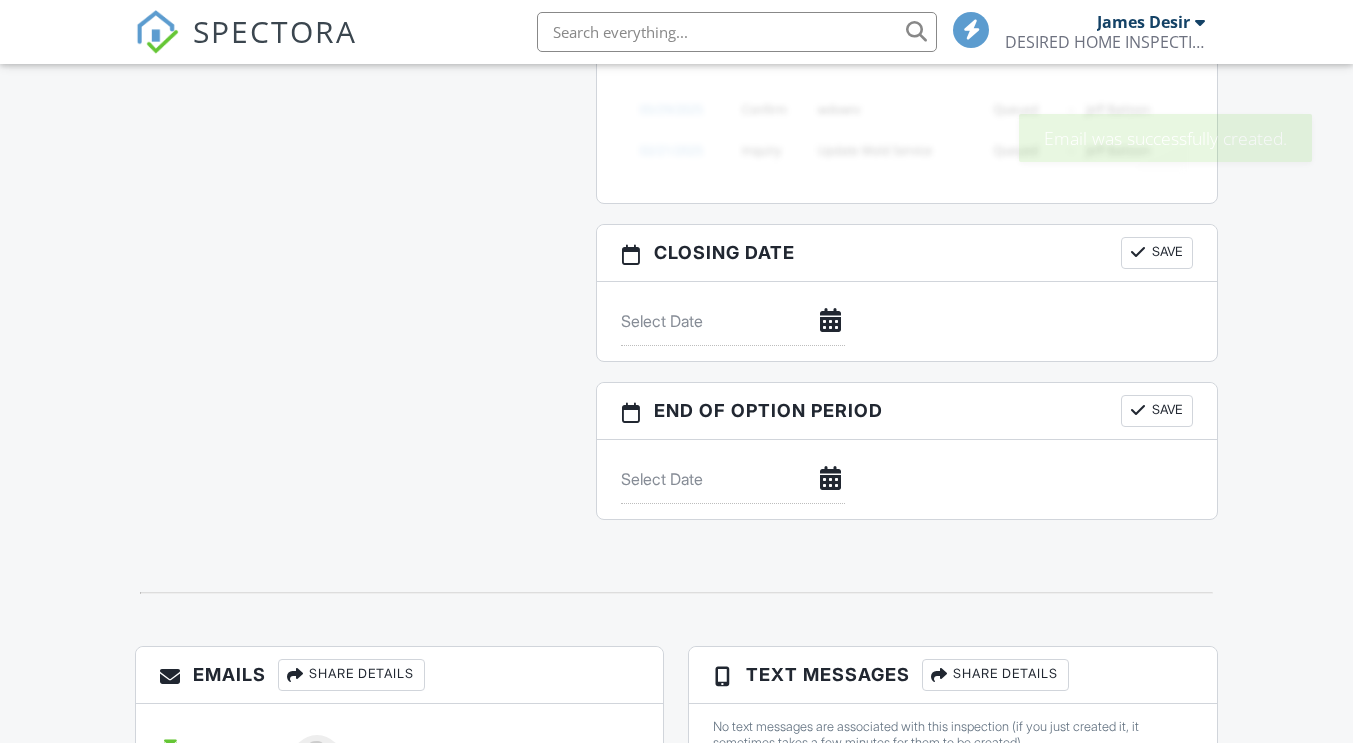 scroll, scrollTop: 0, scrollLeft: 0, axis: both 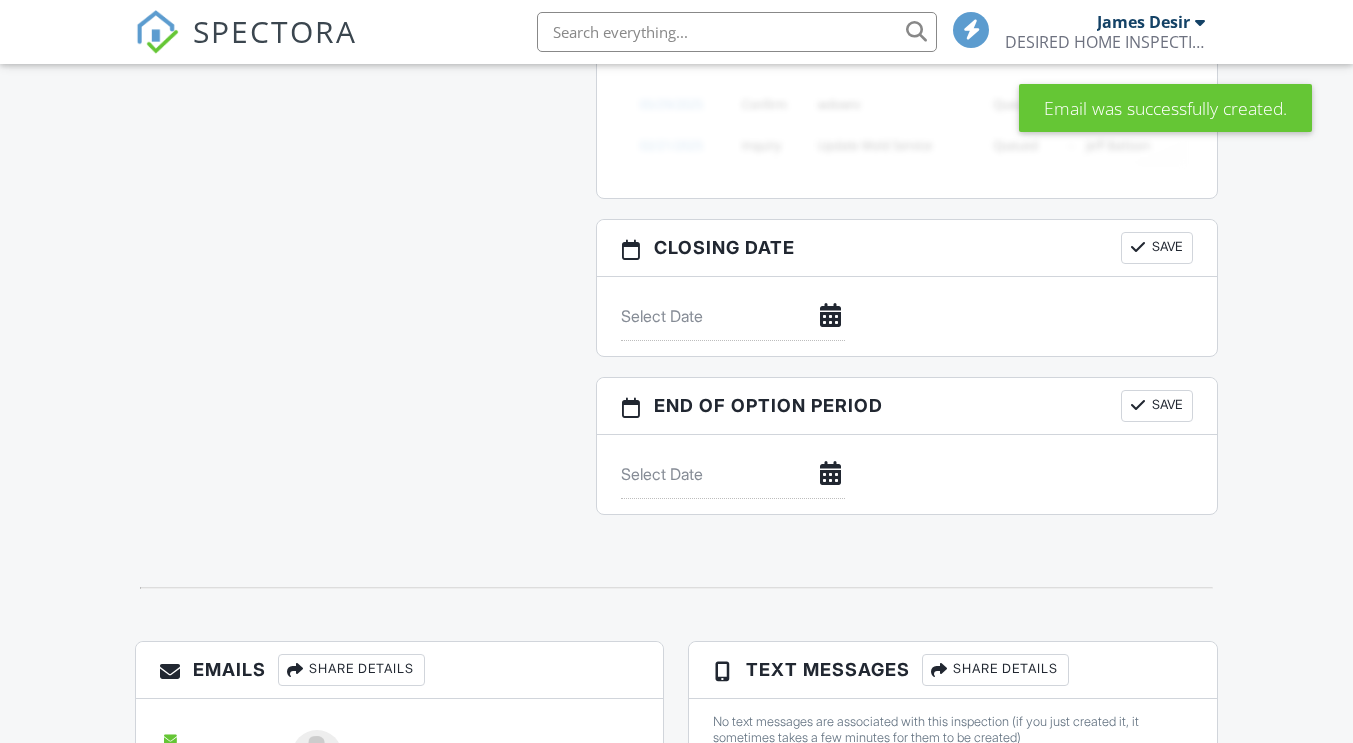 click on "Share Details" at bounding box center [995, 670] 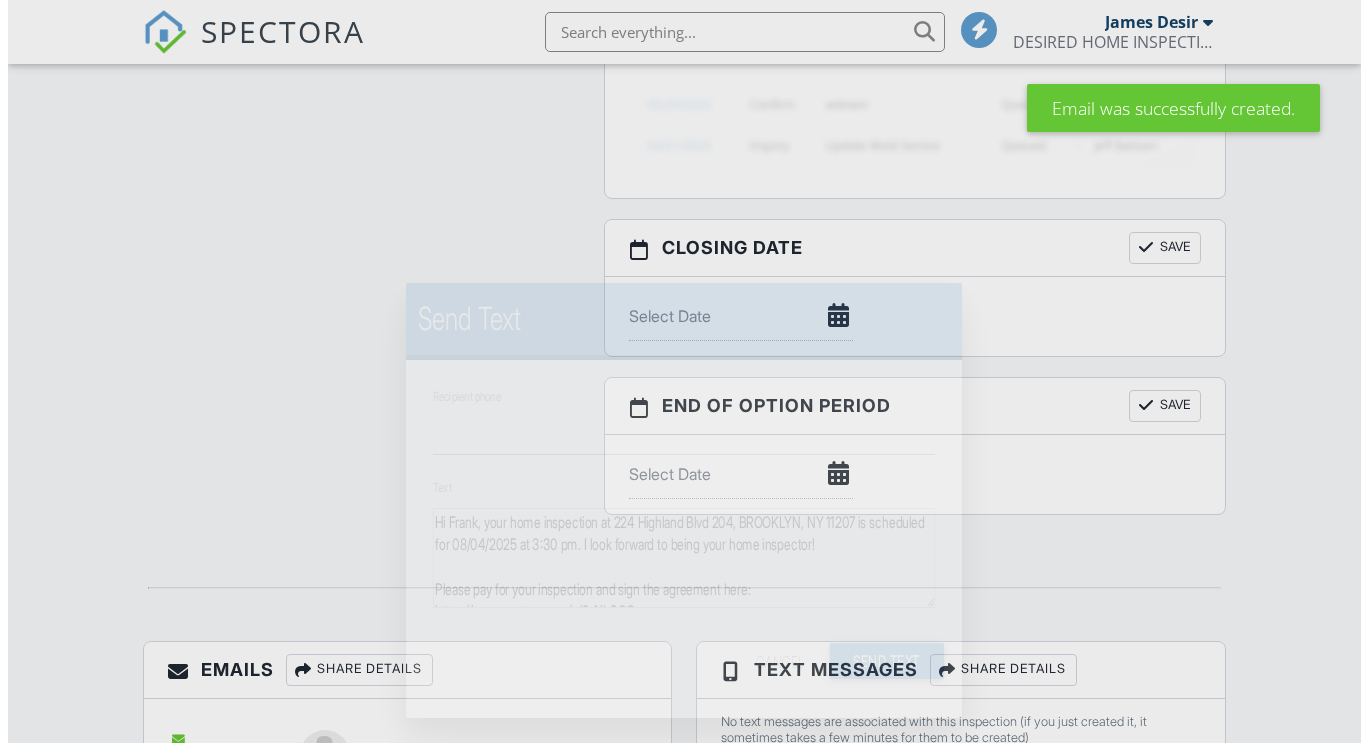 scroll, scrollTop: 2052, scrollLeft: 0, axis: vertical 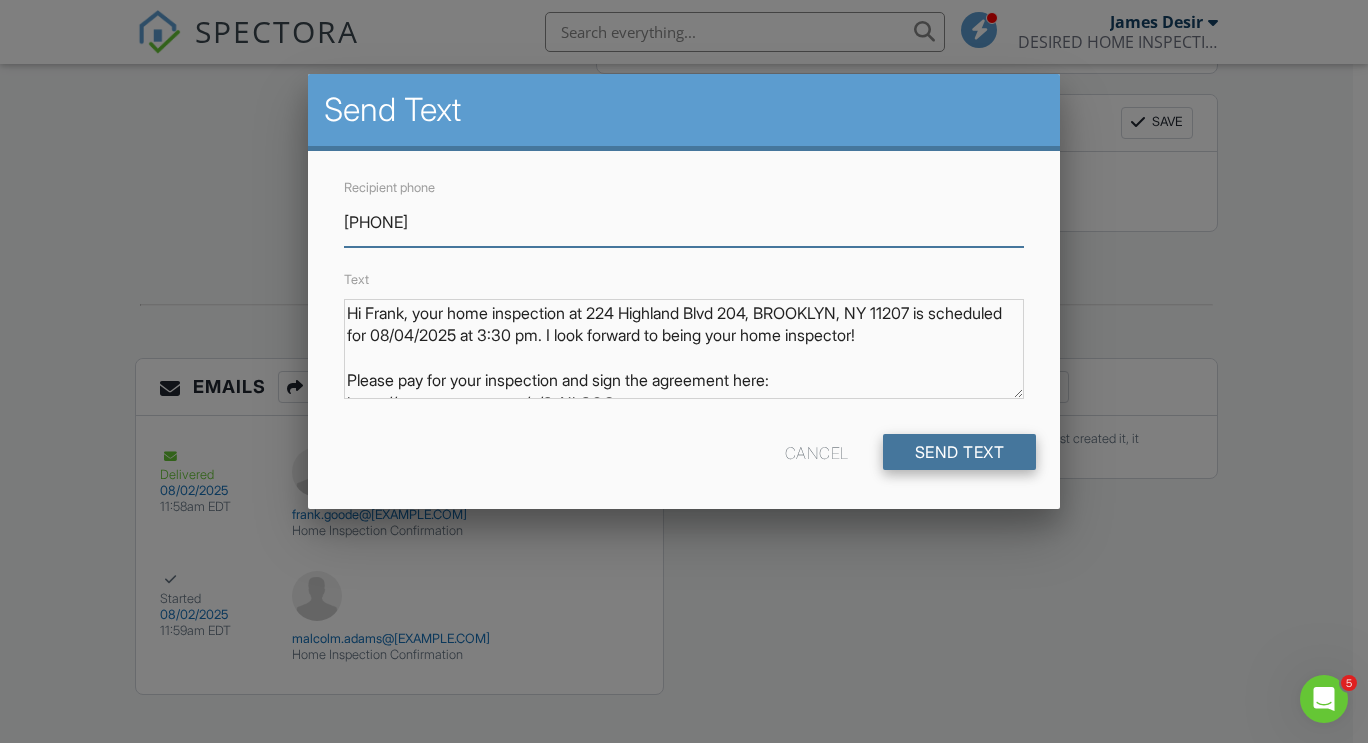 type on "917-972-6166" 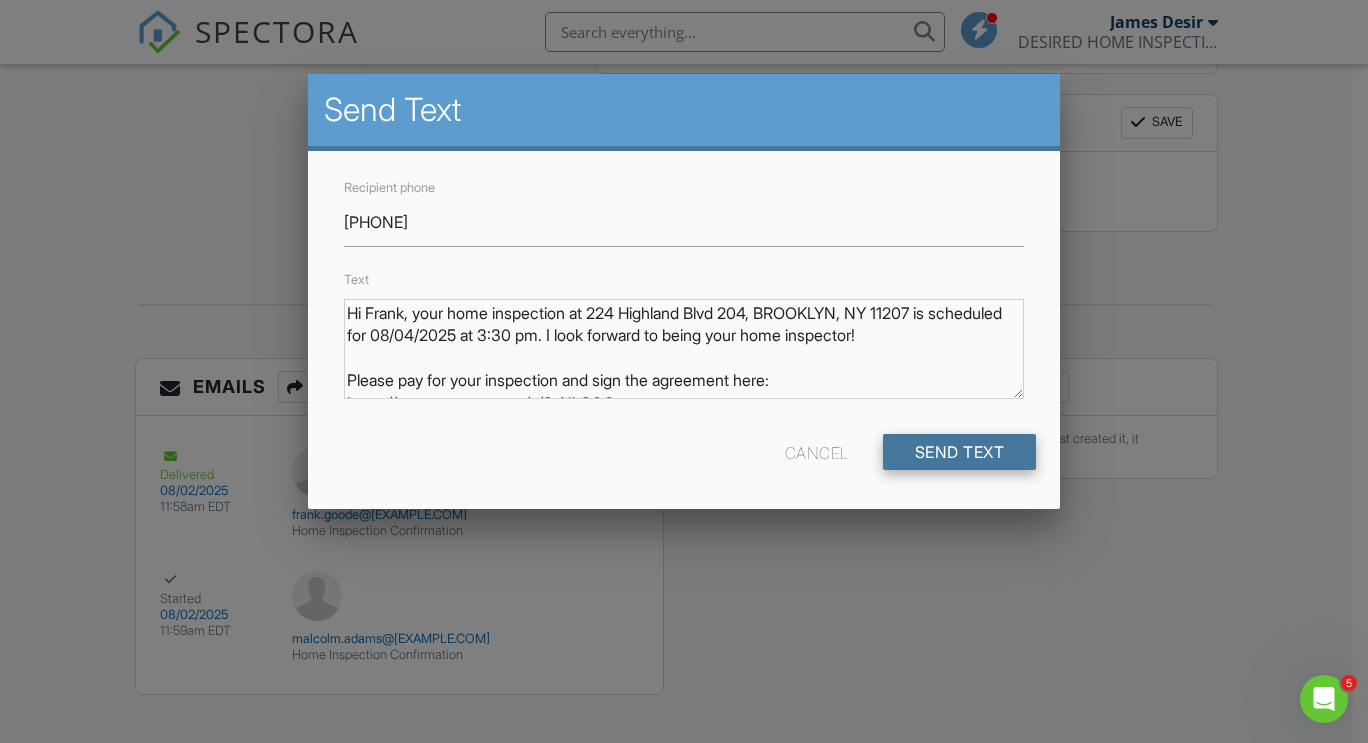 click on "Send Text" at bounding box center (960, 452) 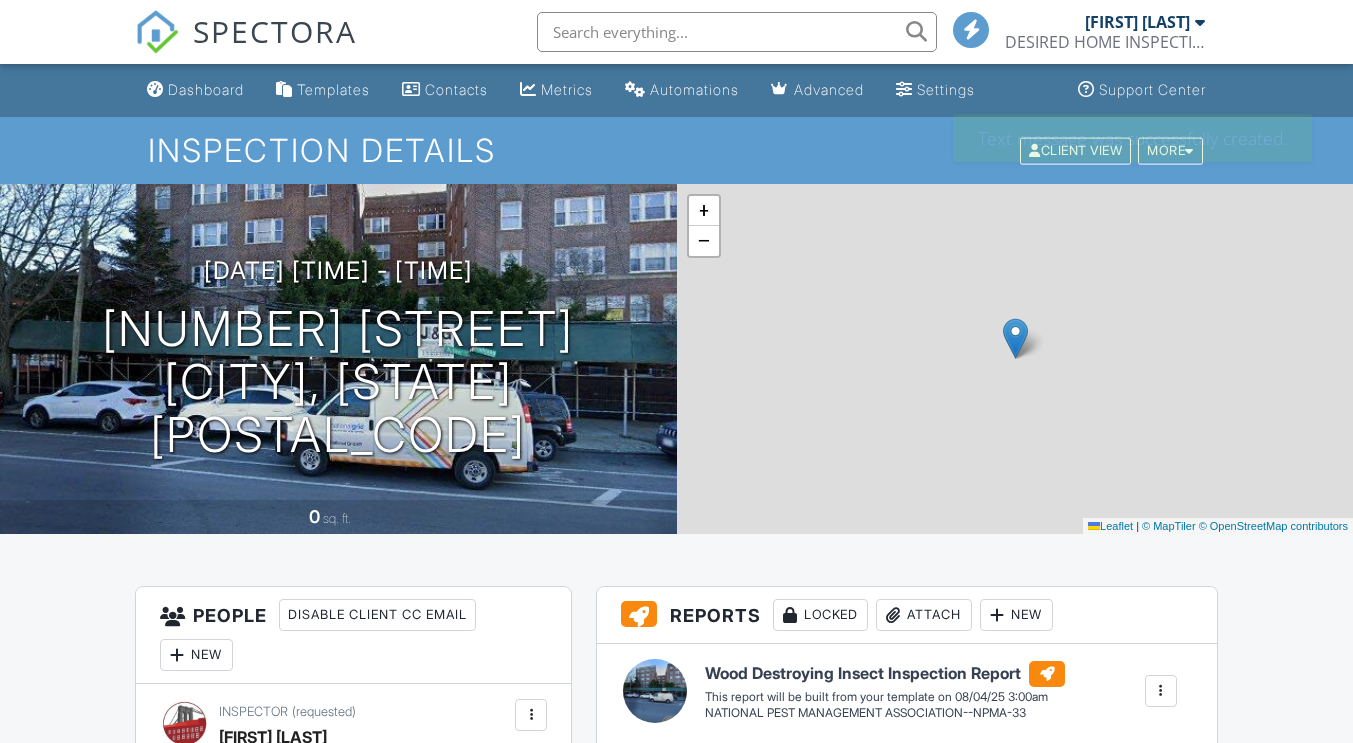 scroll, scrollTop: 0, scrollLeft: 0, axis: both 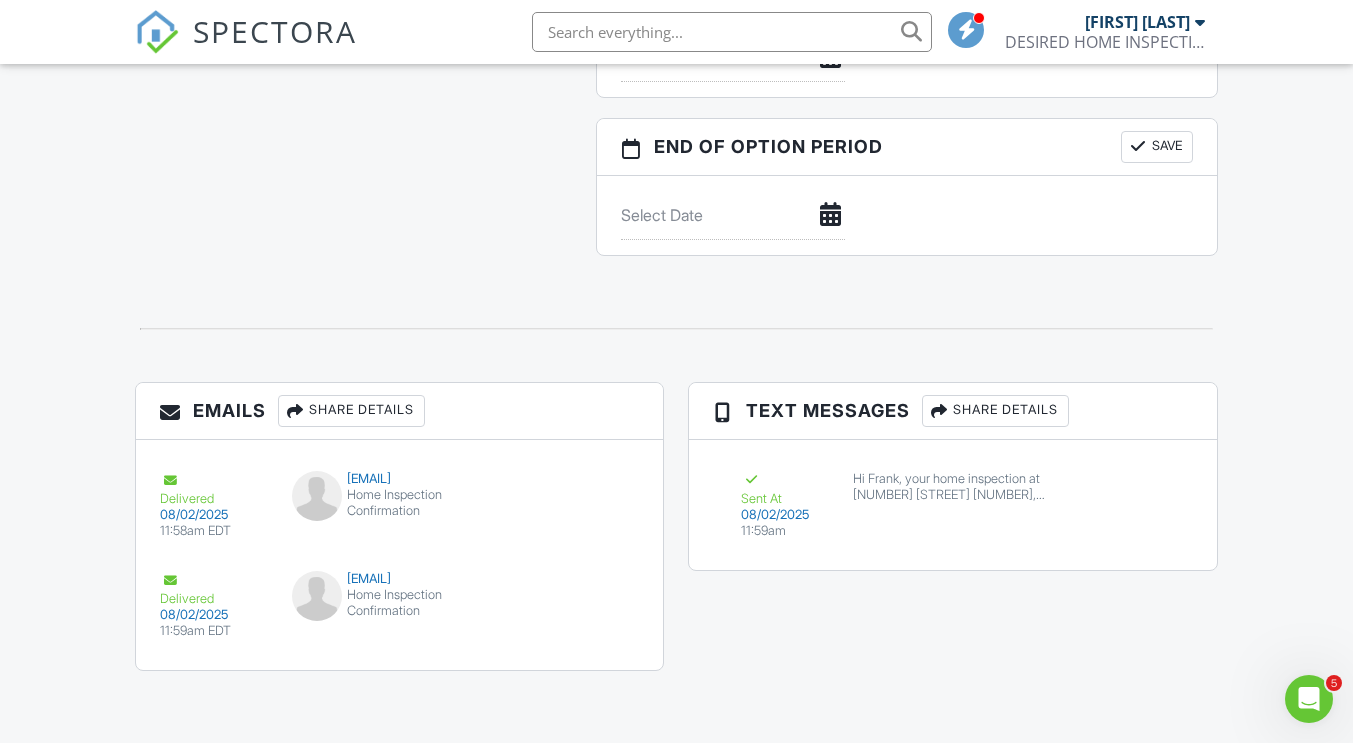 click on "Share Details" at bounding box center (995, 411) 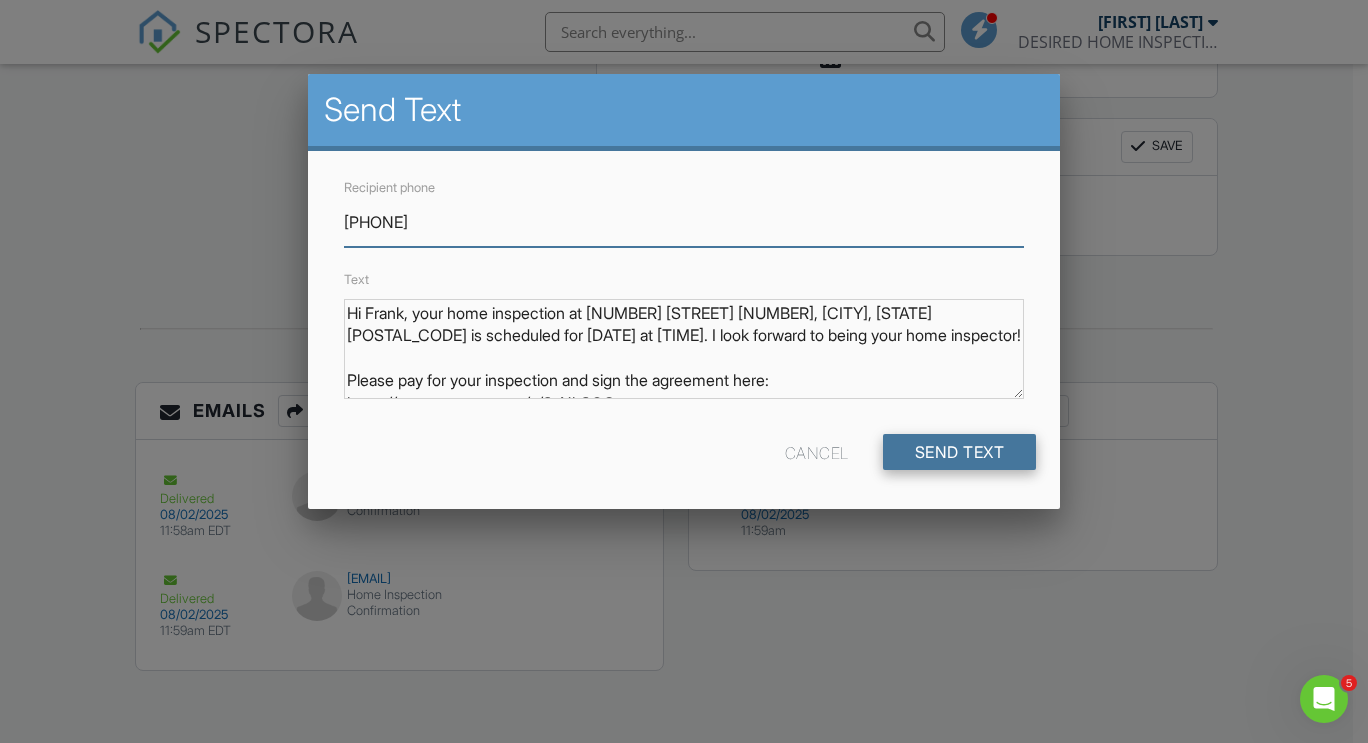 type on "[PHONE]" 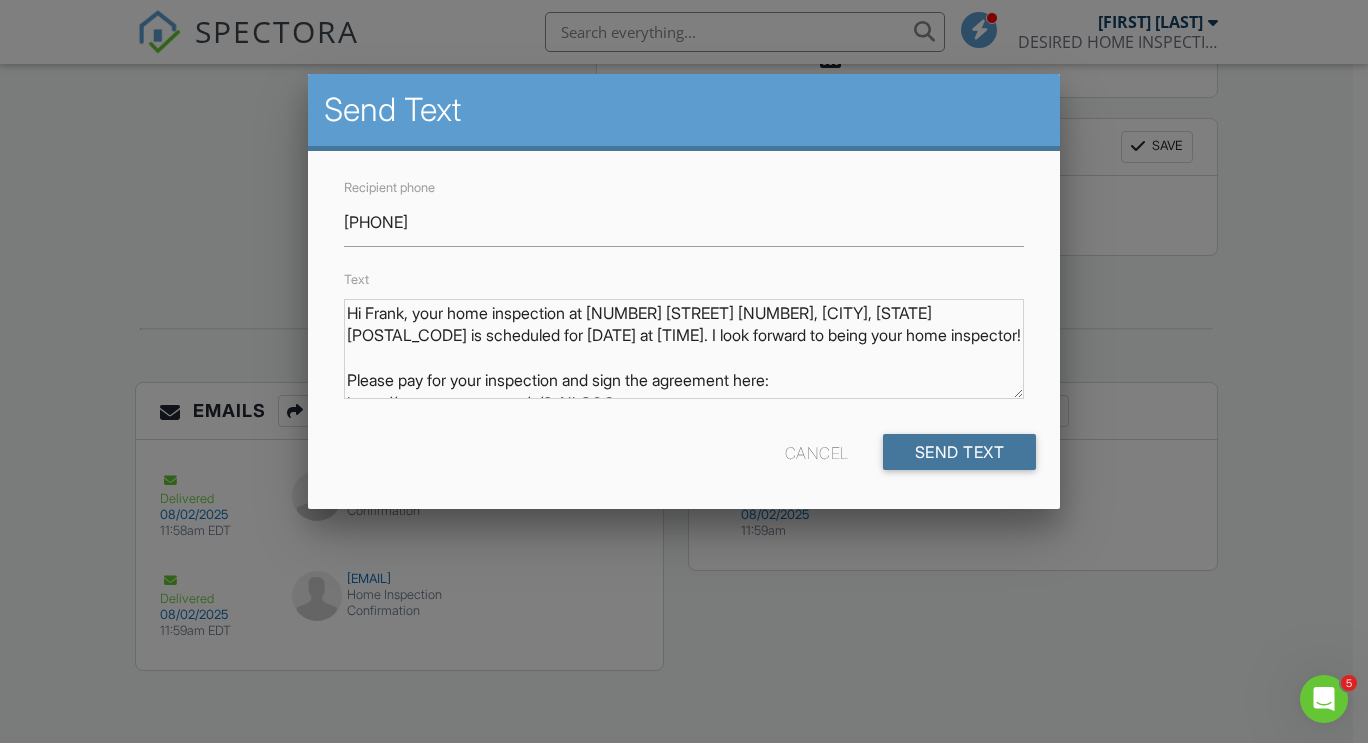 click on "Send Text" at bounding box center [960, 452] 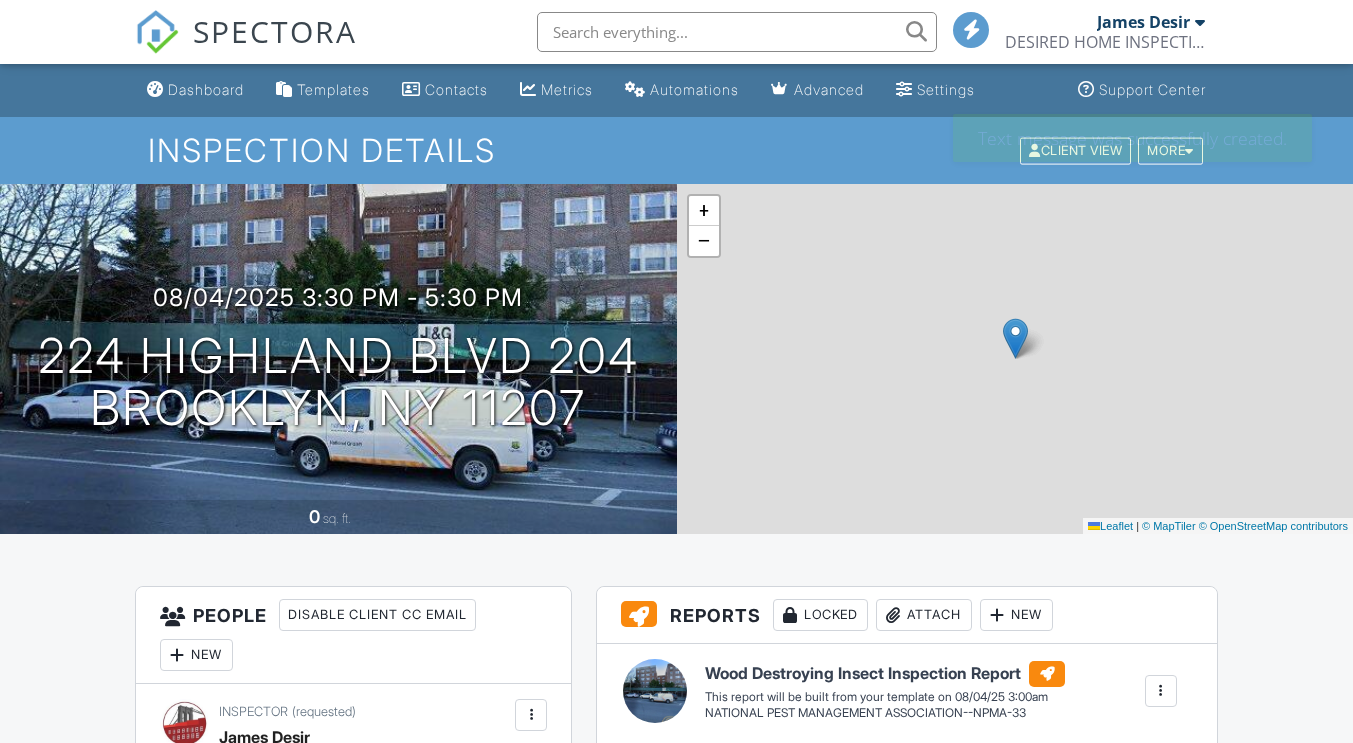 scroll, scrollTop: 0, scrollLeft: 0, axis: both 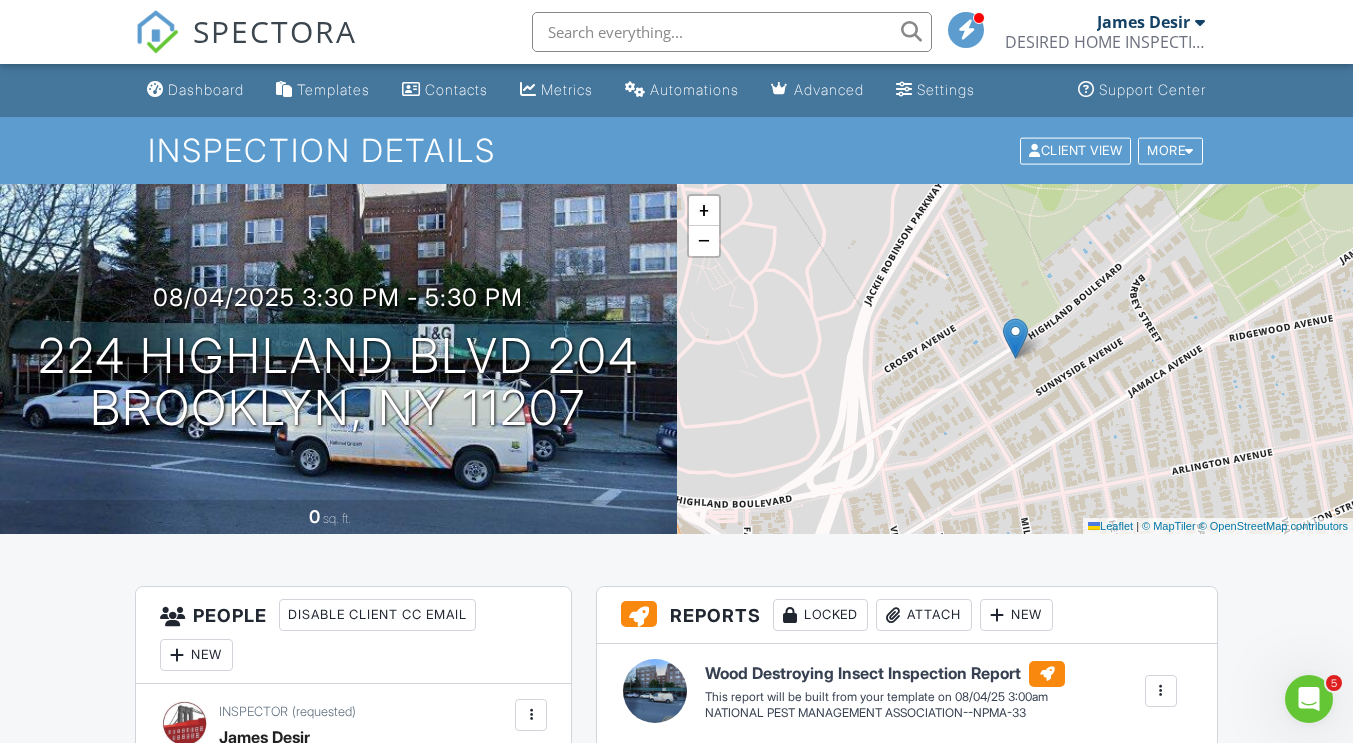 click 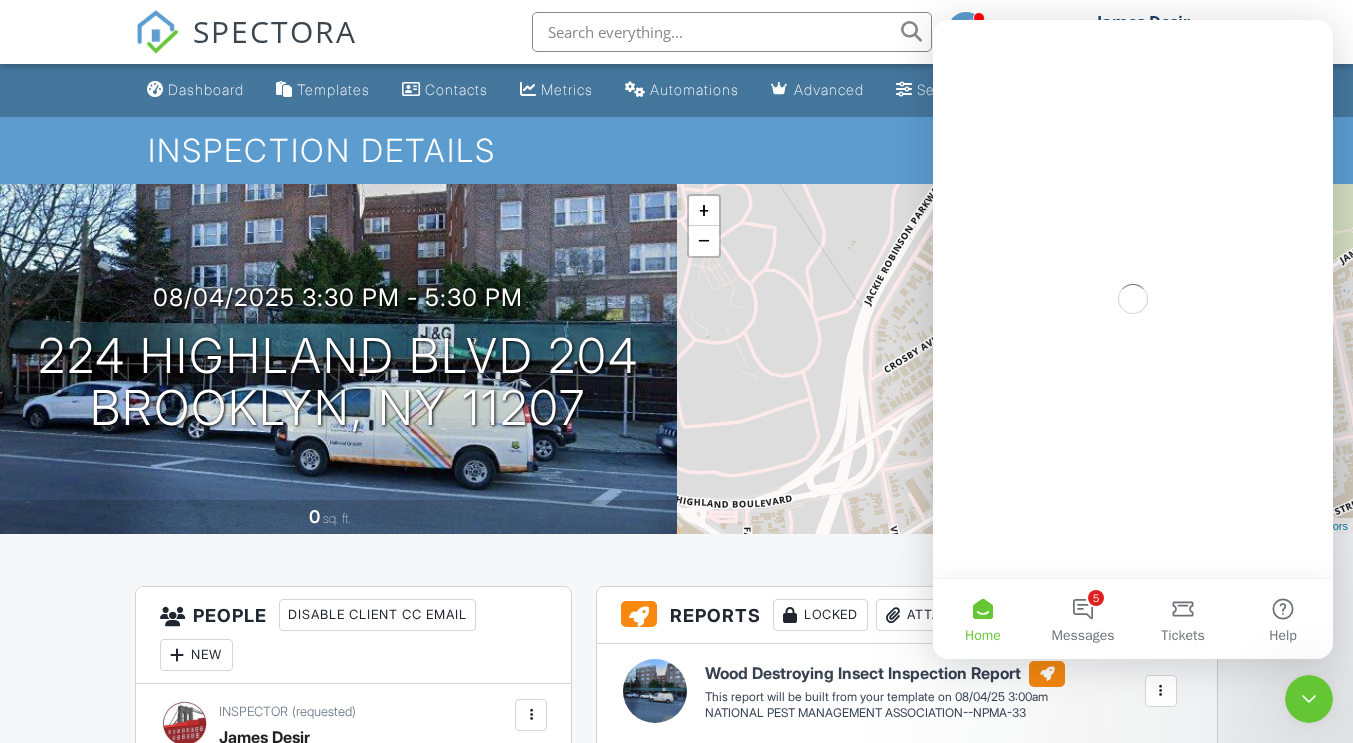 scroll, scrollTop: 0, scrollLeft: 0, axis: both 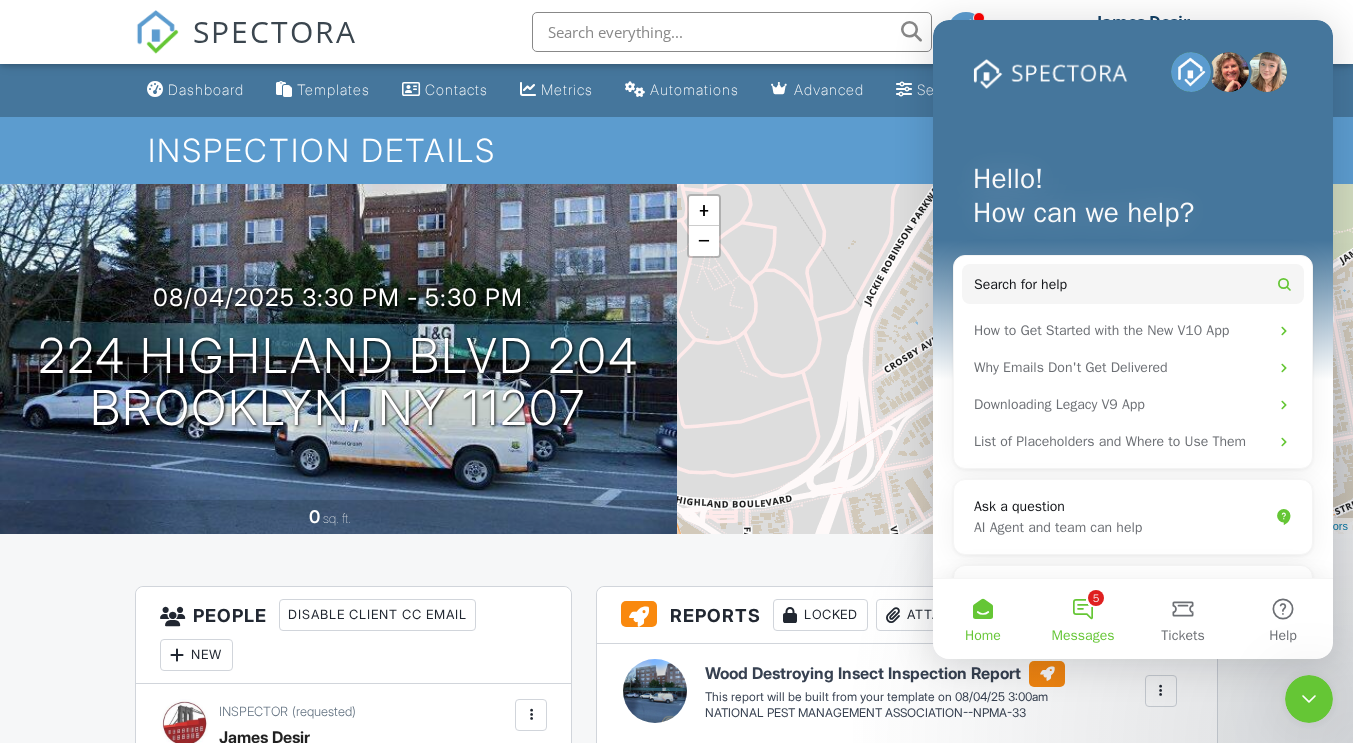 click on "5 Messages" at bounding box center (1083, 619) 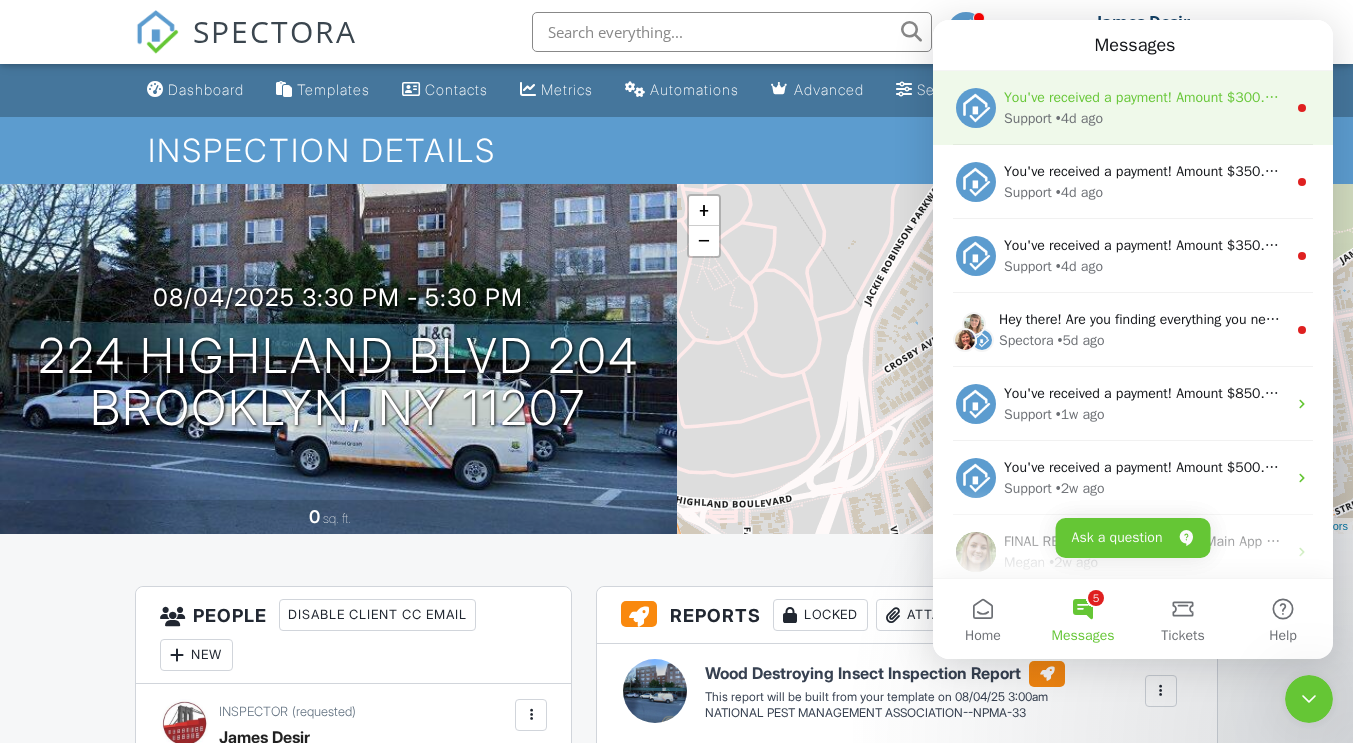 click on "You've received a payment!  Amount  $300.00  Fee  $0.00  Net  $300.00  Transaction #  pi_3RqC9fK7snlDGpRF0uDn4UXn  Inspection  529 Kingston Ave, BROOKLYN, NY 11225 Payouts to your bank or debit card occur on a daily basis. Each payment usually takes two business days to process. You can view your pending payout amount here. If you have any questions reach out on our chat bubble at app.spectora.com." at bounding box center (2311, 97) 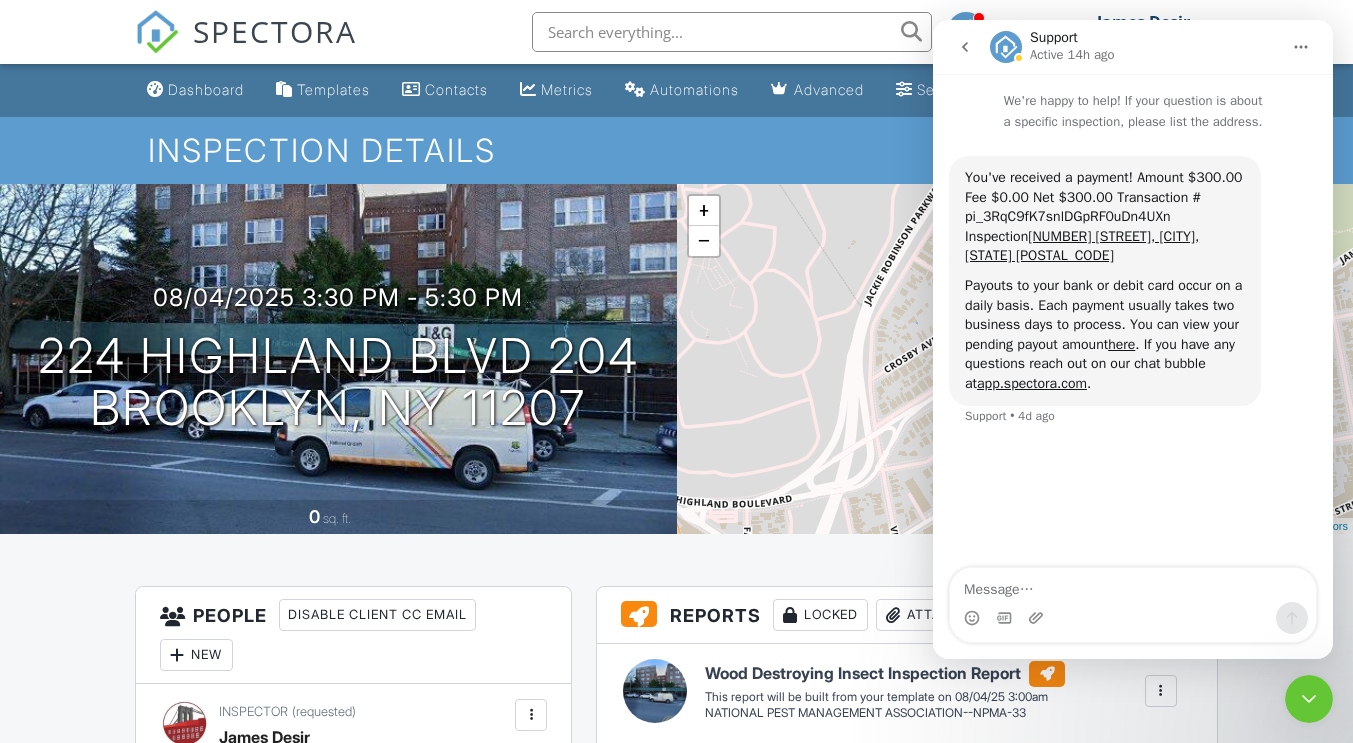 click at bounding box center [965, 47] 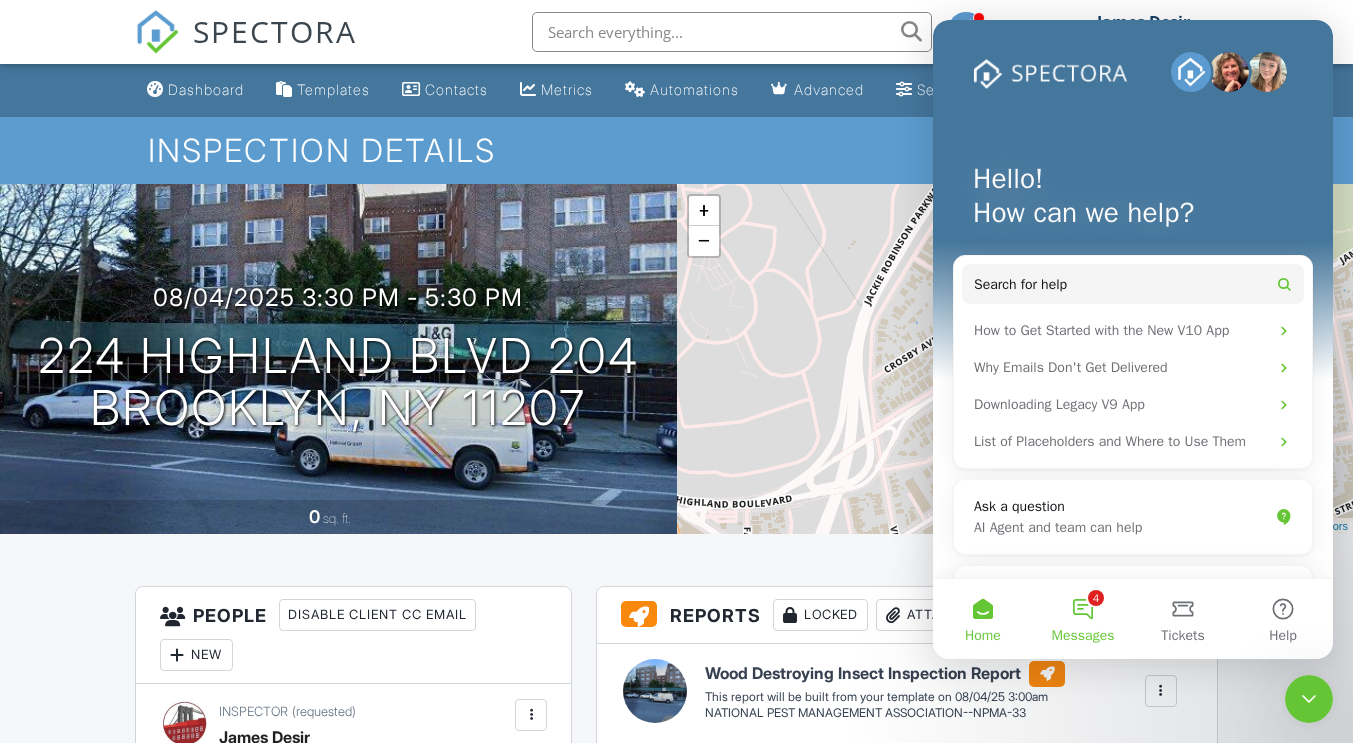 click on "4 Messages" at bounding box center (1083, 619) 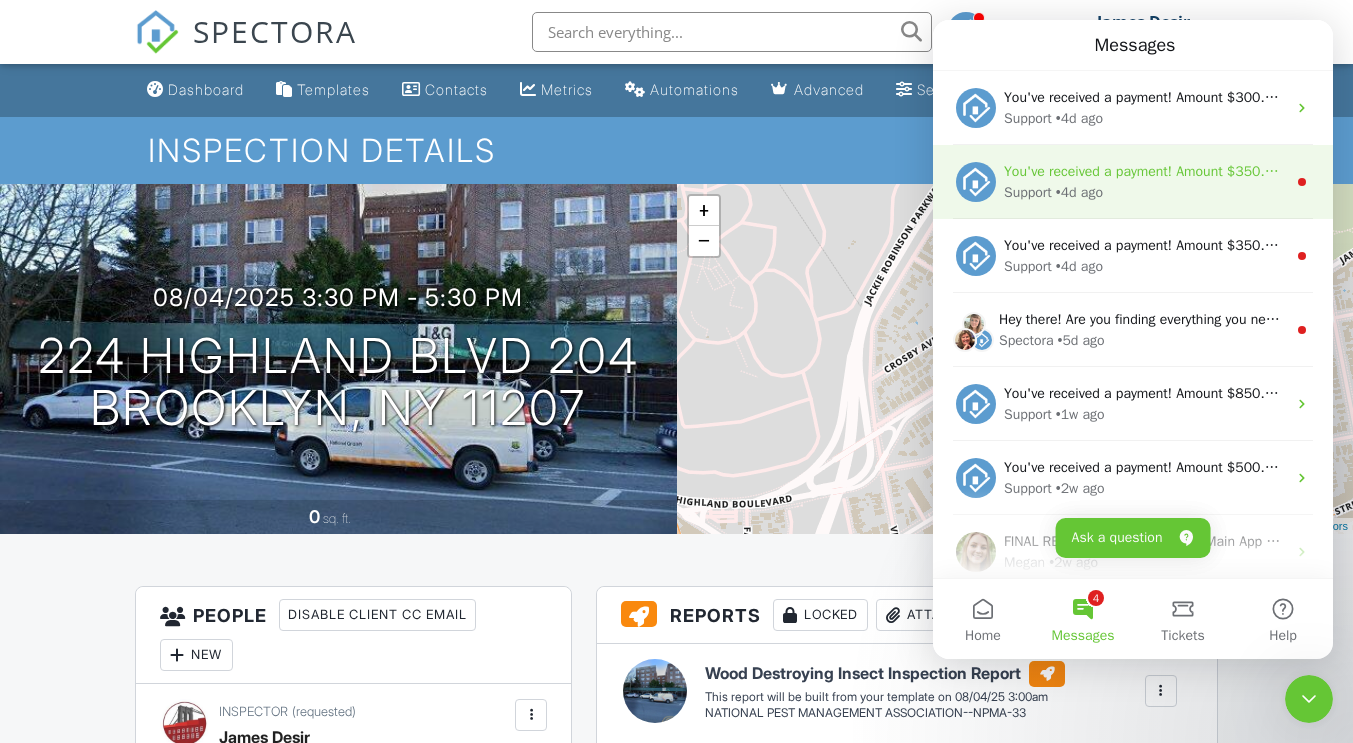 click on "You've received a payment!  Amount  $350.00  Fee  $0.00  Net  $350.00  Transaction #  pi_3RqC7zK7snlDGpRF0Rh3NA7W  Inspection  523 Kingston Ave, BROOKLYN, NY 11203 Payouts to your bank or debit card occur on a daily basis. Each payment usually takes two business days to process. You can view your pending payout amount here. If you have any questions reach out on our chat bubble at app.spectora.com." at bounding box center (1145, 171) 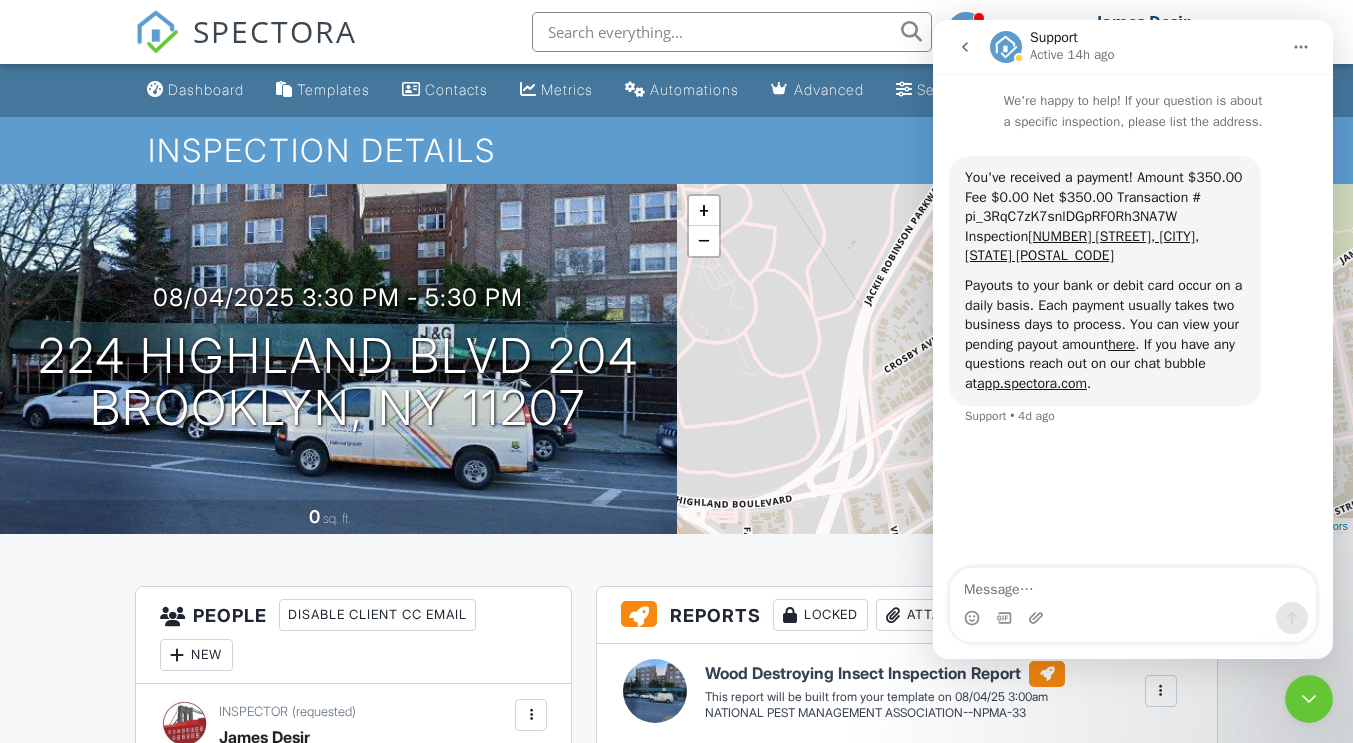 click 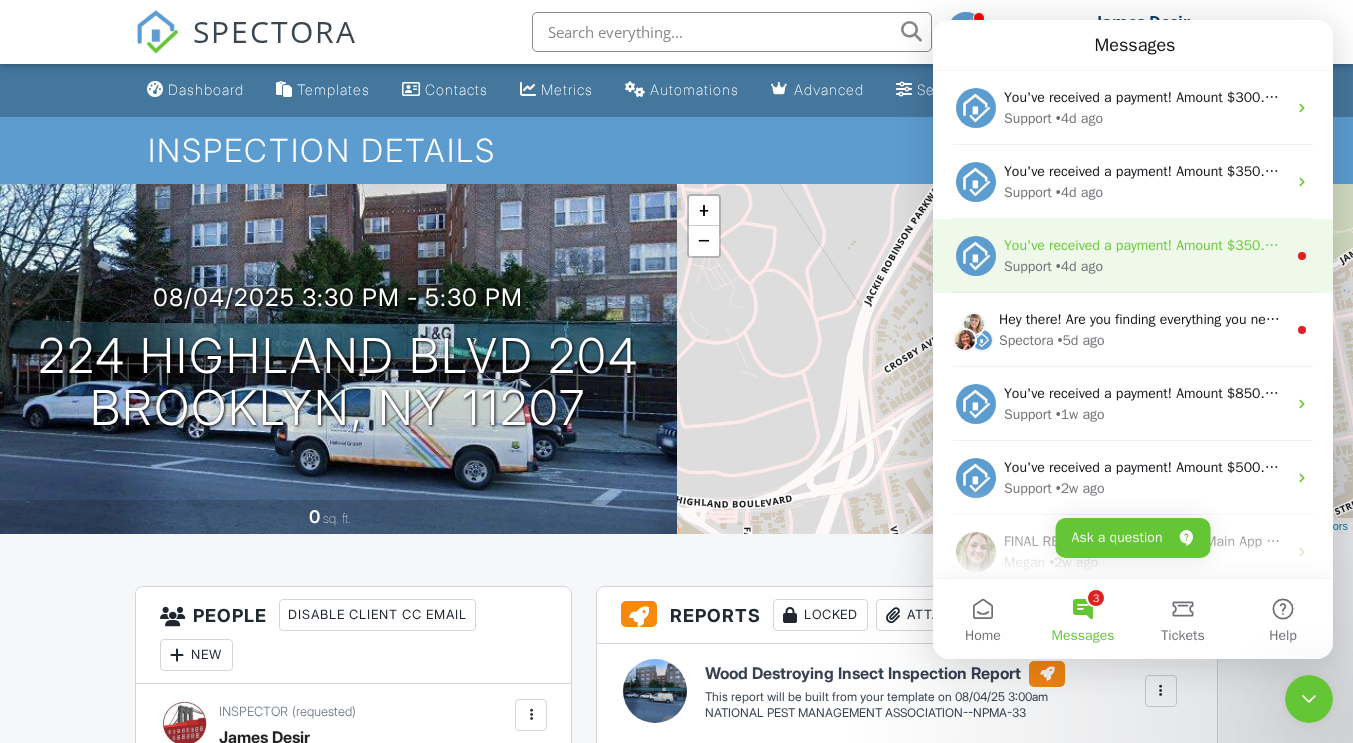 click on "You've received a payment!  Amount  $350.00  Fee  $0.00  Net  $350.00  Transaction #  pi_3RqC69K7snlDGpRF1lg2gULv  Inspection  527 Kingston Ave, BROOKLYN, NY 11225 Payouts to your bank or debit card occur on a daily basis. Each payment usually takes two business days to process. You can view your pending payout amount here. If you have any questions reach out on our chat bubble at app.spectora.com." at bounding box center (2308, 245) 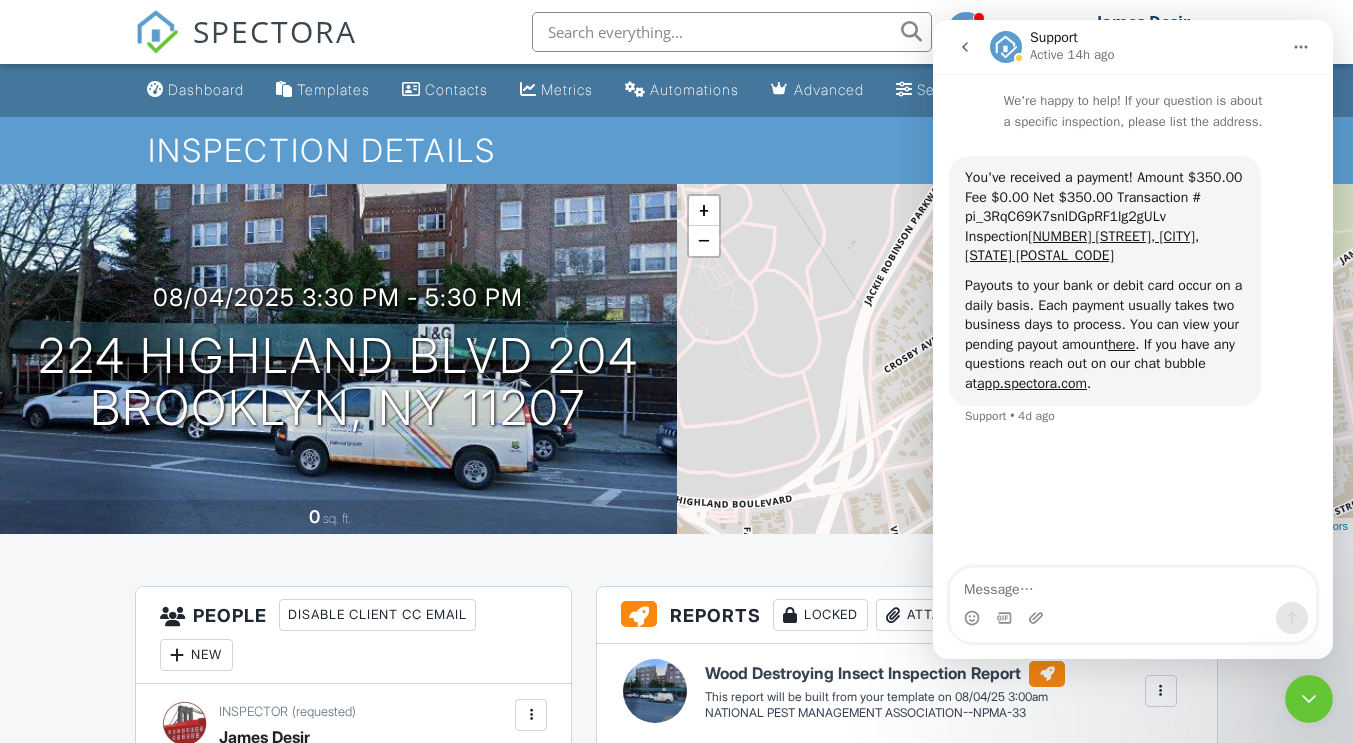 click 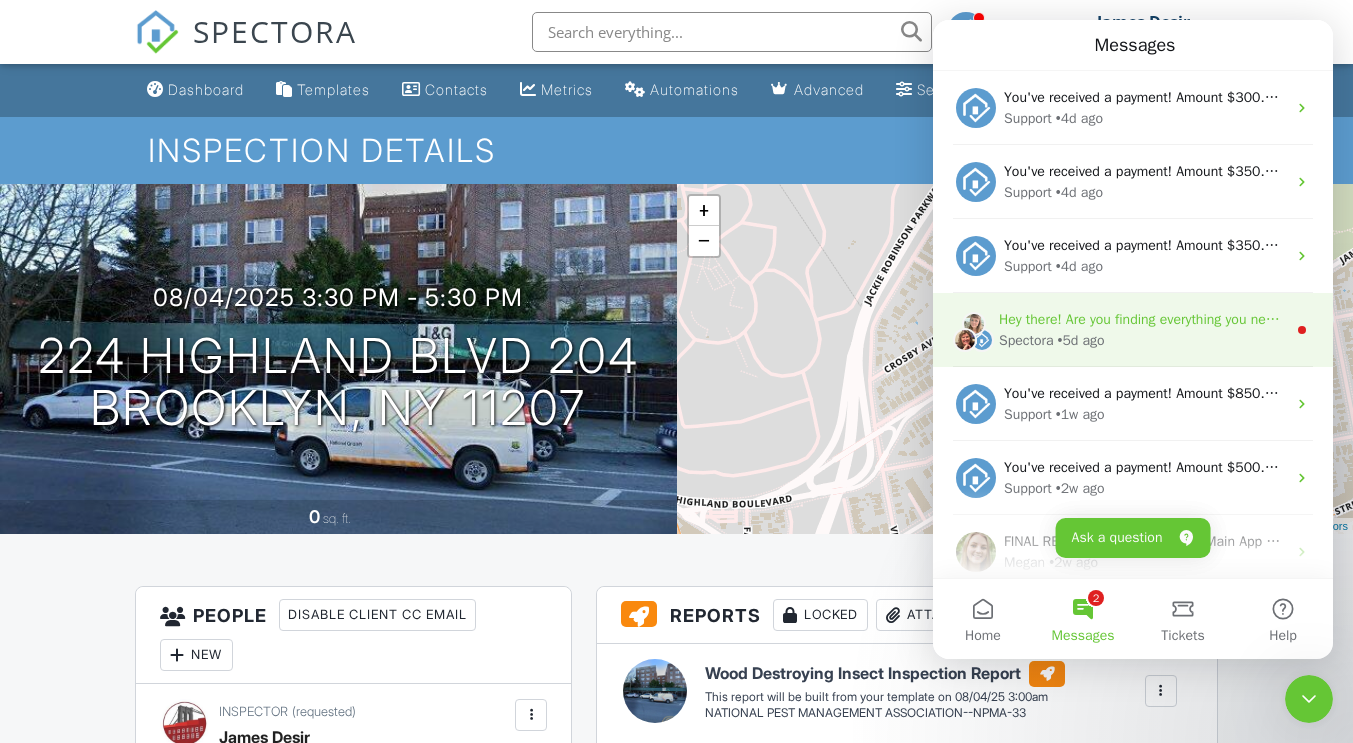 click on "Spectora •  5d ago" at bounding box center (1142, 340) 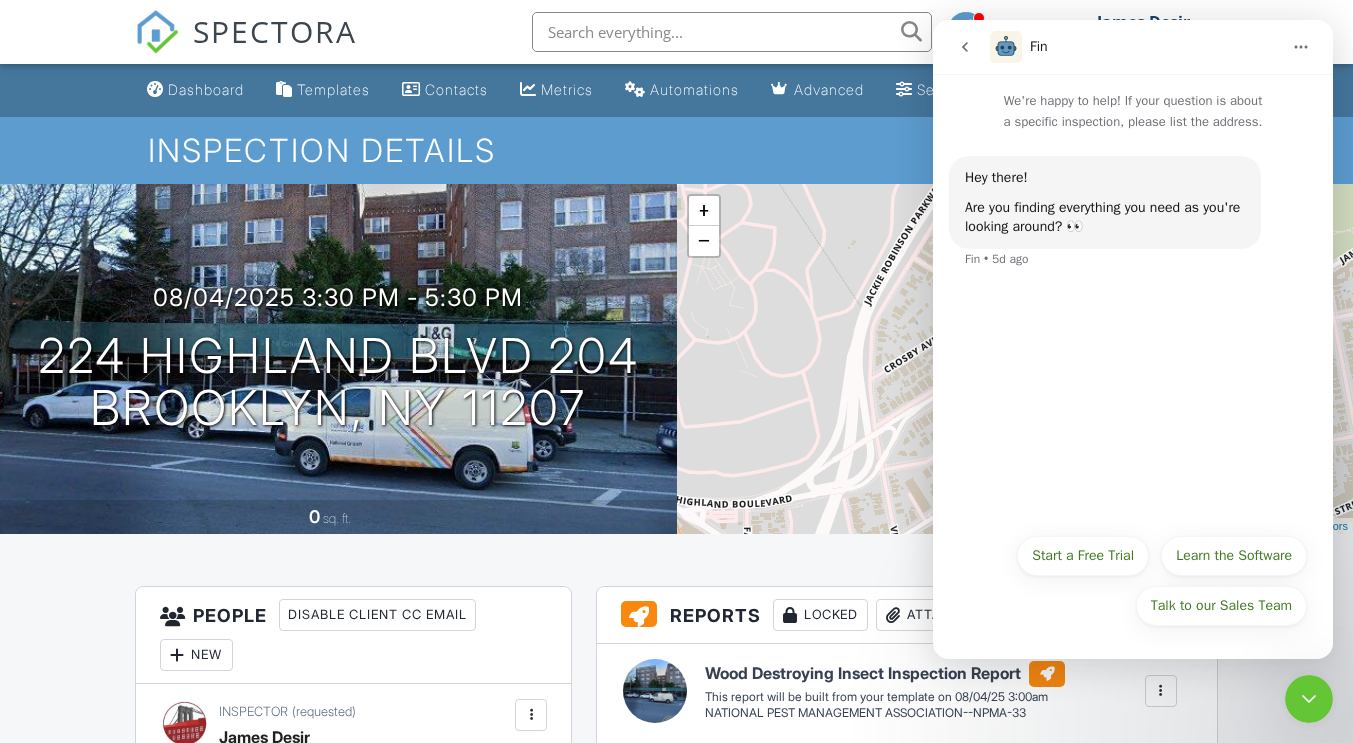 click 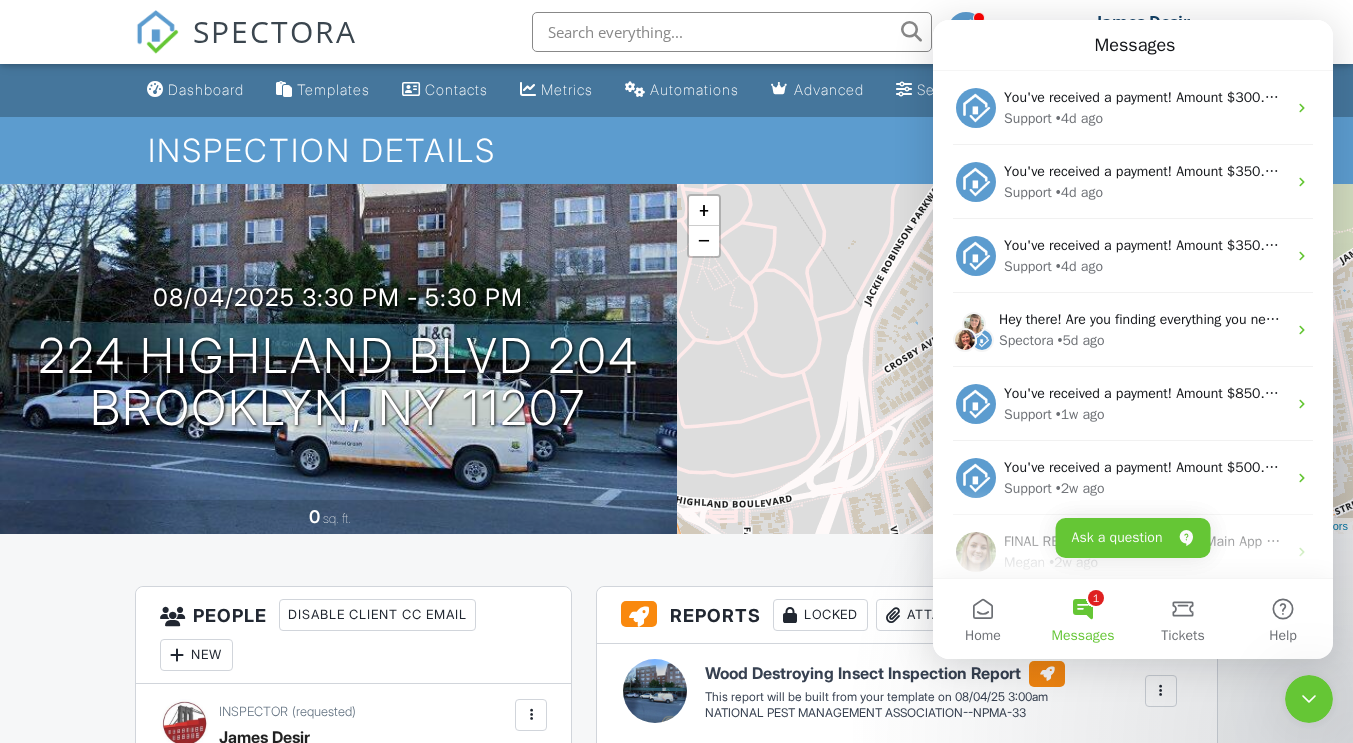 click on "1 Messages" at bounding box center (1083, 619) 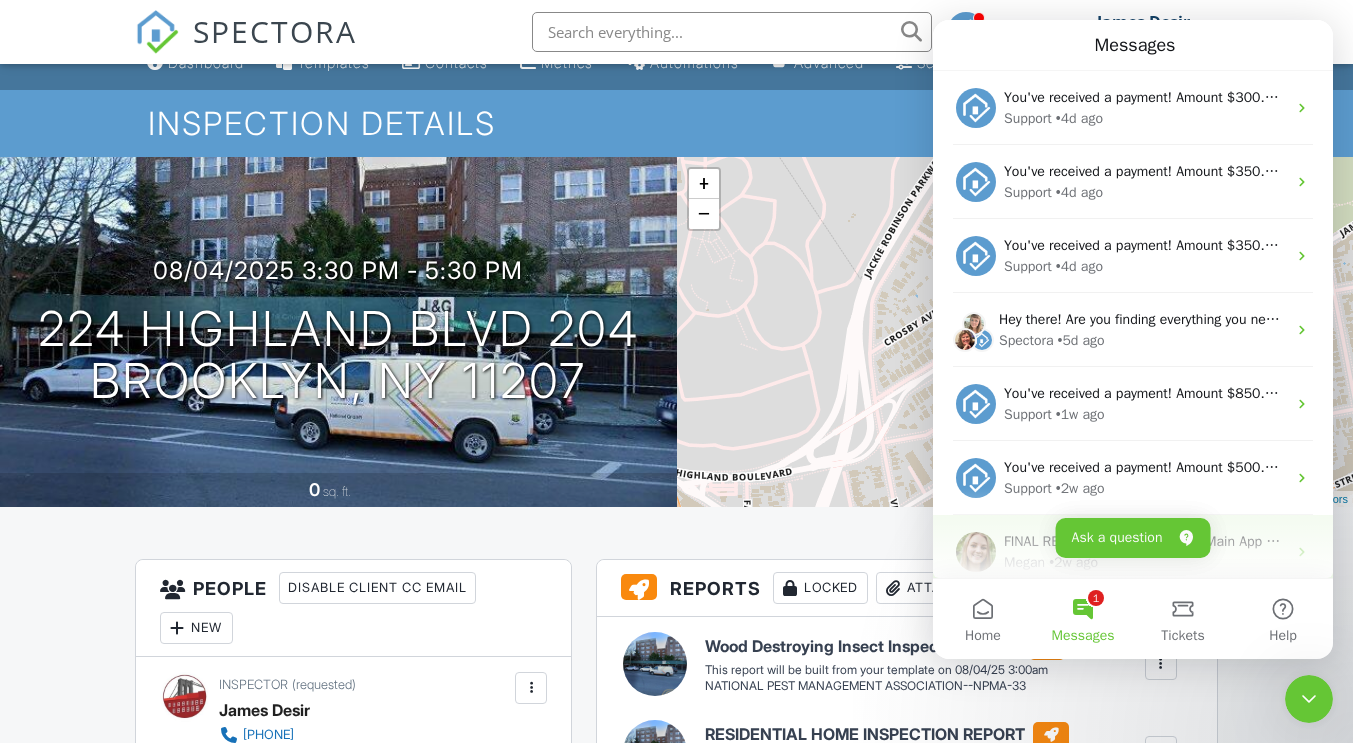 scroll, scrollTop: 28, scrollLeft: 0, axis: vertical 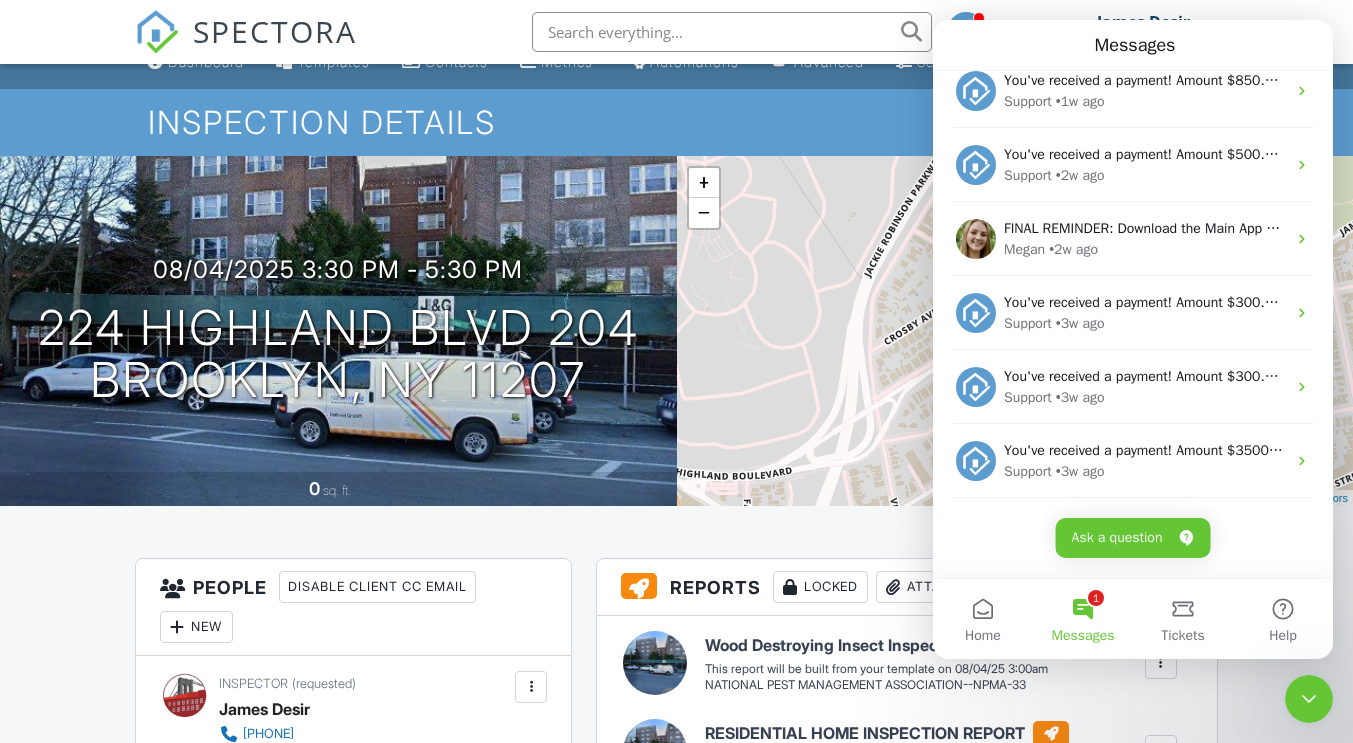 click on "1 Messages" at bounding box center [1083, 619] 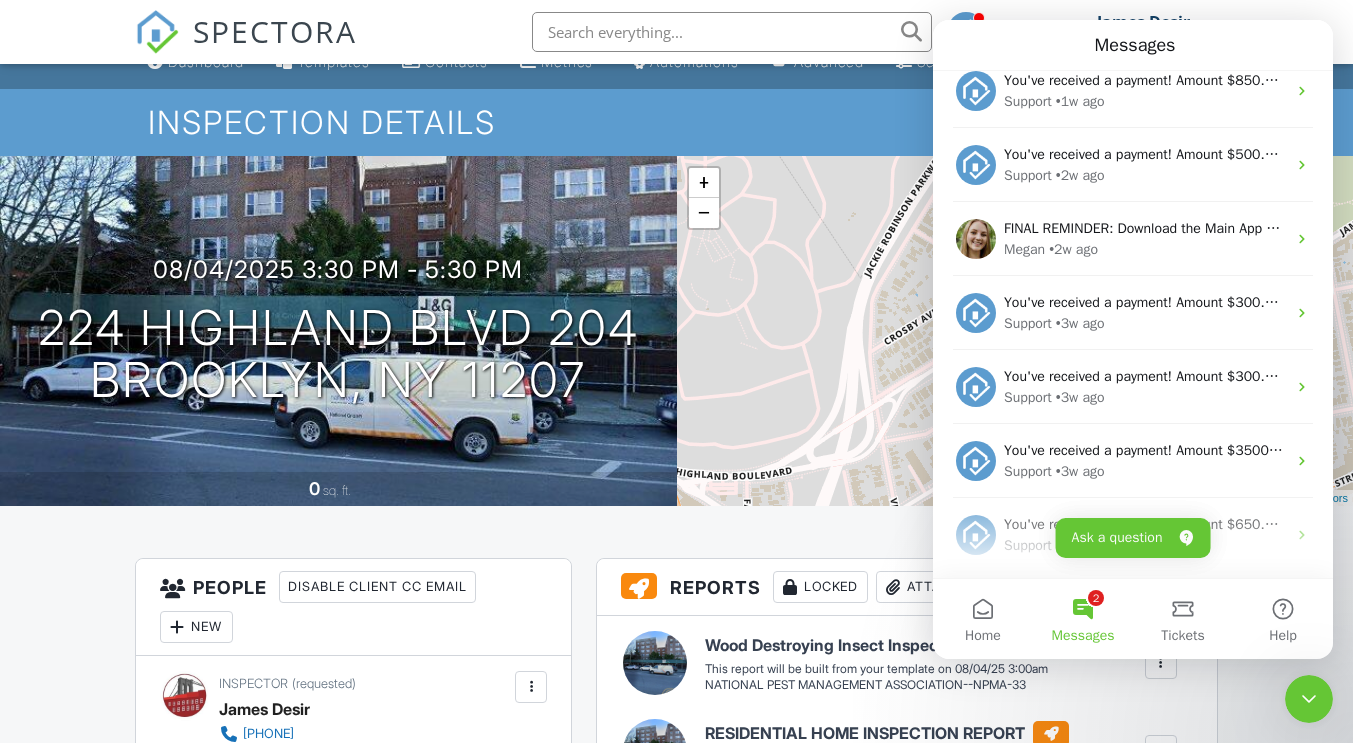 click on "2 Messages" at bounding box center (1083, 619) 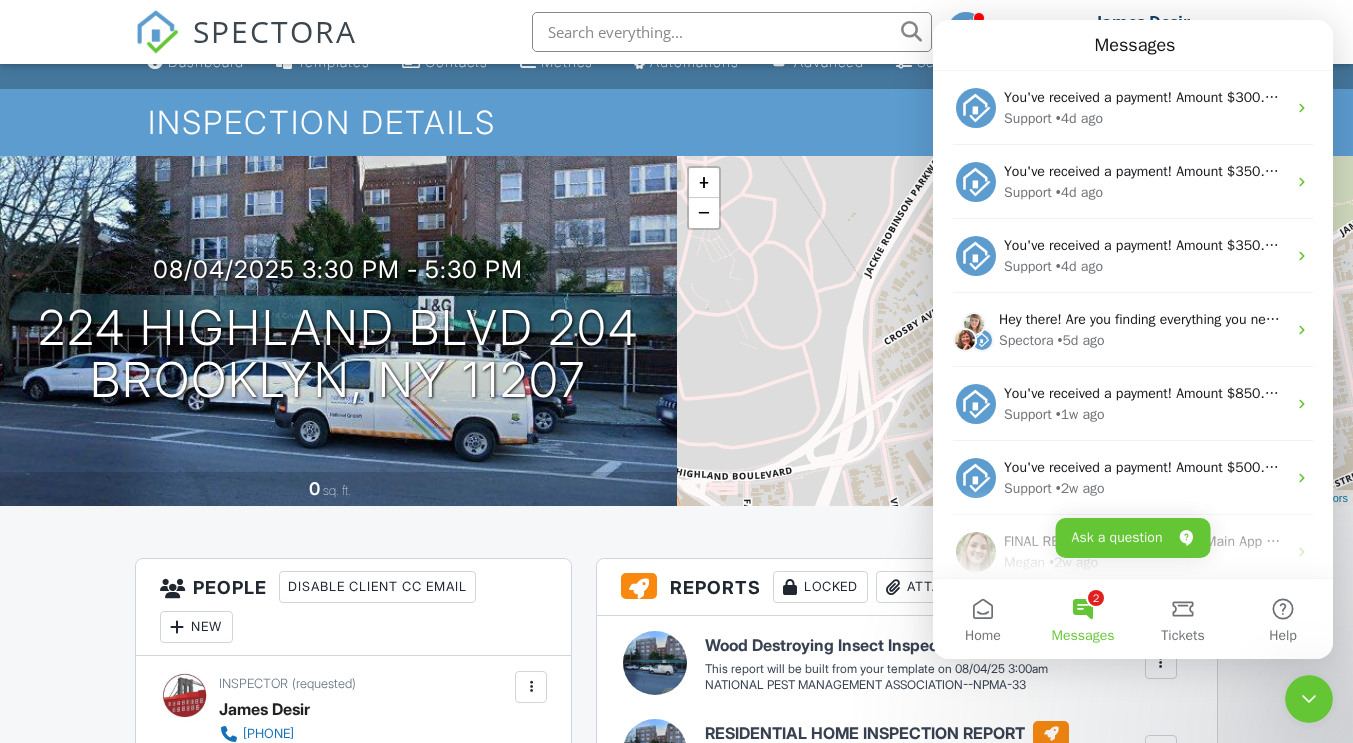 click on "2 Messages" at bounding box center (1083, 619) 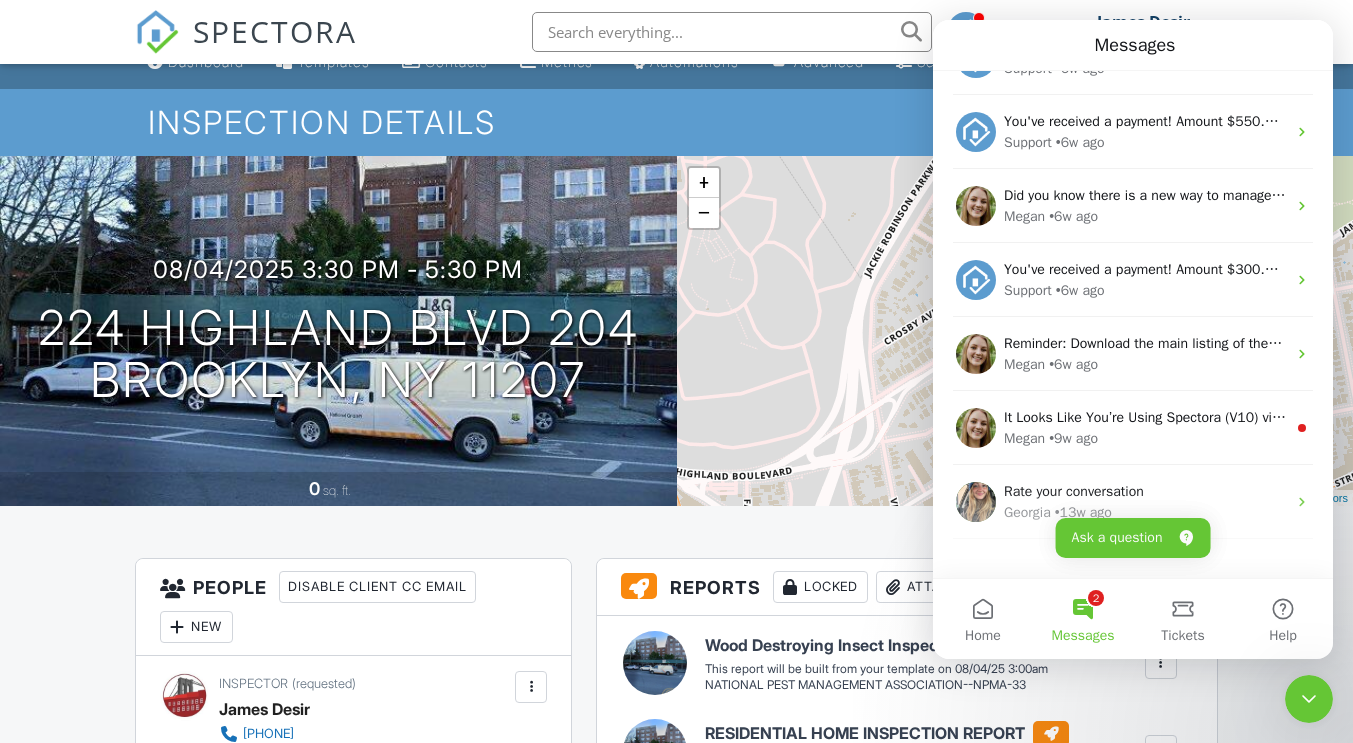 scroll, scrollTop: 1053, scrollLeft: 0, axis: vertical 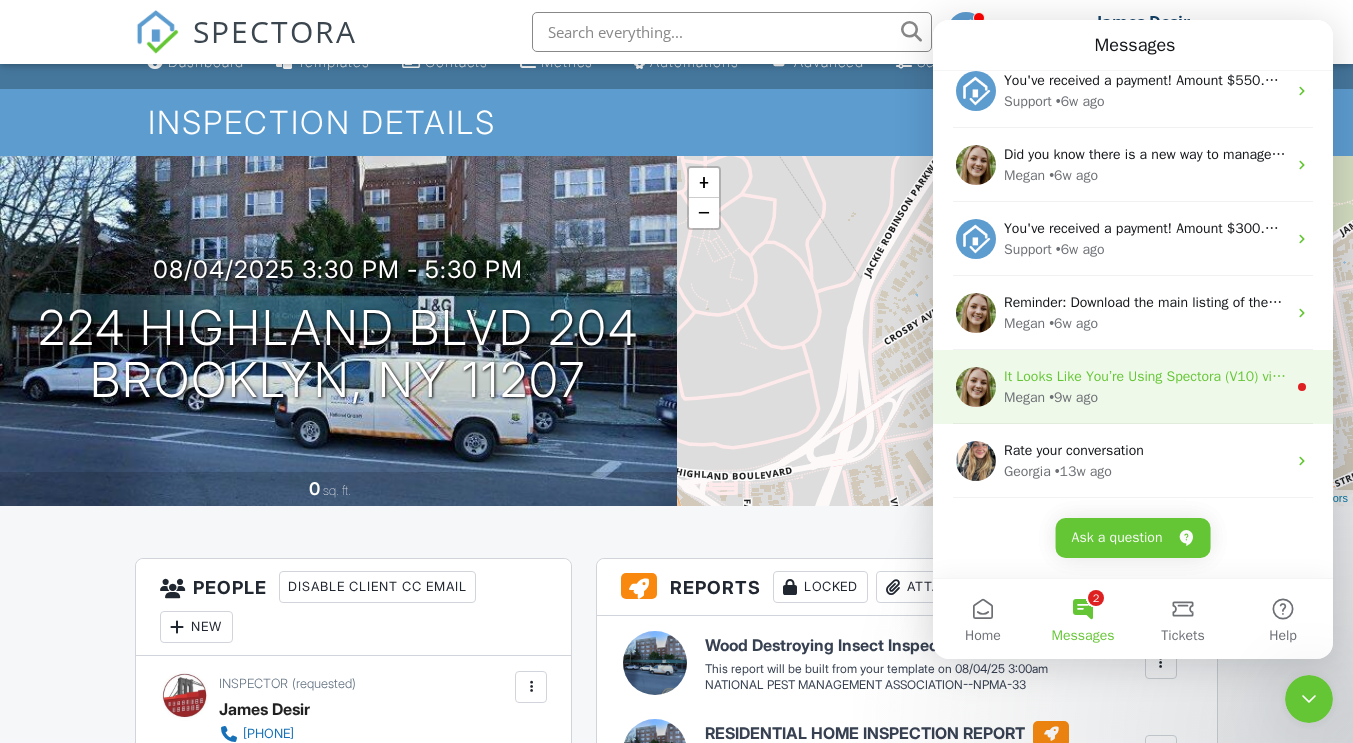 click on "Megan •  9w ago" at bounding box center [1145, 397] 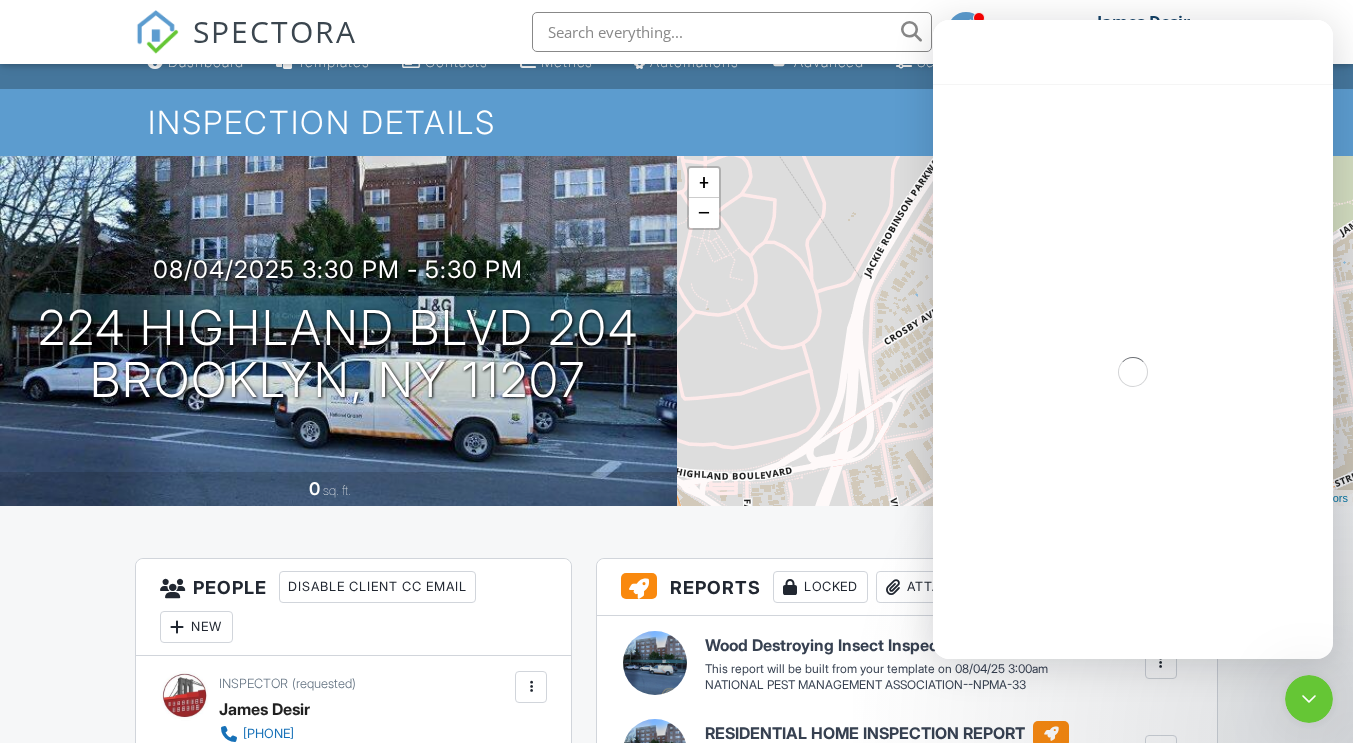 scroll, scrollTop: 972, scrollLeft: 0, axis: vertical 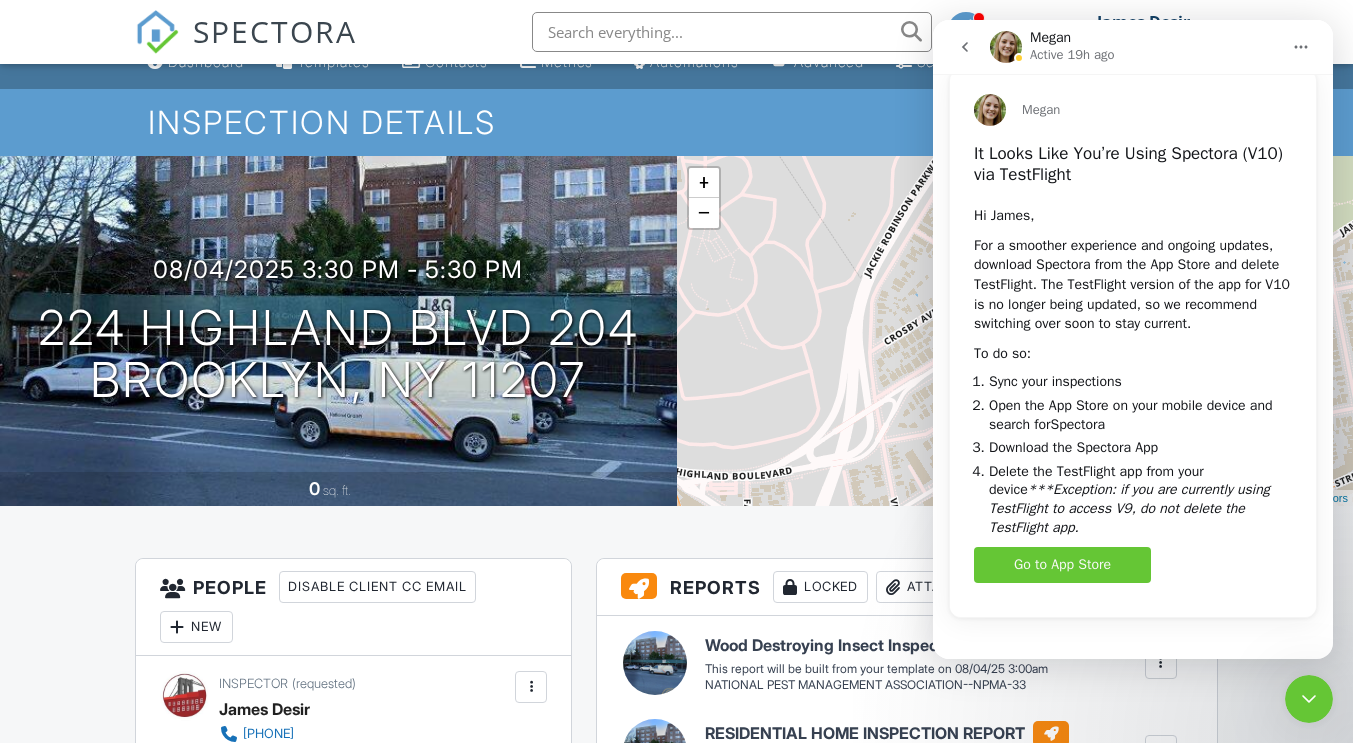 click 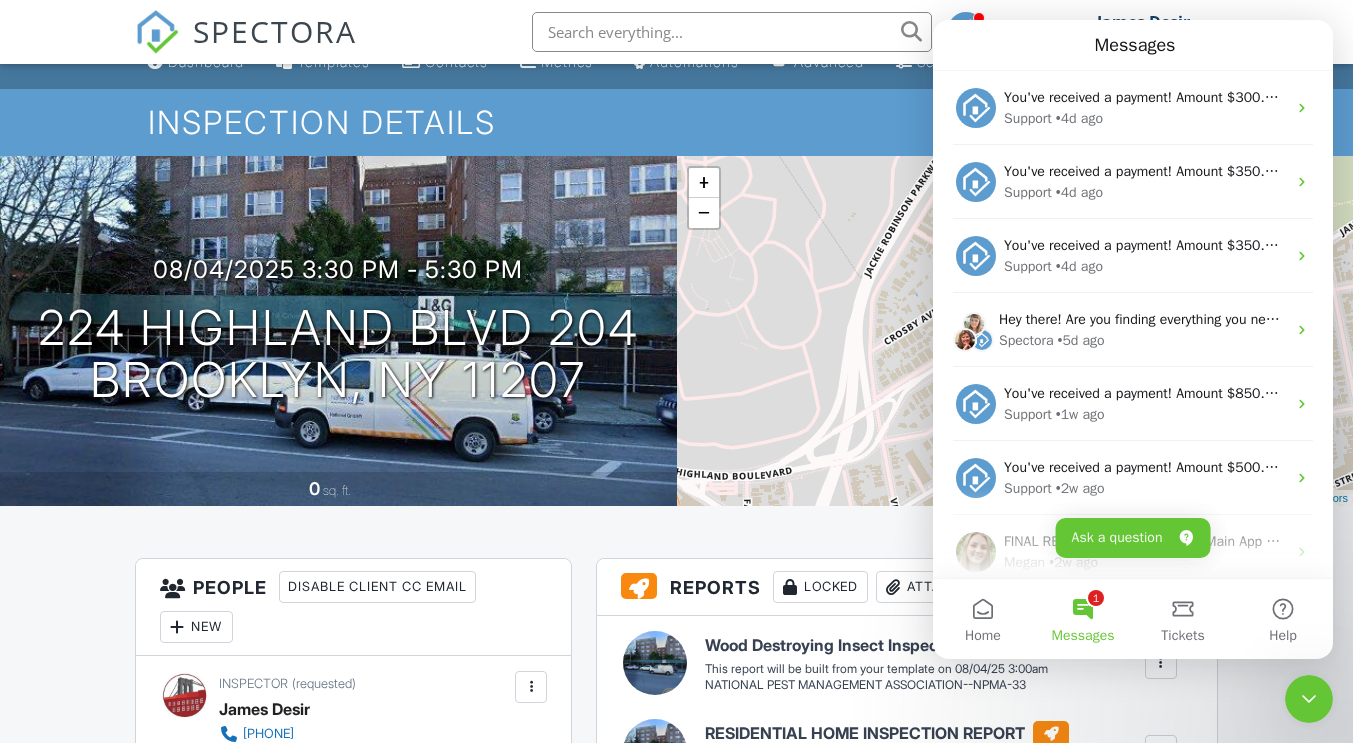 scroll, scrollTop: 0, scrollLeft: 0, axis: both 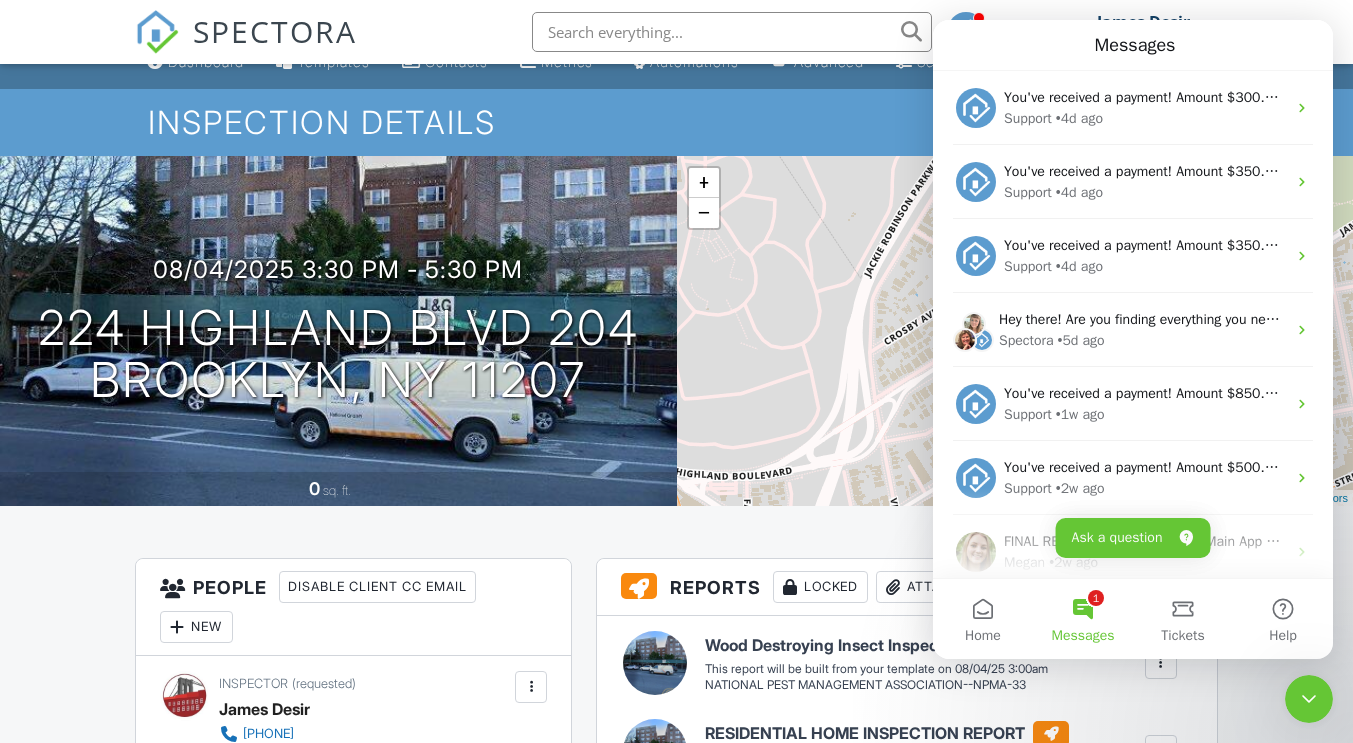 click 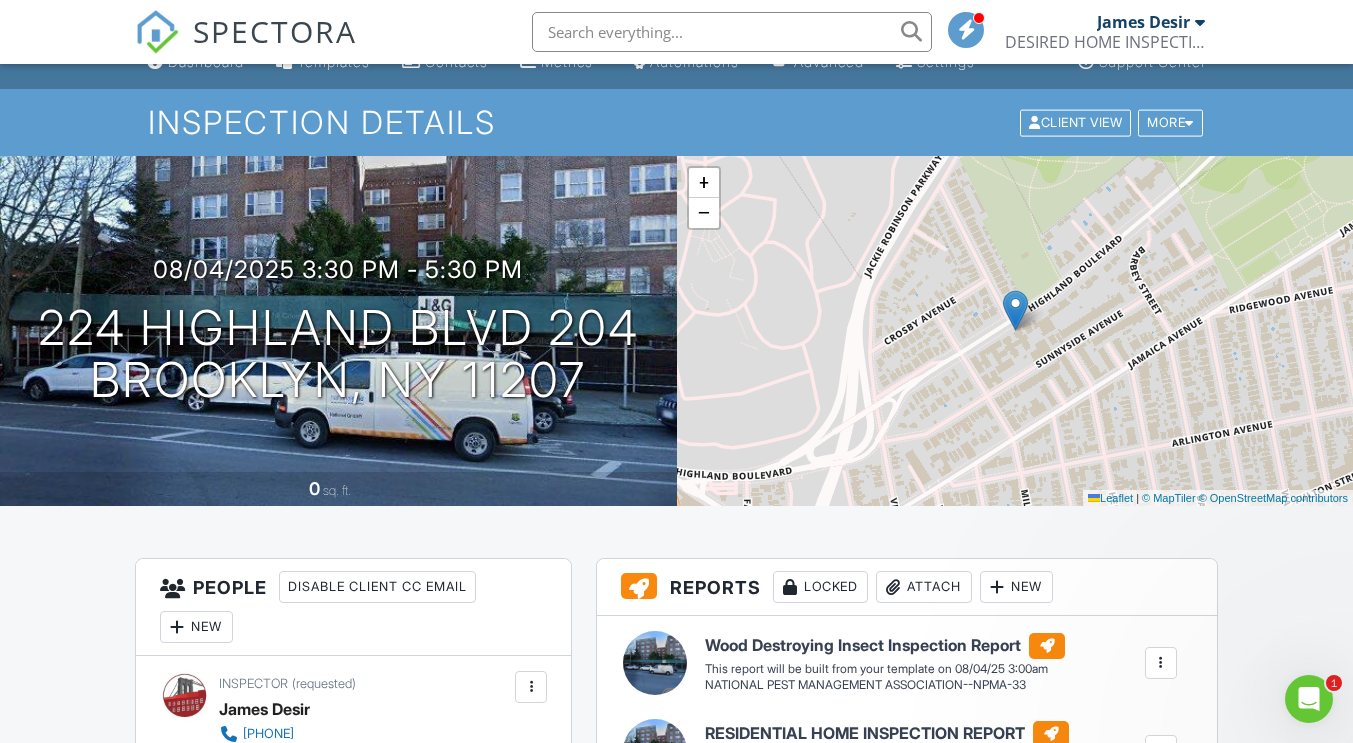 scroll, scrollTop: 0, scrollLeft: 0, axis: both 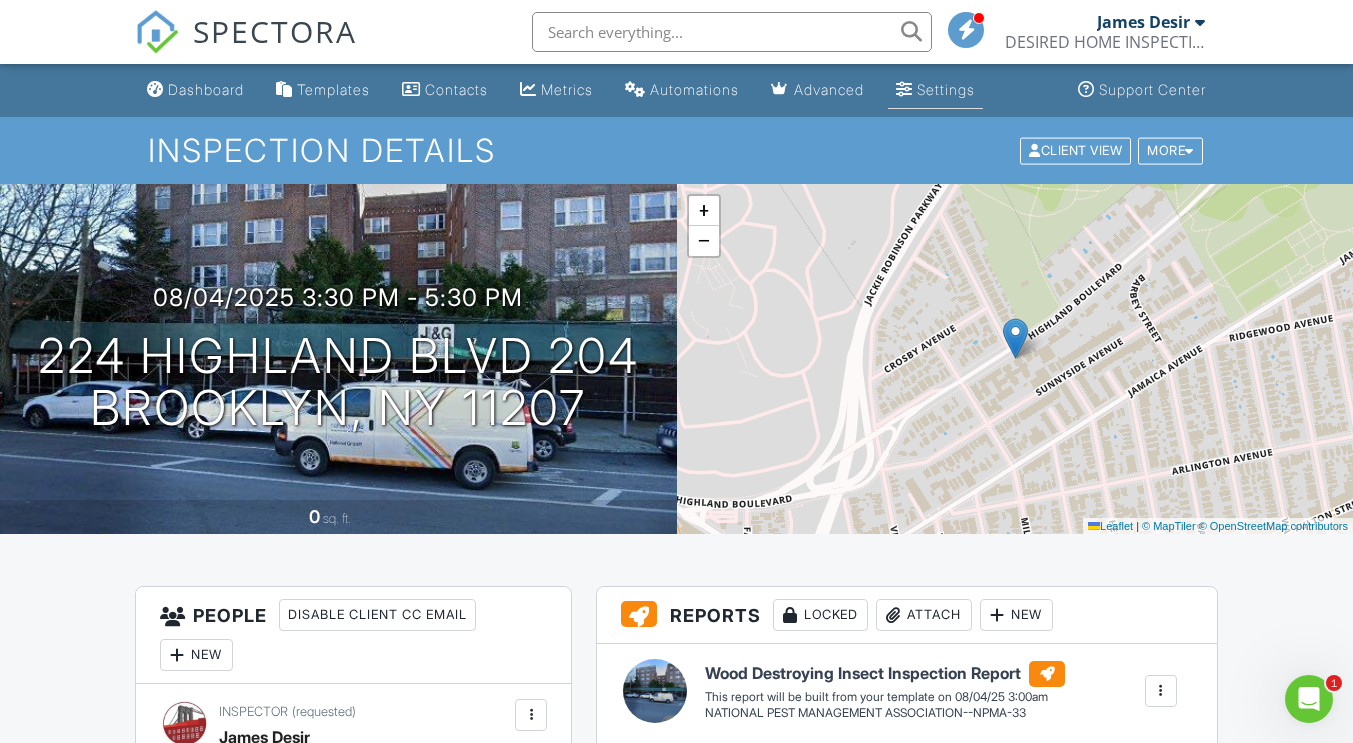 click on "Settings" at bounding box center [946, 89] 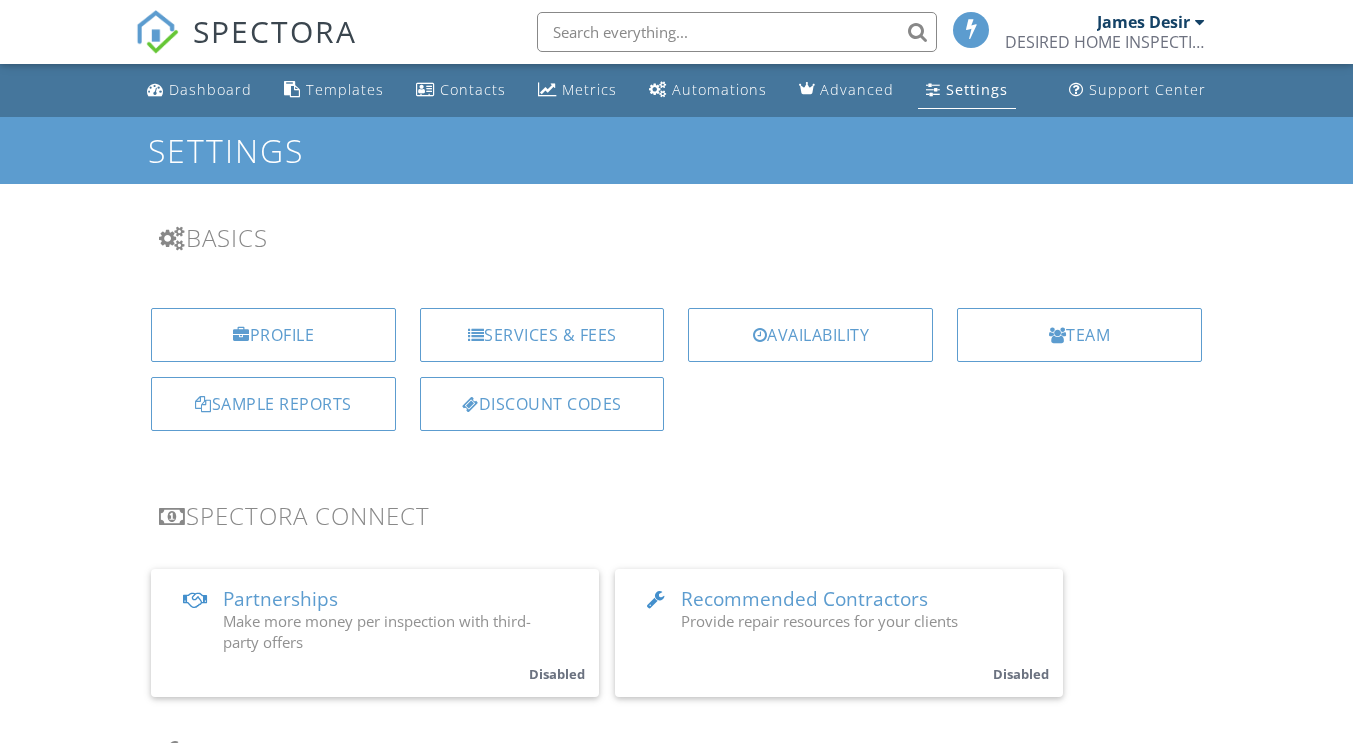 scroll, scrollTop: 0, scrollLeft: 0, axis: both 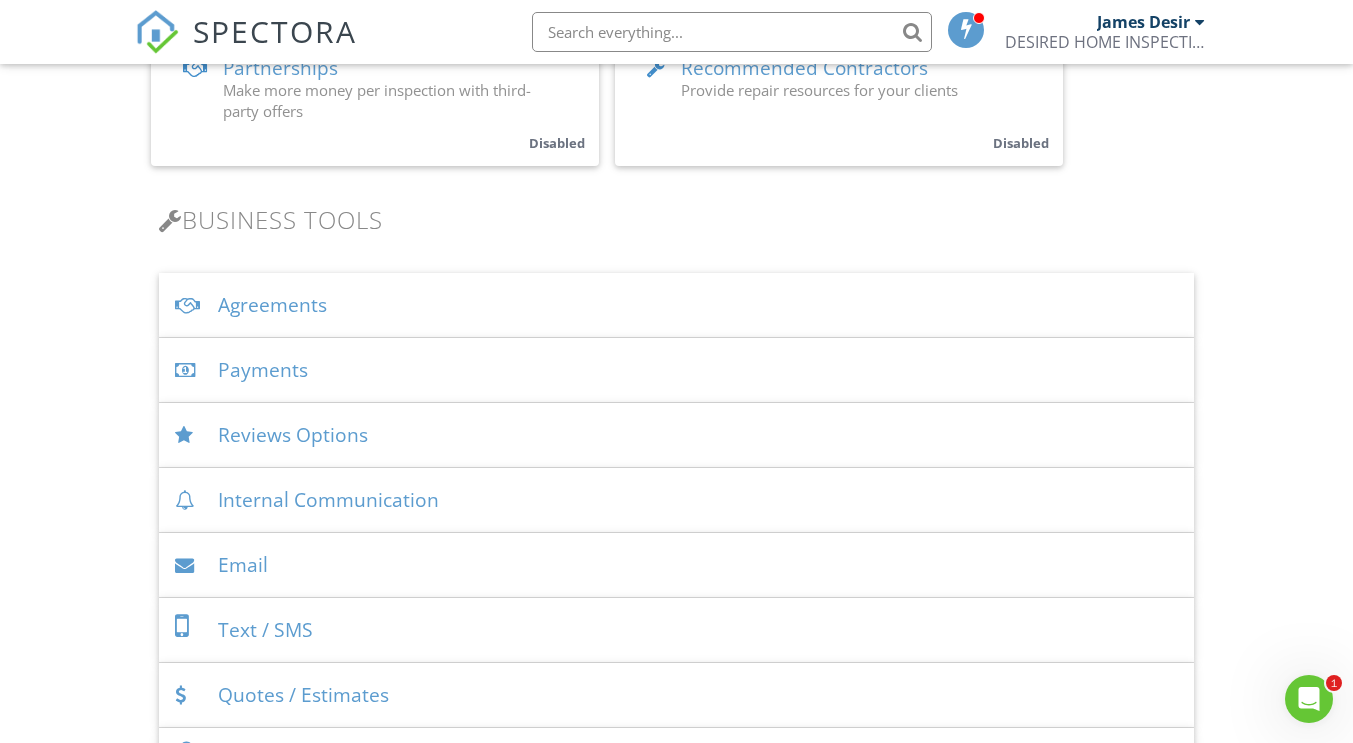 click on "Agreements" at bounding box center [676, 305] 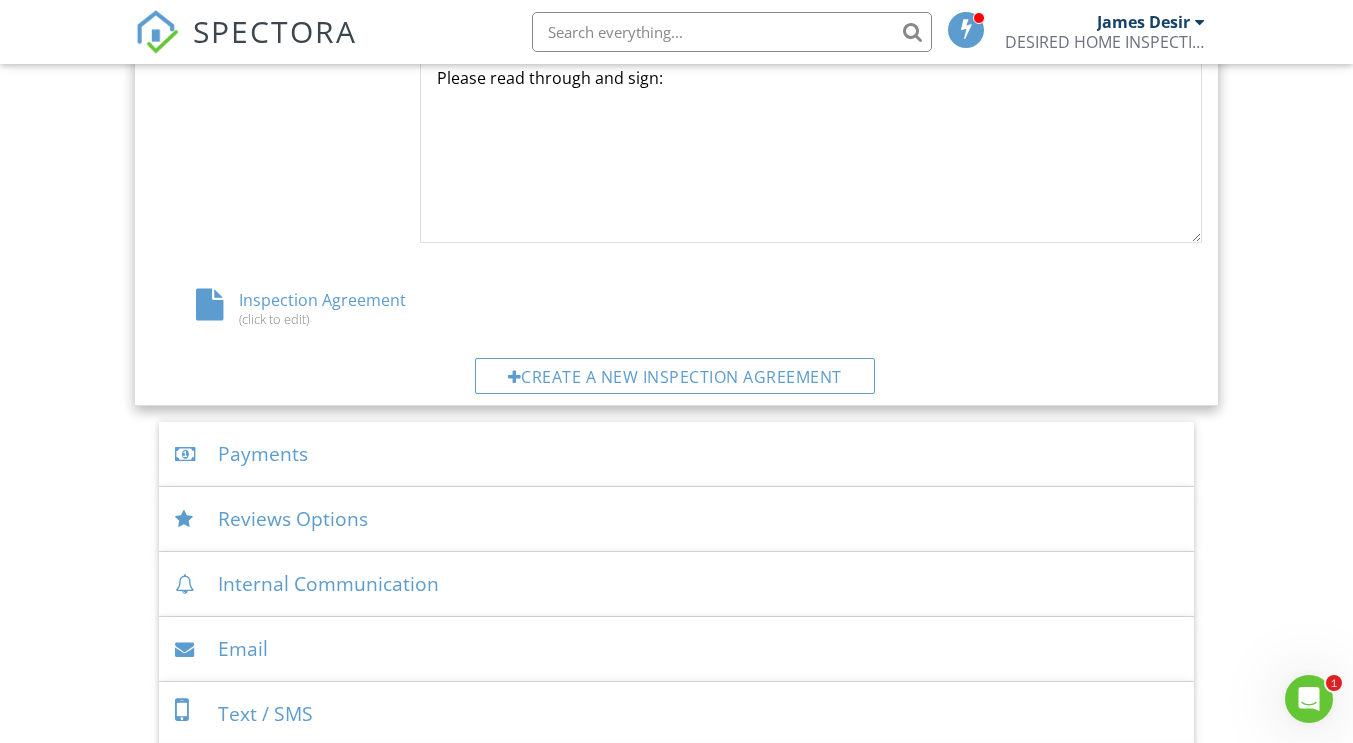 scroll, scrollTop: 1045, scrollLeft: 0, axis: vertical 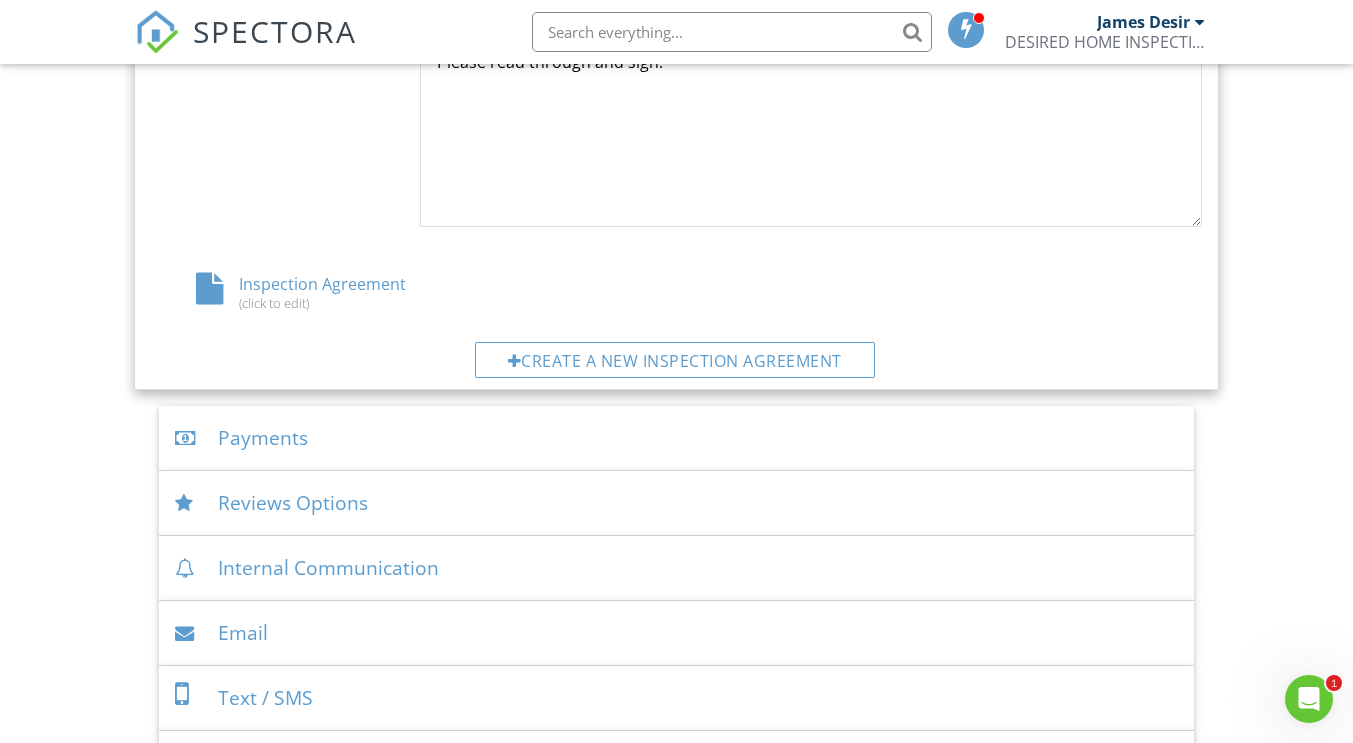 click on "Inspection Agreement
(click to edit)" at bounding box center [326, 292] 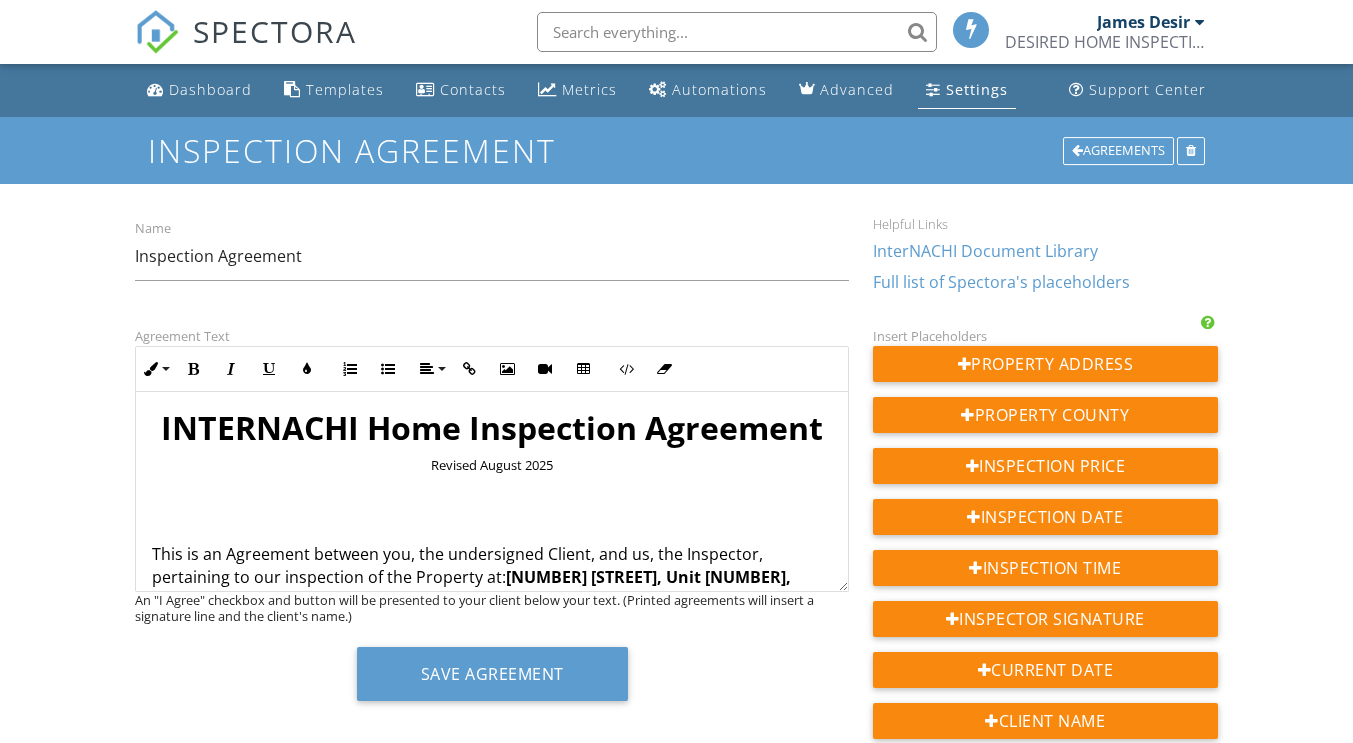 scroll, scrollTop: 0, scrollLeft: 0, axis: both 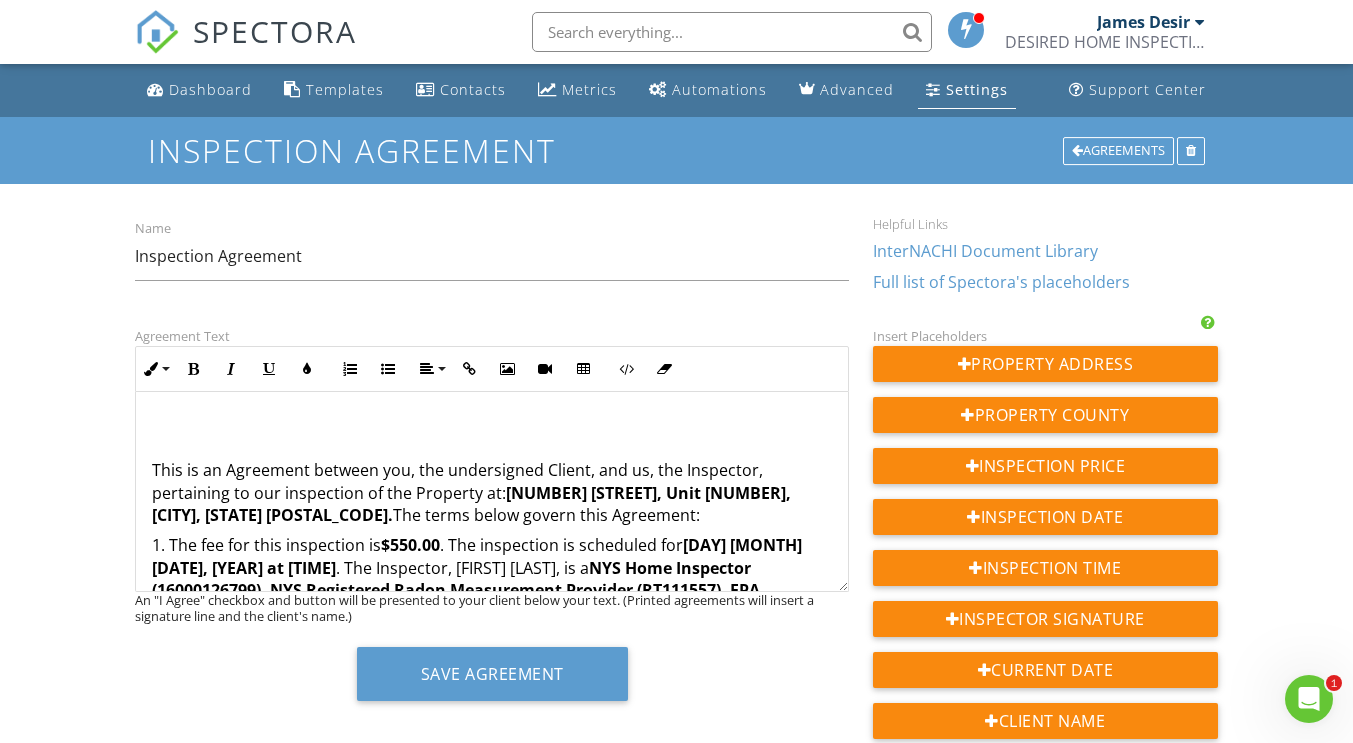 click on "224 Highland Blvd, Unit 204, Brooklyn, New York 11207." at bounding box center [471, 504] 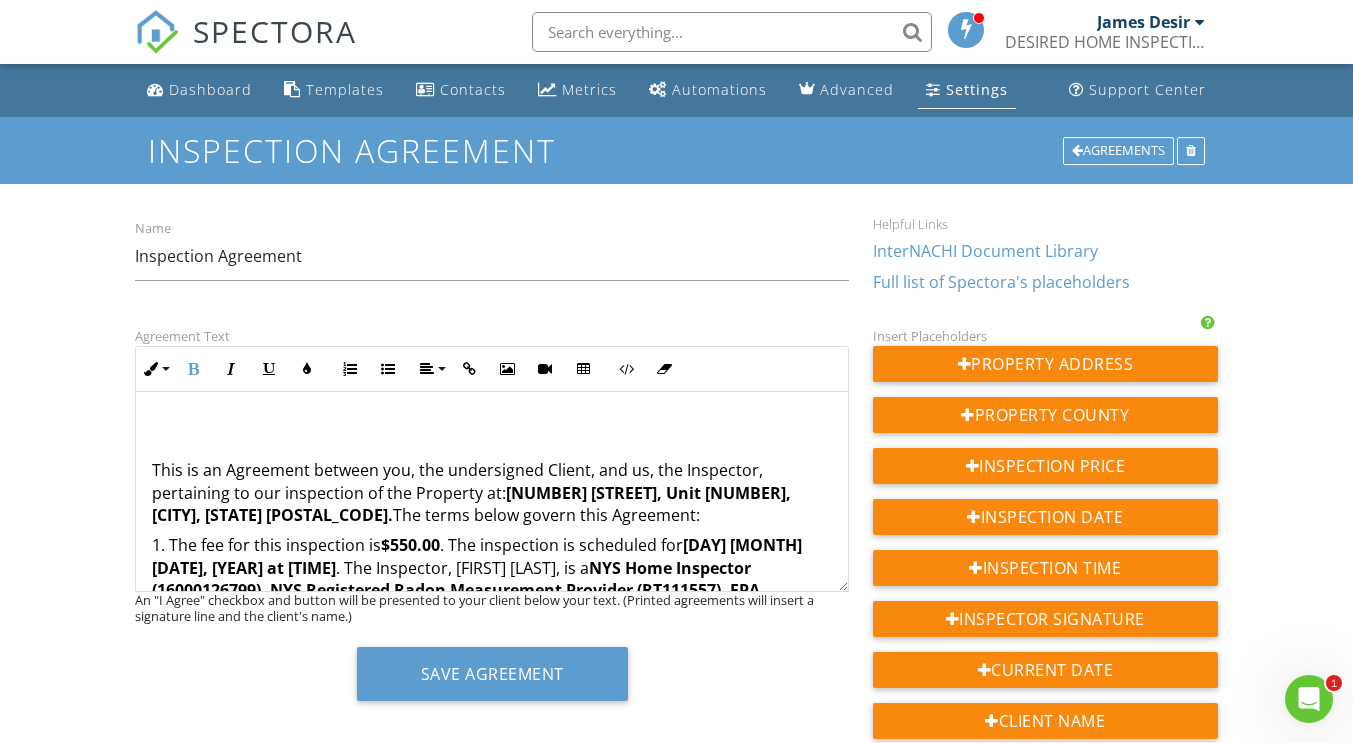 click on "224 Highland Blvd, Unit 204, Brooklyn, New York 11207." at bounding box center (471, 504) 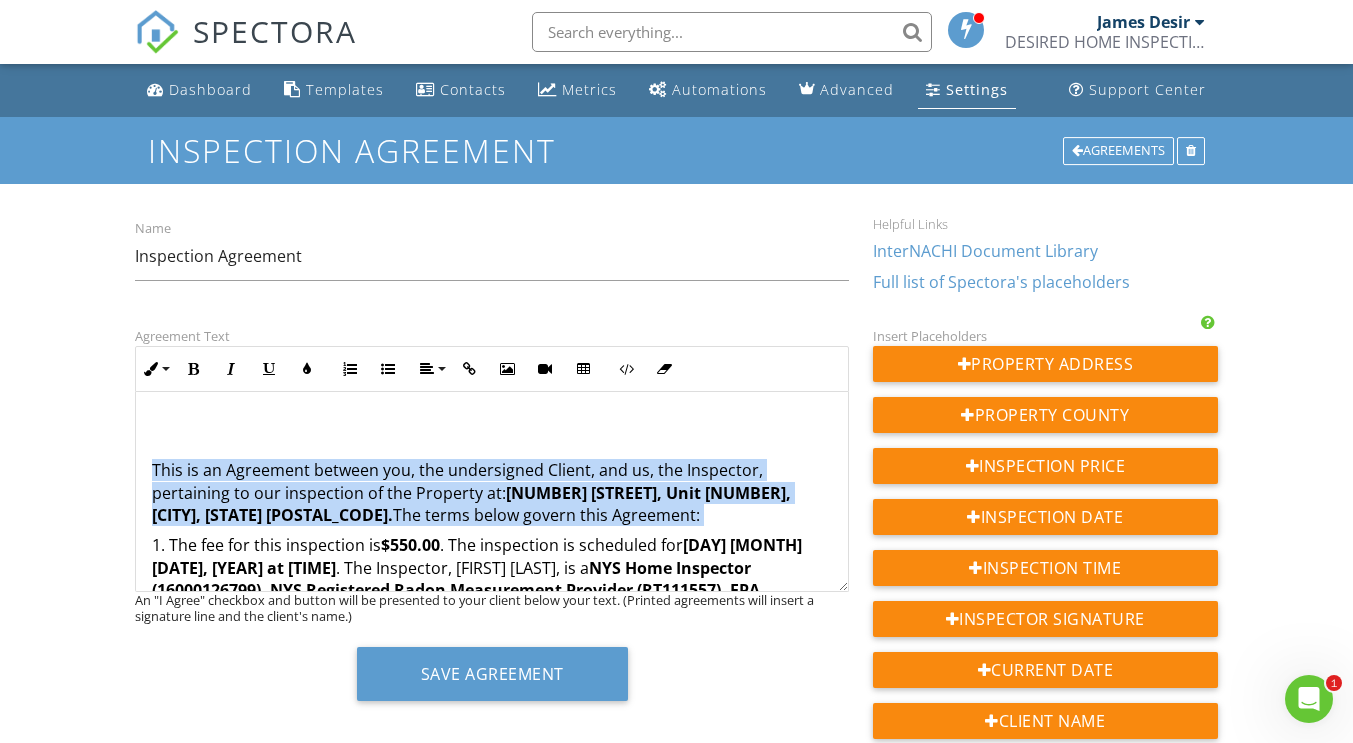 click on "224 Highland Blvd, Unit 204, Brooklyn, New York 11207." at bounding box center (471, 504) 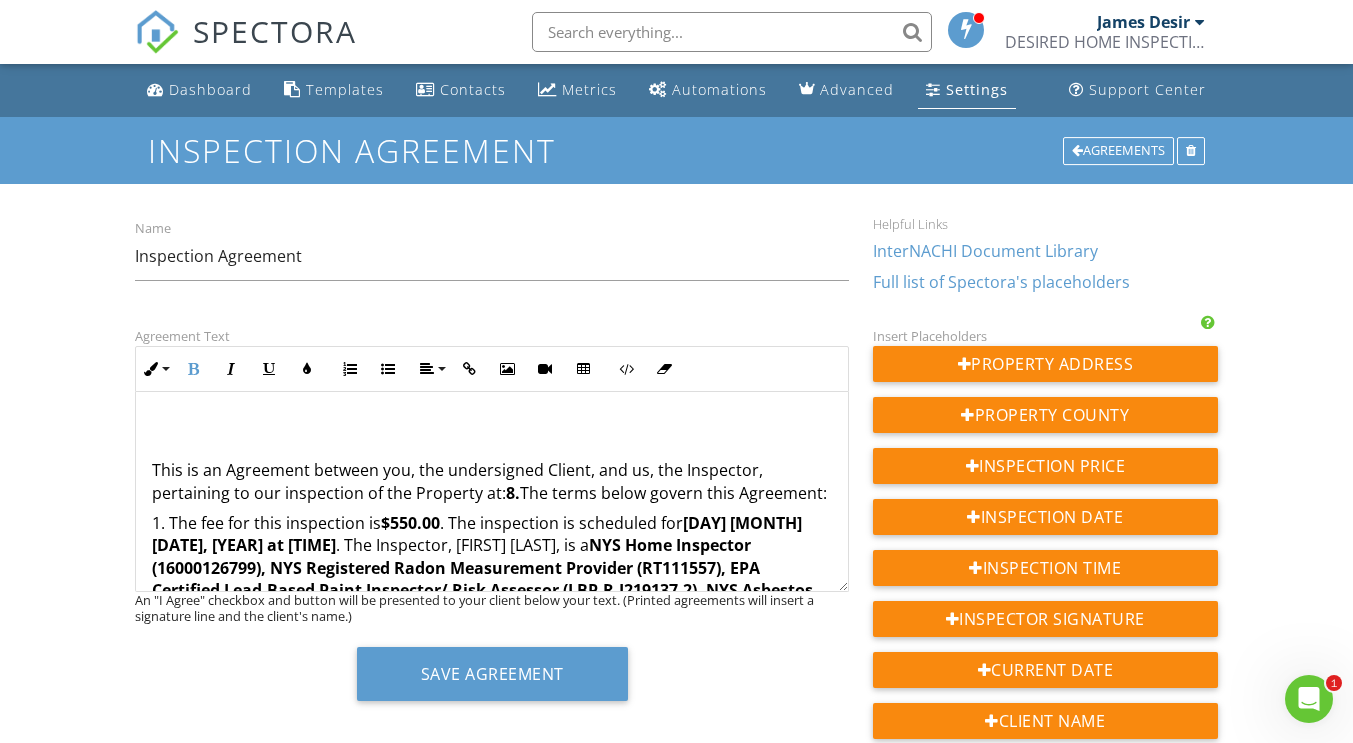 type 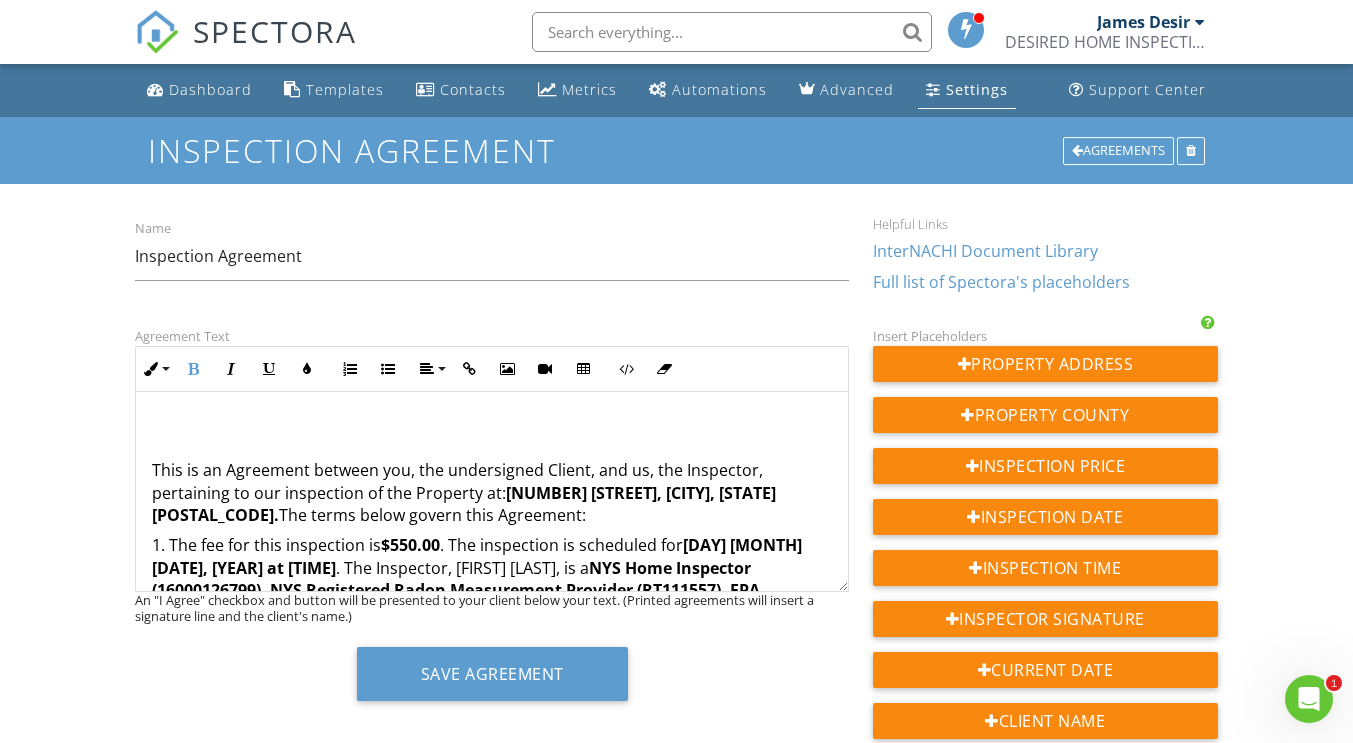 click on "89-15 Parsons Blvd, Jamaica, New York 11432." at bounding box center (464, 504) 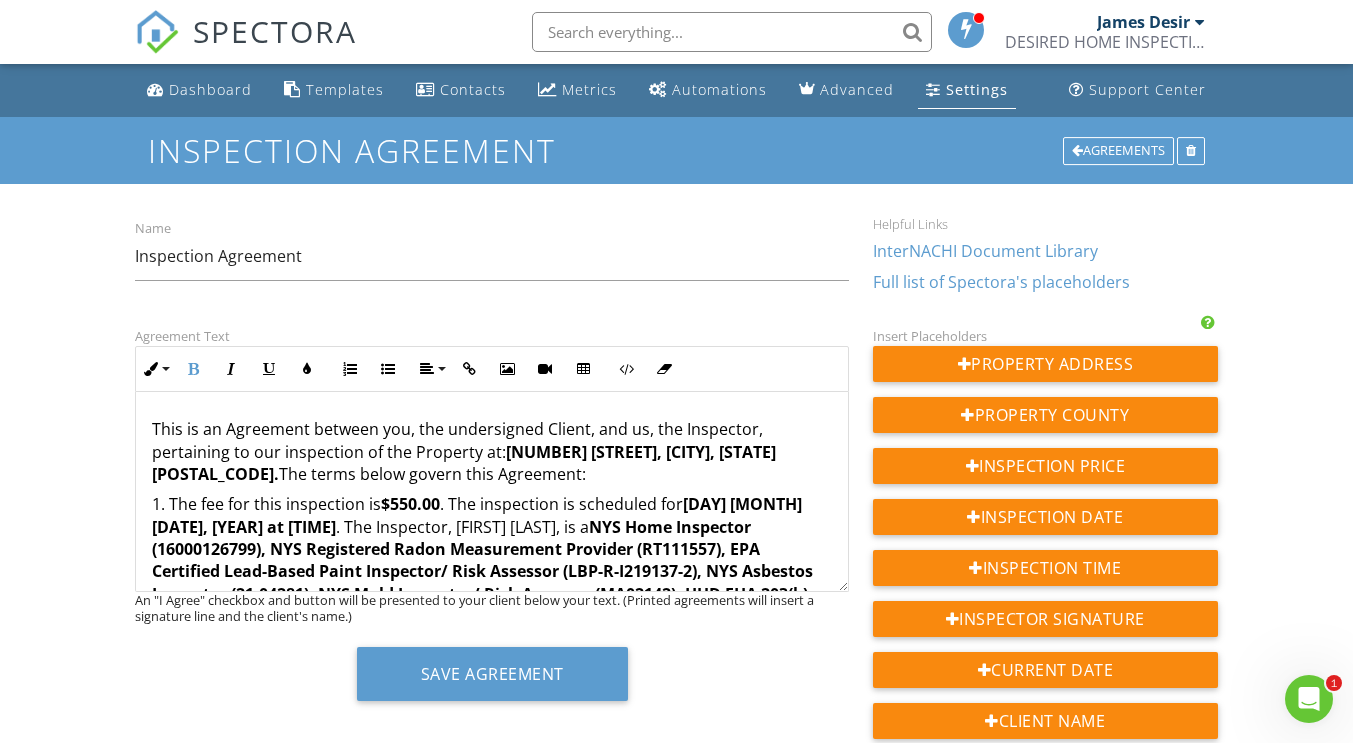 scroll, scrollTop: 126, scrollLeft: 0, axis: vertical 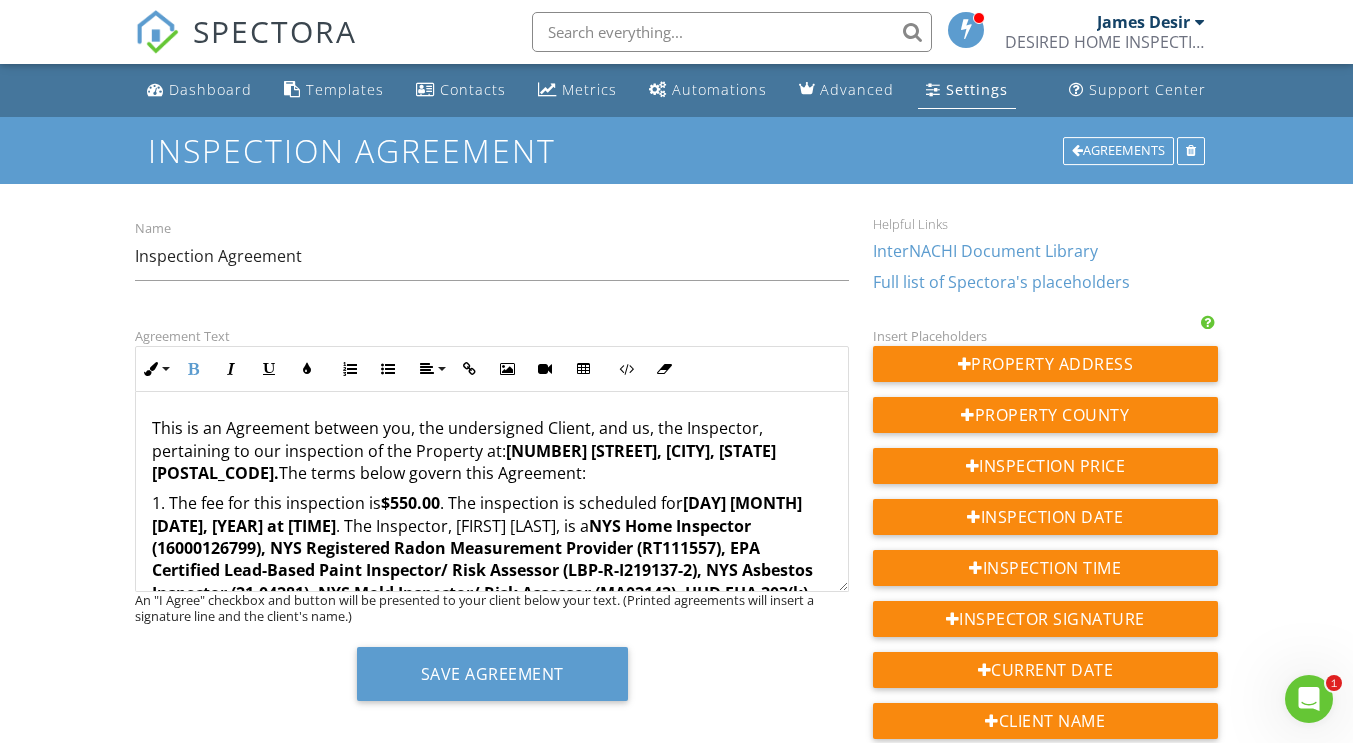 click on "Monday, August 4, 2025 at 3:30pm" at bounding box center (477, 514) 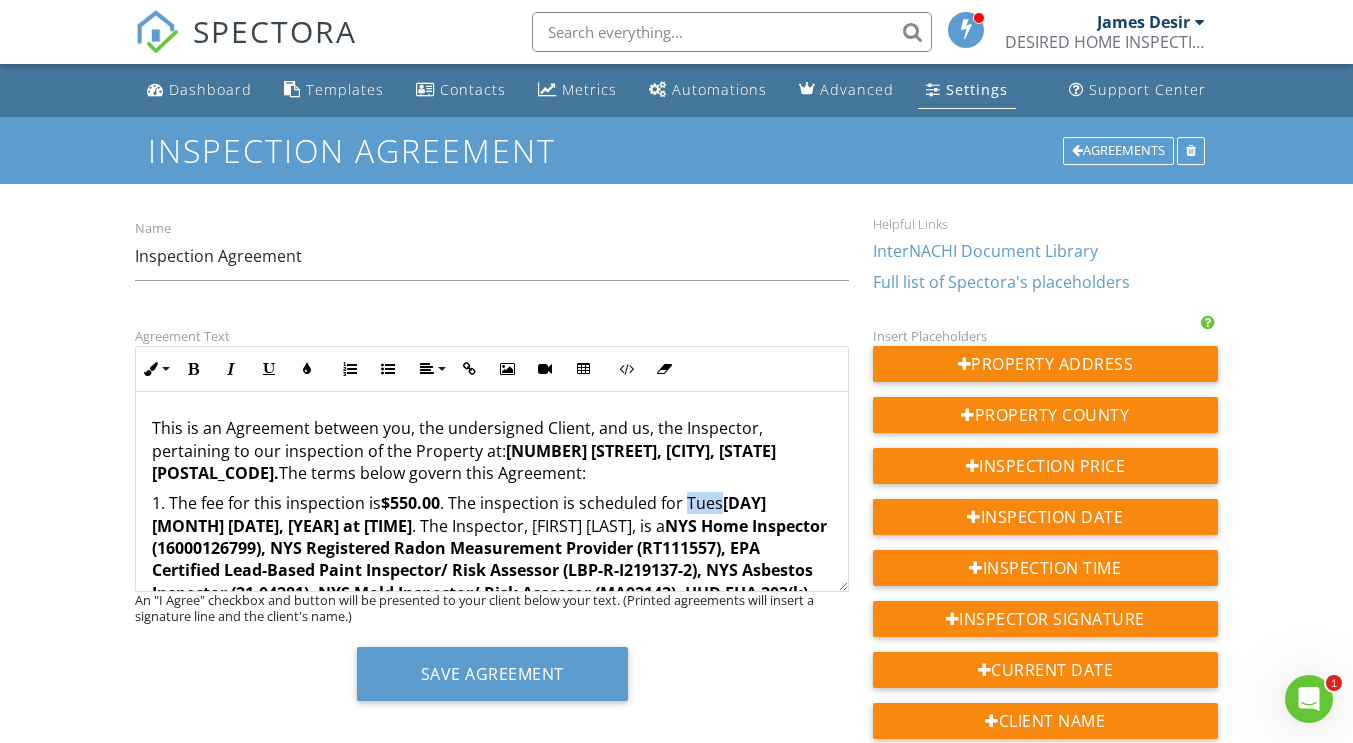 drag, startPoint x: 690, startPoint y: 496, endPoint x: 720, endPoint y: 496, distance: 30 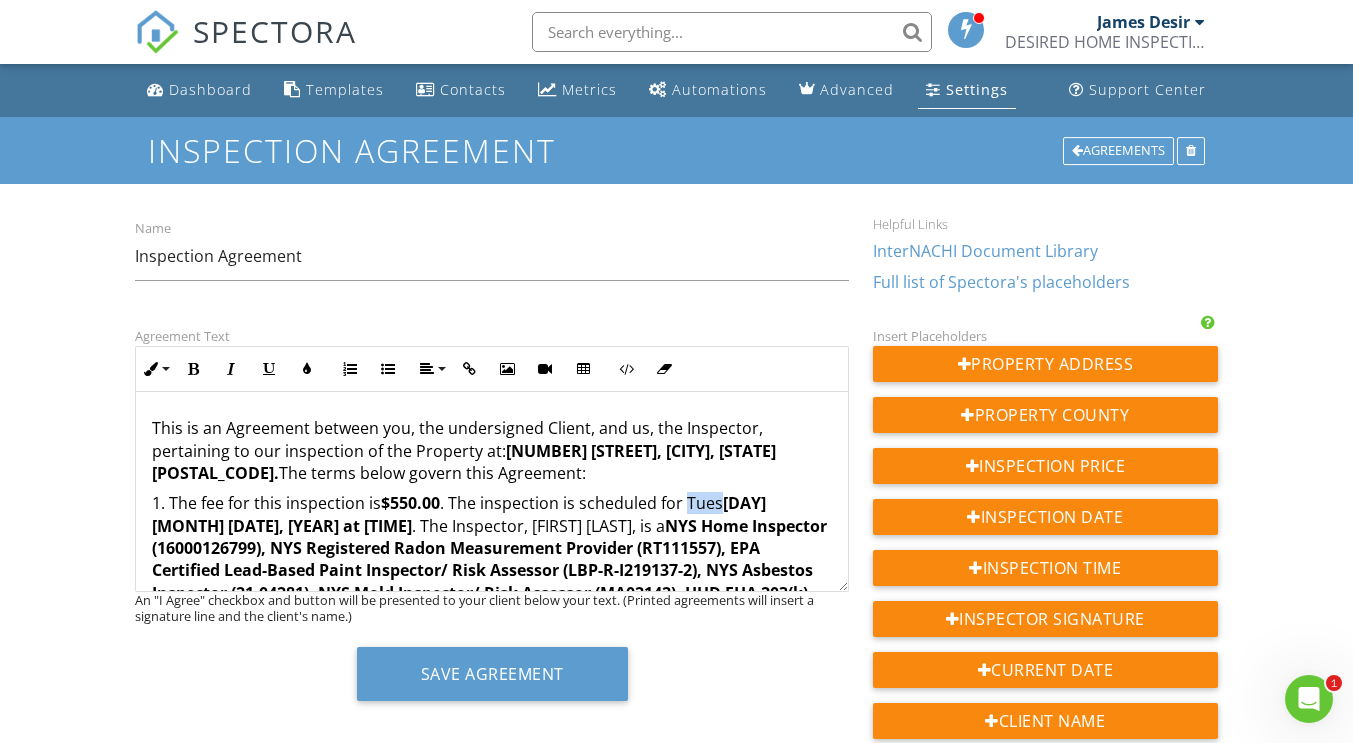 click on "1. The fee for this inspection is  $550.00 . The inspection is scheduled for Tues day, August 4, 2025 at 3:30pm . The Inspector, James Desir, is a  NYS Home Inspector (16000126799), NYS Registered Radon Measurement Provider (RT111557), EPA Certified Lead-Based Paint Inspector/ Risk Assessor (LBP-R-I219137-2), NYS Asbestos Inspector (21-04281), NYS Mold Inspector/ Risk Assessor (MA02142), HUD FHA 203(k) Renovation Consultant (P2043), and a NYS Pesticide Technician/Termite Inspector (T2901777)   as such, has agreed to perform a  Standard Home Inspection and a Wood Destroying Inspection/ Termite Inspection .  This service will be conducted for the  buyer, Frank Goode Jr." at bounding box center [492, 693] 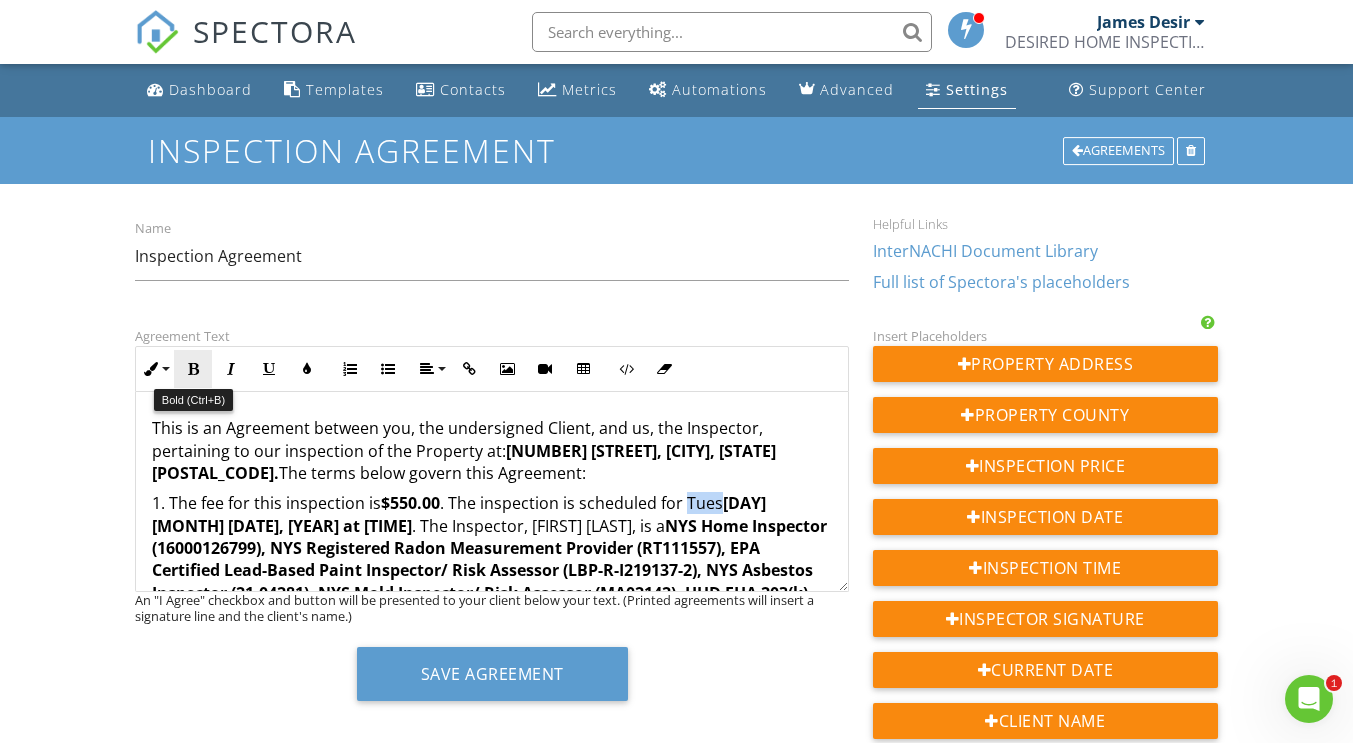 click on "Bold" at bounding box center [193, 369] 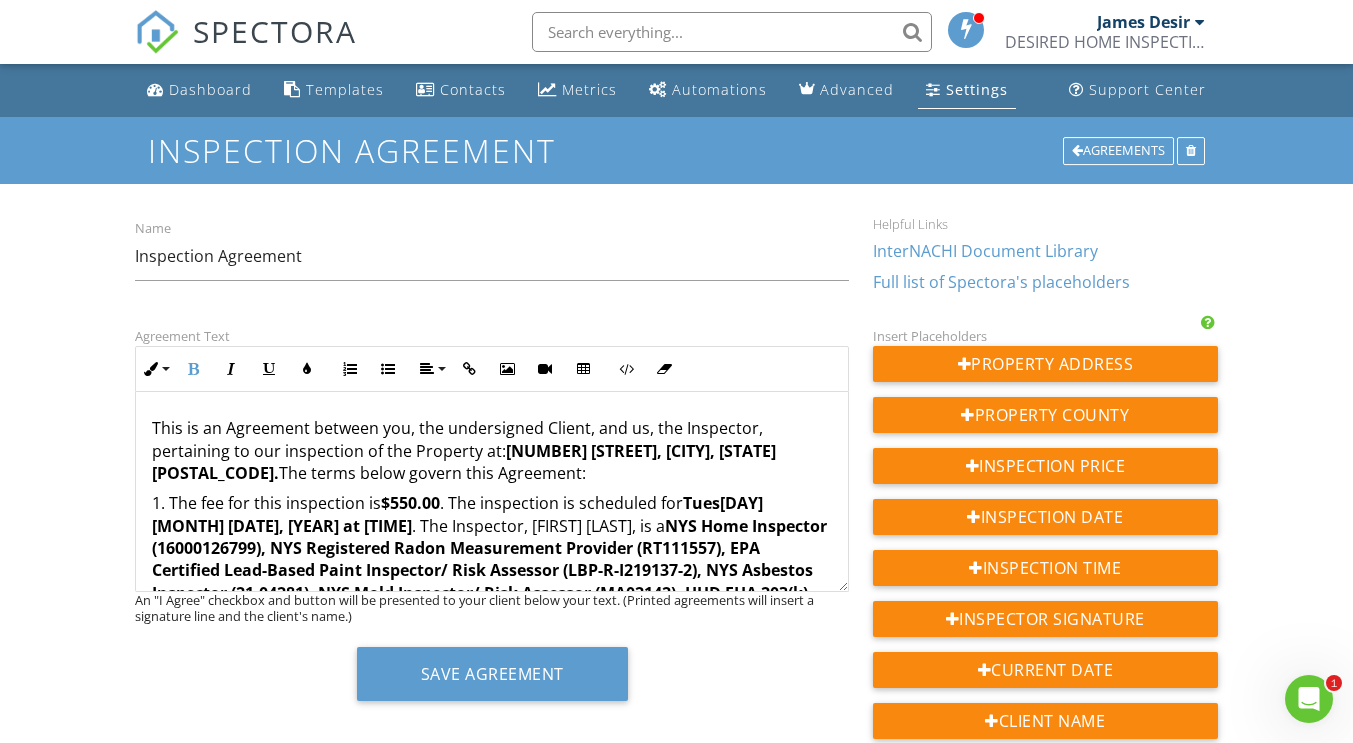 click on "day, August 4, 2025 at 3:30pm" at bounding box center (457, 514) 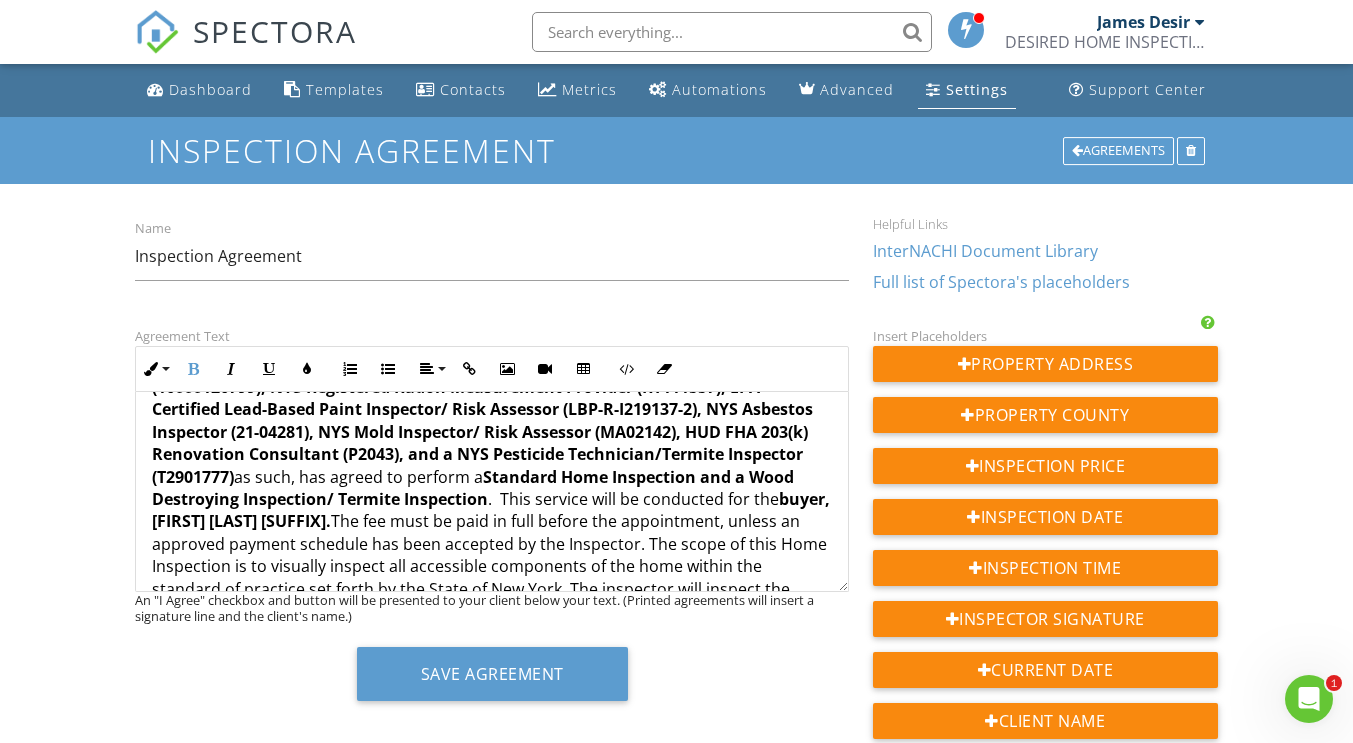 scroll, scrollTop: 288, scrollLeft: 0, axis: vertical 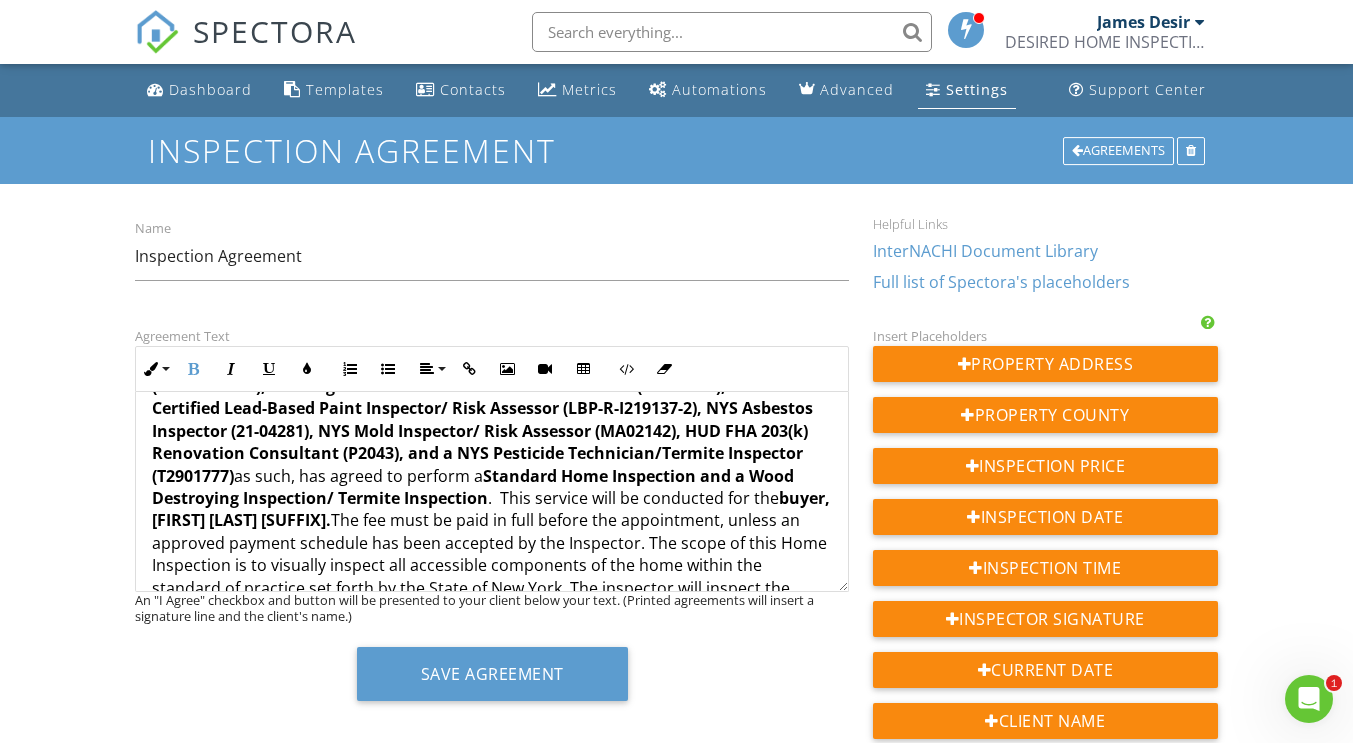 click on "buyer, Frank Goode Jr." at bounding box center (491, 509) 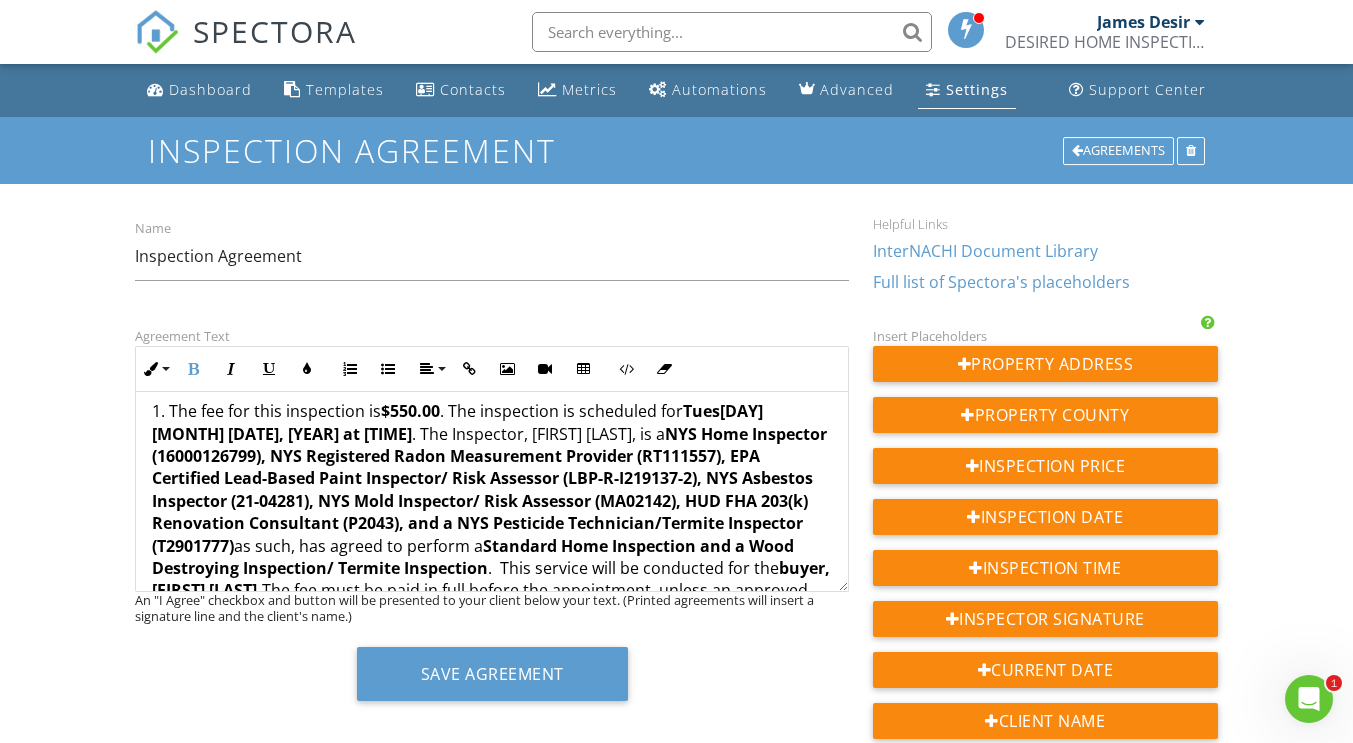 scroll, scrollTop: 253, scrollLeft: 0, axis: vertical 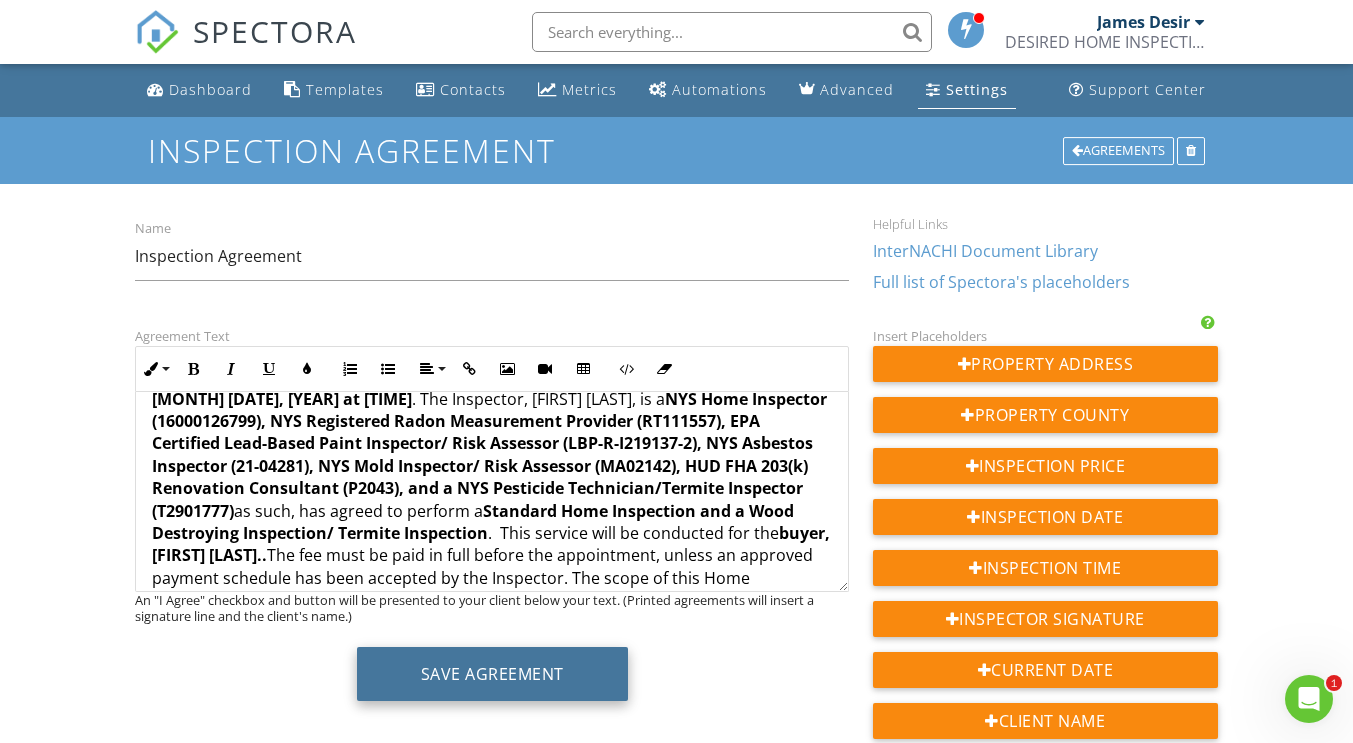 click on "Save Agreement" at bounding box center (492, 674) 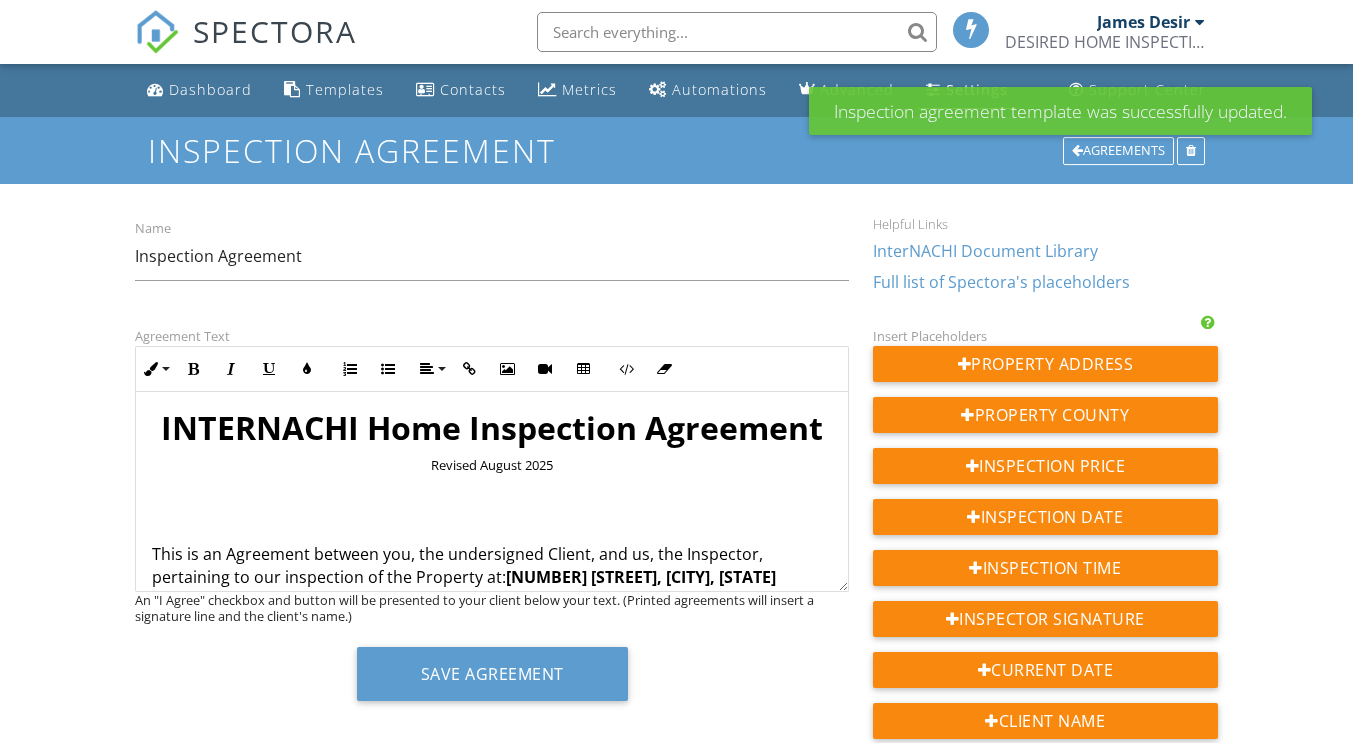 scroll, scrollTop: 0, scrollLeft: 0, axis: both 